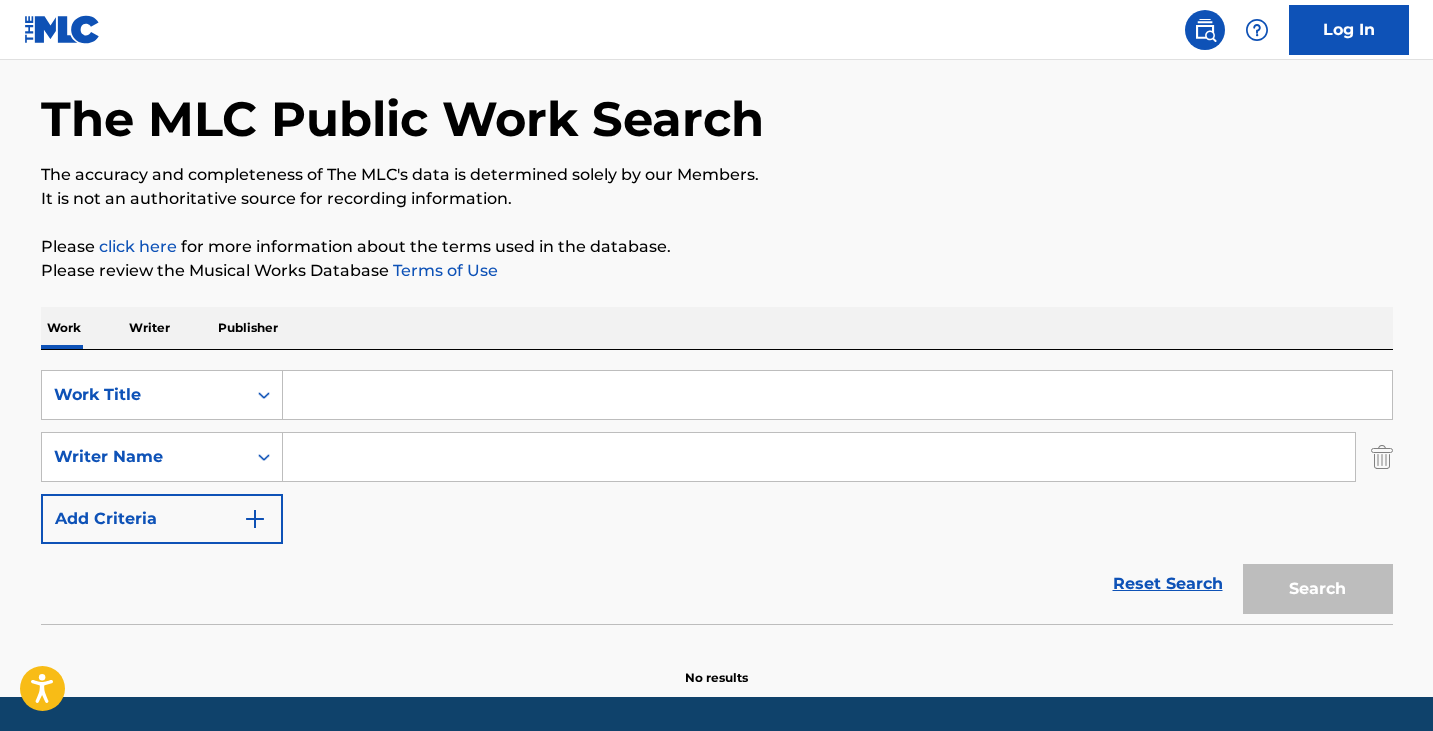 scroll, scrollTop: 0, scrollLeft: 0, axis: both 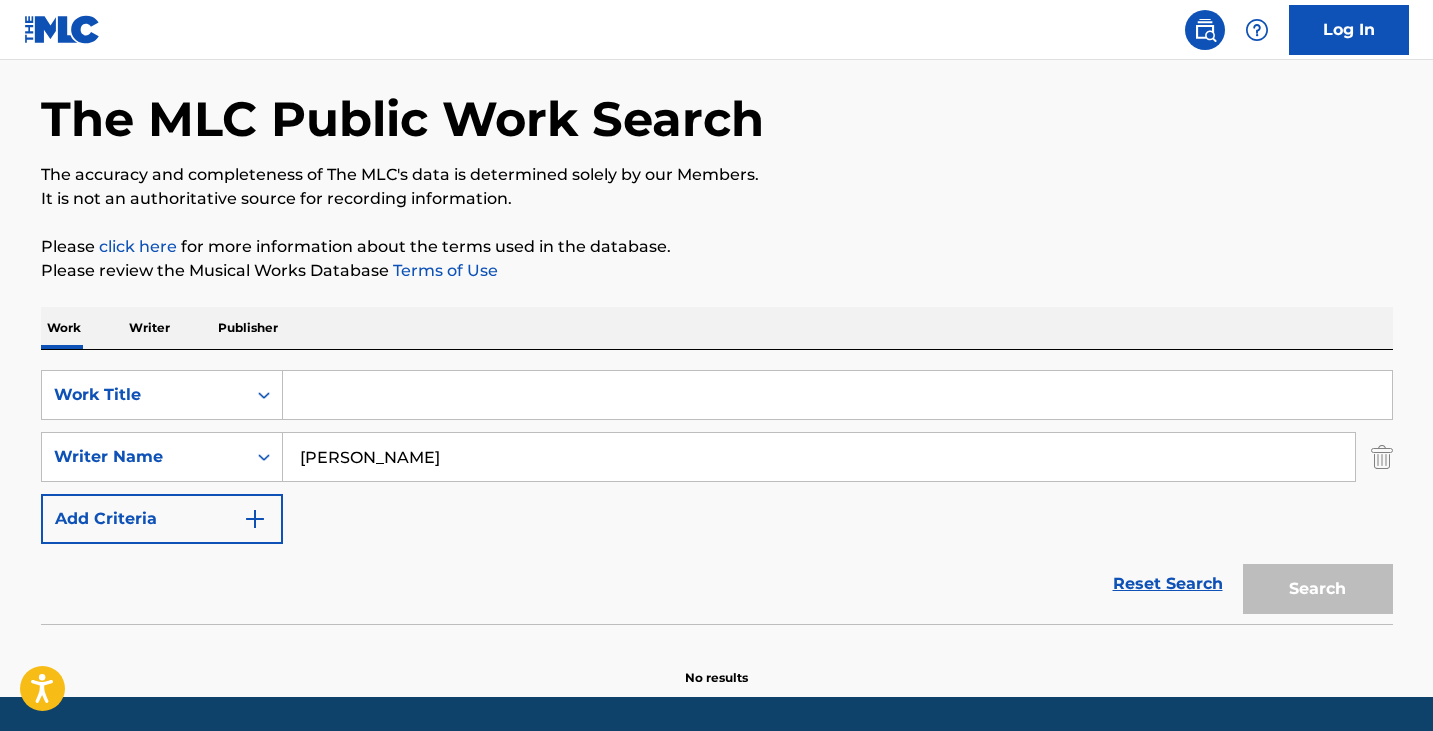 type on "[PERSON_NAME]" 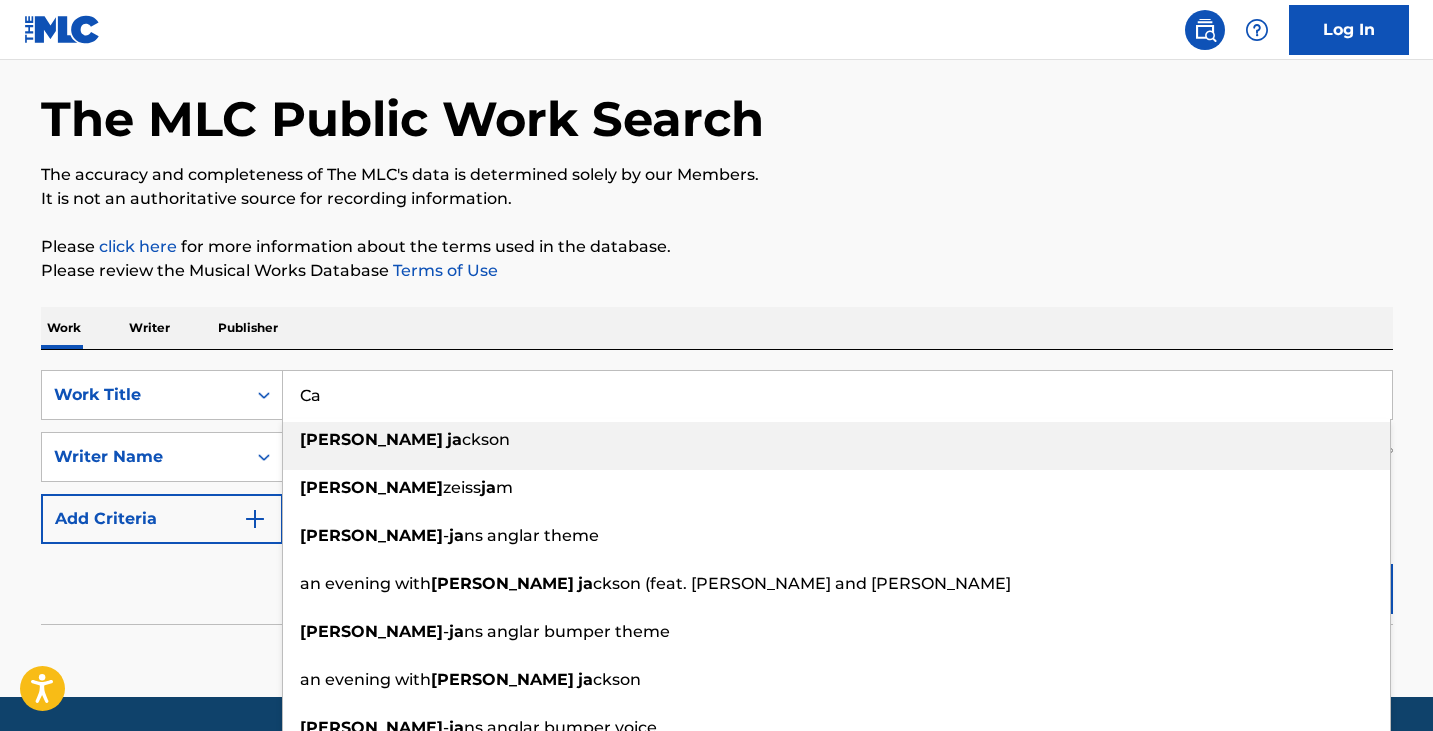 type on "C" 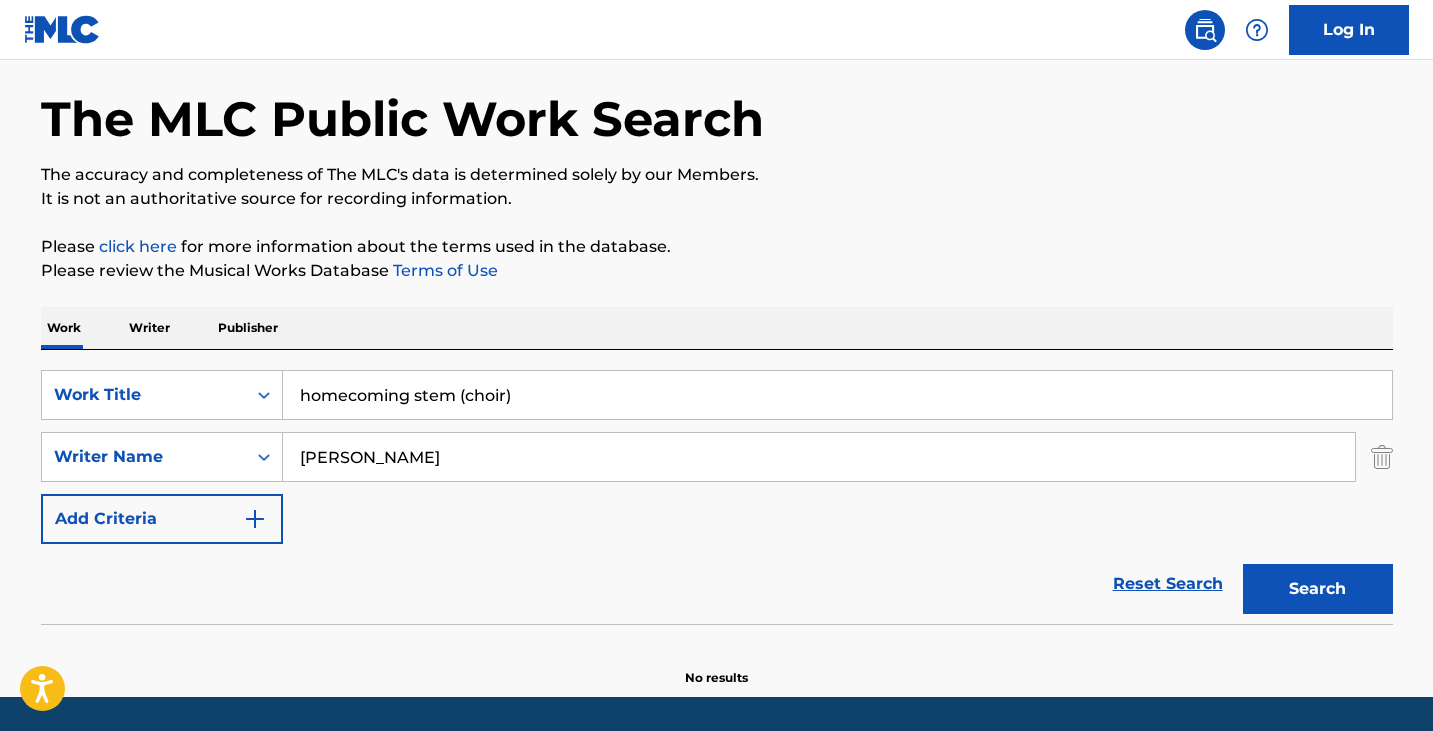 drag, startPoint x: 640, startPoint y: 410, endPoint x: 405, endPoint y: 411, distance: 235.00212 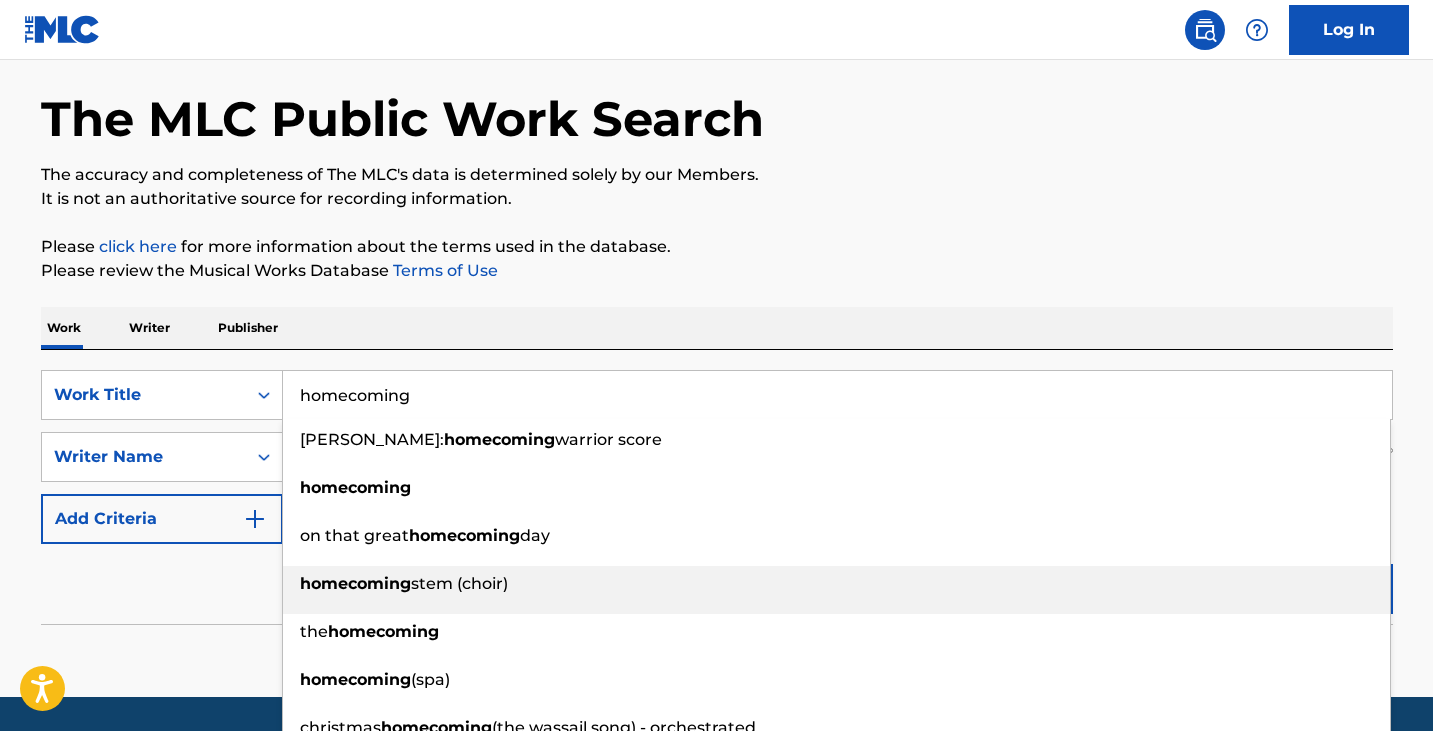 type on "homecoming" 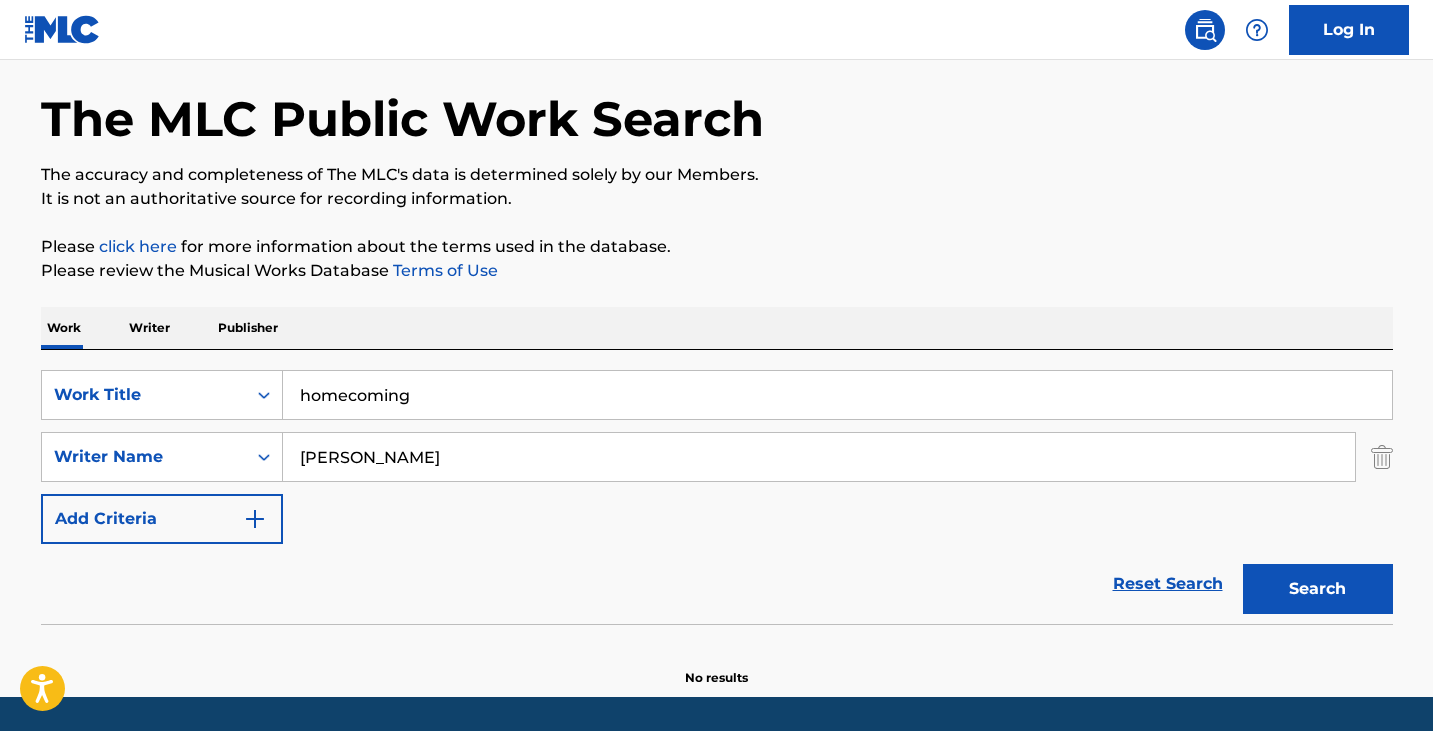click on "Search" at bounding box center (1318, 589) 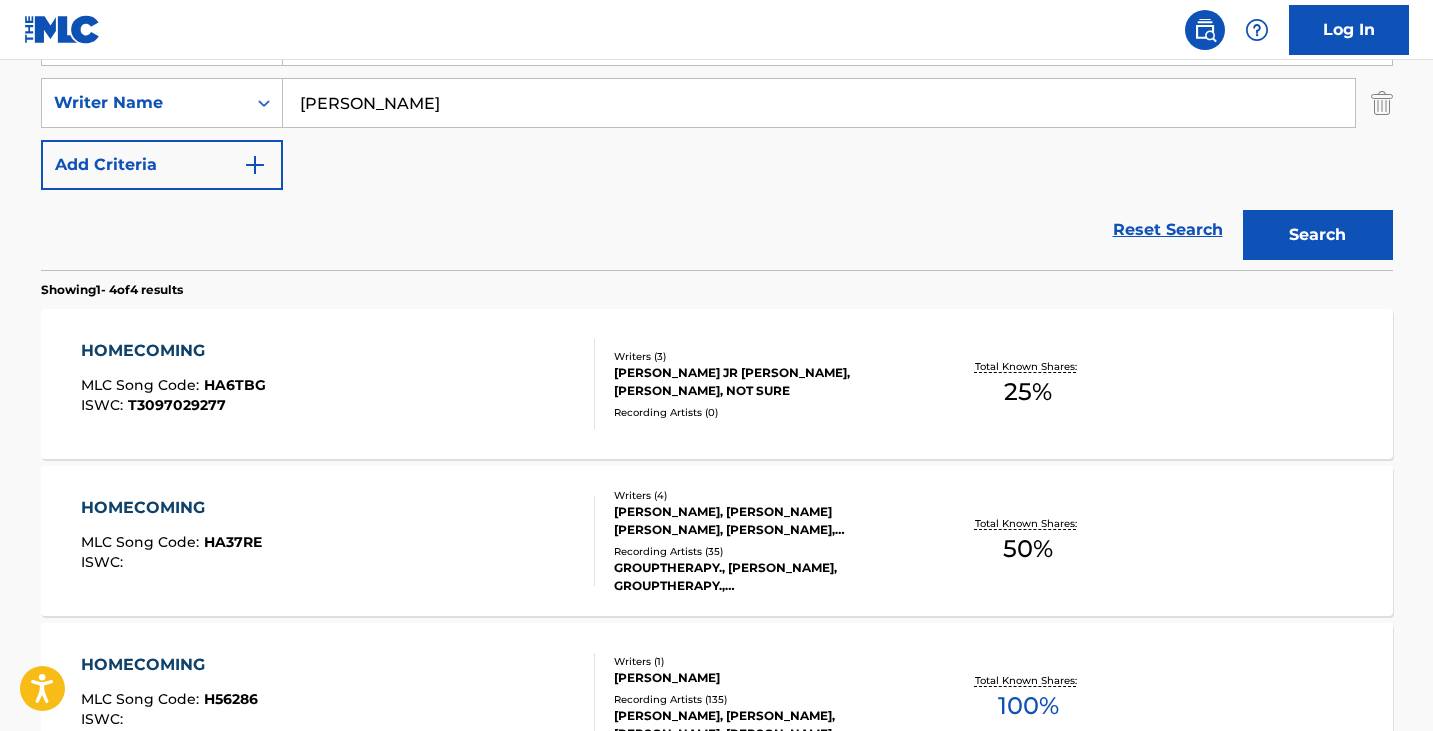 scroll, scrollTop: 675, scrollLeft: 0, axis: vertical 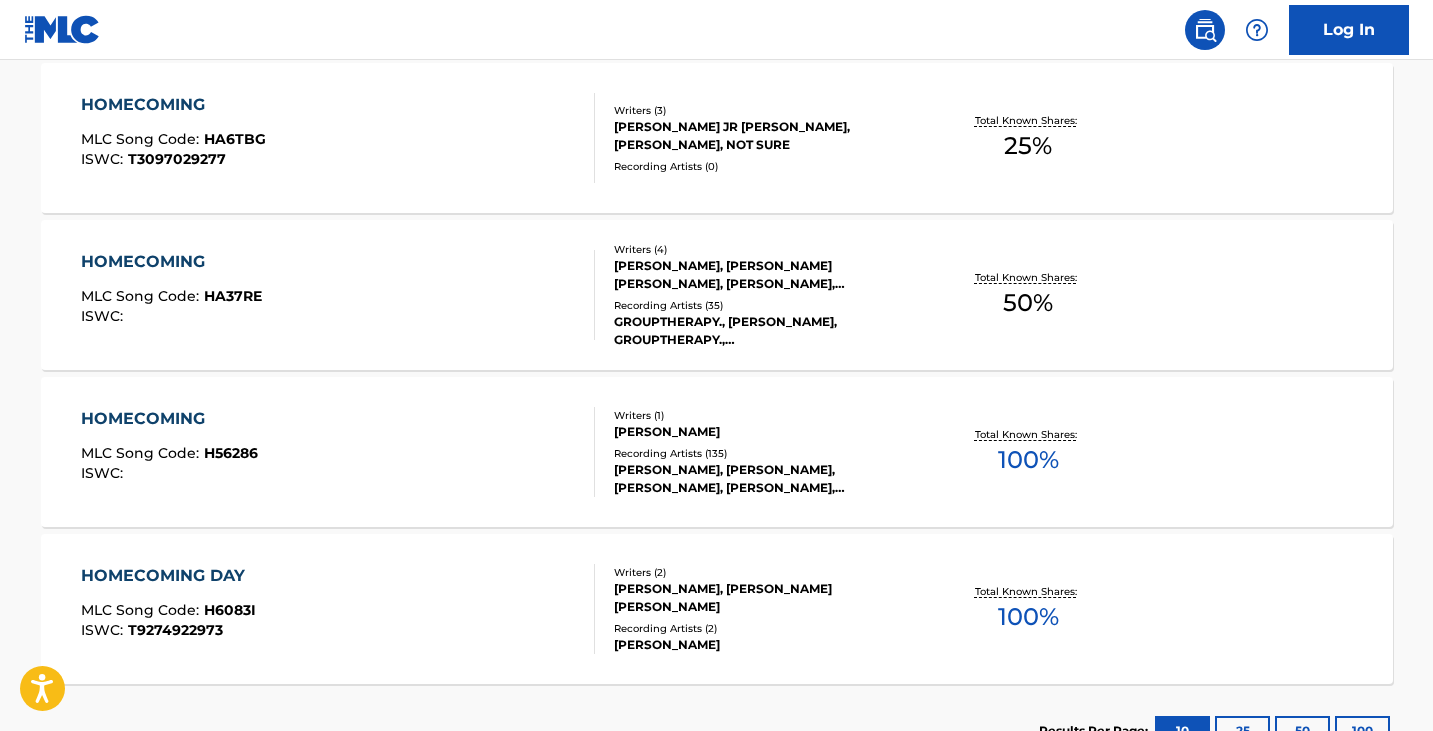 click on "HOMECOMING MLC Song Code : H56286 ISWC :" at bounding box center (338, 452) 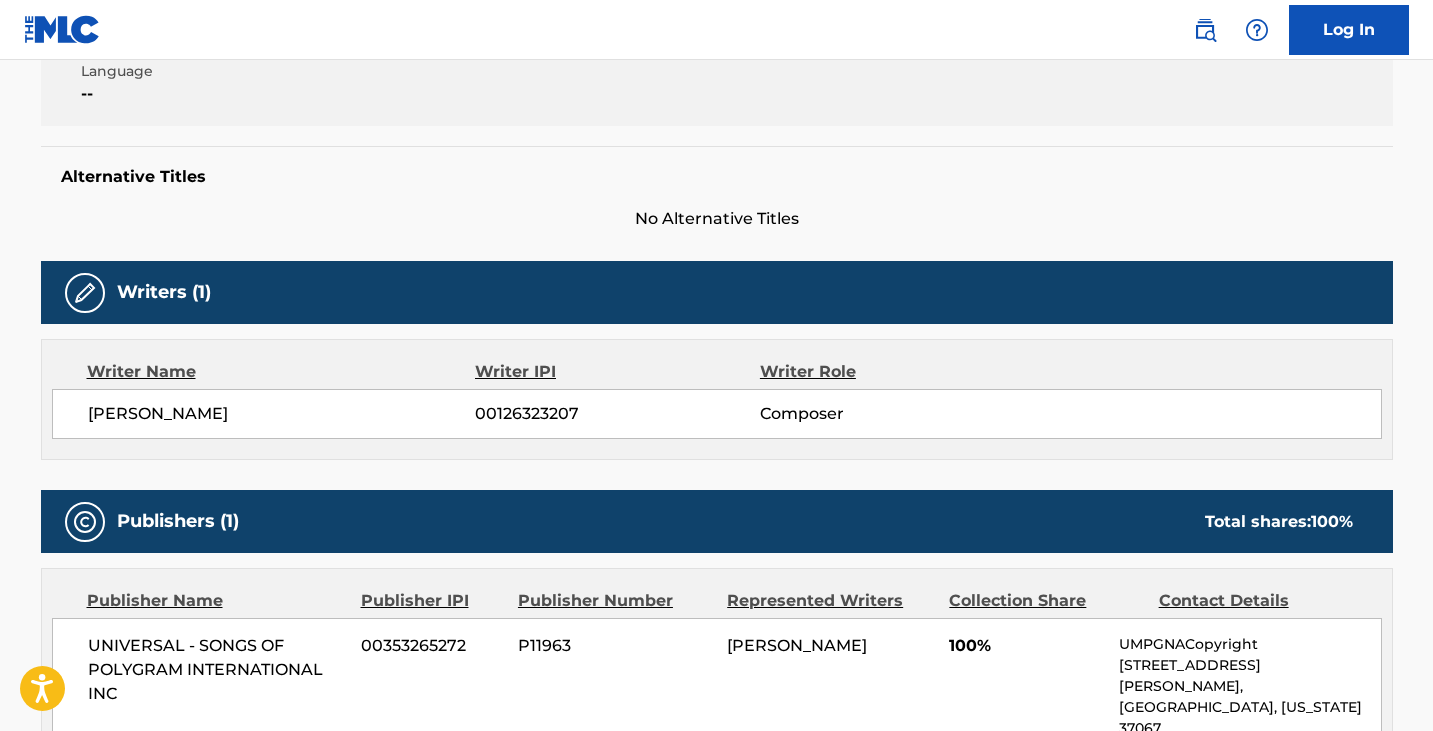 scroll, scrollTop: 300, scrollLeft: 0, axis: vertical 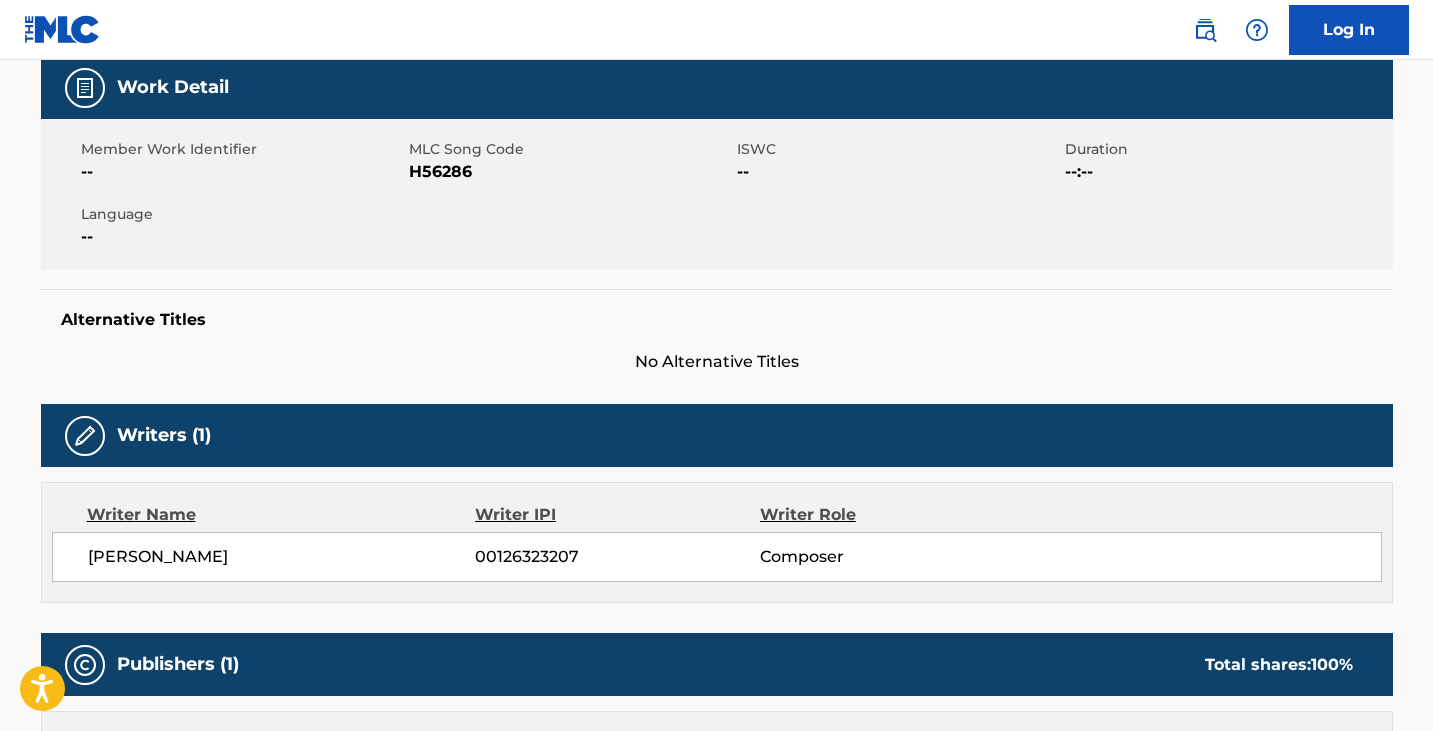 click on "H56286" at bounding box center [570, 172] 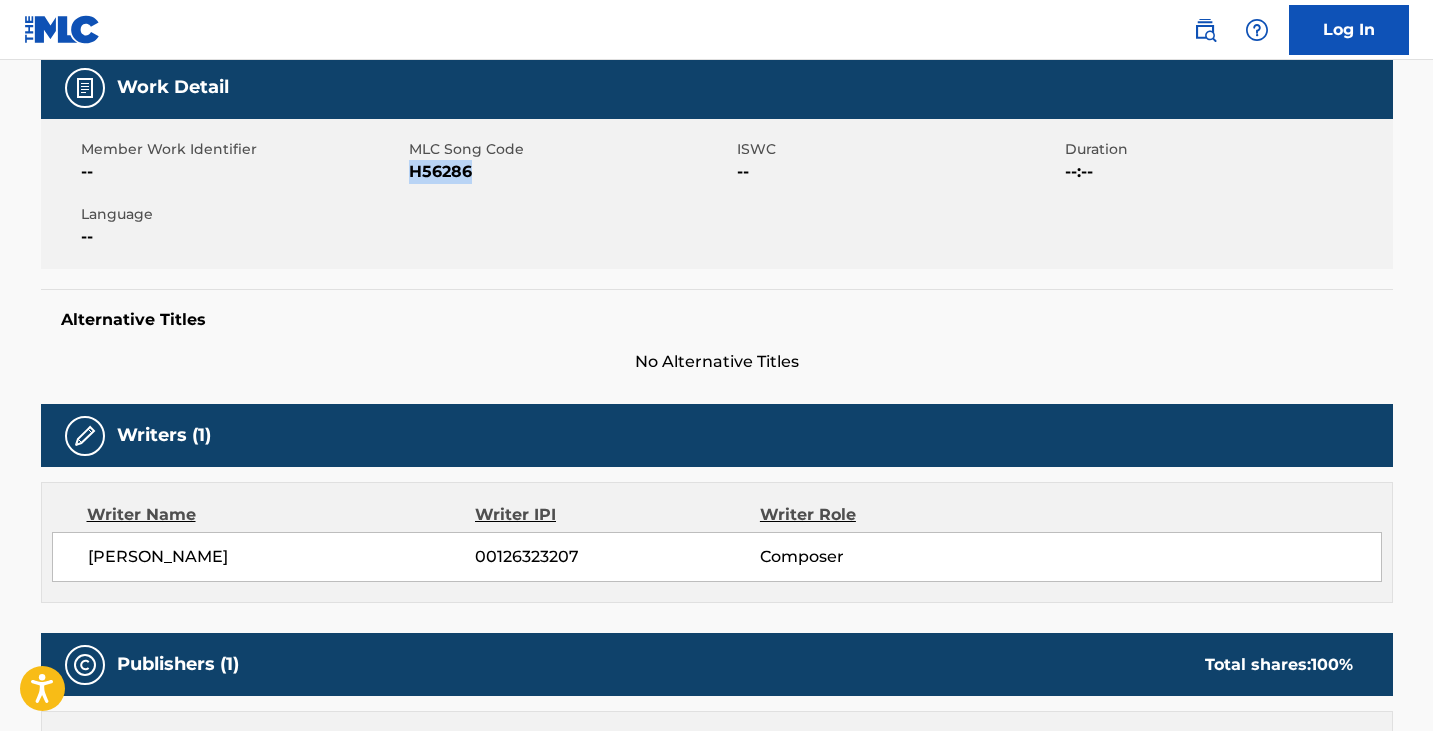 click on "H56286" at bounding box center [570, 172] 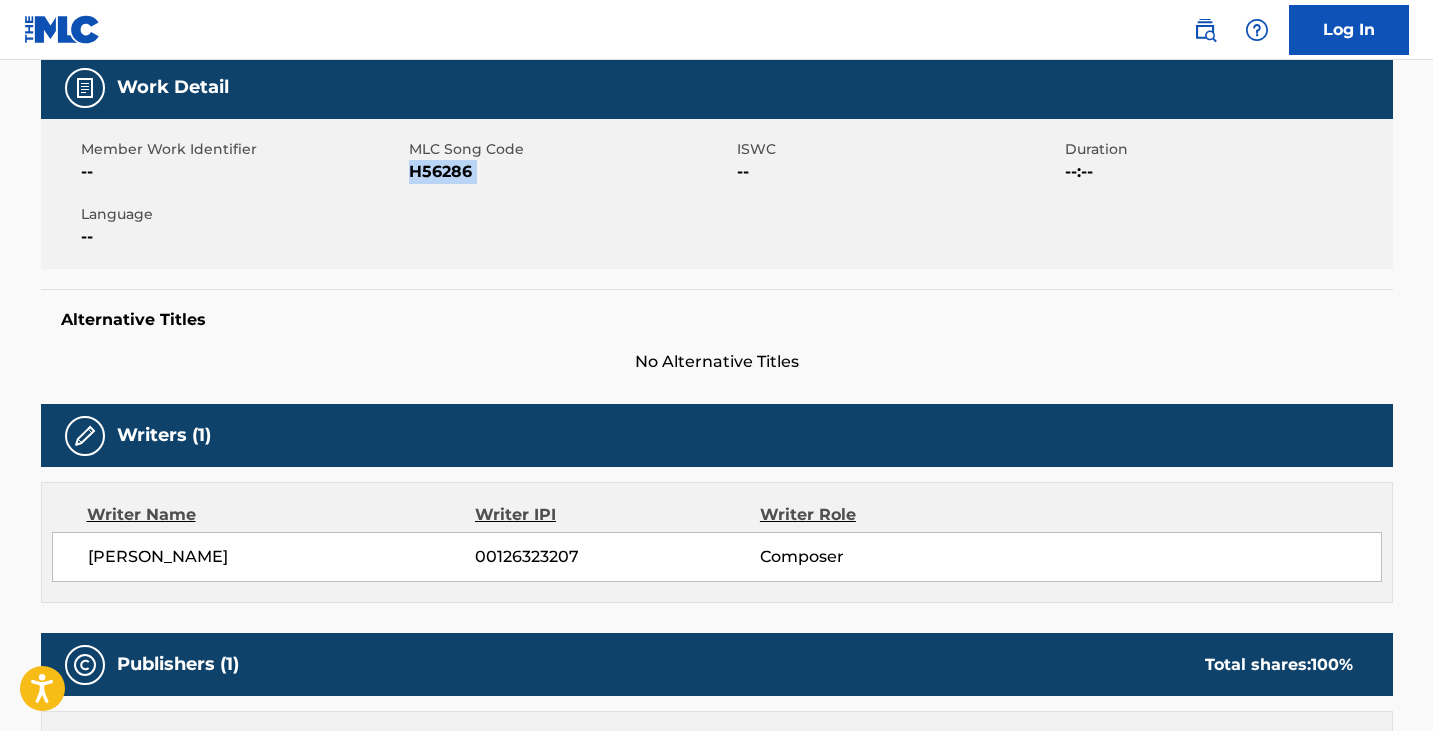 click on "H56286" at bounding box center (570, 172) 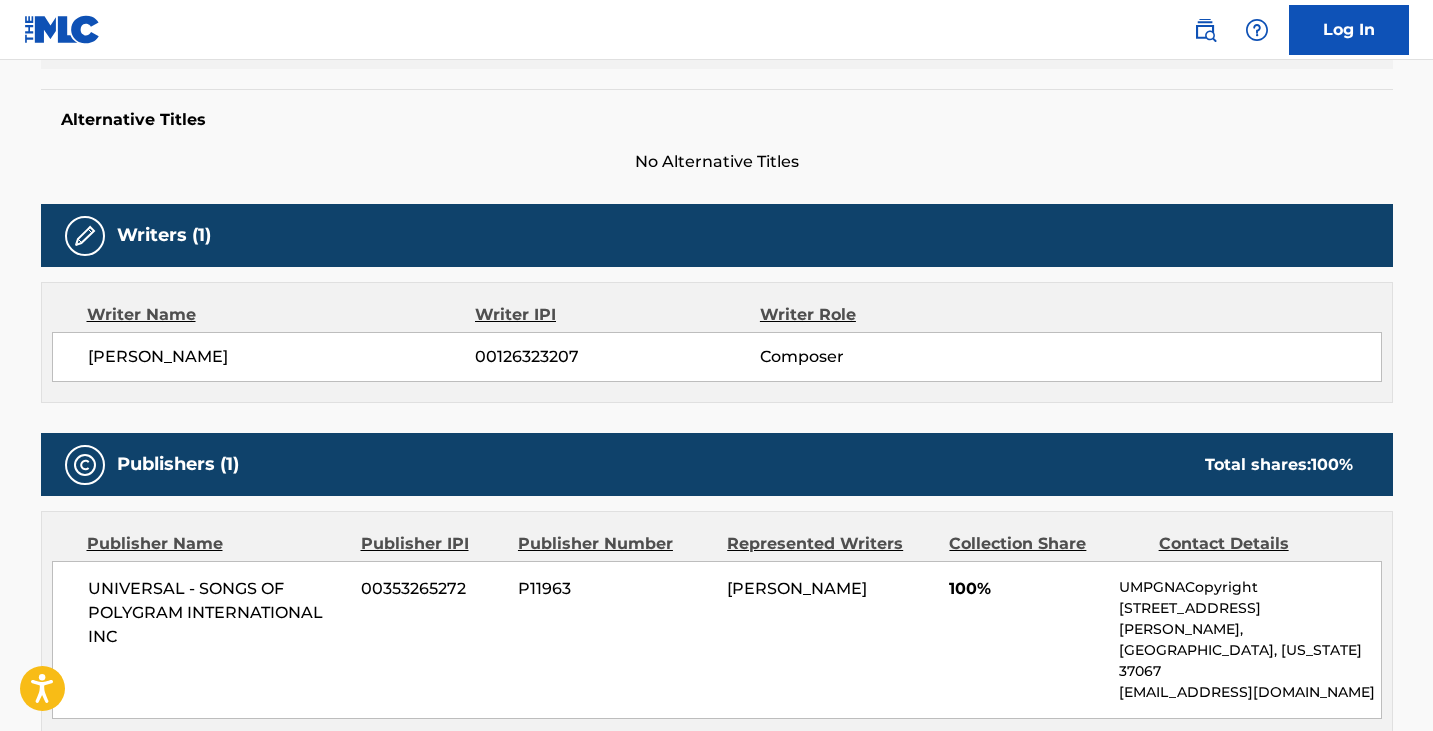 click on "Writers   (1)" at bounding box center [717, 235] 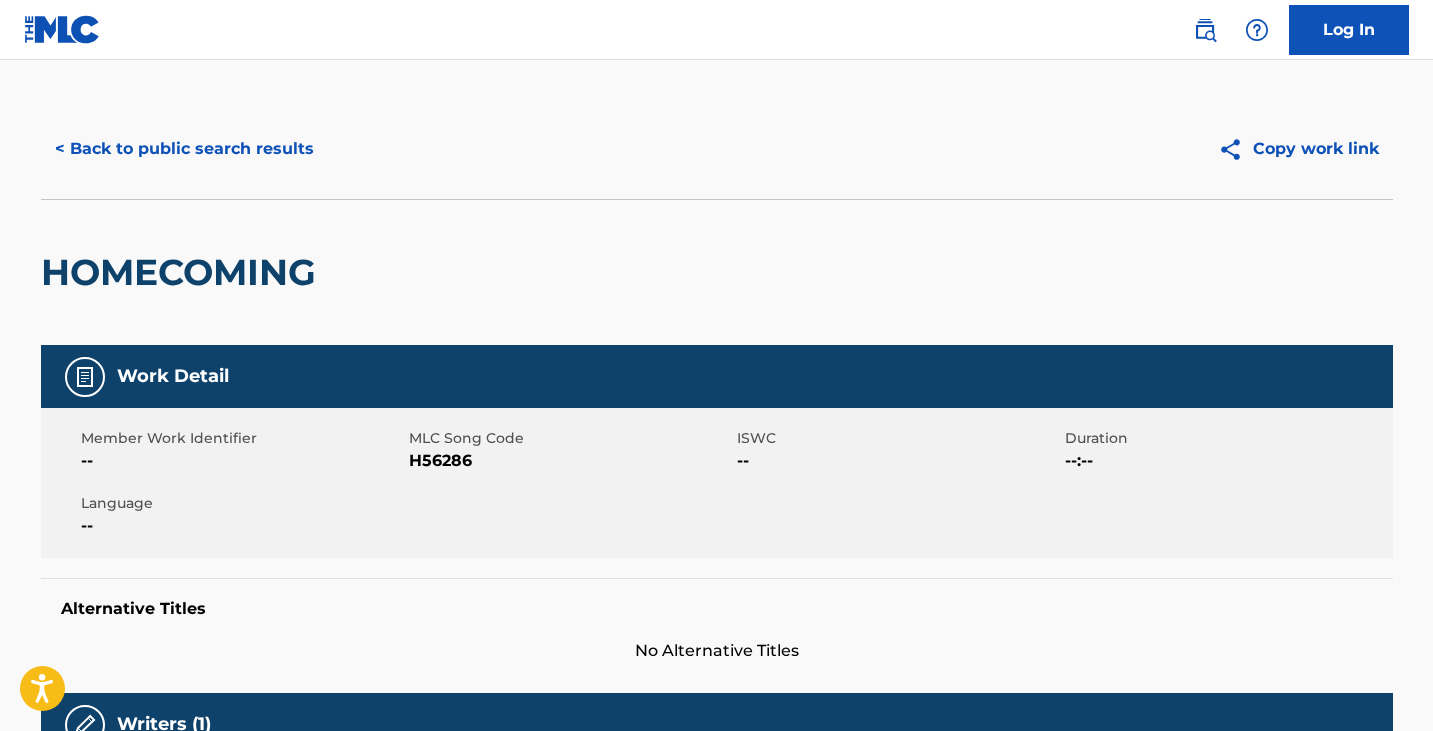 scroll, scrollTop: 0, scrollLeft: 0, axis: both 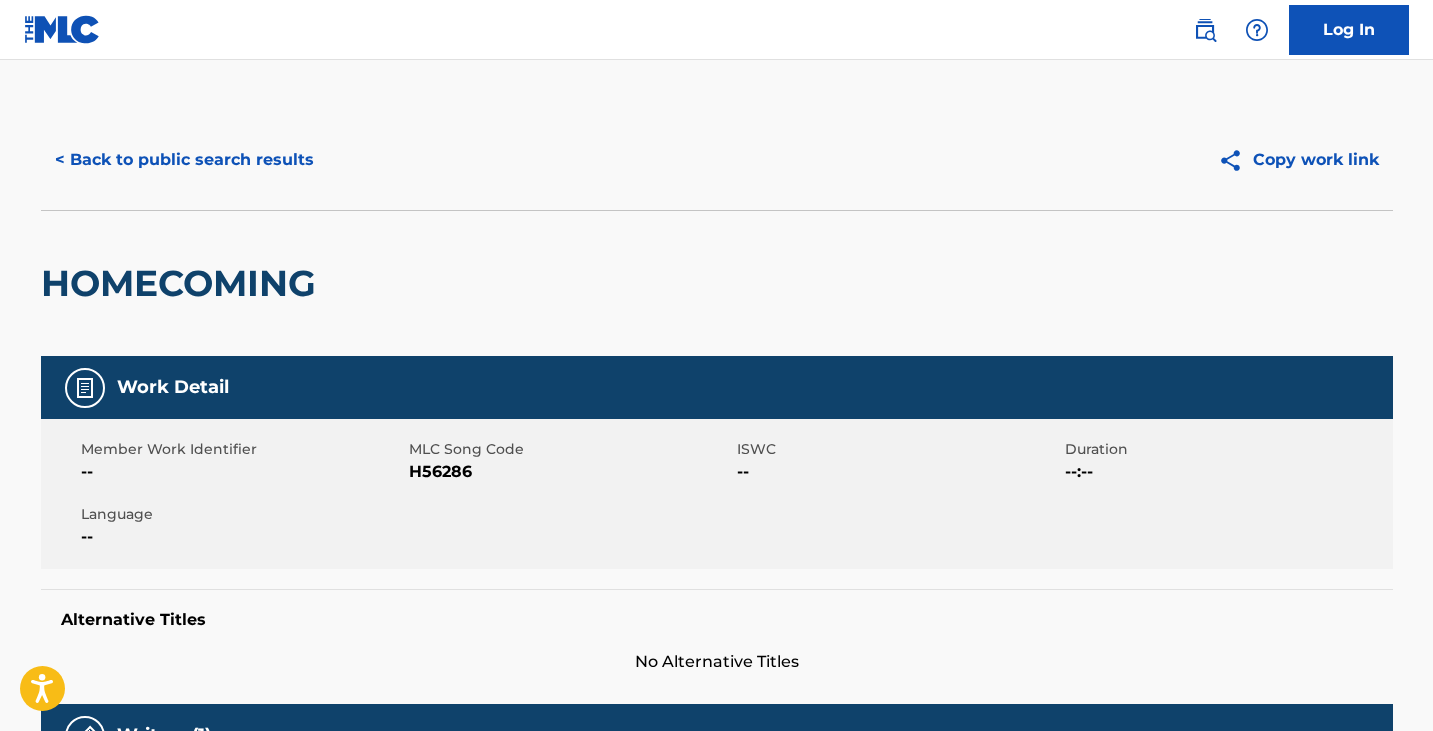 click on "H56286" at bounding box center (570, 472) 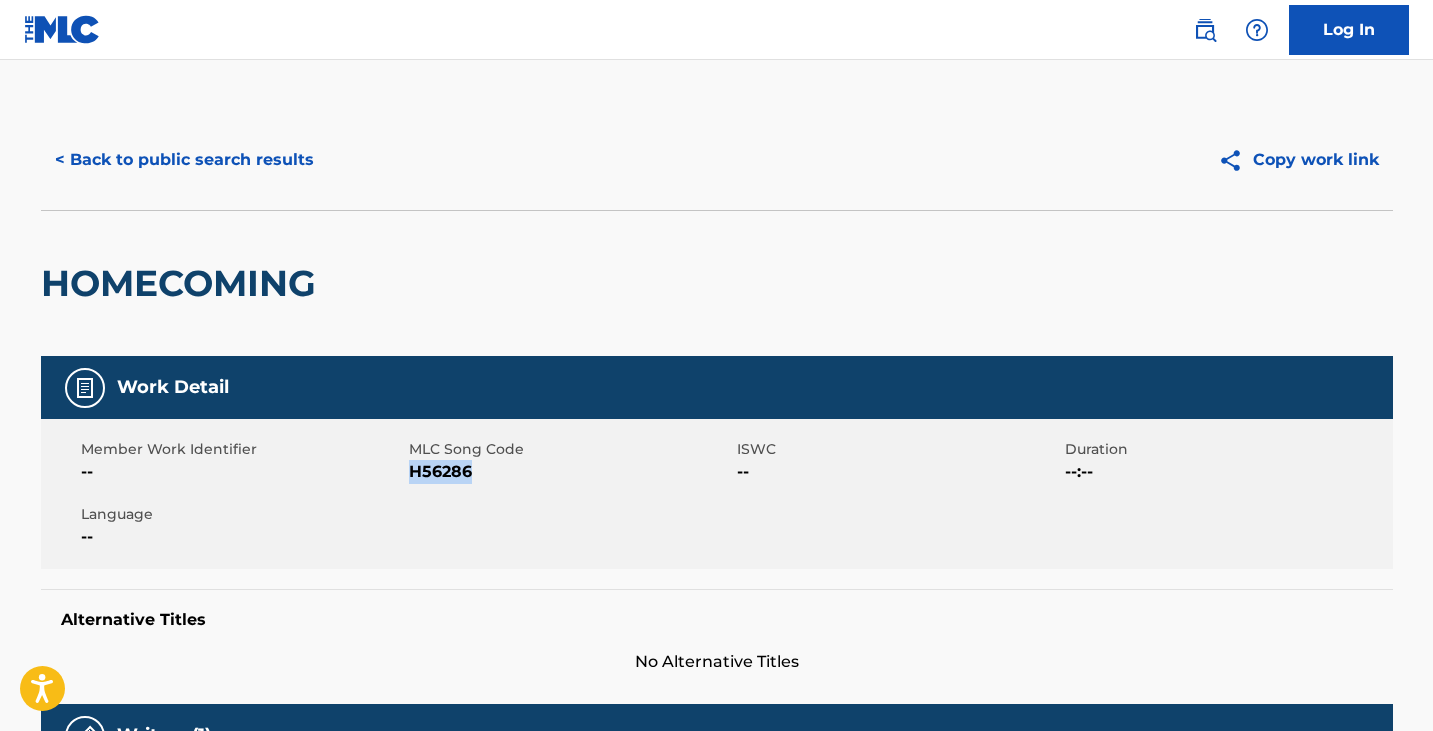 click on "H56286" at bounding box center [570, 472] 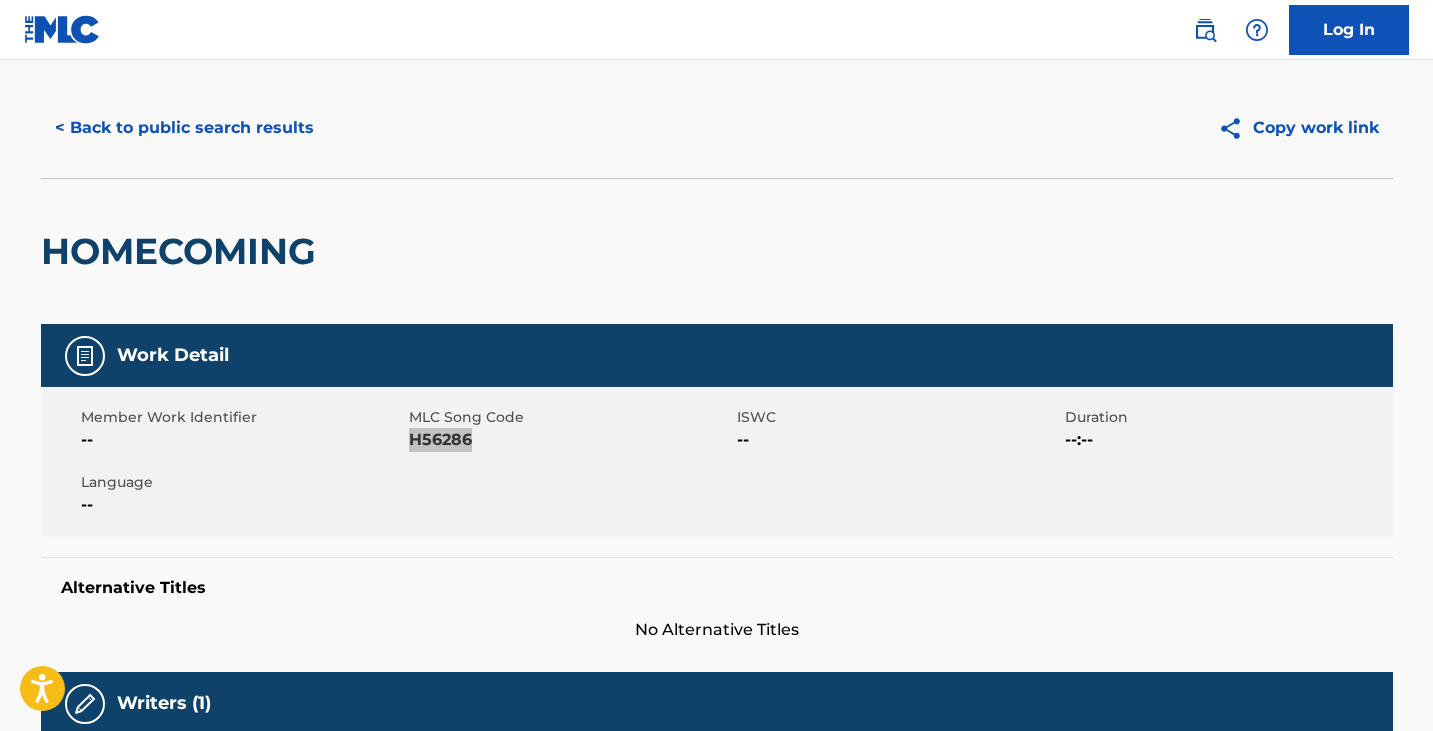 scroll, scrollTop: 0, scrollLeft: 0, axis: both 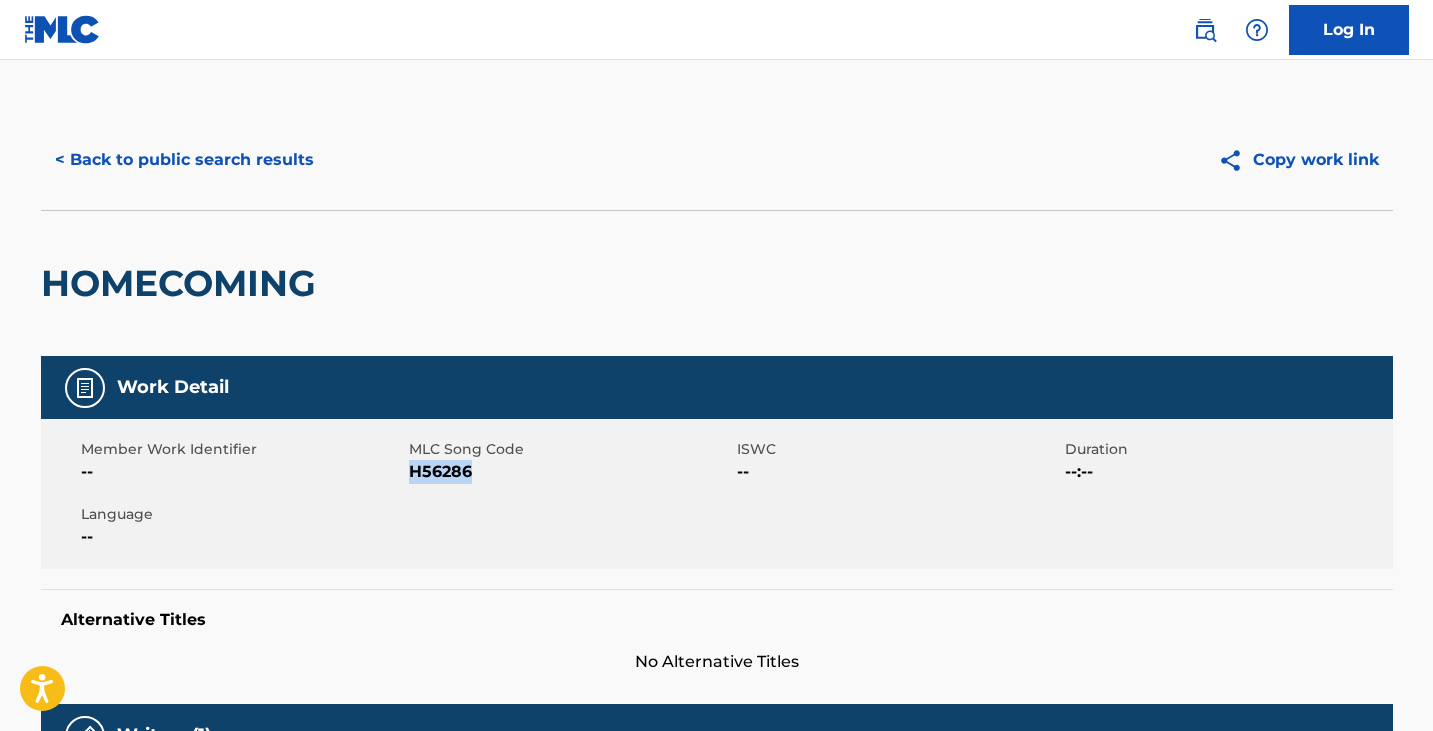 click on "< Back to public search results" at bounding box center (184, 160) 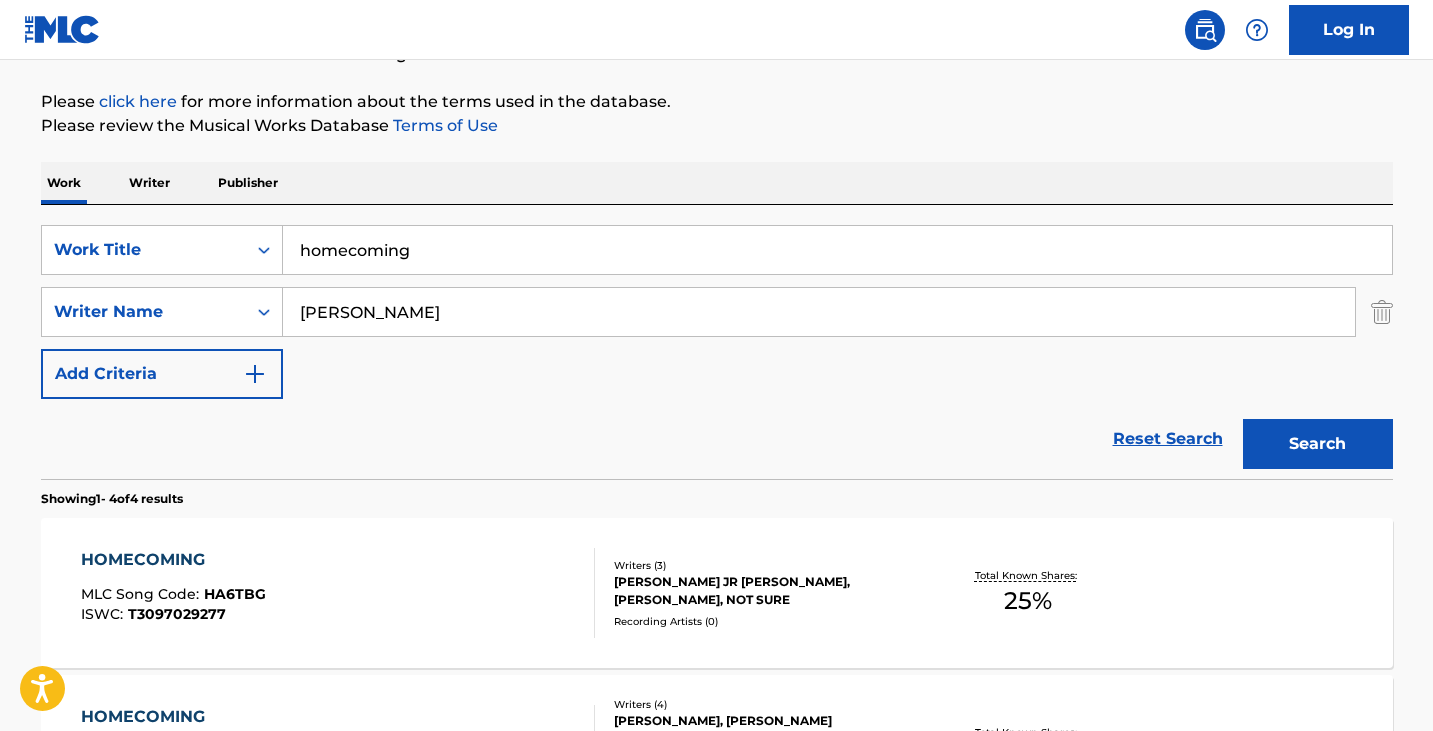 scroll, scrollTop: 0, scrollLeft: 0, axis: both 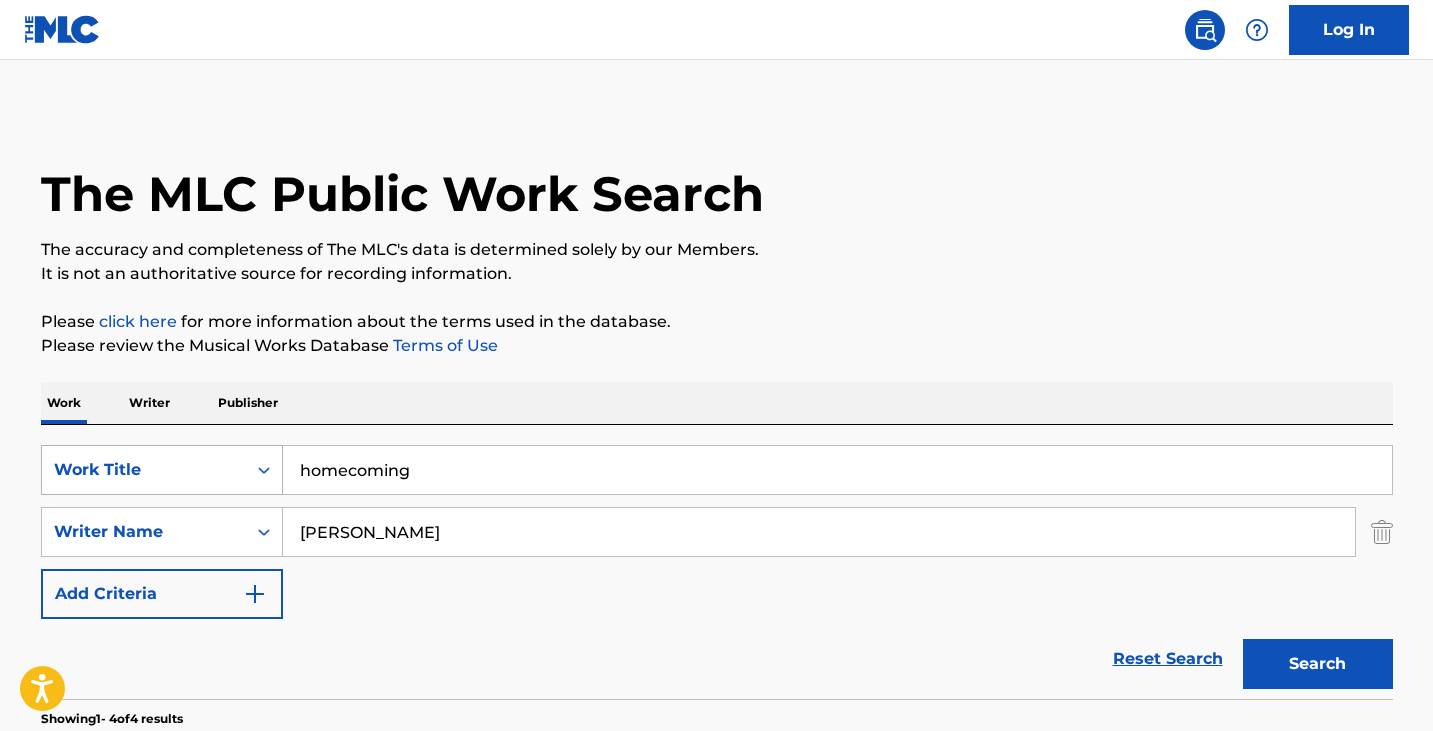 drag, startPoint x: 459, startPoint y: 459, endPoint x: 236, endPoint y: 449, distance: 223.2241 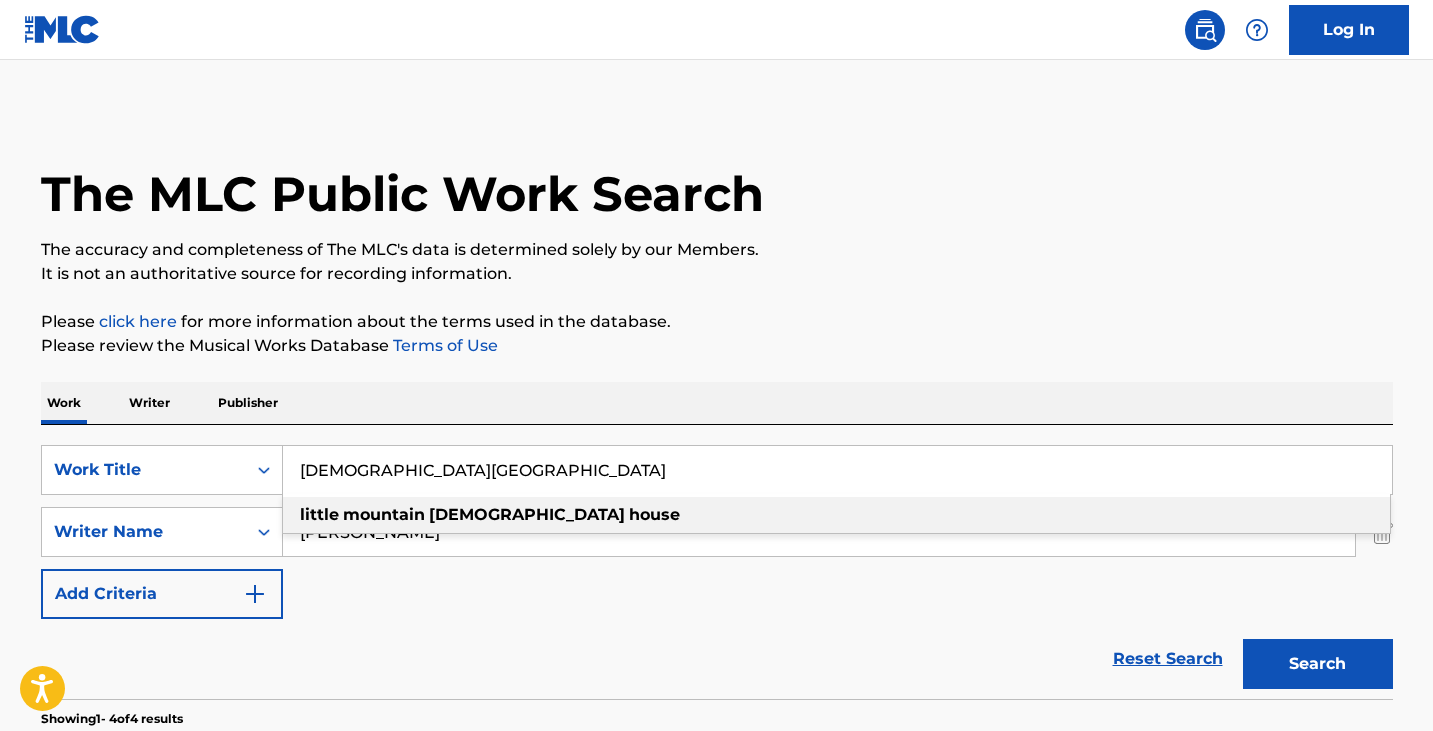 type on "[DEMOGRAPHIC_DATA][GEOGRAPHIC_DATA]" 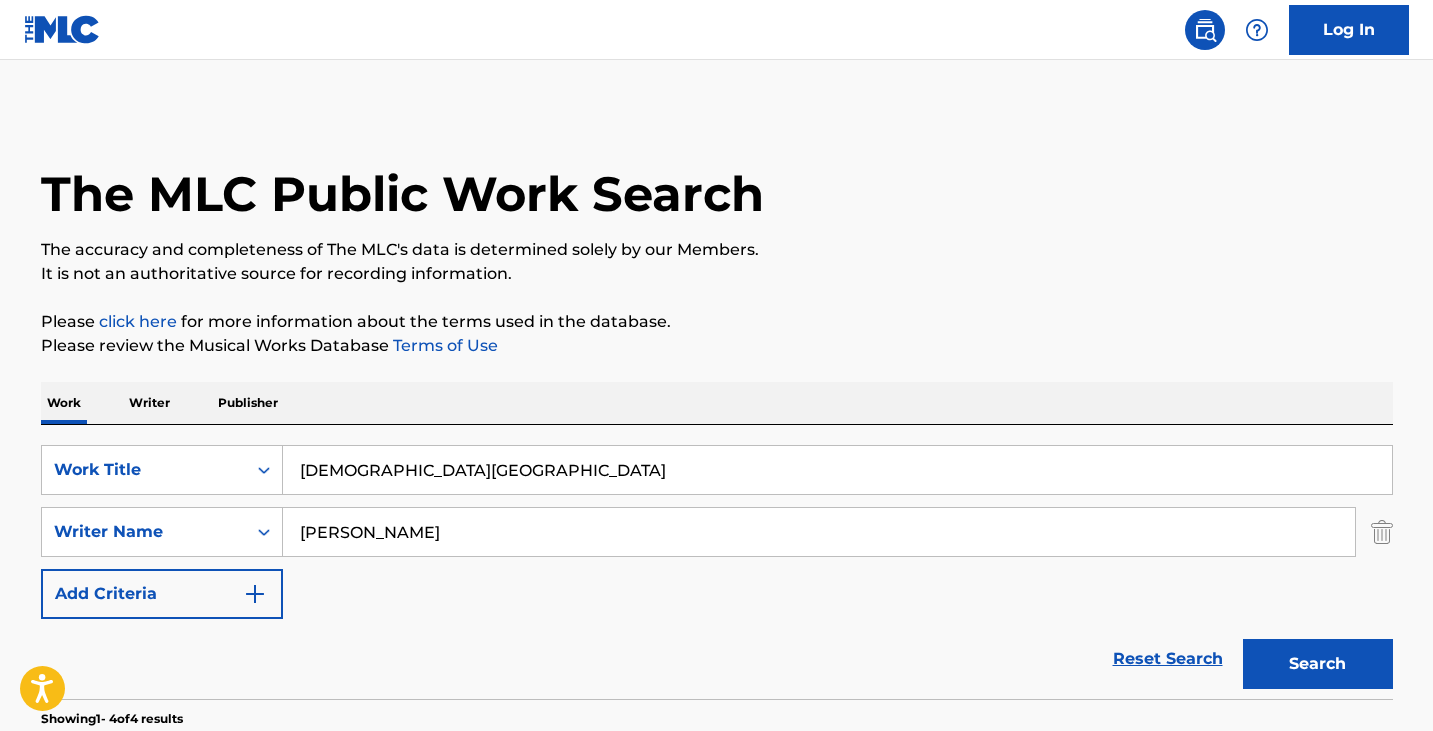 click on "Work Writer Publisher" at bounding box center (717, 403) 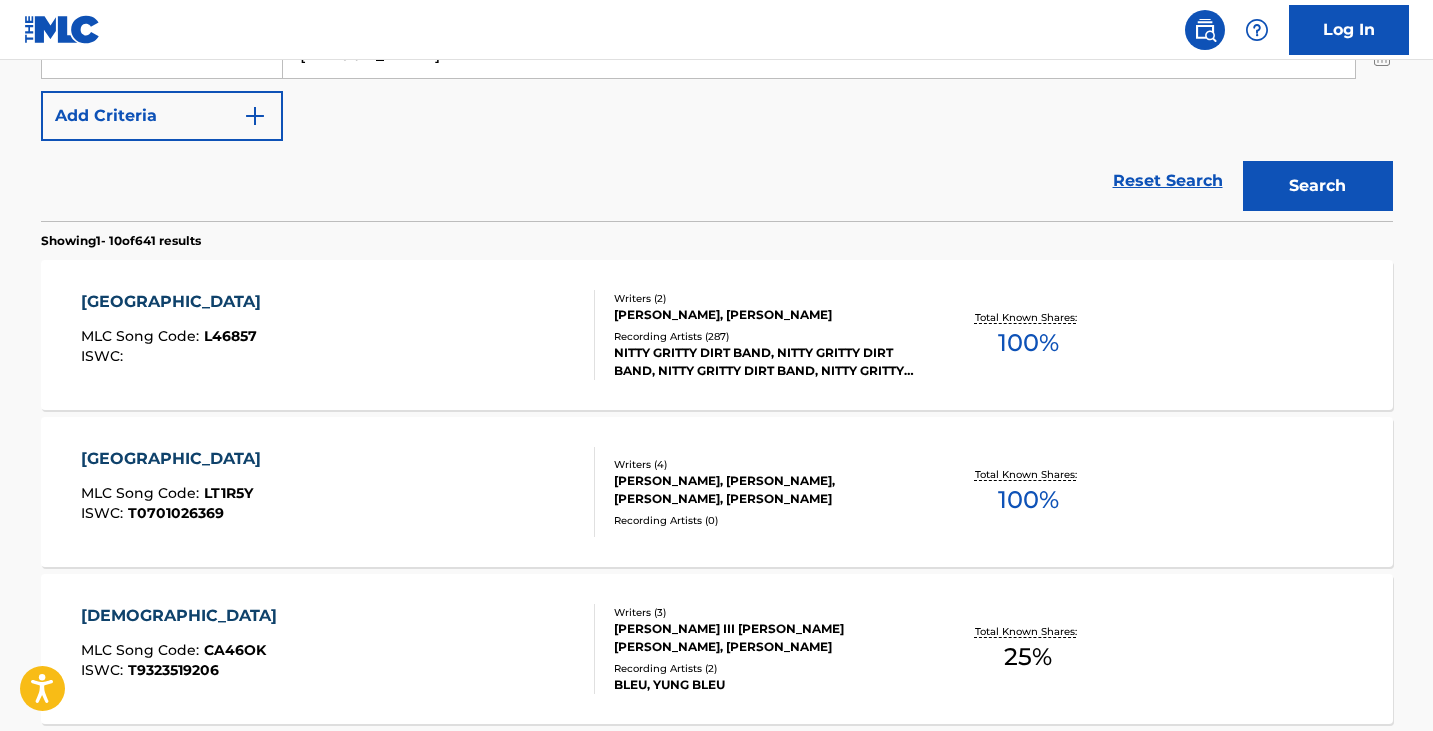 scroll, scrollTop: 502, scrollLeft: 0, axis: vertical 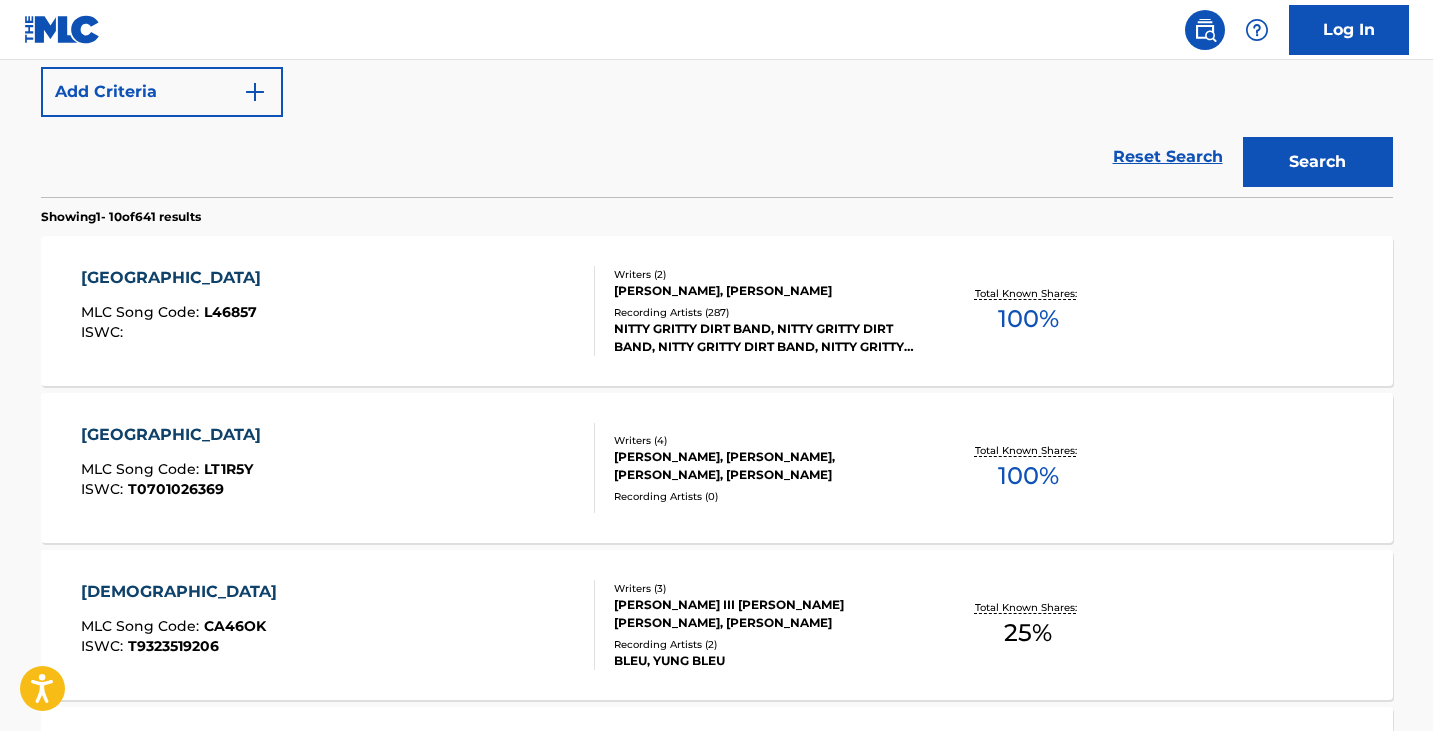 click on "LITTLE MOUNTAIN CHURCH HOUSE MLC Song Code : LT1R5Y ISWC : T0701026369 Writers ( 4 ) [PERSON_NAME], [PERSON_NAME], [PERSON_NAME], [PERSON_NAME] Recording Artists ( 0 ) Total Known Shares: 100 %" at bounding box center (717, 468) 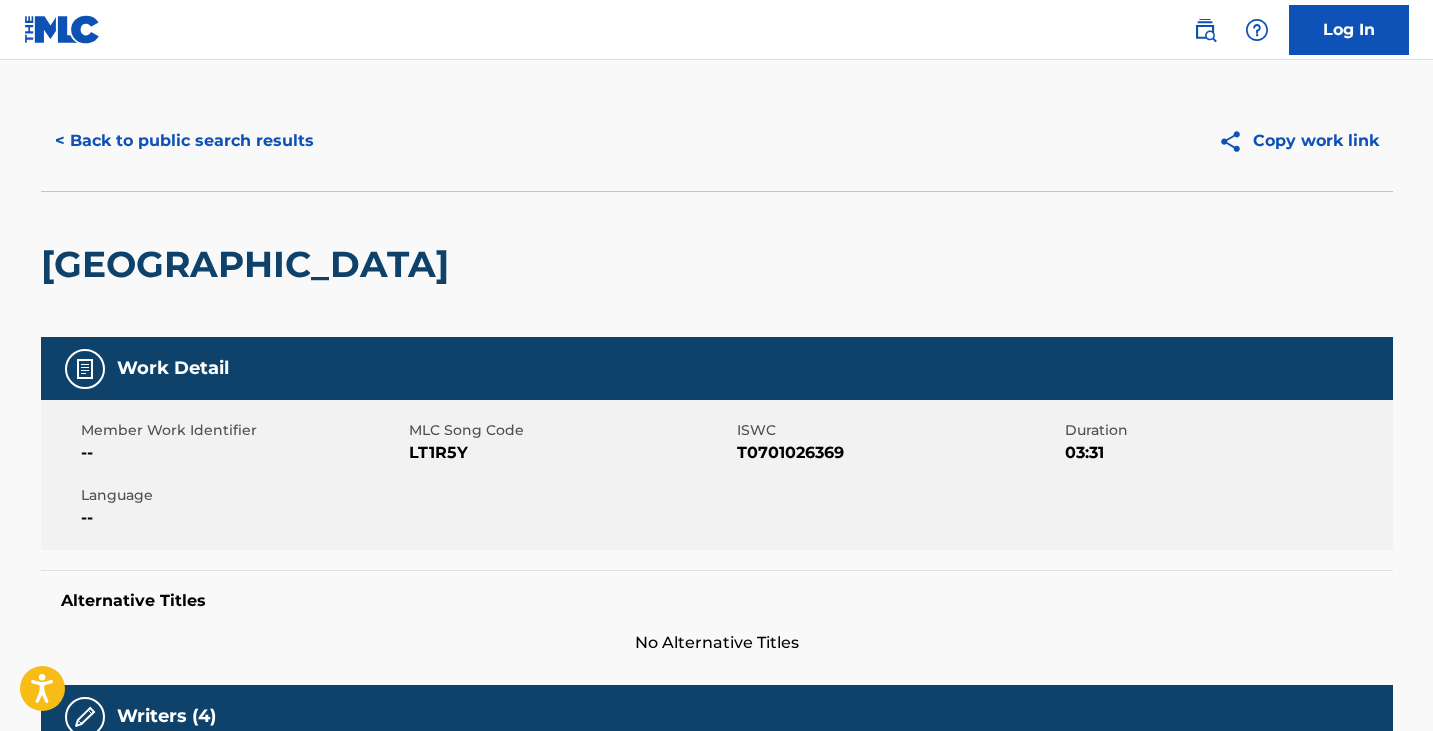 scroll, scrollTop: 0, scrollLeft: 0, axis: both 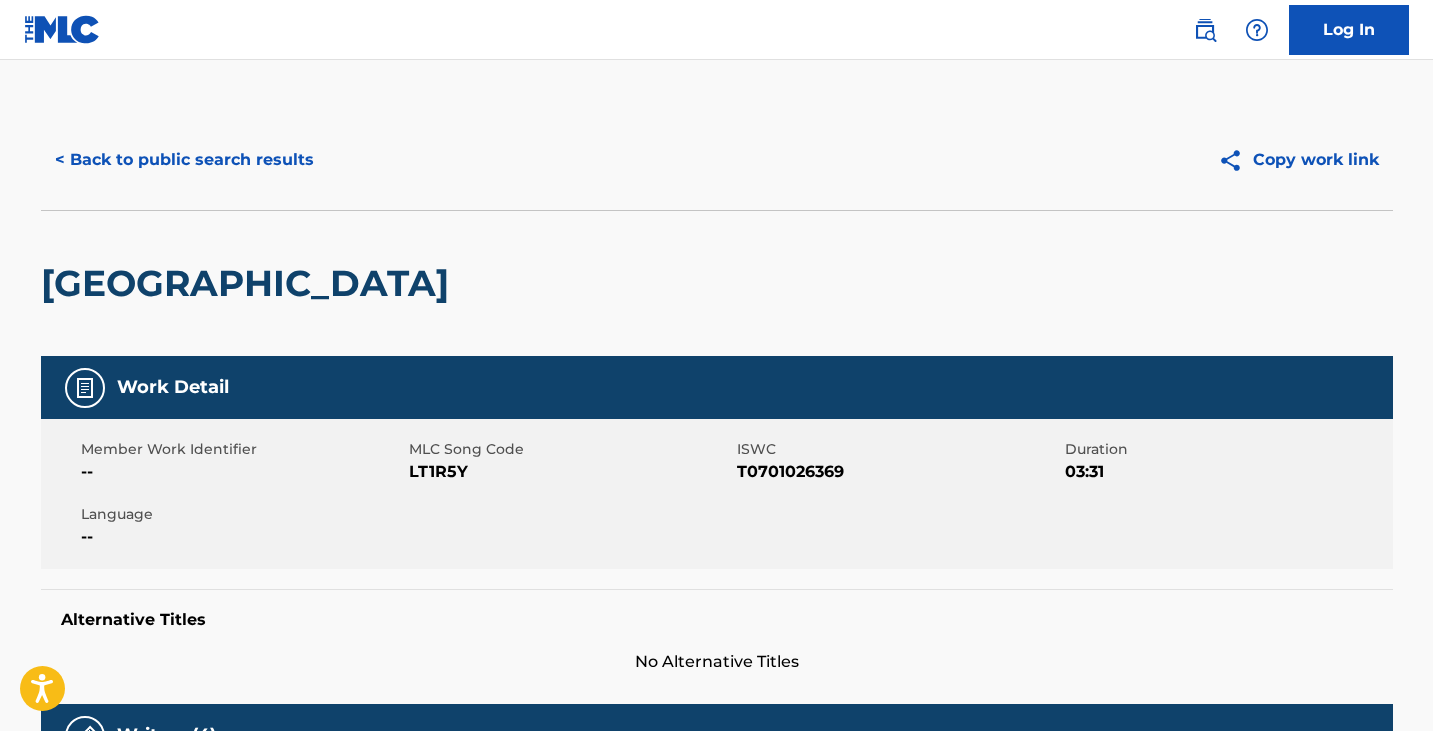 click on "< Back to public search results" at bounding box center (184, 160) 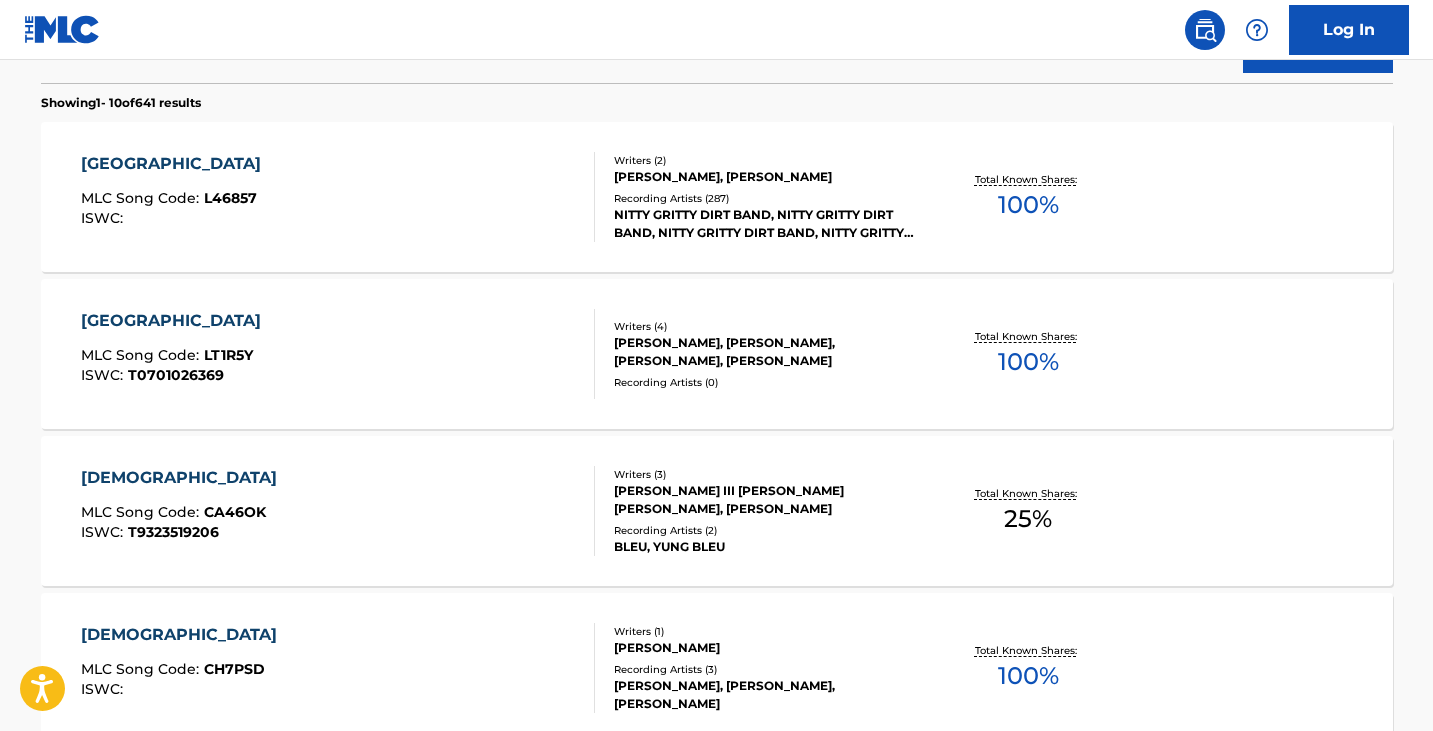 click on "[GEOGRAPHIC_DATA] MLC Song Code : L46857 ISWC :" at bounding box center [338, 197] 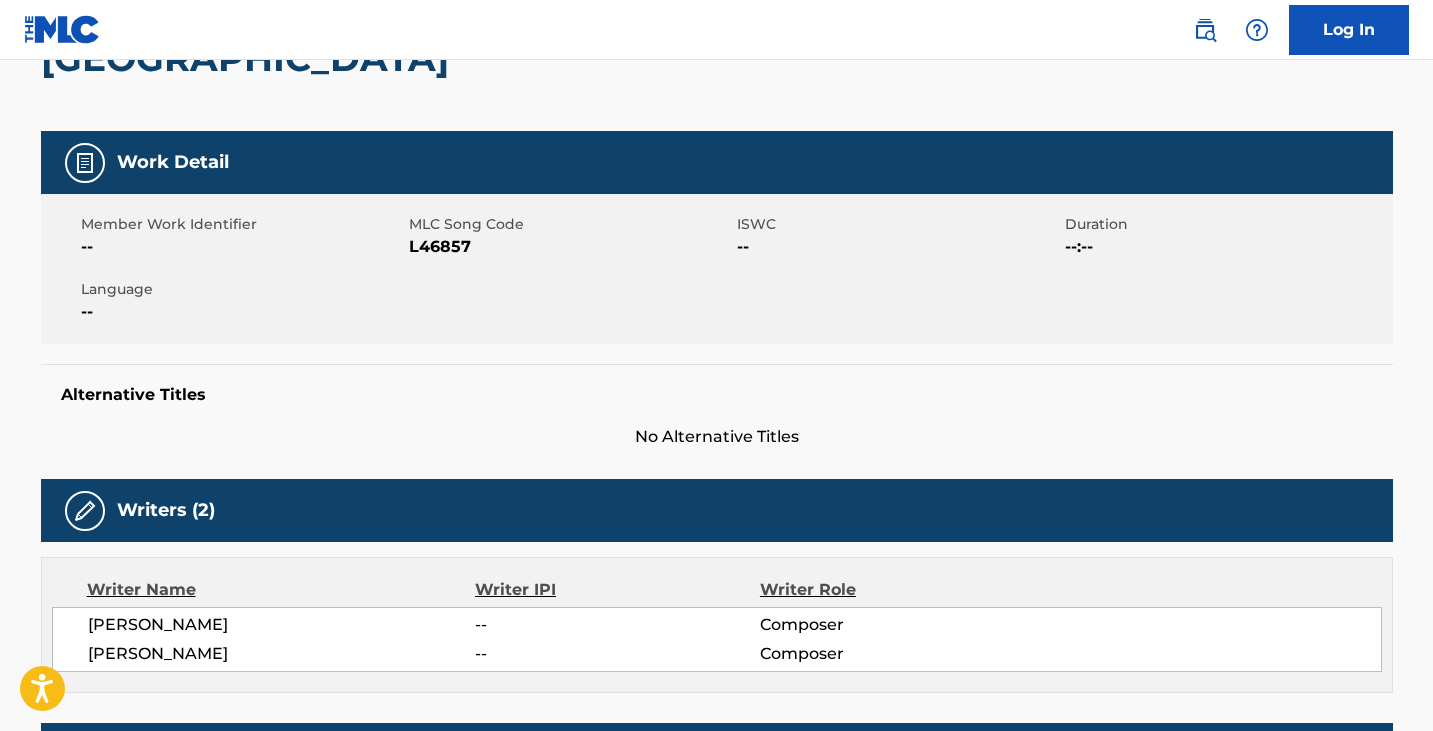 scroll, scrollTop: 0, scrollLeft: 0, axis: both 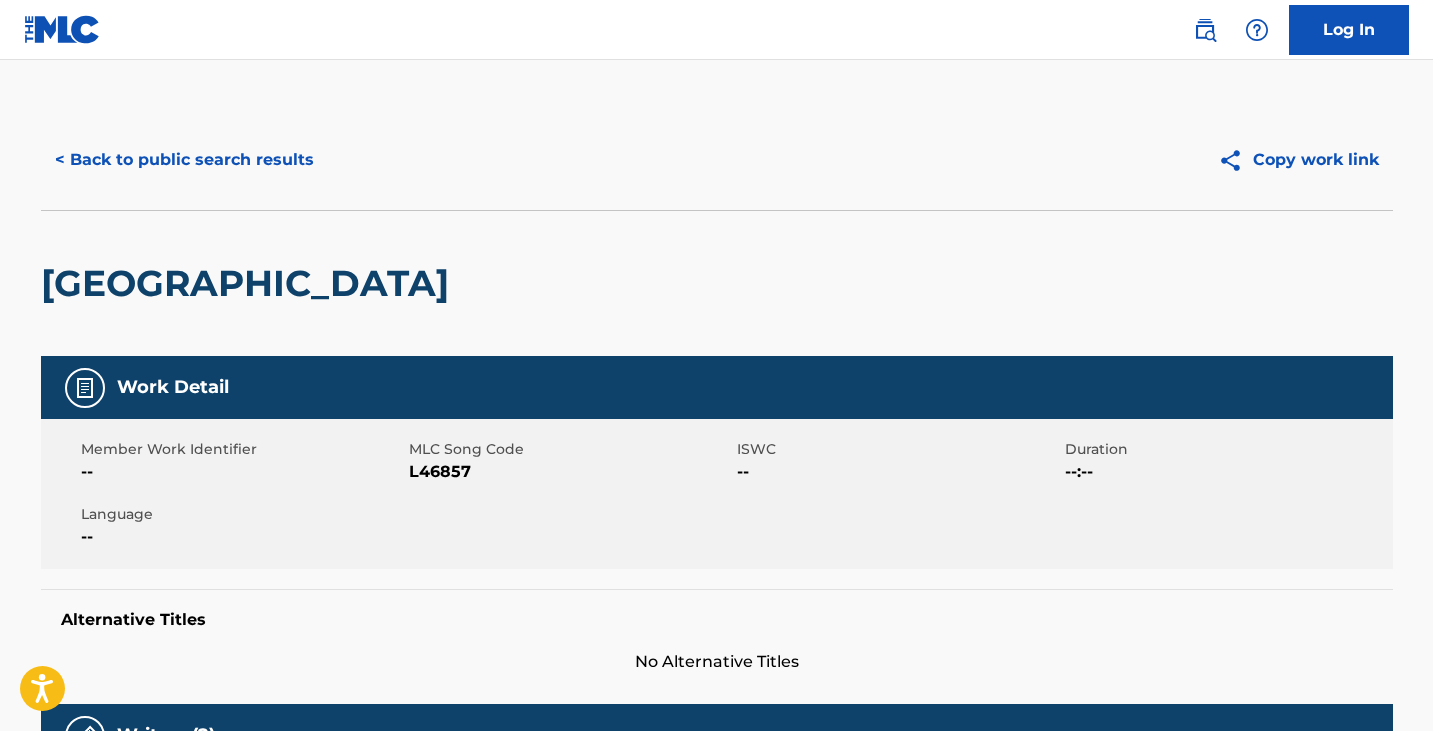 click on "< Back to public search results" at bounding box center (184, 160) 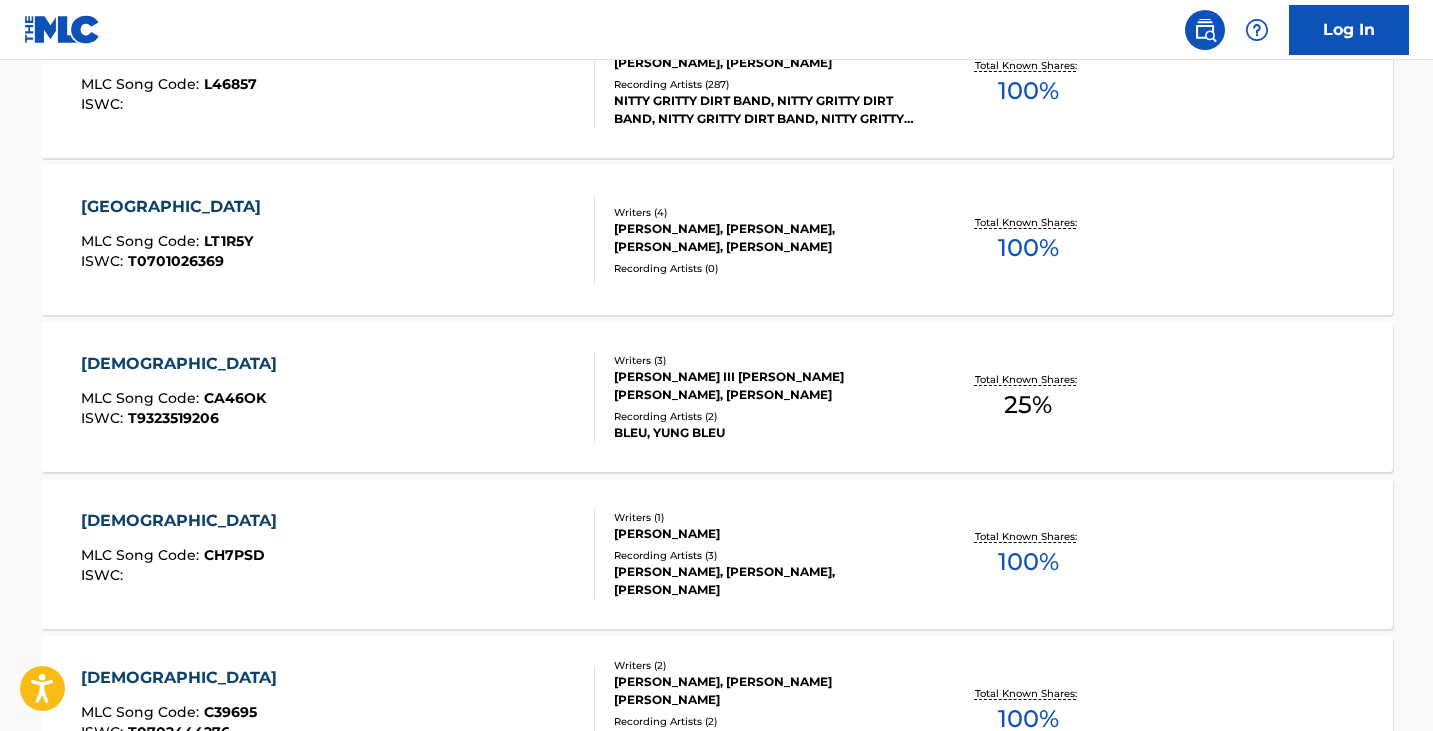 click on "LITTLE MOUNTAIN CHURCH HOUSE MLC Song Code : LT1R5Y ISWC : T0701026369" at bounding box center [338, 240] 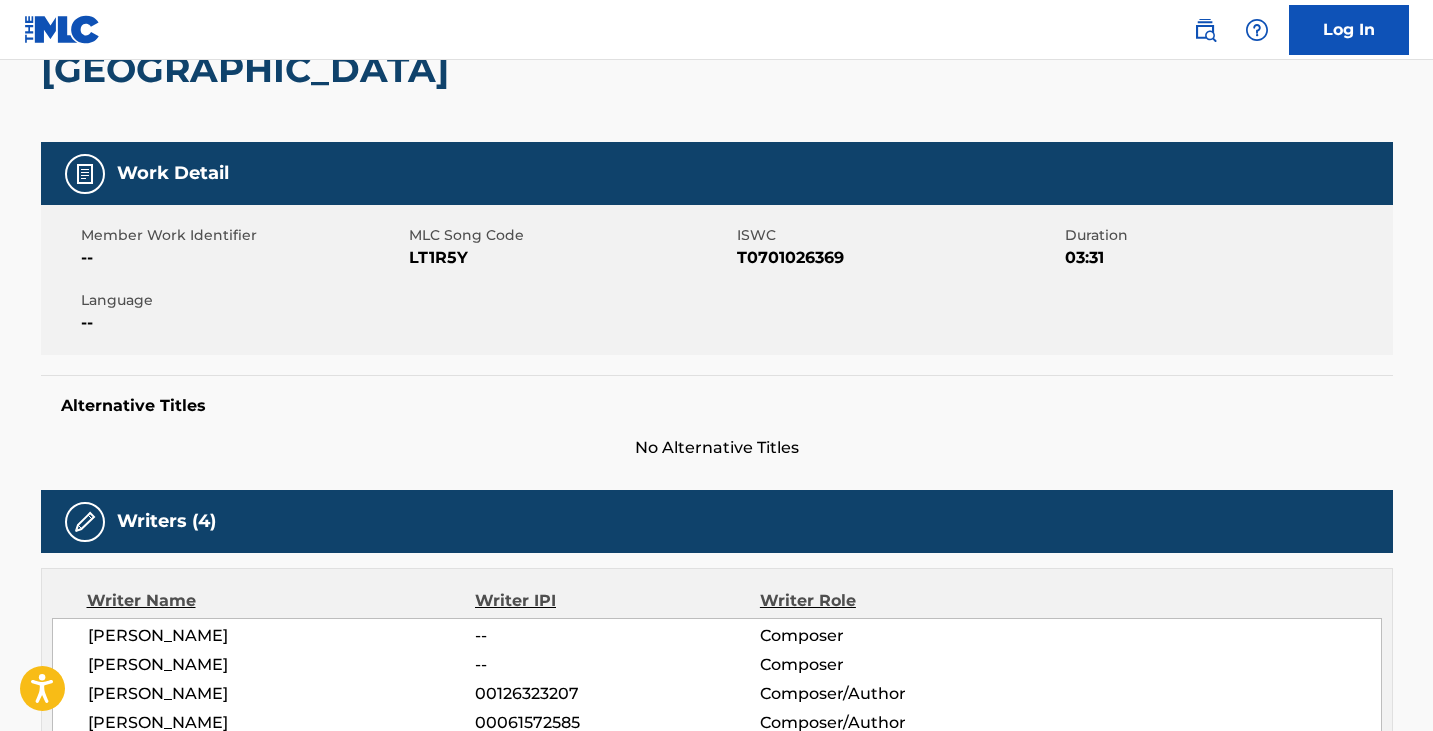scroll, scrollTop: 200, scrollLeft: 0, axis: vertical 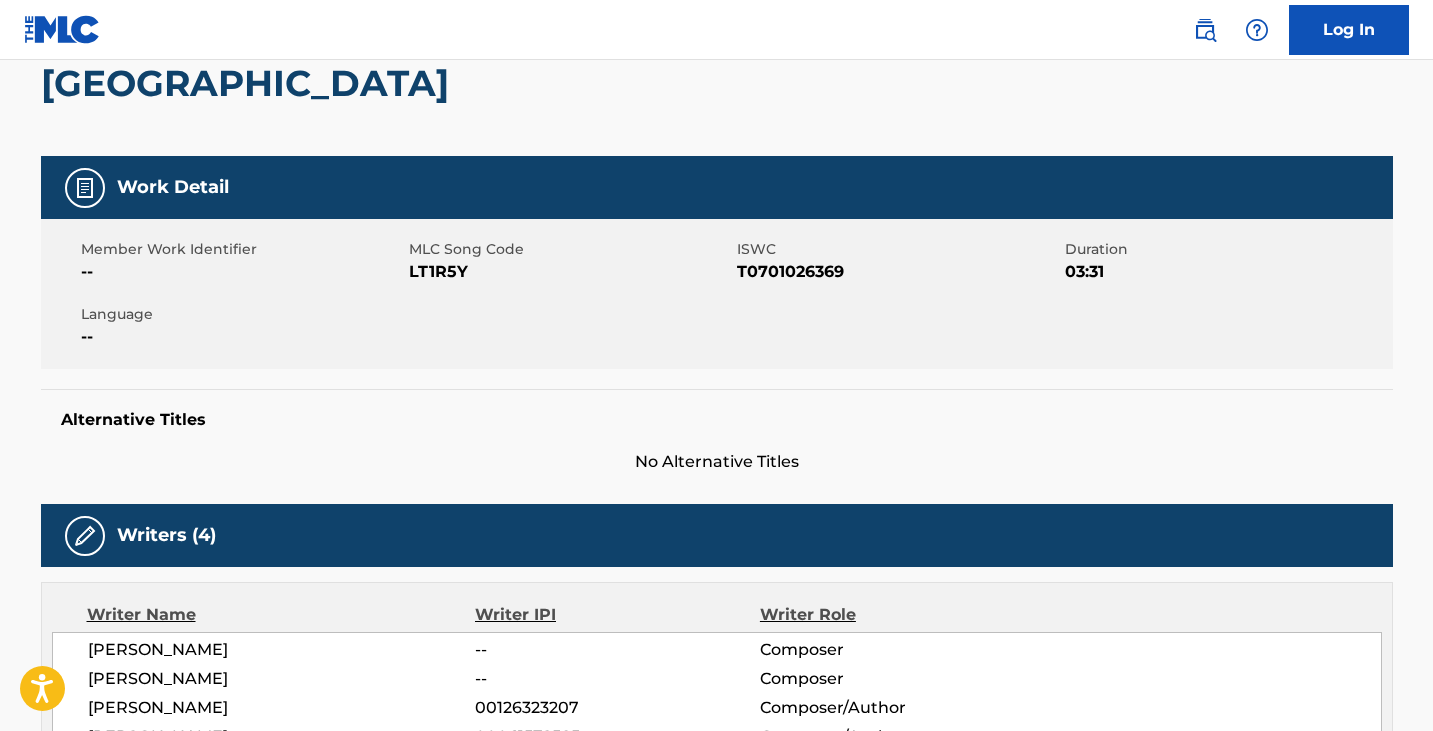 click on "LT1R5Y" at bounding box center (570, 272) 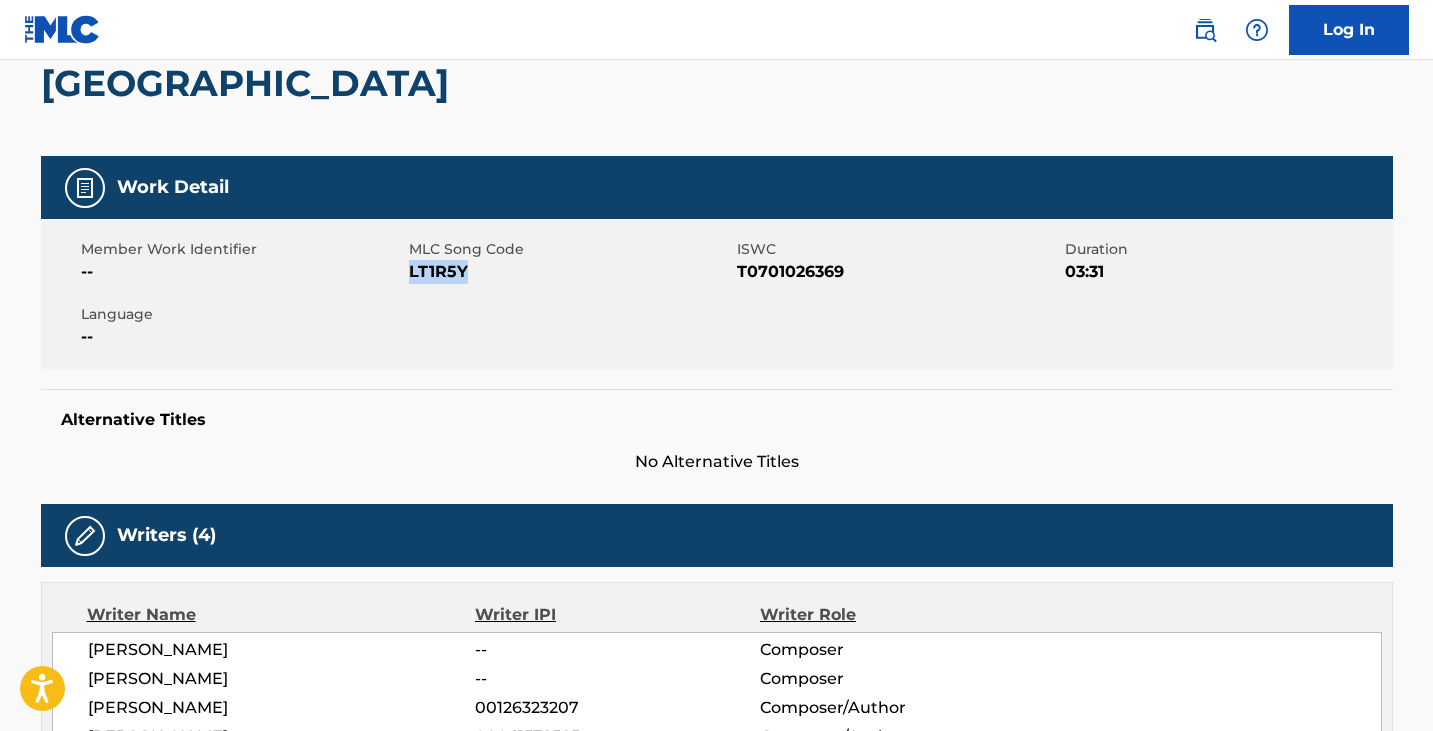 click on "LT1R5Y" at bounding box center (570, 272) 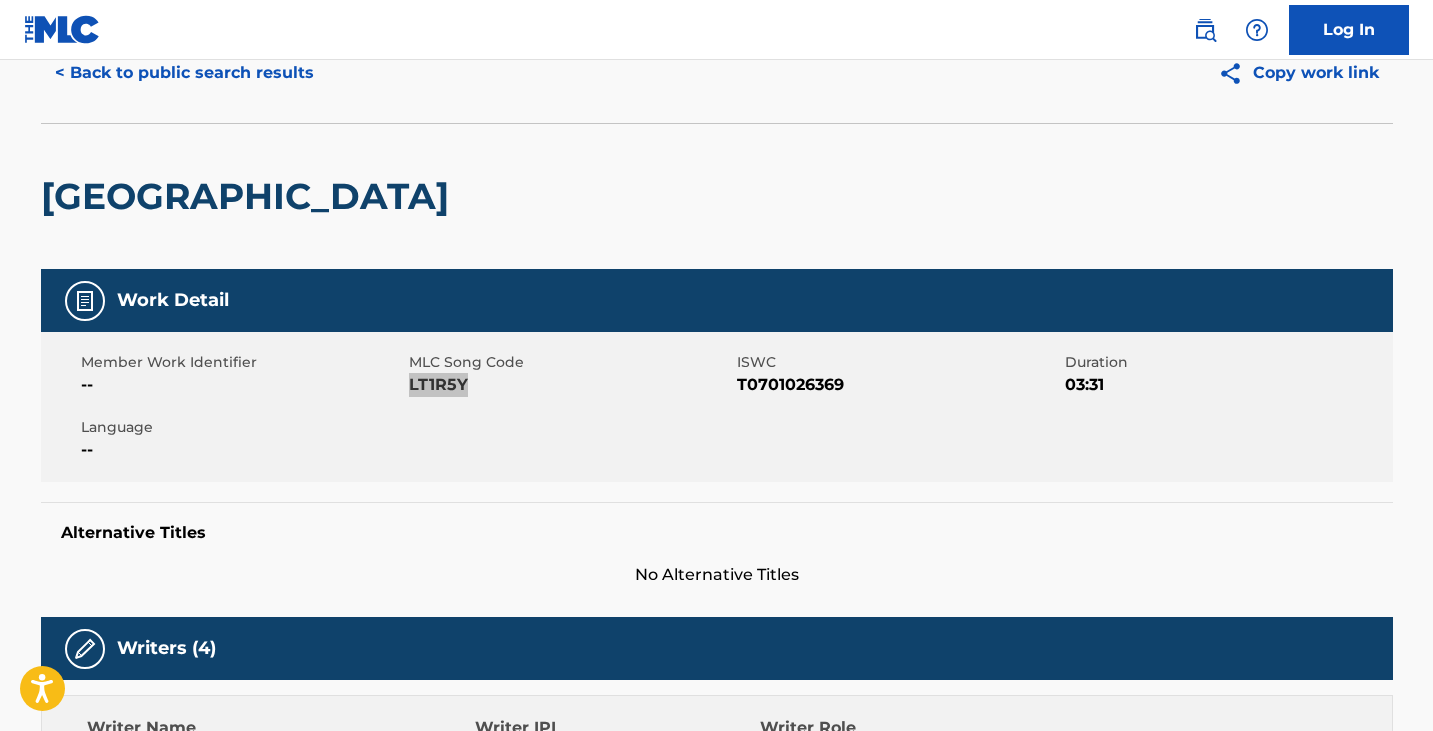 scroll, scrollTop: 0, scrollLeft: 0, axis: both 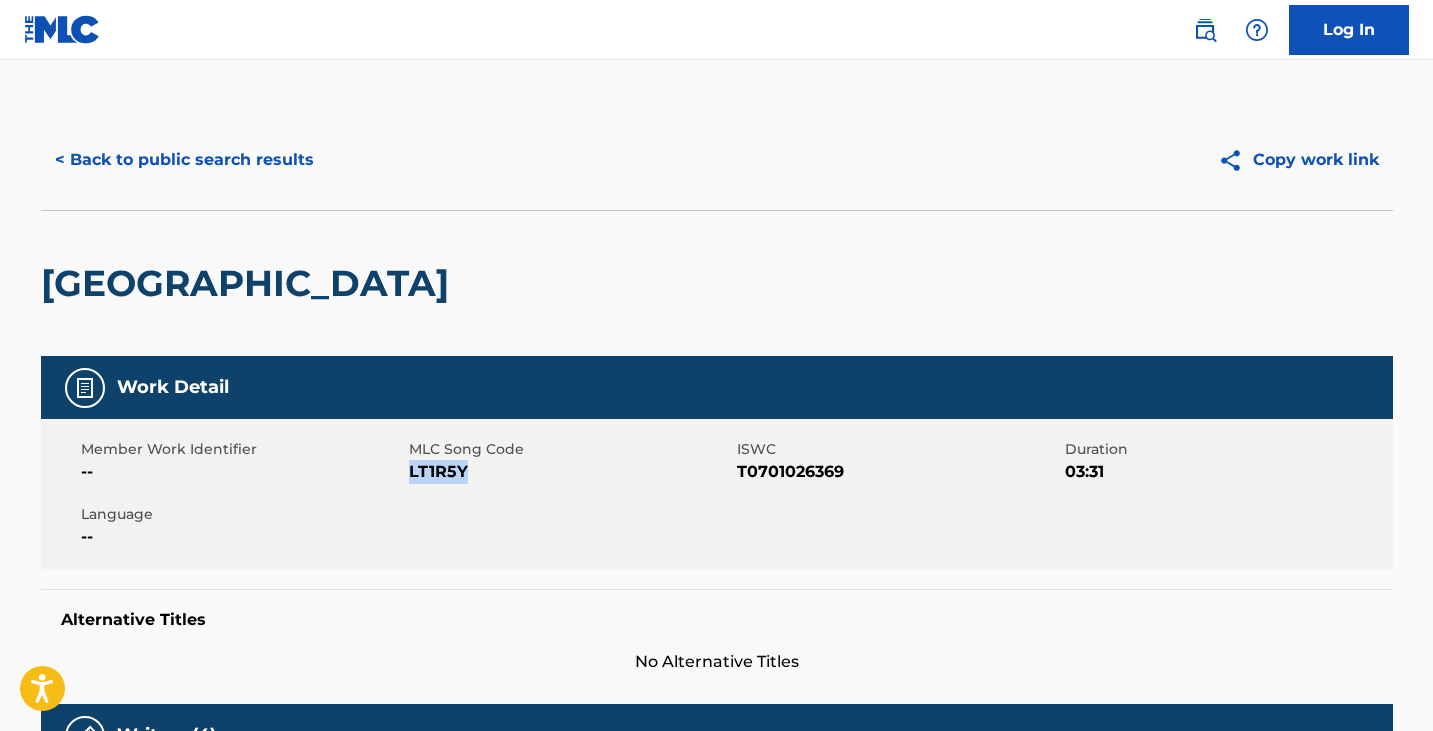click on "< Back to public search results" at bounding box center [184, 160] 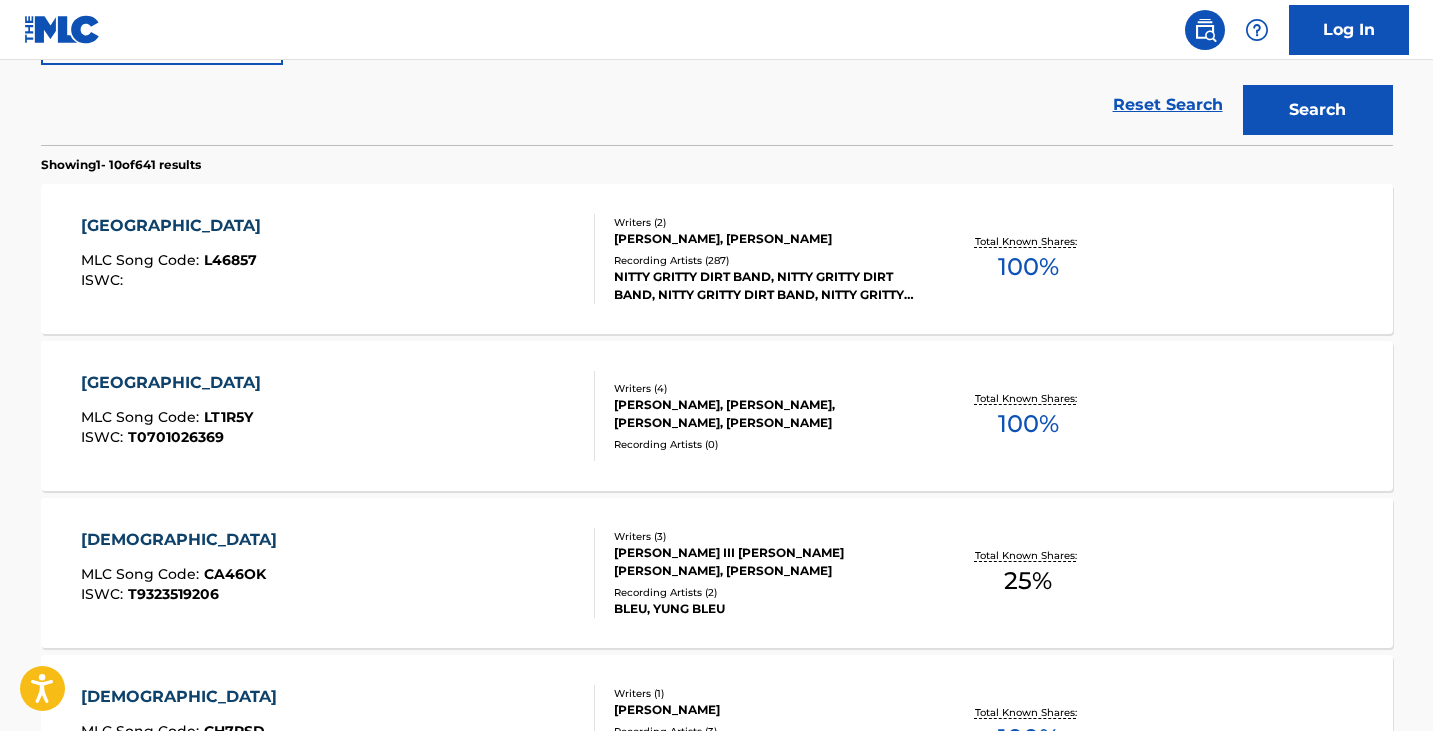 scroll, scrollTop: 544, scrollLeft: 0, axis: vertical 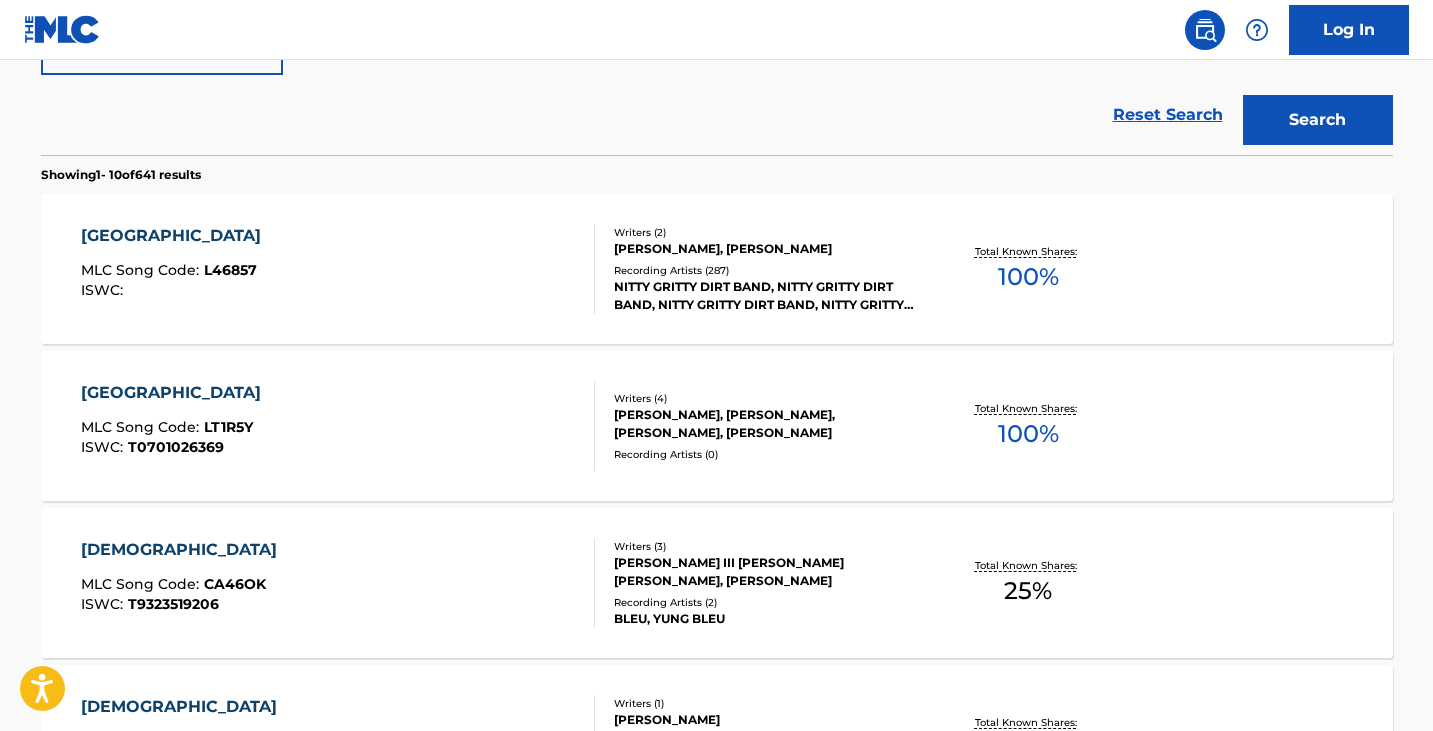 click on "[GEOGRAPHIC_DATA] MLC Song Code : L46857 ISWC :" at bounding box center [338, 269] 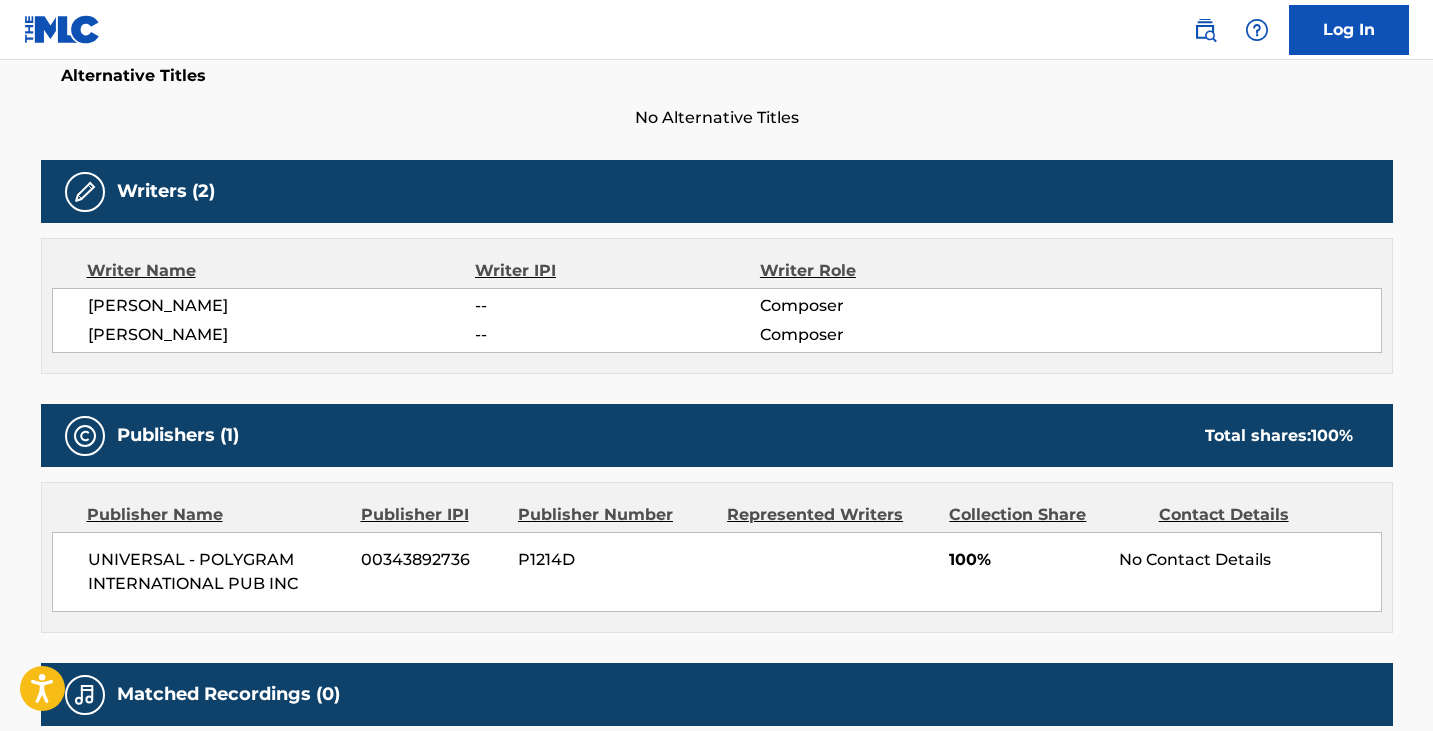 scroll, scrollTop: 0, scrollLeft: 0, axis: both 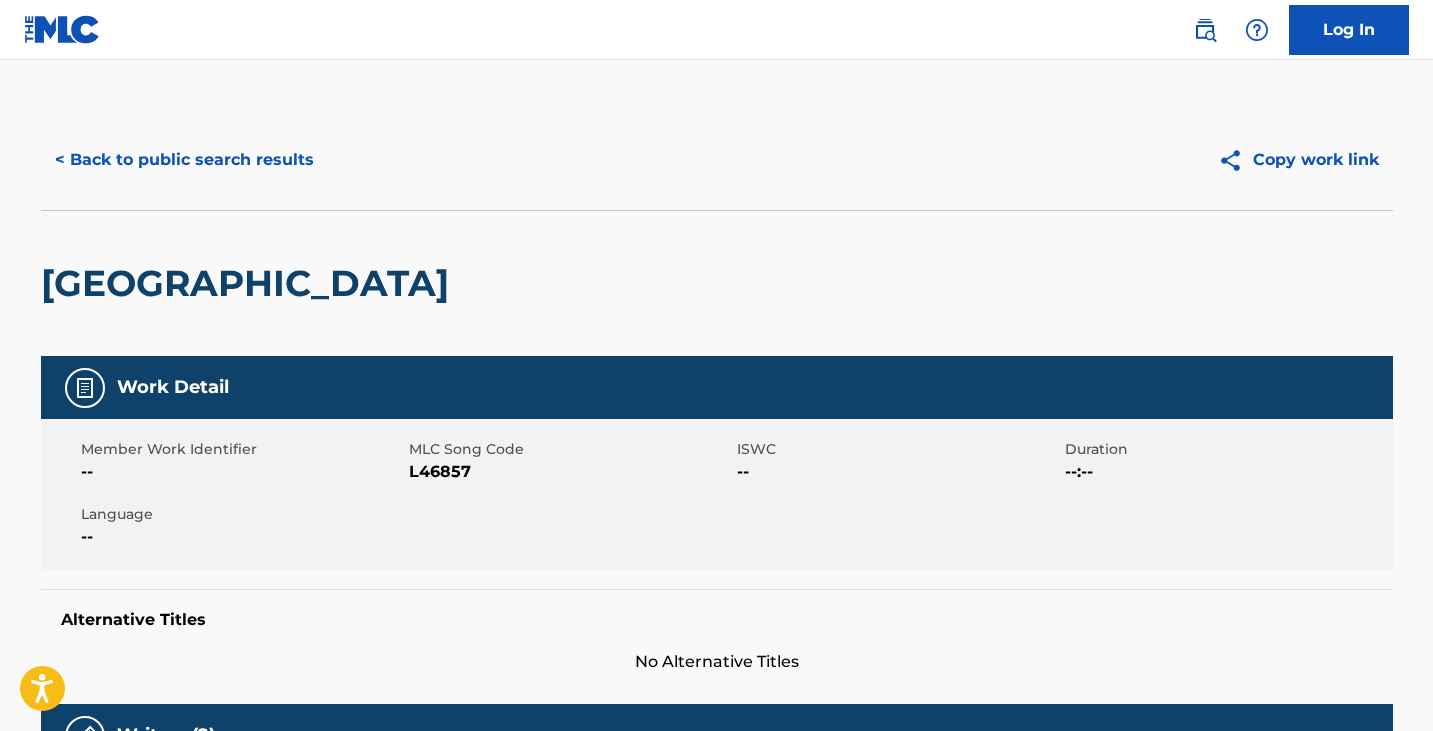 click on "L46857" at bounding box center (570, 472) 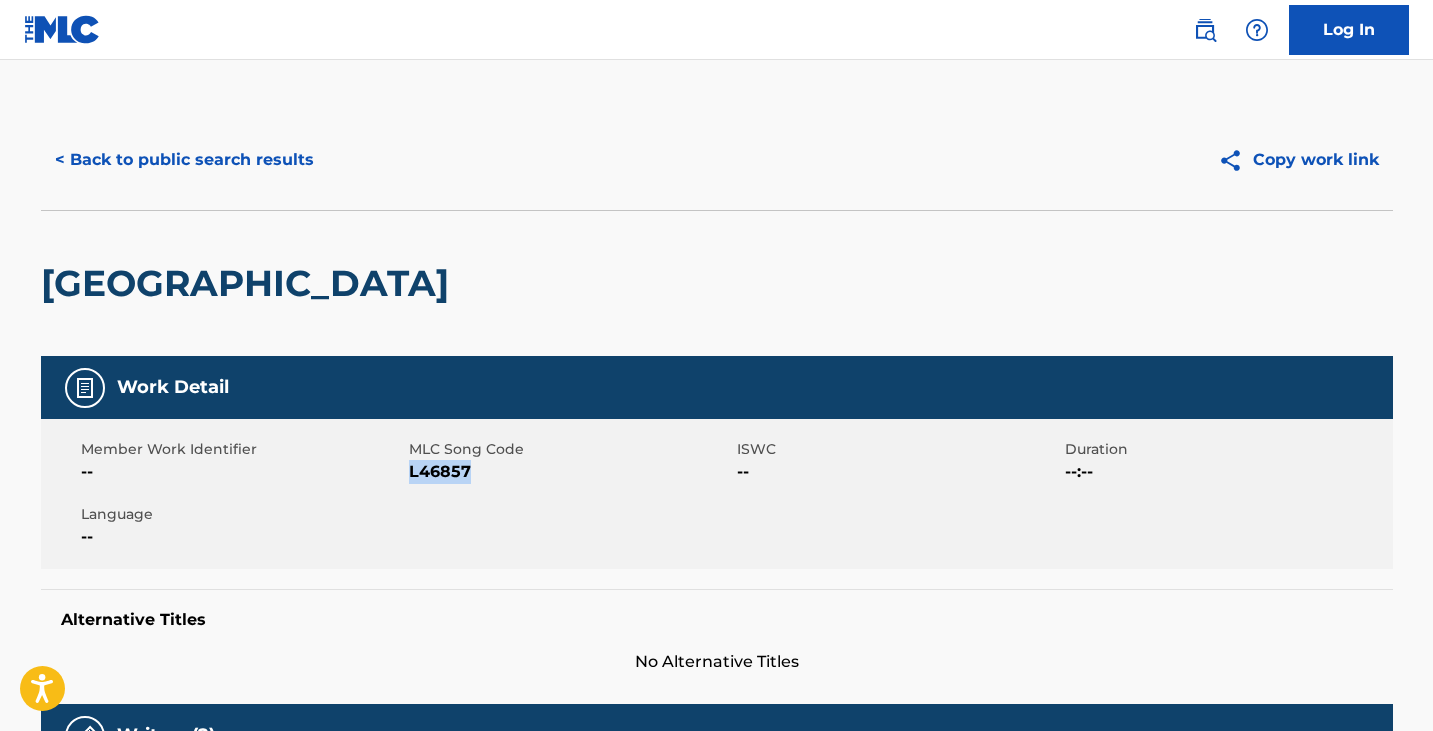 click on "L46857" at bounding box center [570, 472] 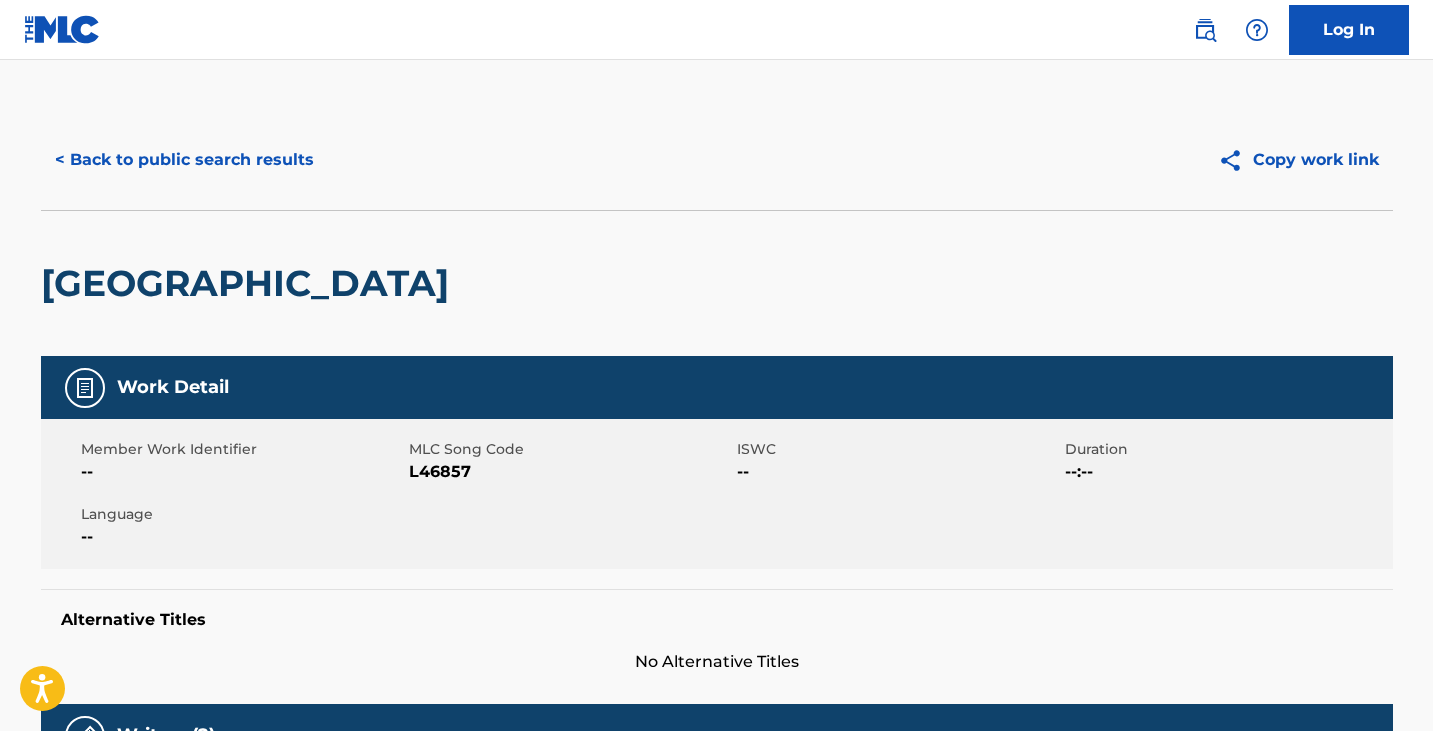 click on "[GEOGRAPHIC_DATA]" at bounding box center [717, 283] 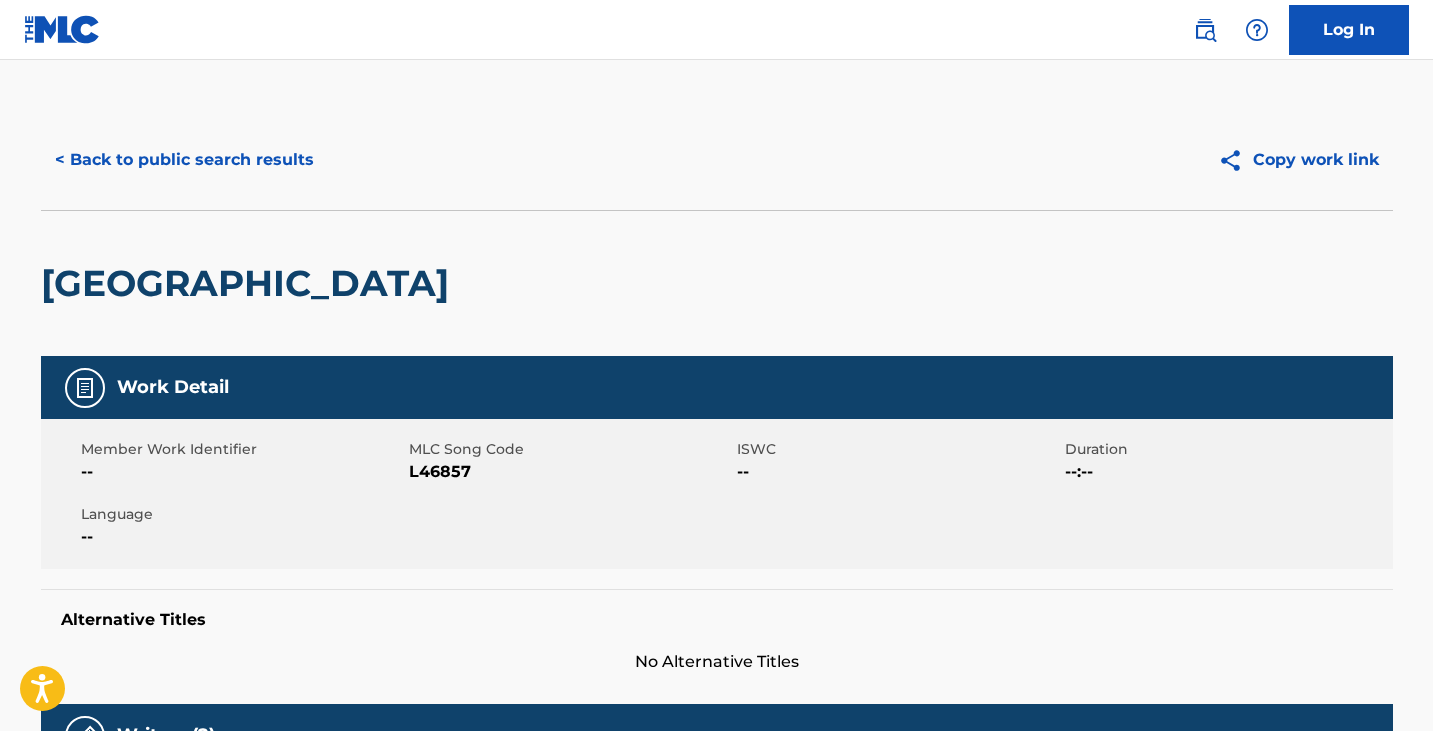 click on "[GEOGRAPHIC_DATA]" at bounding box center [717, 283] 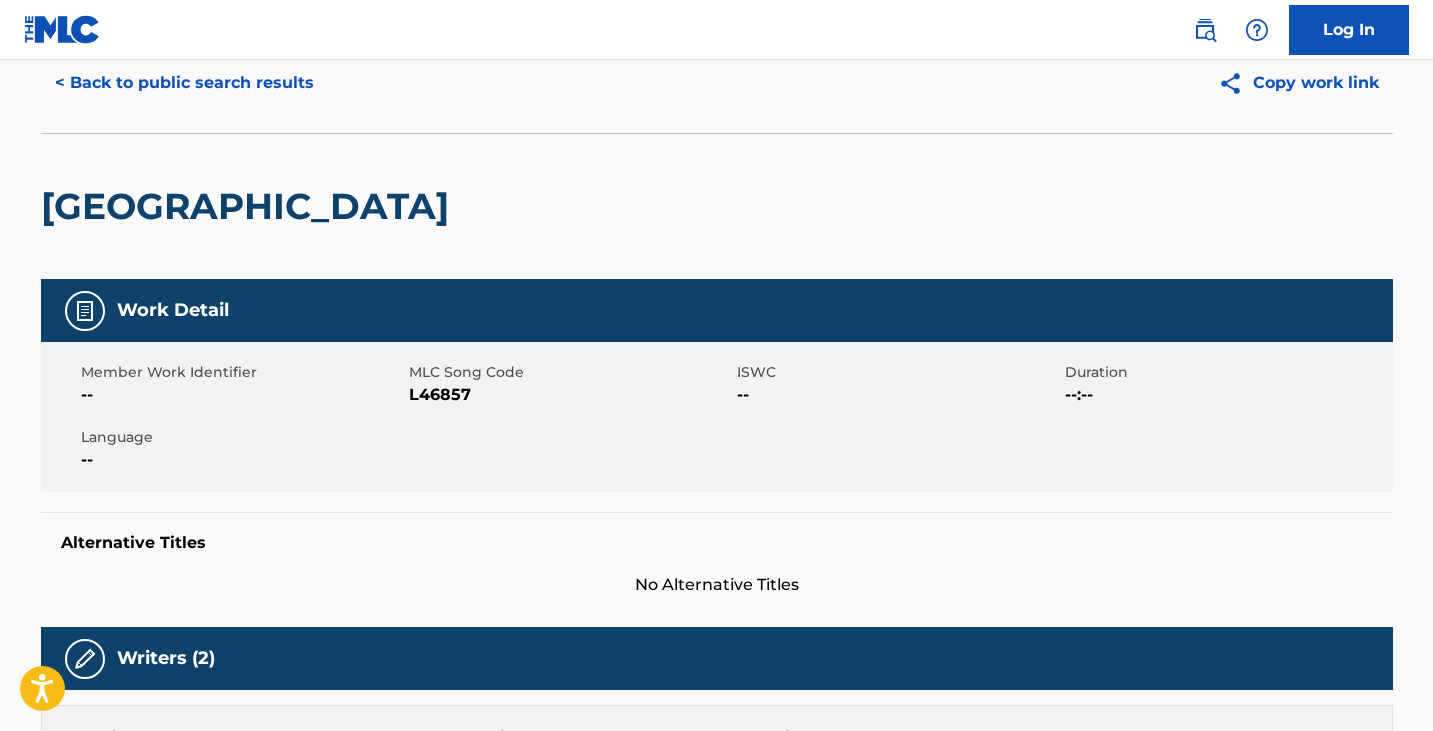 scroll, scrollTop: 0, scrollLeft: 0, axis: both 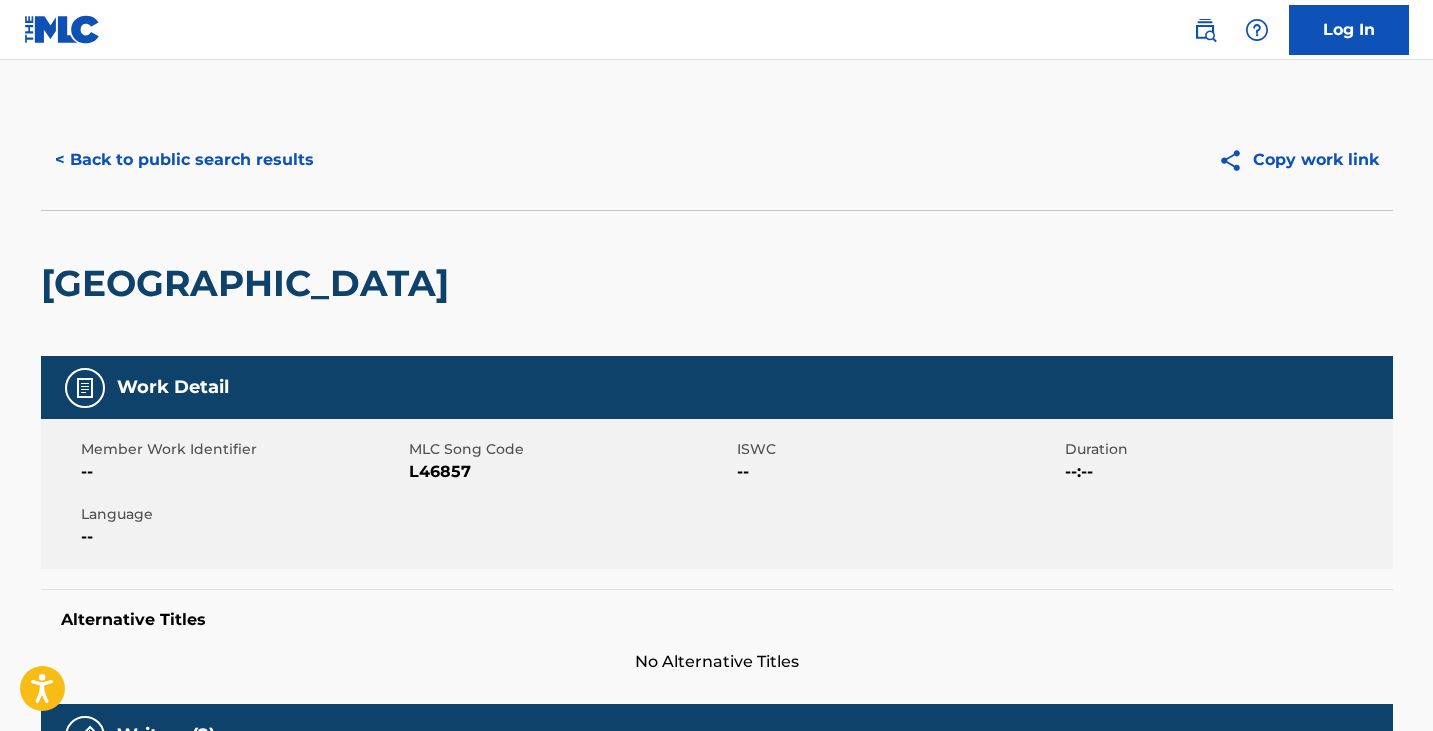 click on "< Back to public search results" at bounding box center [184, 160] 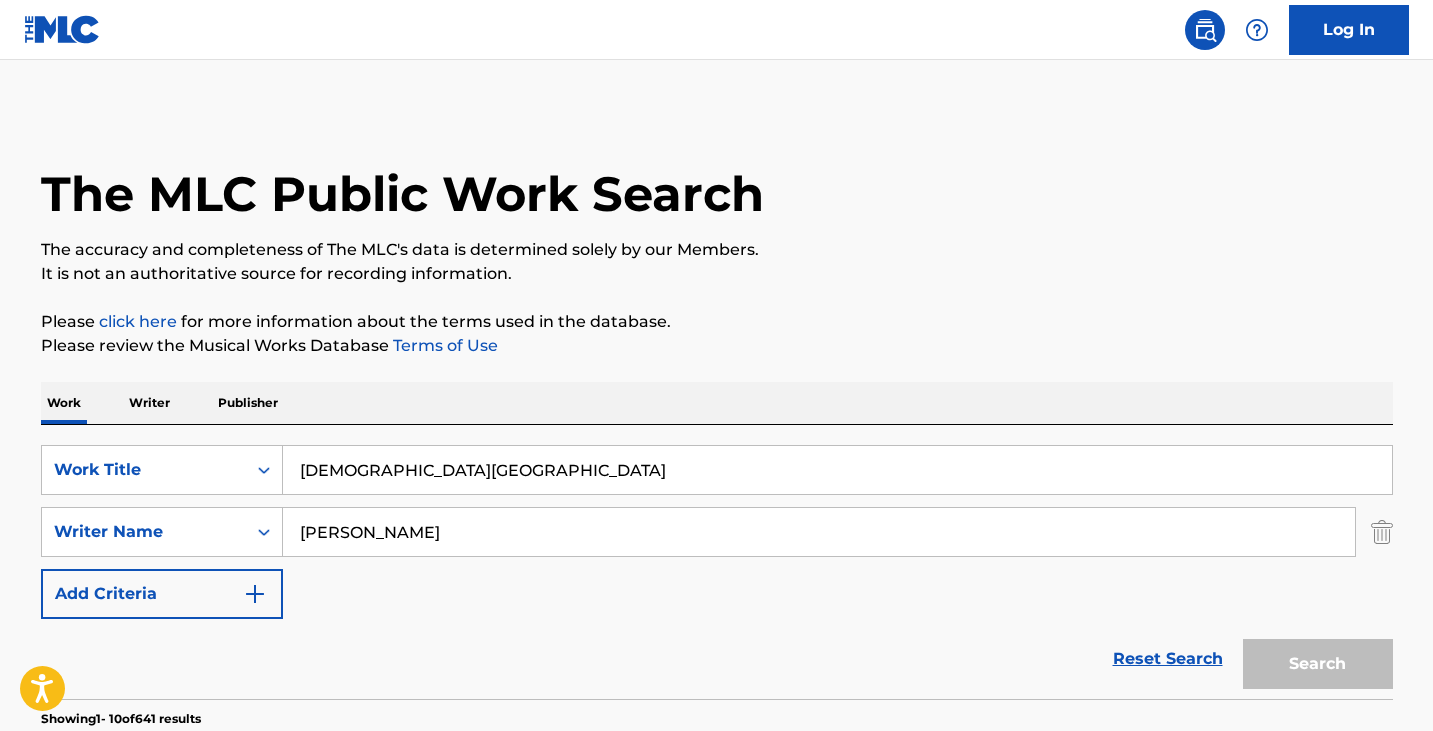 scroll, scrollTop: 658, scrollLeft: 0, axis: vertical 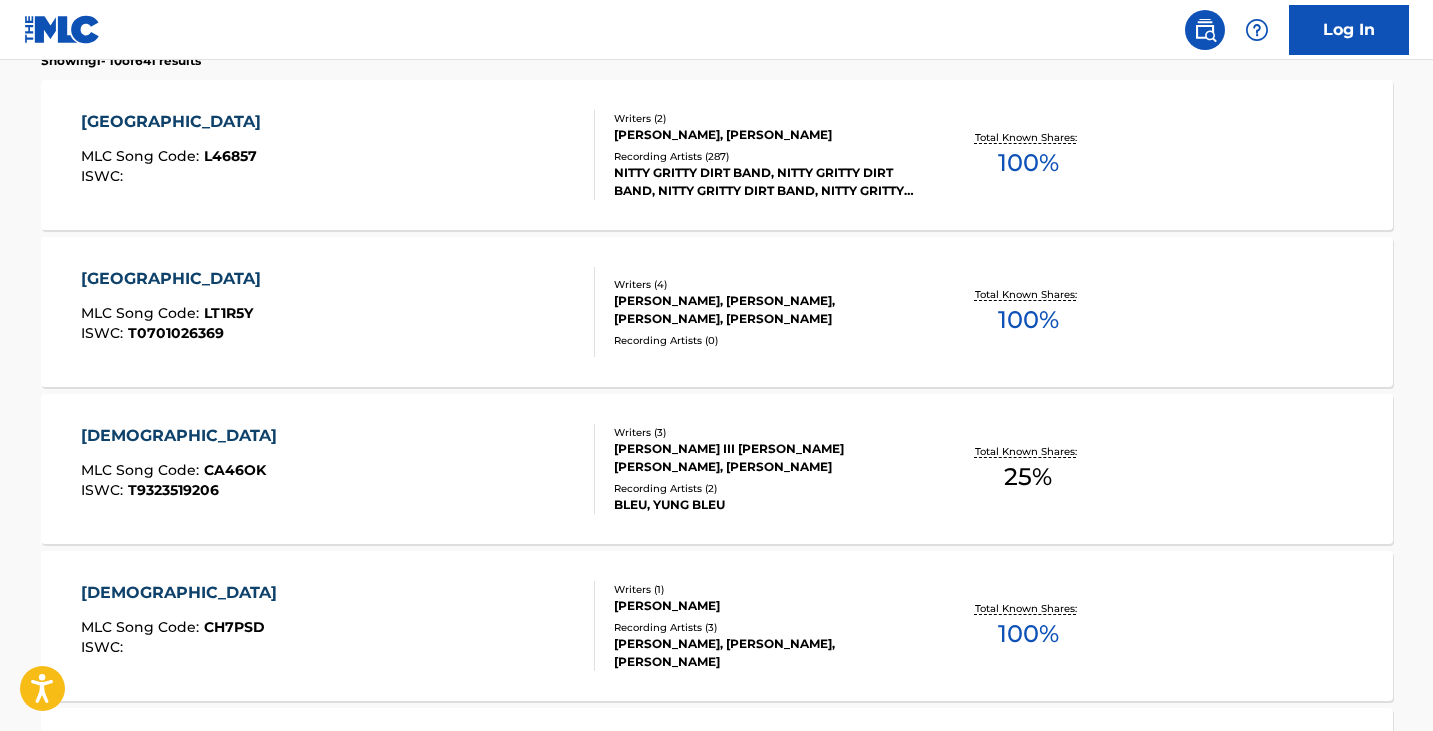 click on "LITTLE MOUNTAIN CHURCH HOUSE MLC Song Code : LT1R5Y ISWC : T0701026369" at bounding box center [338, 312] 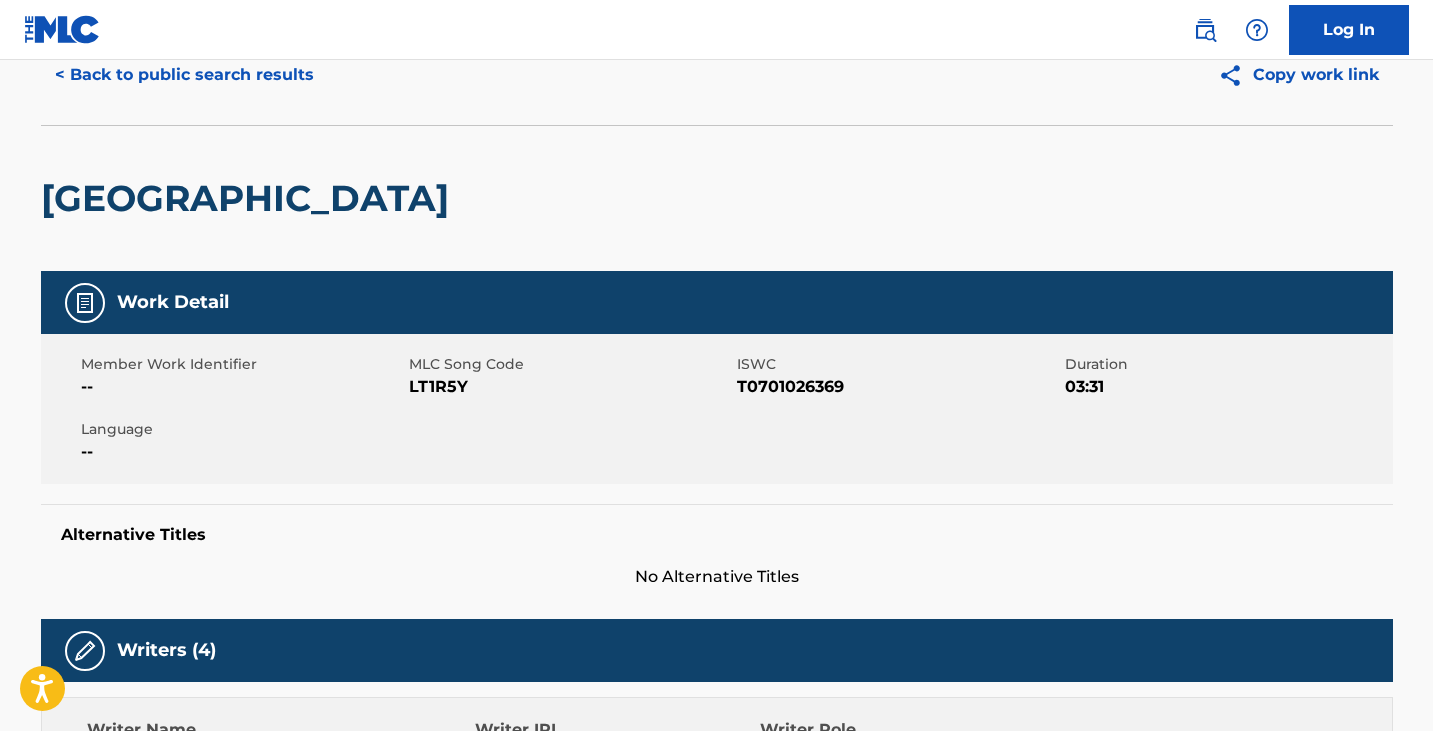 scroll, scrollTop: 0, scrollLeft: 0, axis: both 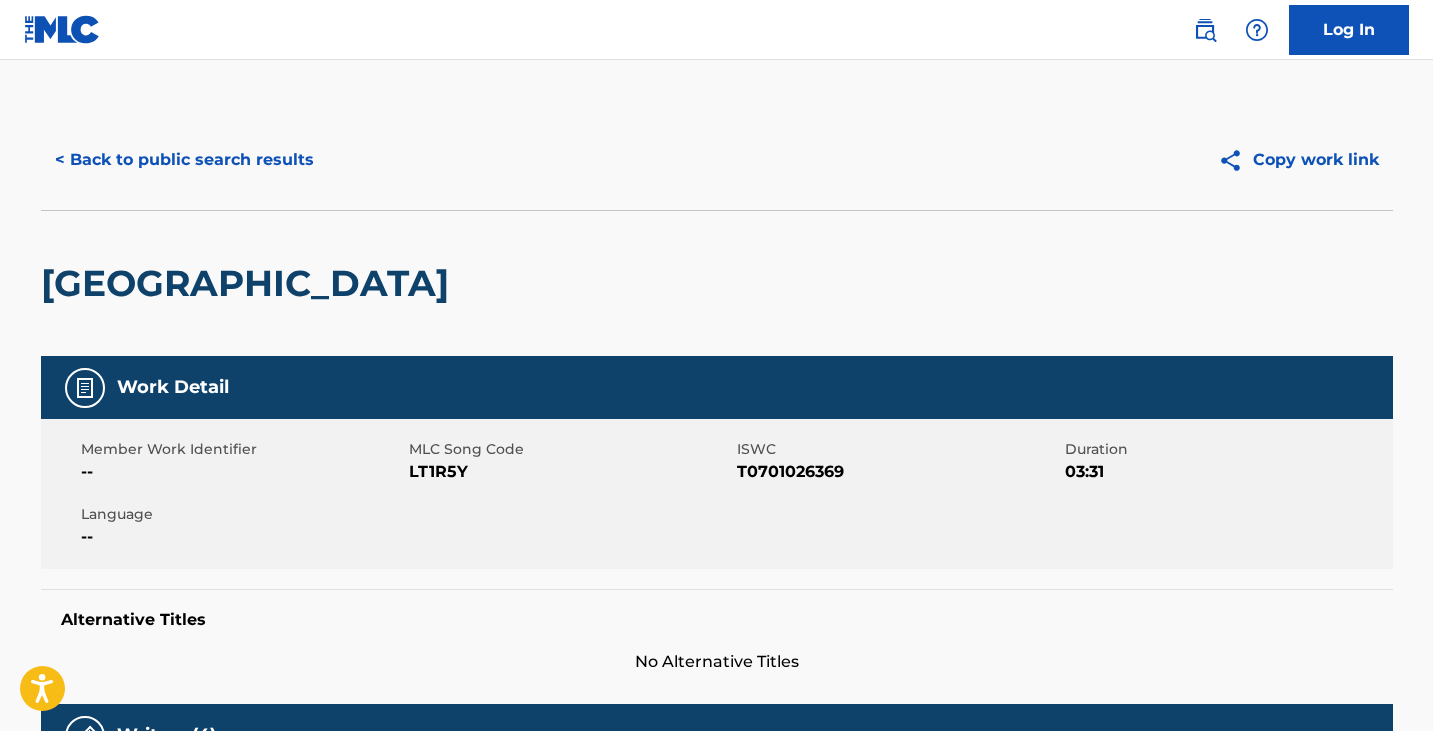 click on "< Back to public search results" at bounding box center (184, 160) 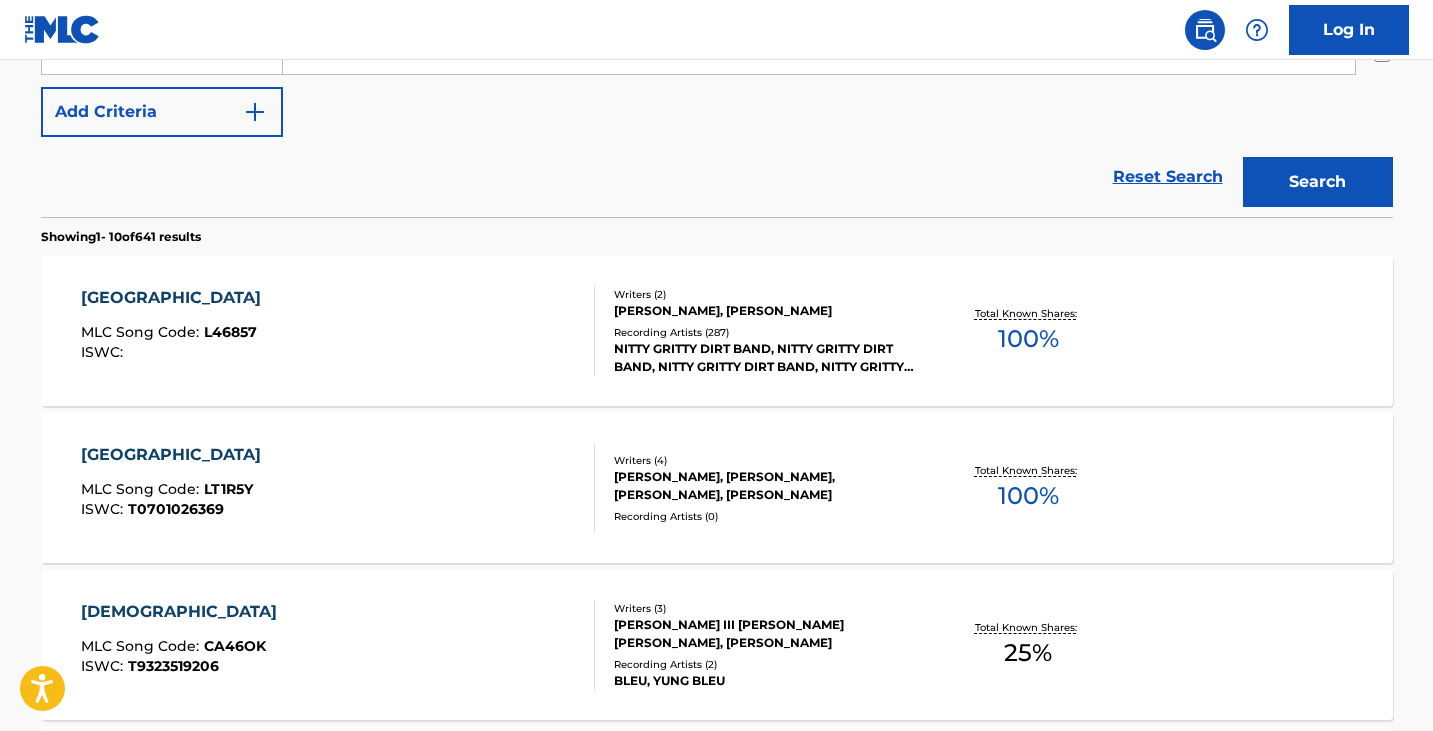 scroll, scrollTop: 172, scrollLeft: 0, axis: vertical 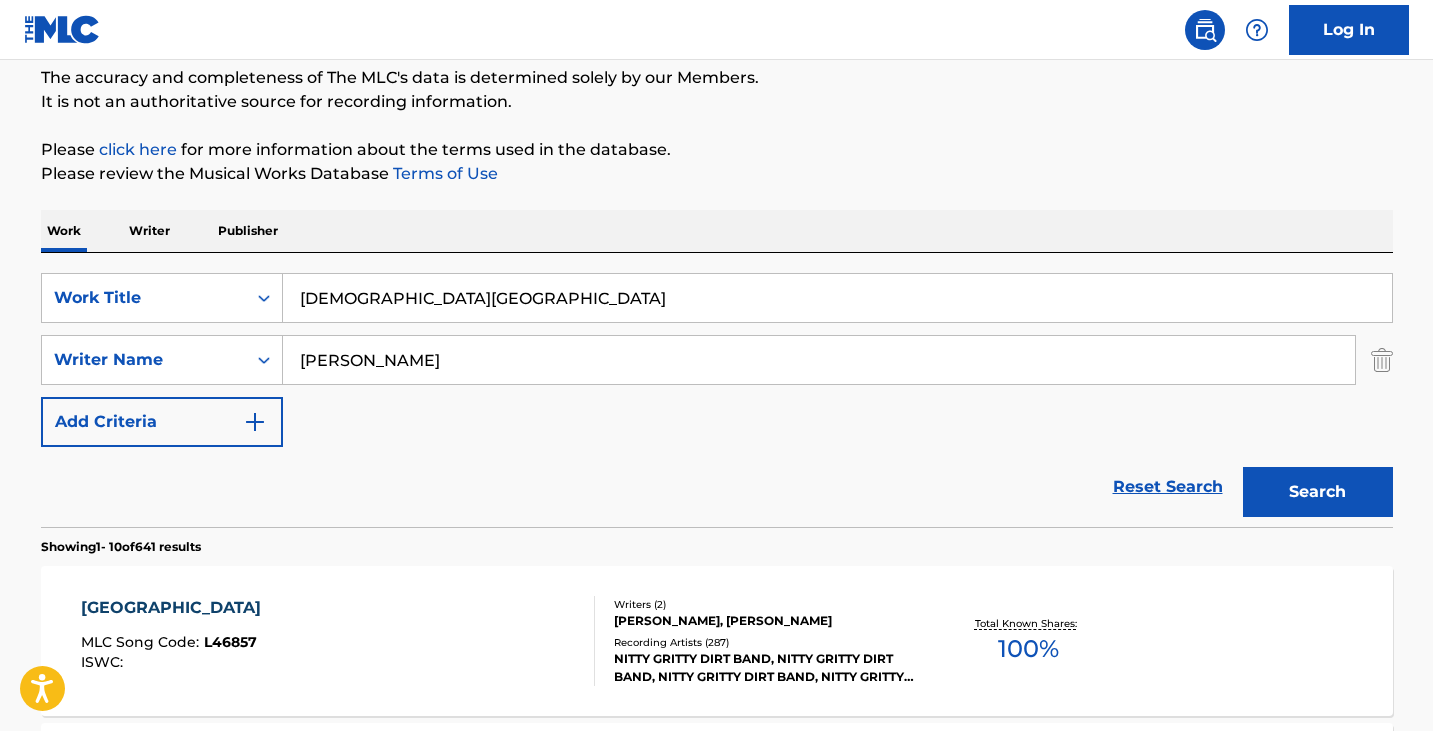 drag, startPoint x: 541, startPoint y: 300, endPoint x: 0, endPoint y: 145, distance: 562.76636 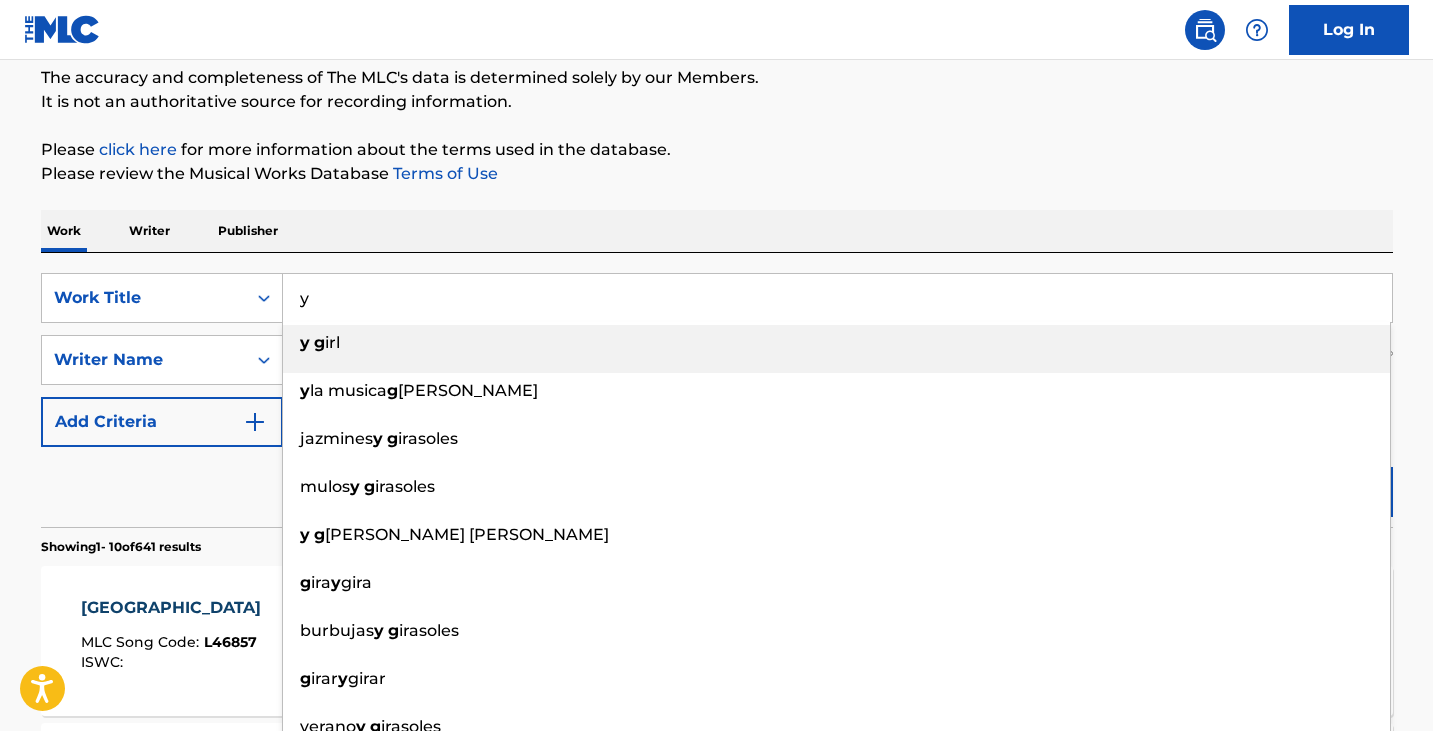 type on "y" 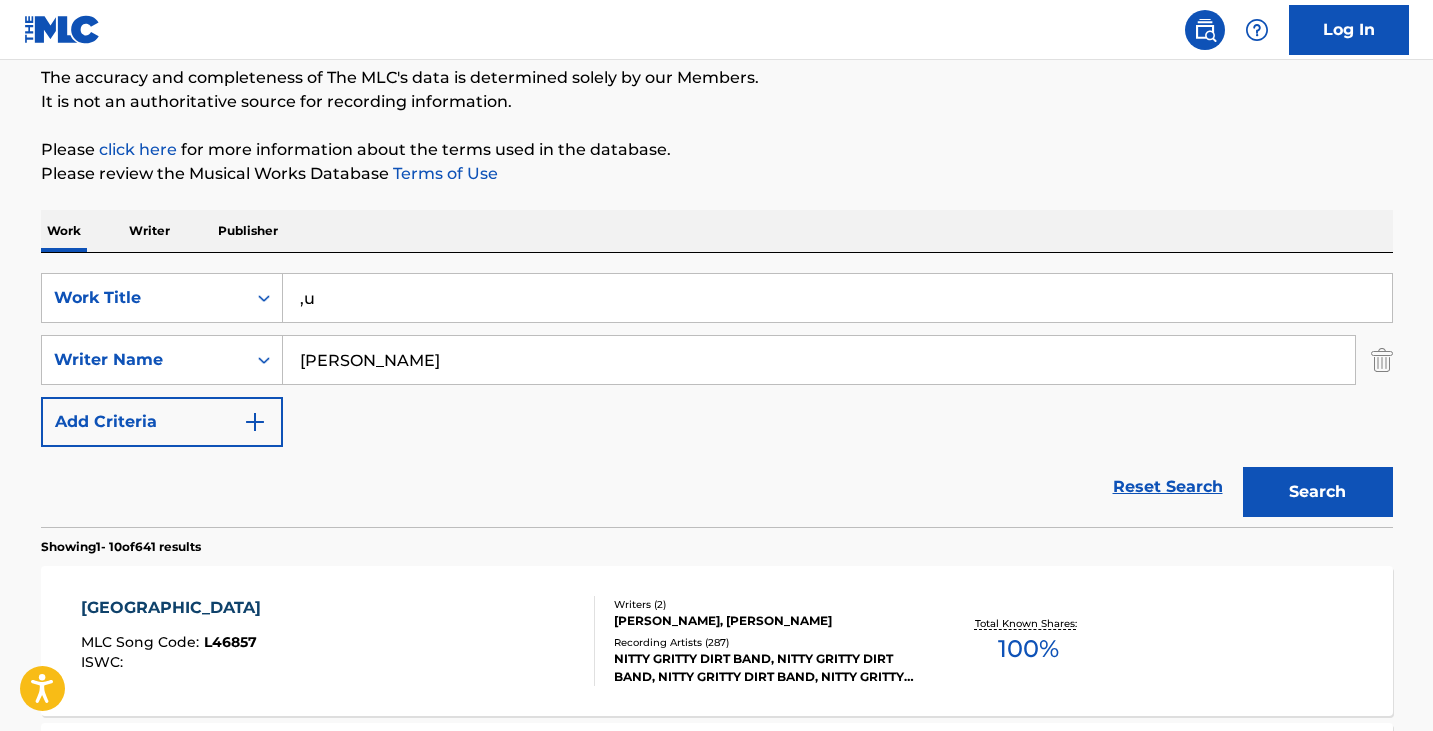 type on "," 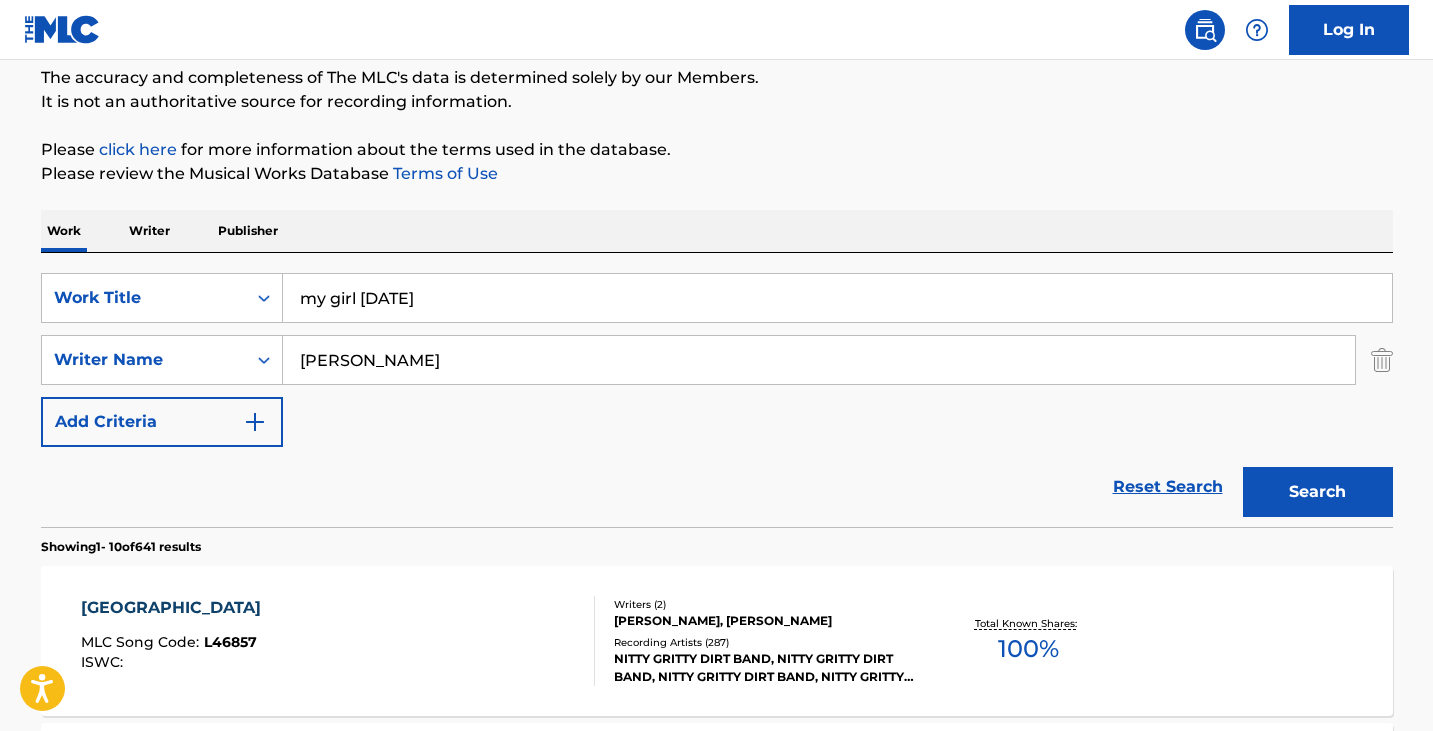 type on "my girl [DATE]" 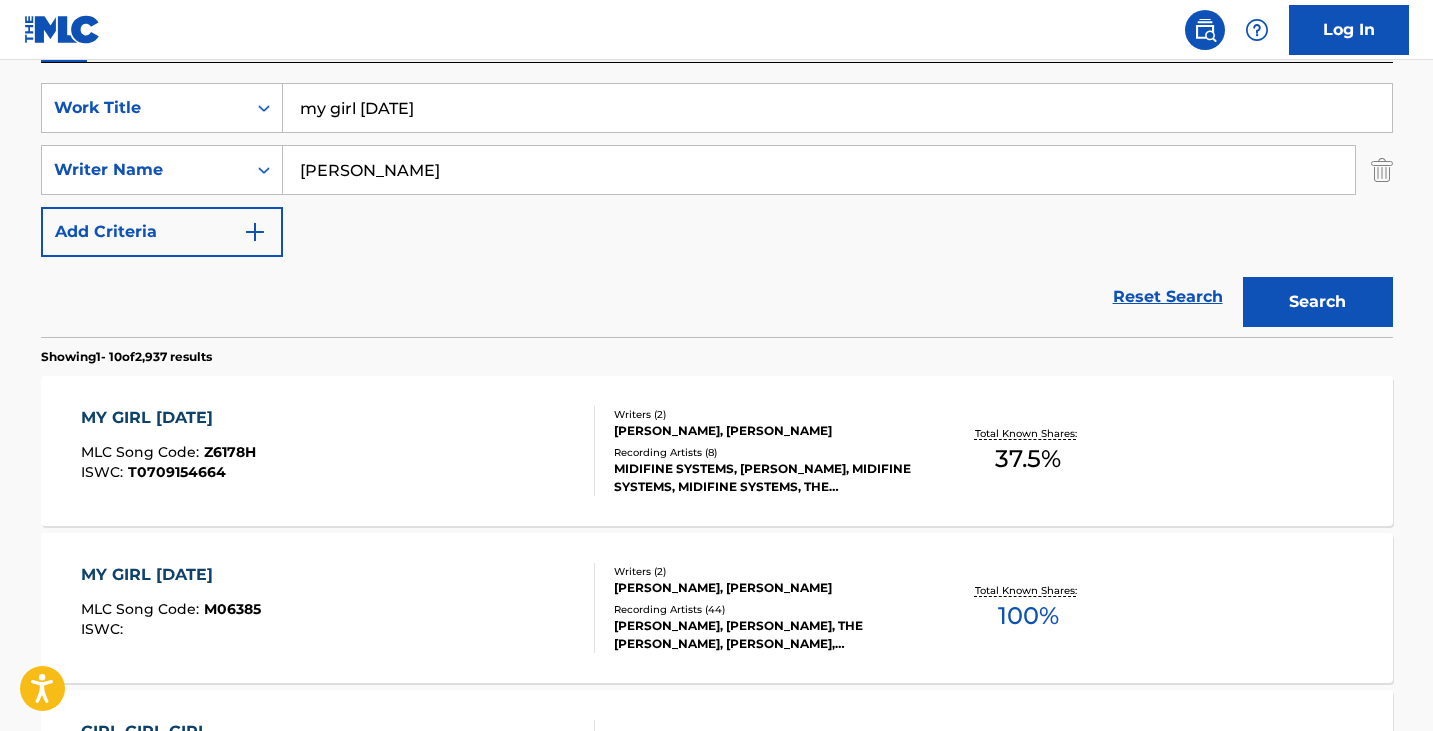 scroll, scrollTop: 572, scrollLeft: 0, axis: vertical 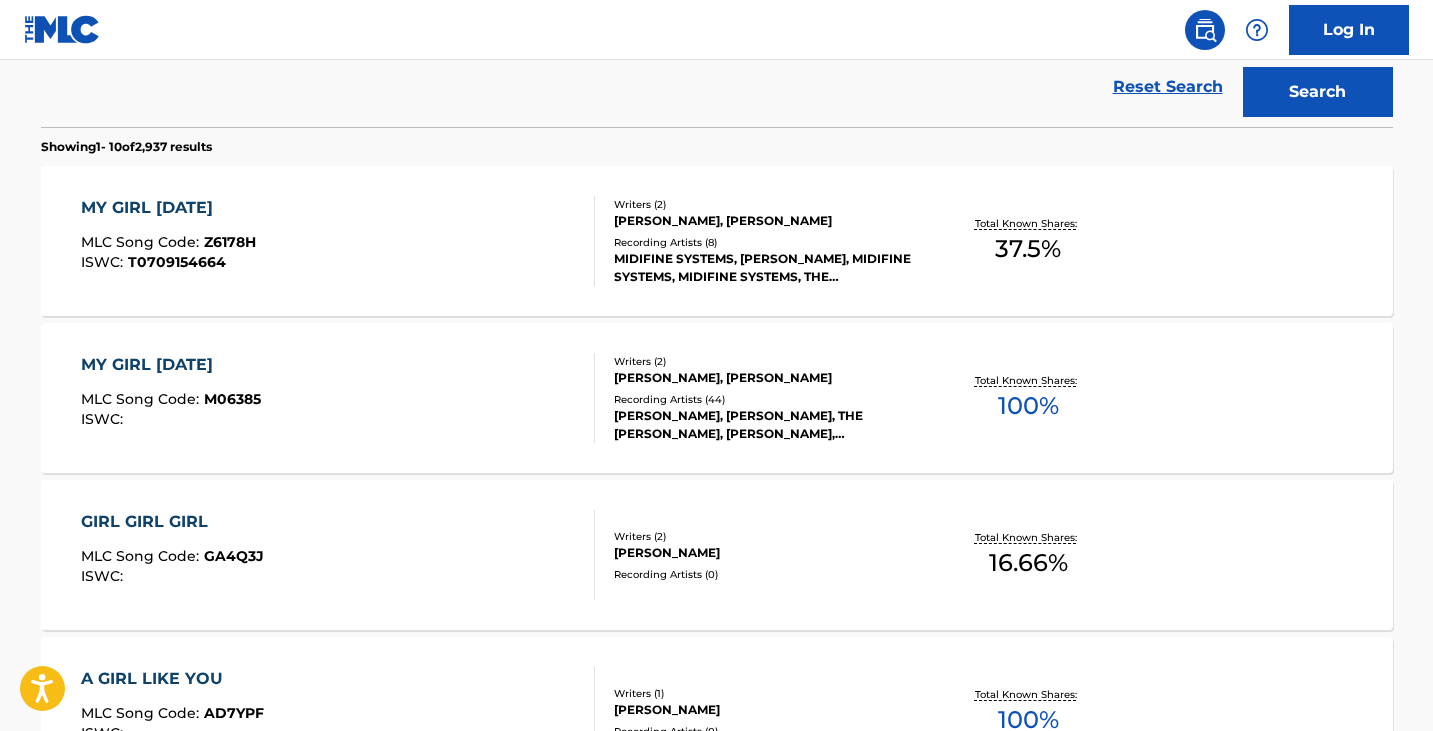 click on "MY GIRL [DATE] MLC Song Code : Z6178H ISWC : T0709154664" at bounding box center [338, 241] 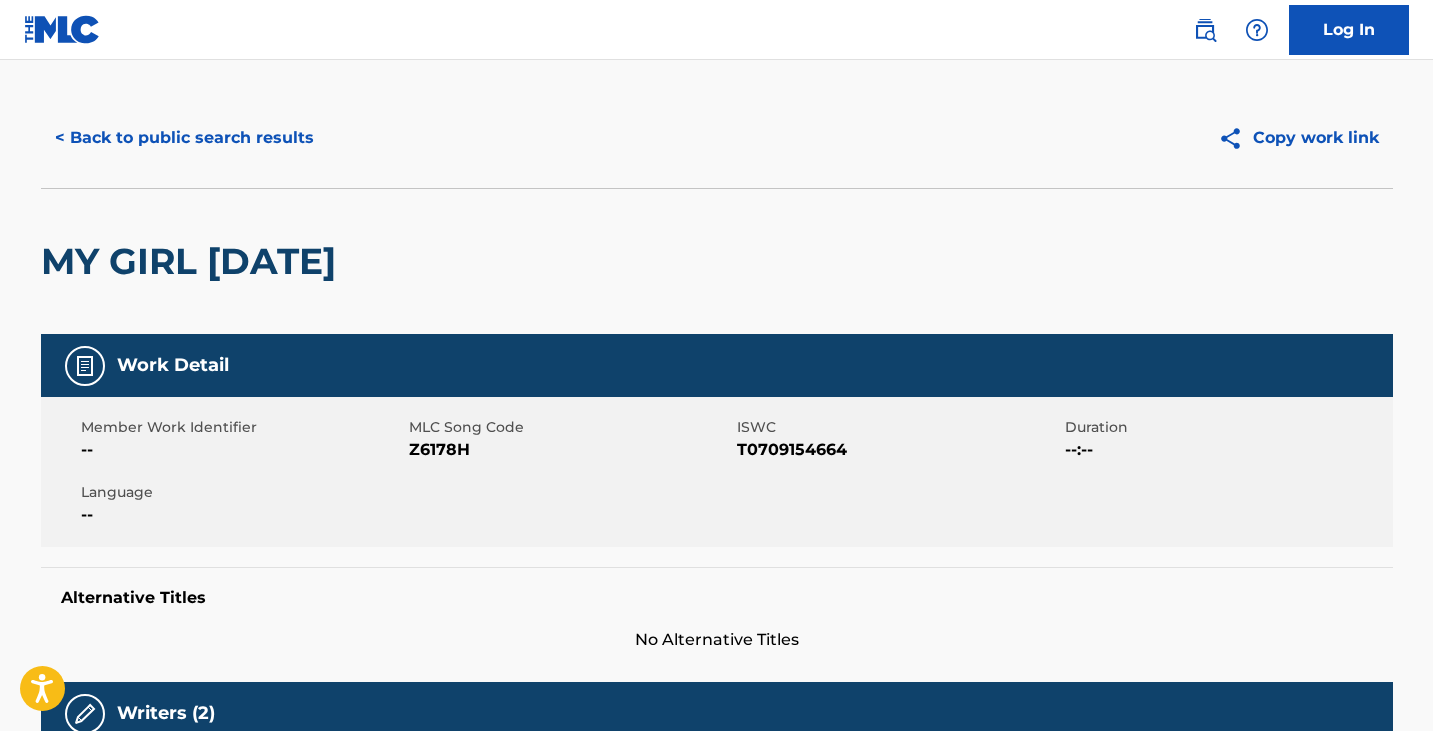 scroll, scrollTop: 0, scrollLeft: 0, axis: both 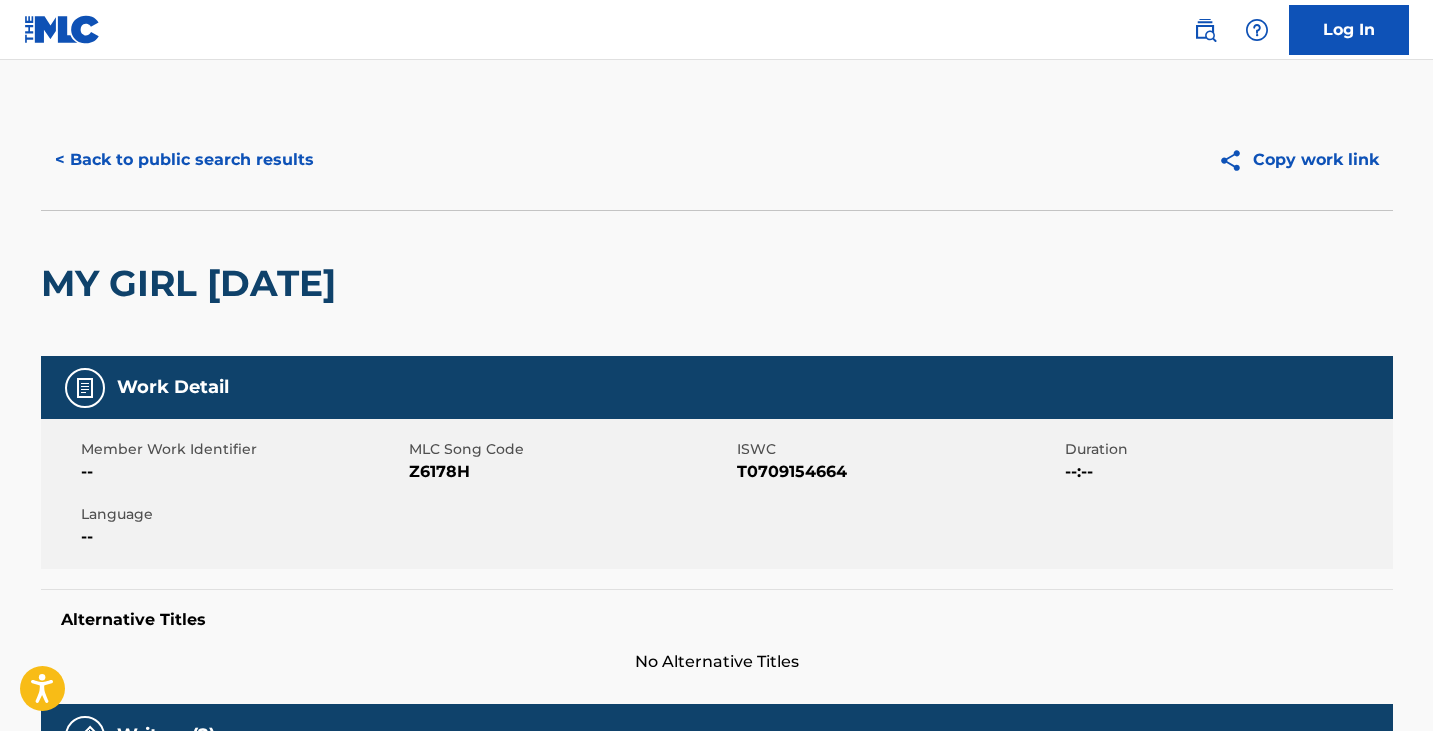 click on "< Back to public search results" at bounding box center [184, 160] 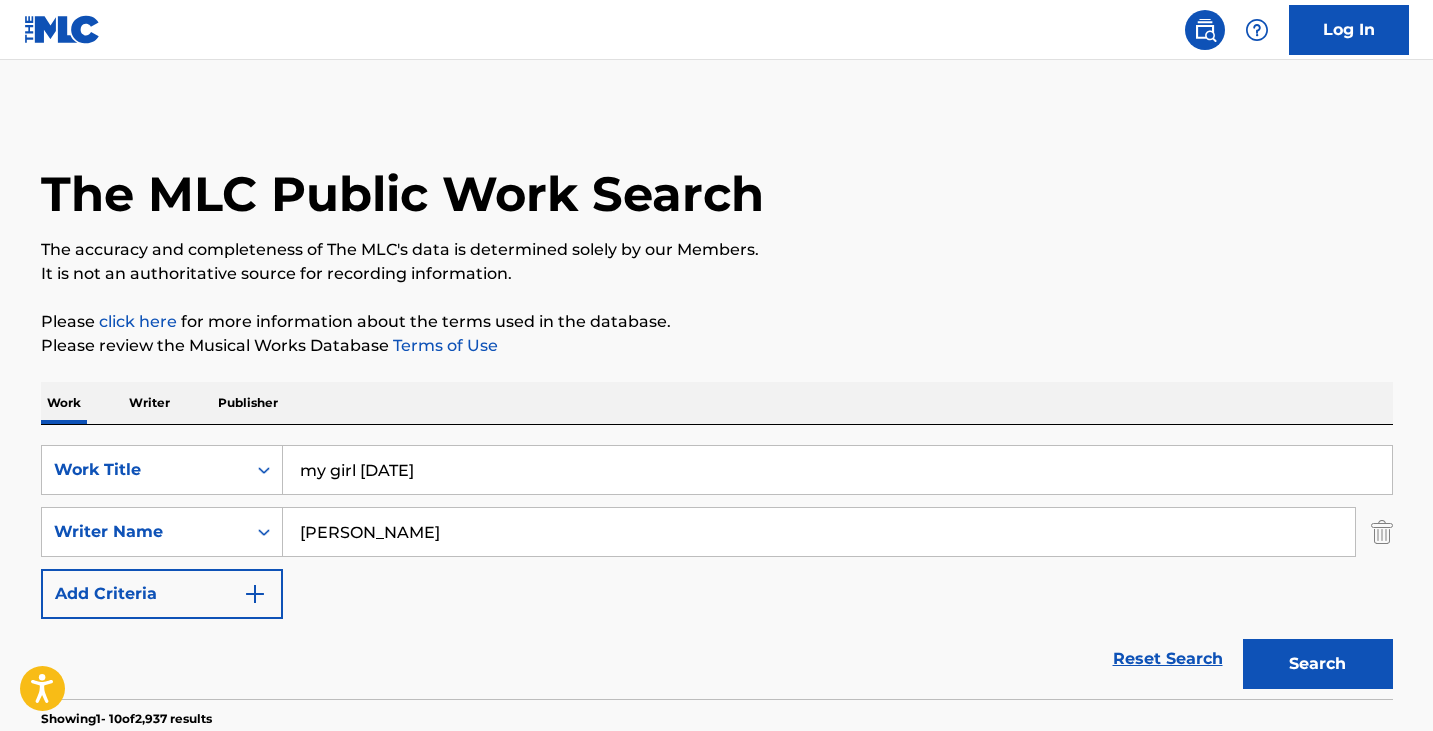 scroll, scrollTop: 686, scrollLeft: 0, axis: vertical 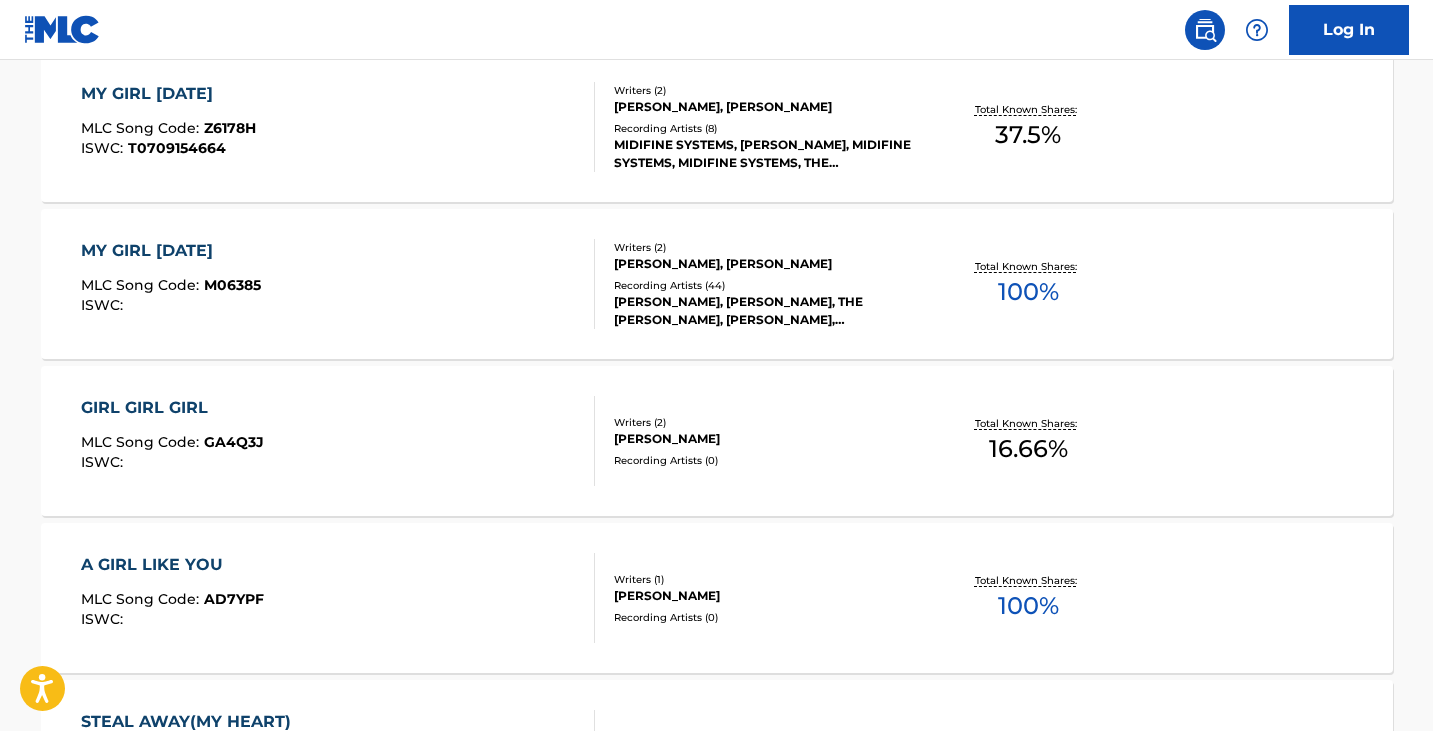click on "MY GIRL [DATE] MLC Song Code : M06385 ISWC :" at bounding box center (338, 284) 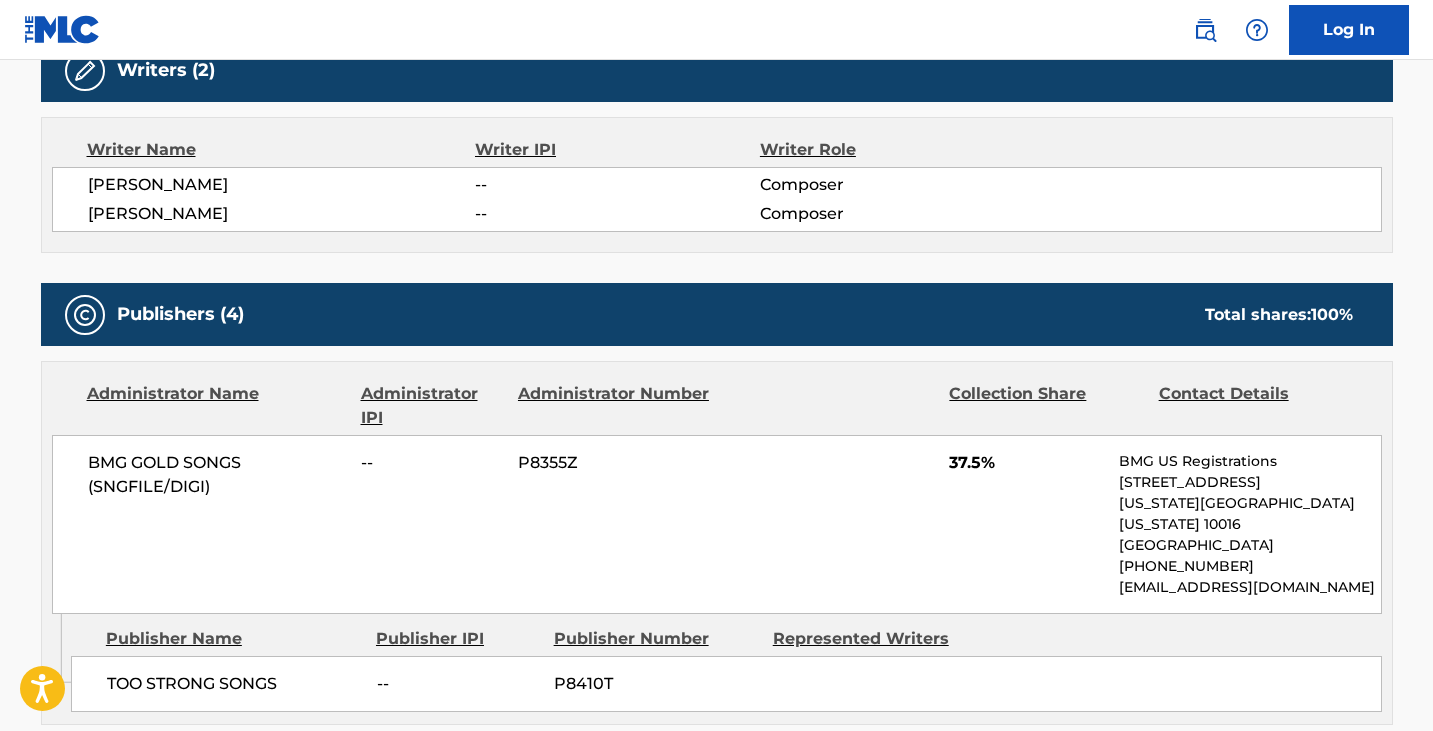 scroll, scrollTop: 200, scrollLeft: 0, axis: vertical 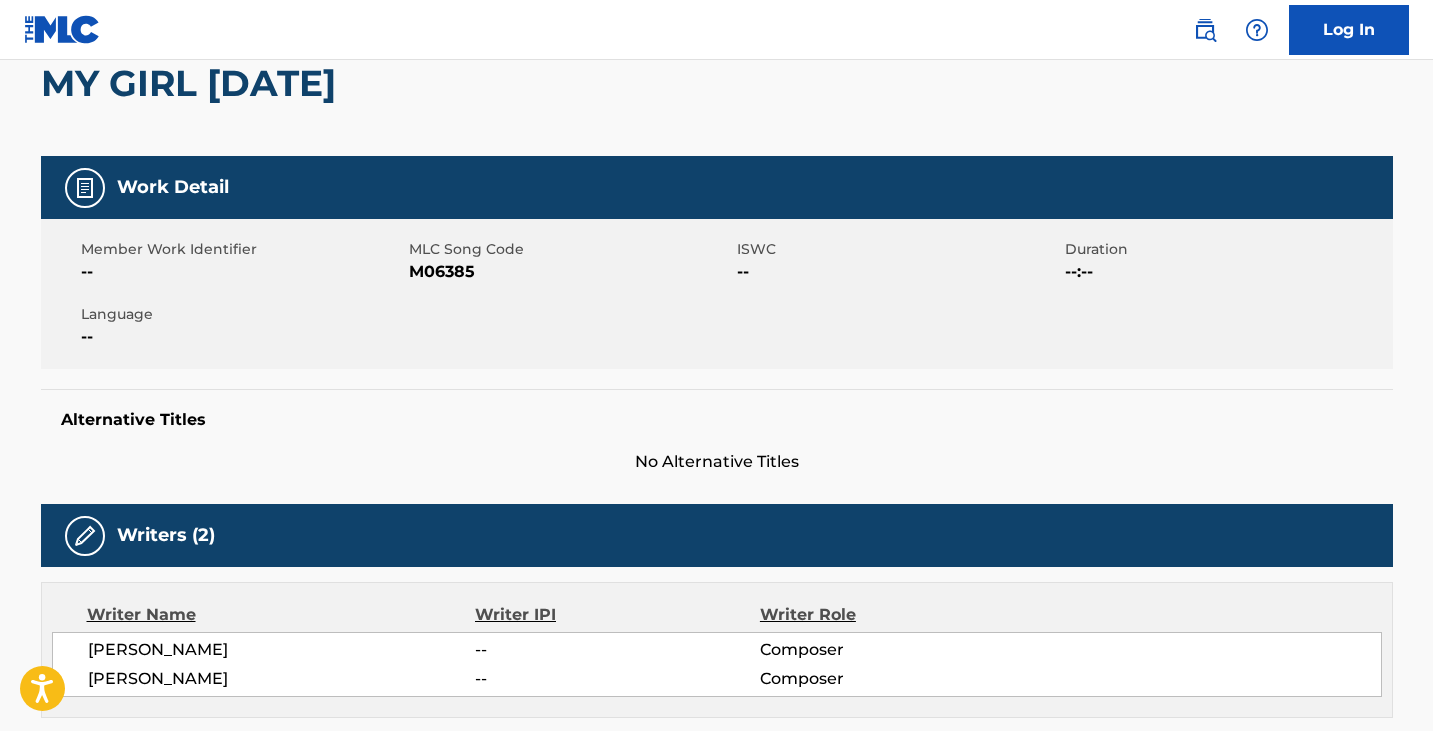 click on "MY GIRL [DATE]" at bounding box center [193, 83] 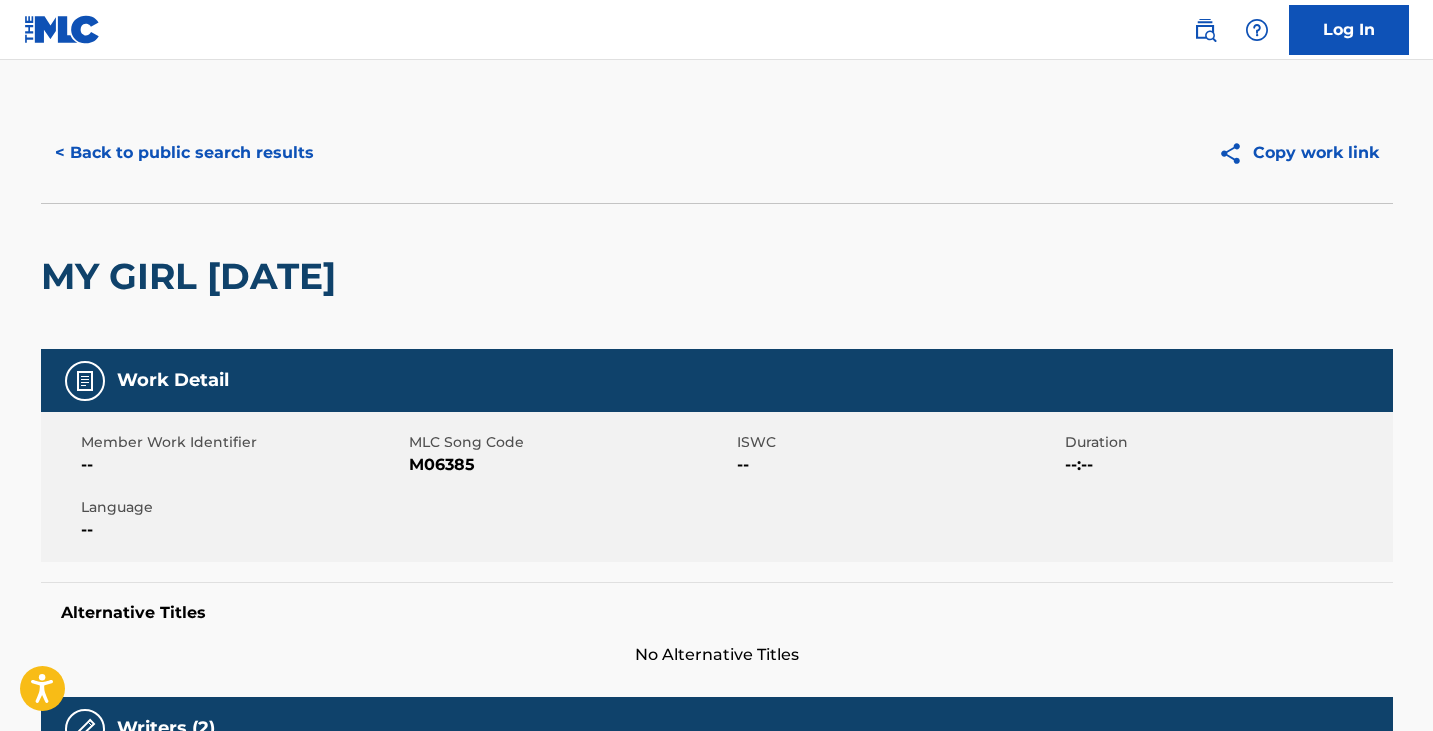 scroll, scrollTop: 0, scrollLeft: 0, axis: both 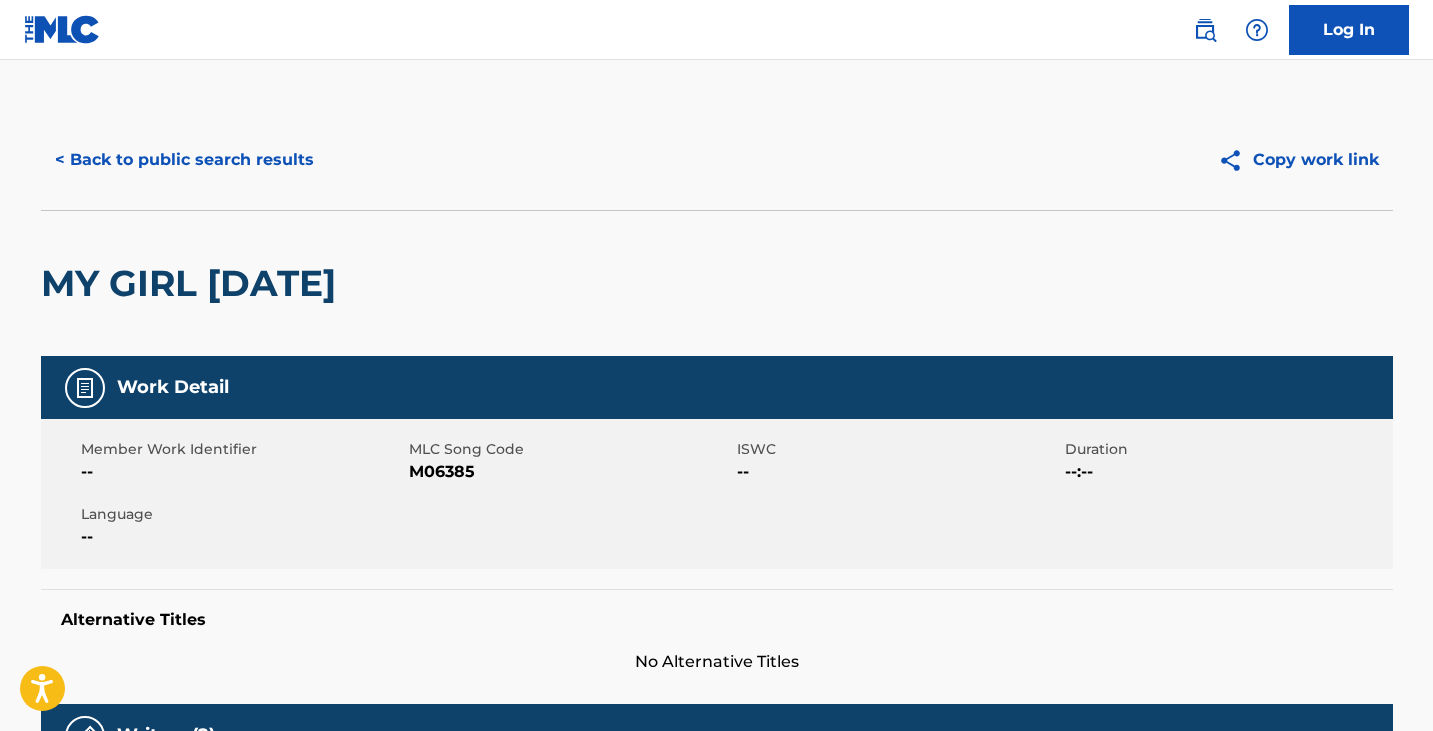 click on "< Back to public search results" at bounding box center [184, 160] 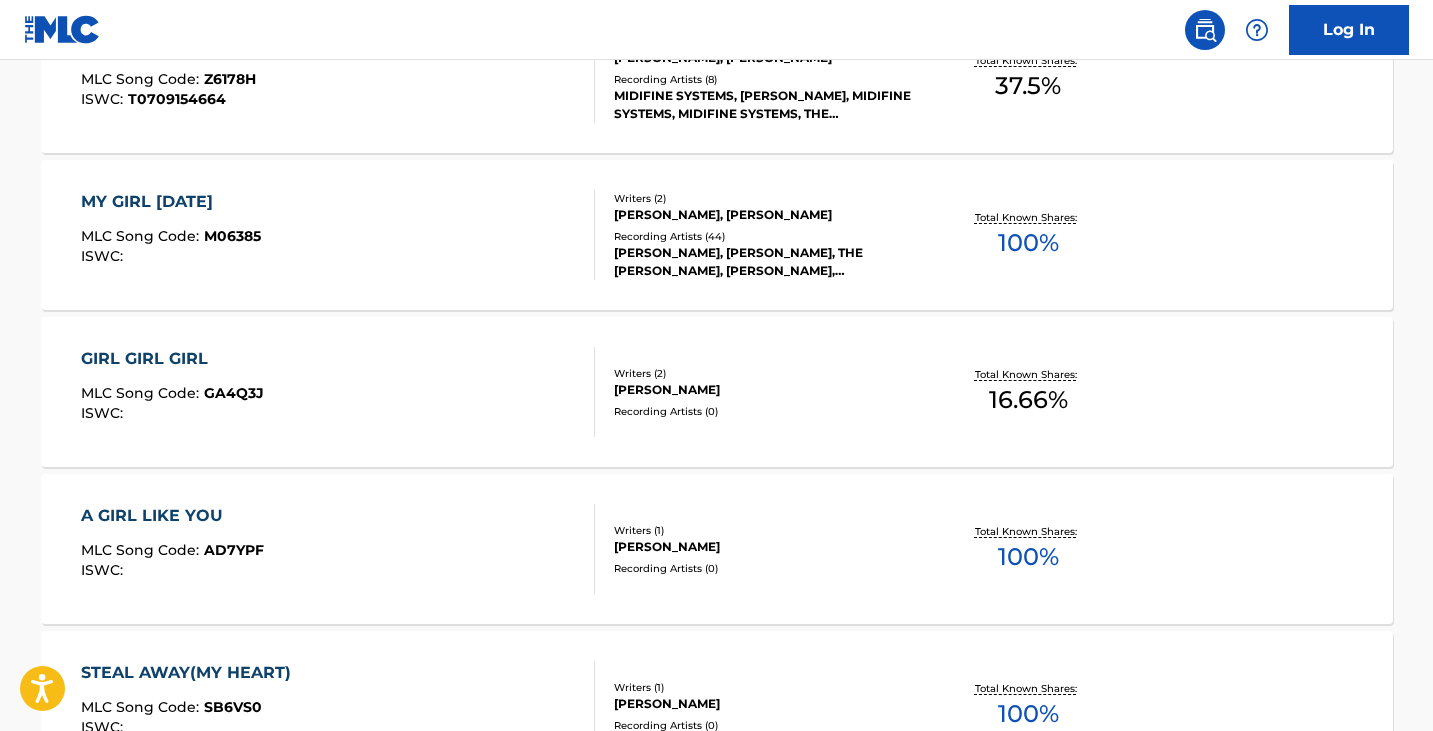 scroll, scrollTop: 700, scrollLeft: 0, axis: vertical 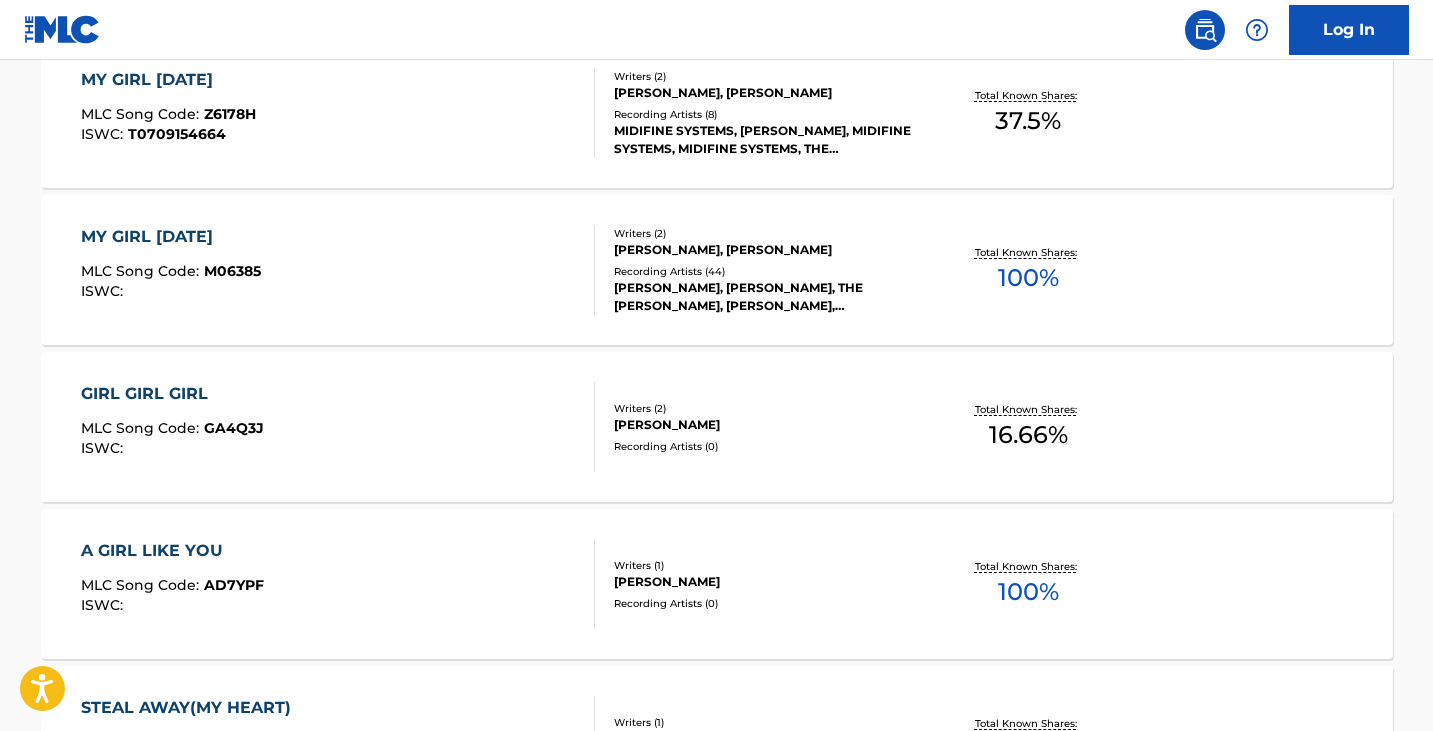 click on "MY GIRL [DATE] MLC Song Code : M06385 ISWC :" at bounding box center (338, 270) 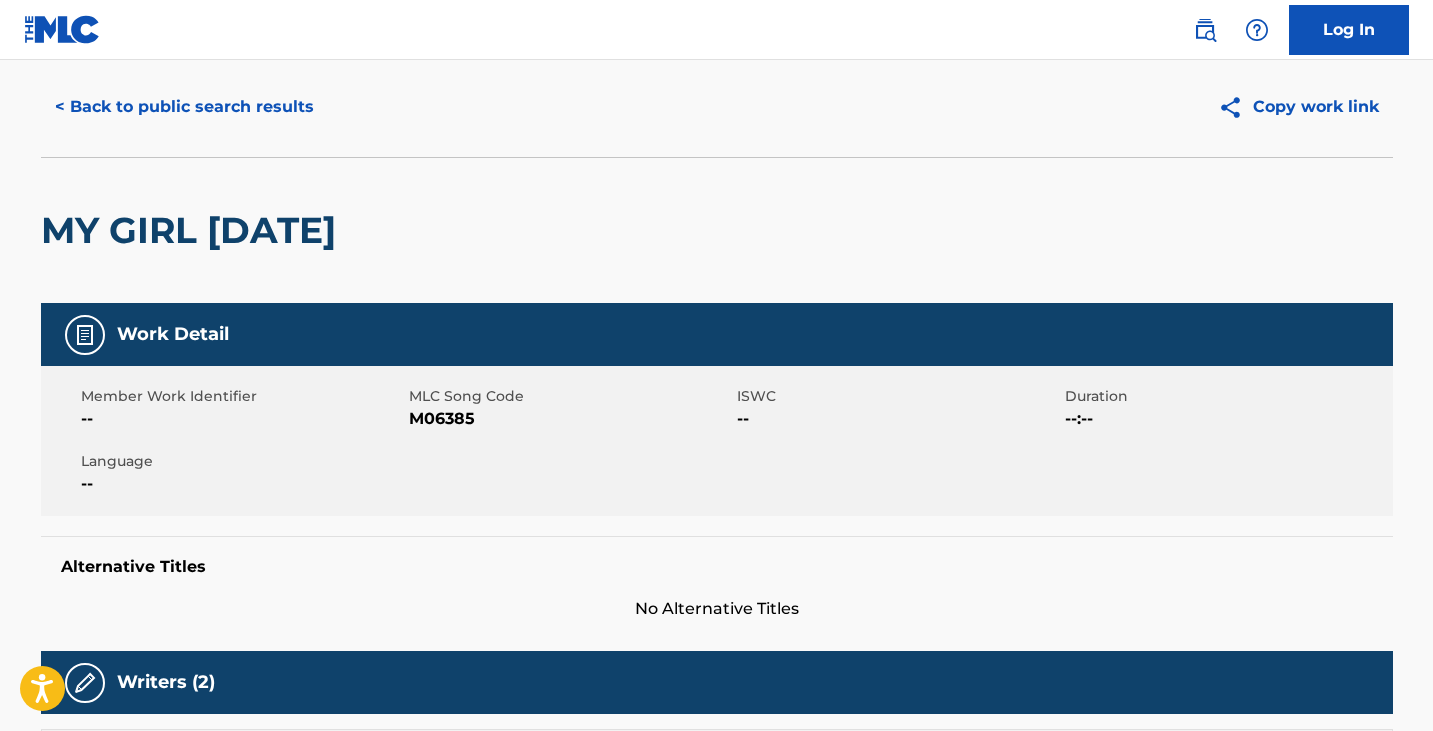 scroll, scrollTop: 0, scrollLeft: 0, axis: both 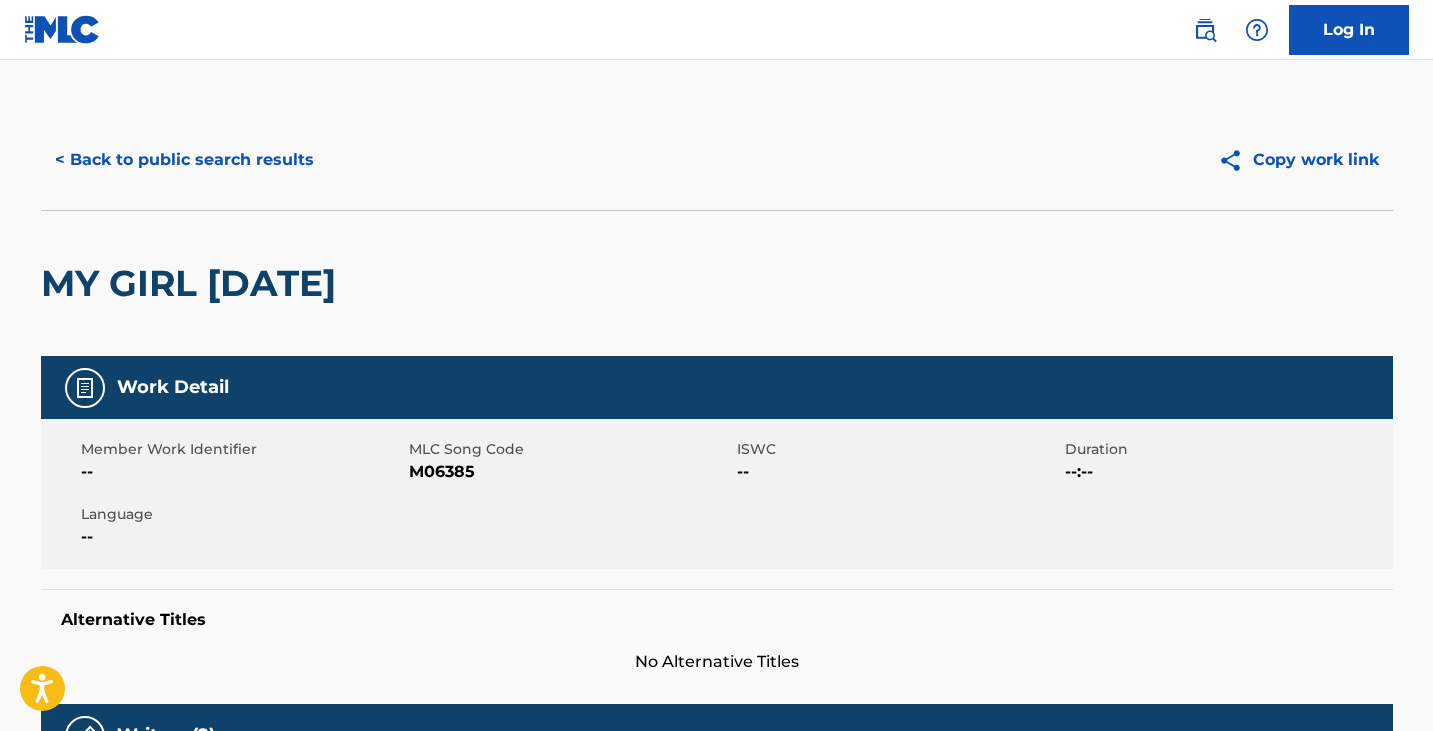 drag, startPoint x: 185, startPoint y: 191, endPoint x: 187, endPoint y: 172, distance: 19.104973 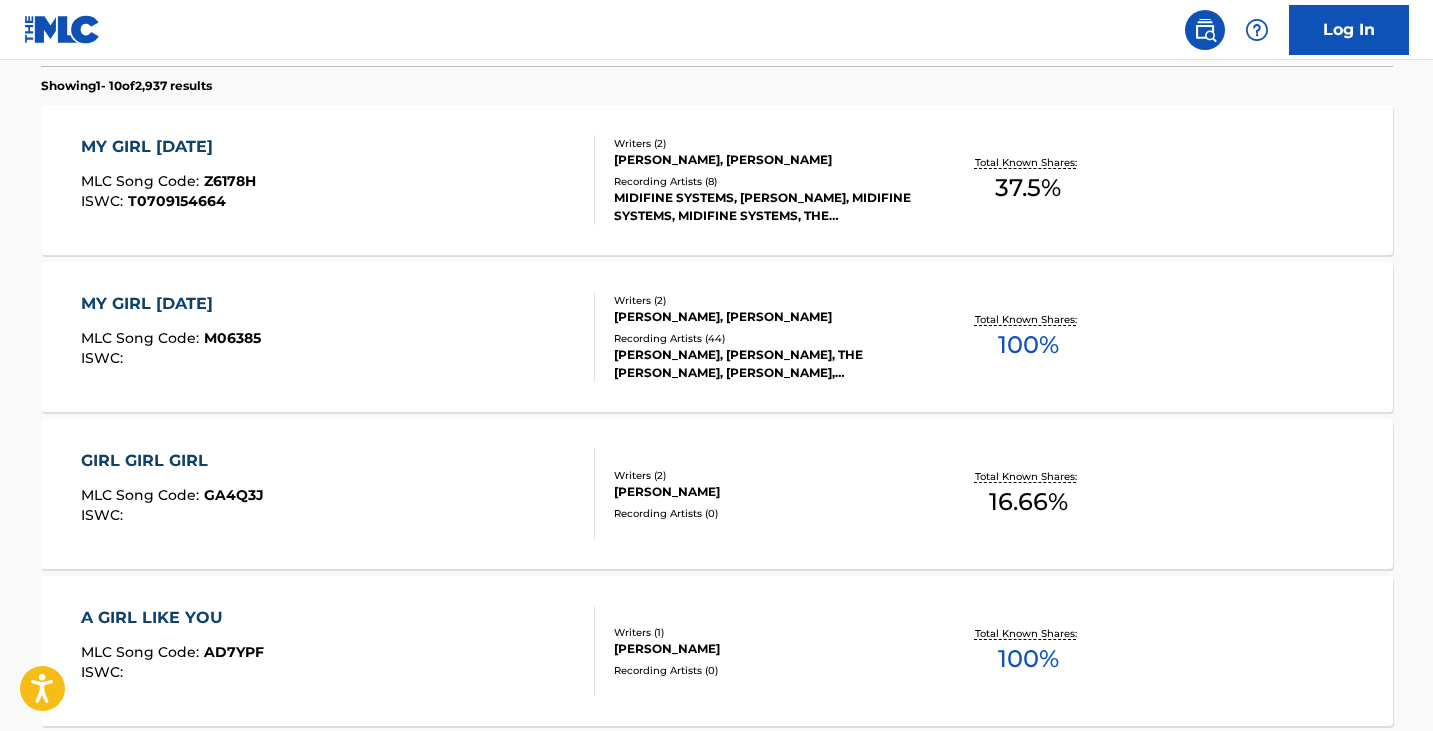 scroll, scrollTop: 614, scrollLeft: 0, axis: vertical 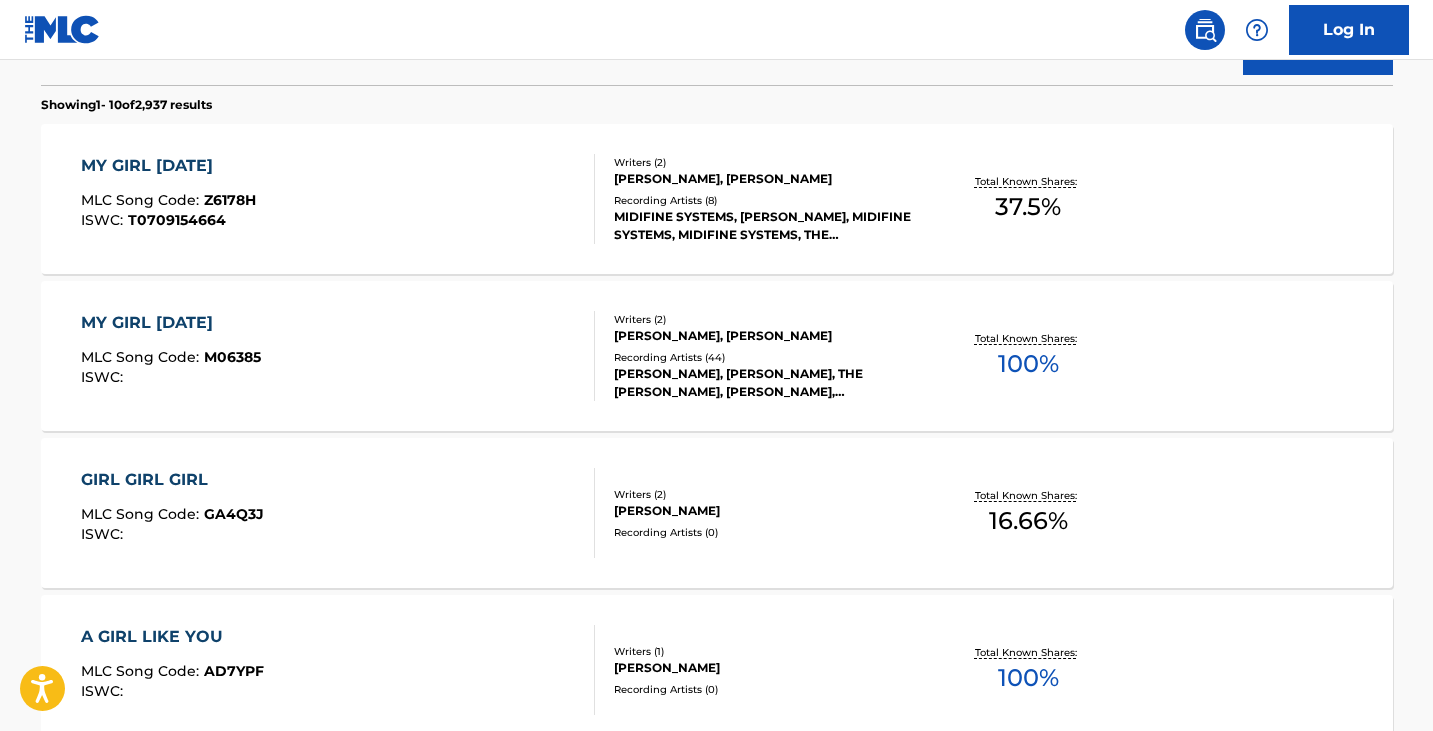 click on "MIDIFINE SYSTEMS, [PERSON_NAME], MIDIFINE SYSTEMS, MIDIFINE SYSTEMS, THE [PERSON_NAME]" at bounding box center [765, 226] 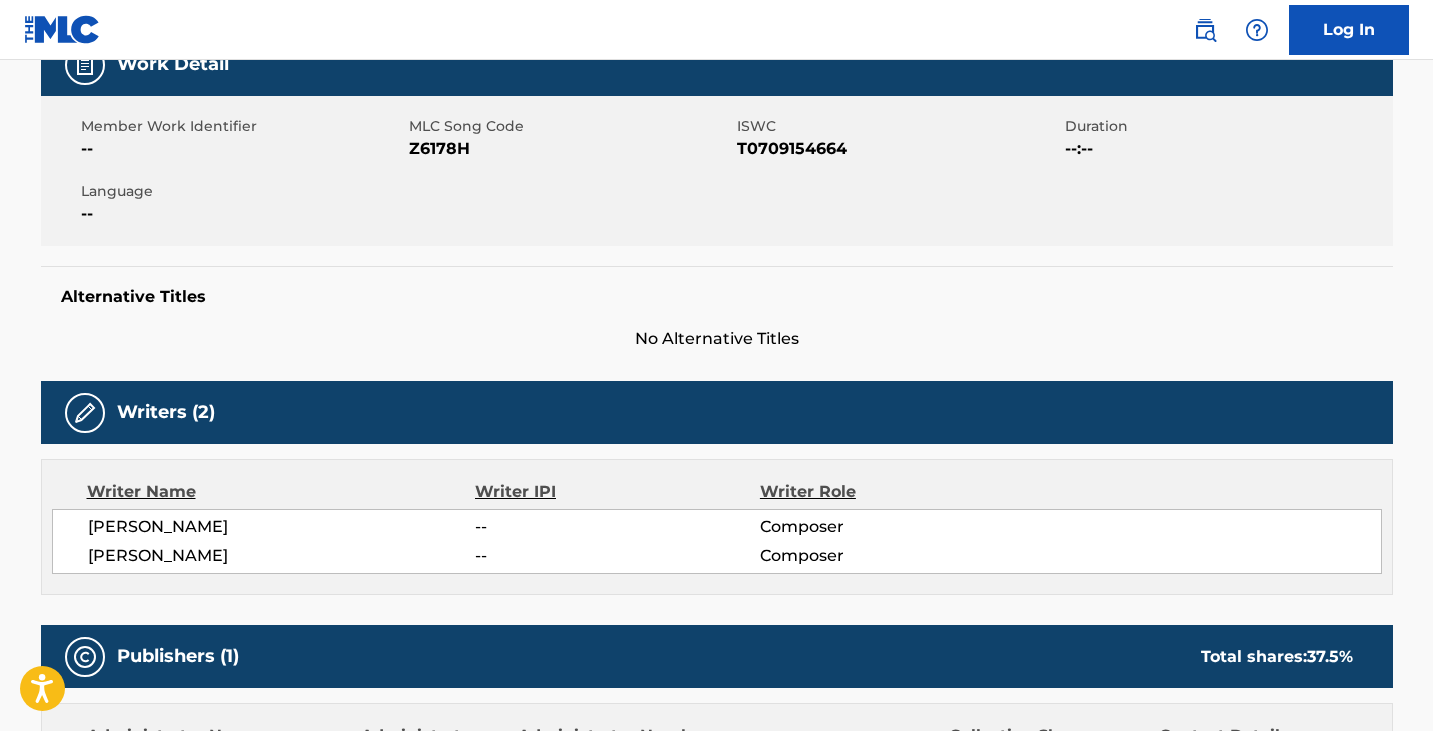 scroll, scrollTop: 300, scrollLeft: 0, axis: vertical 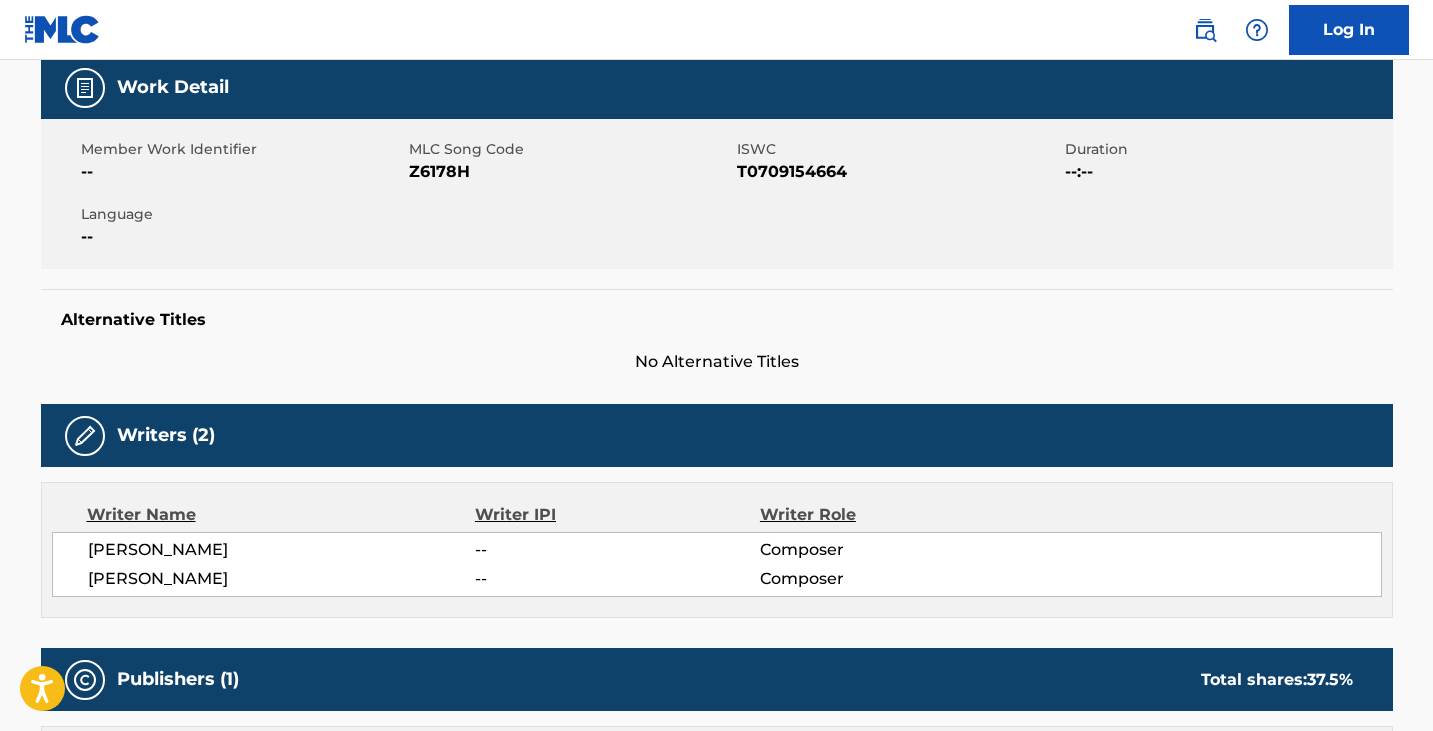 click on "Z6178H" at bounding box center [570, 172] 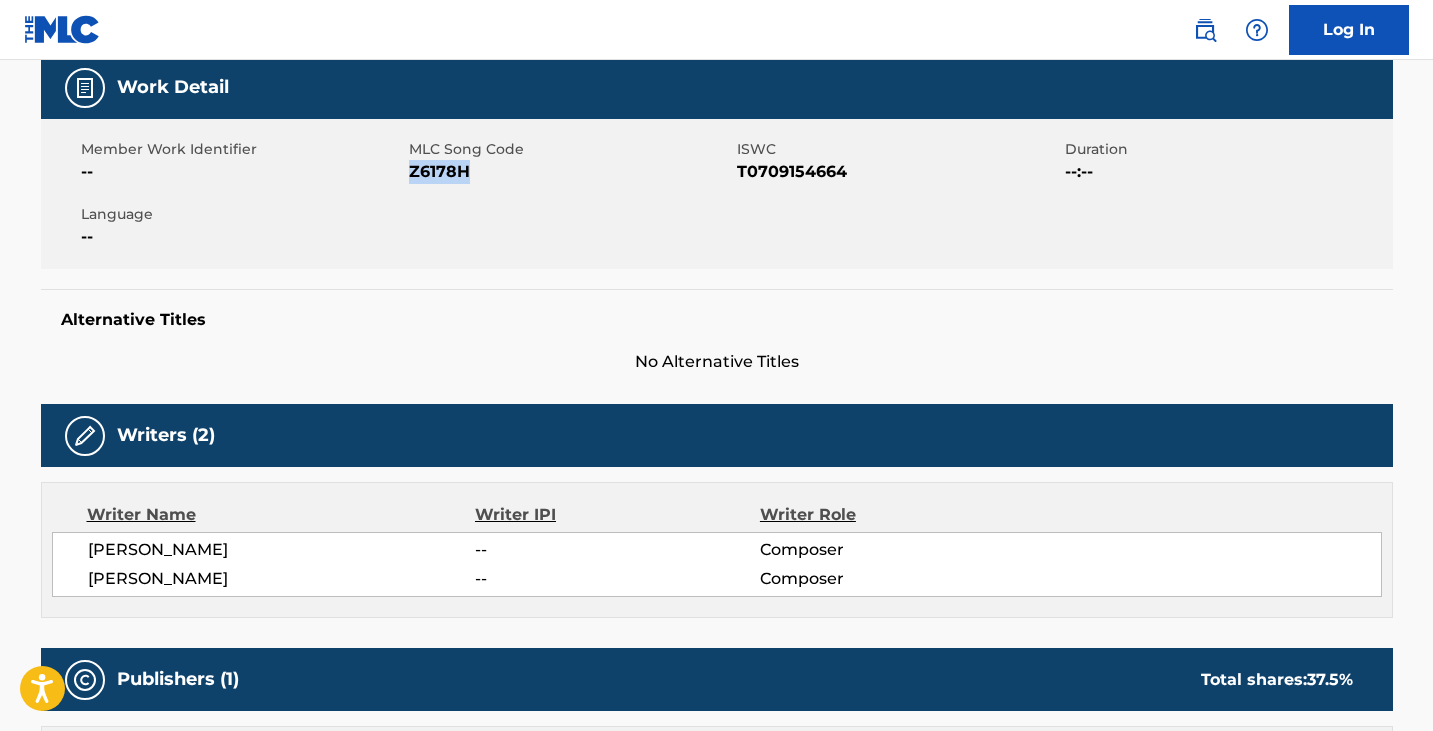 click on "Z6178H" at bounding box center [570, 172] 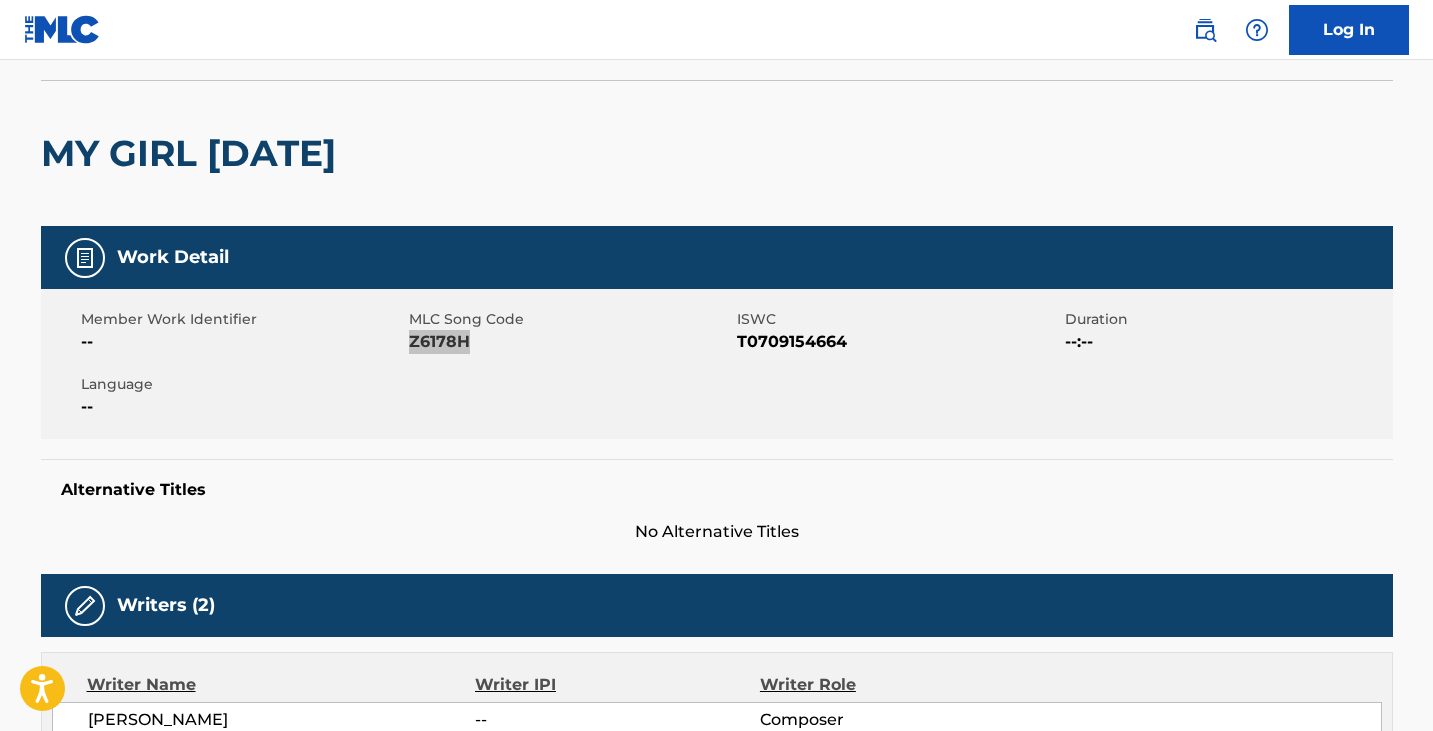 scroll, scrollTop: 0, scrollLeft: 0, axis: both 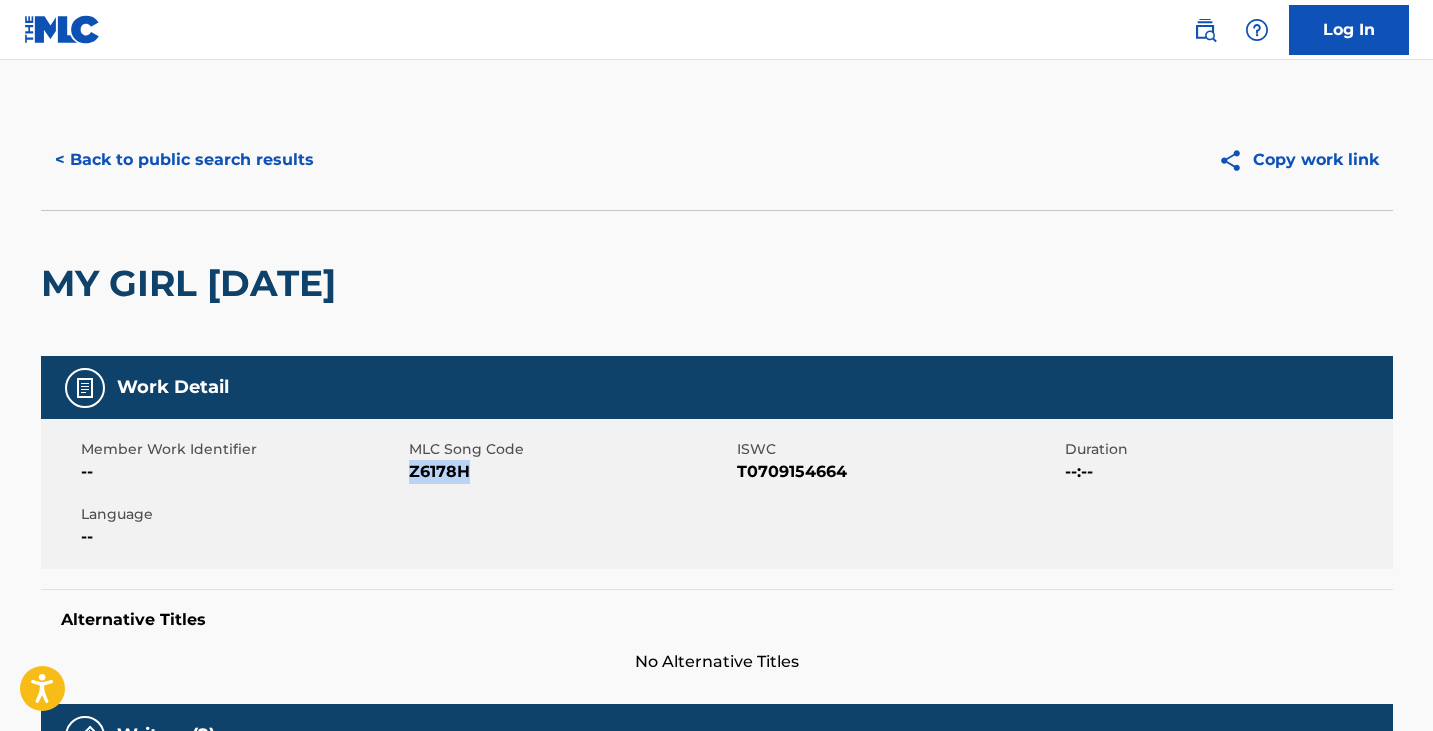 click on "< Back to public search results" at bounding box center [184, 160] 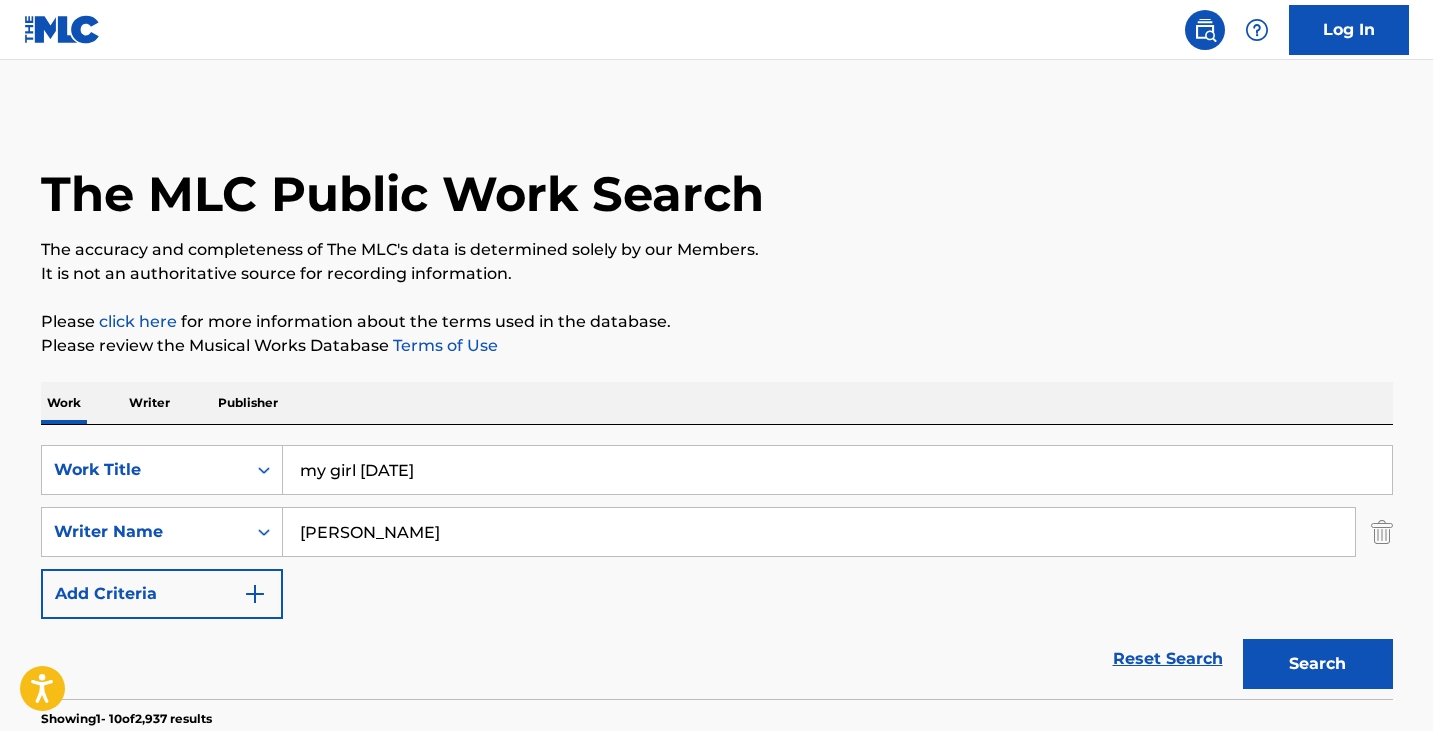 scroll, scrollTop: 728, scrollLeft: 0, axis: vertical 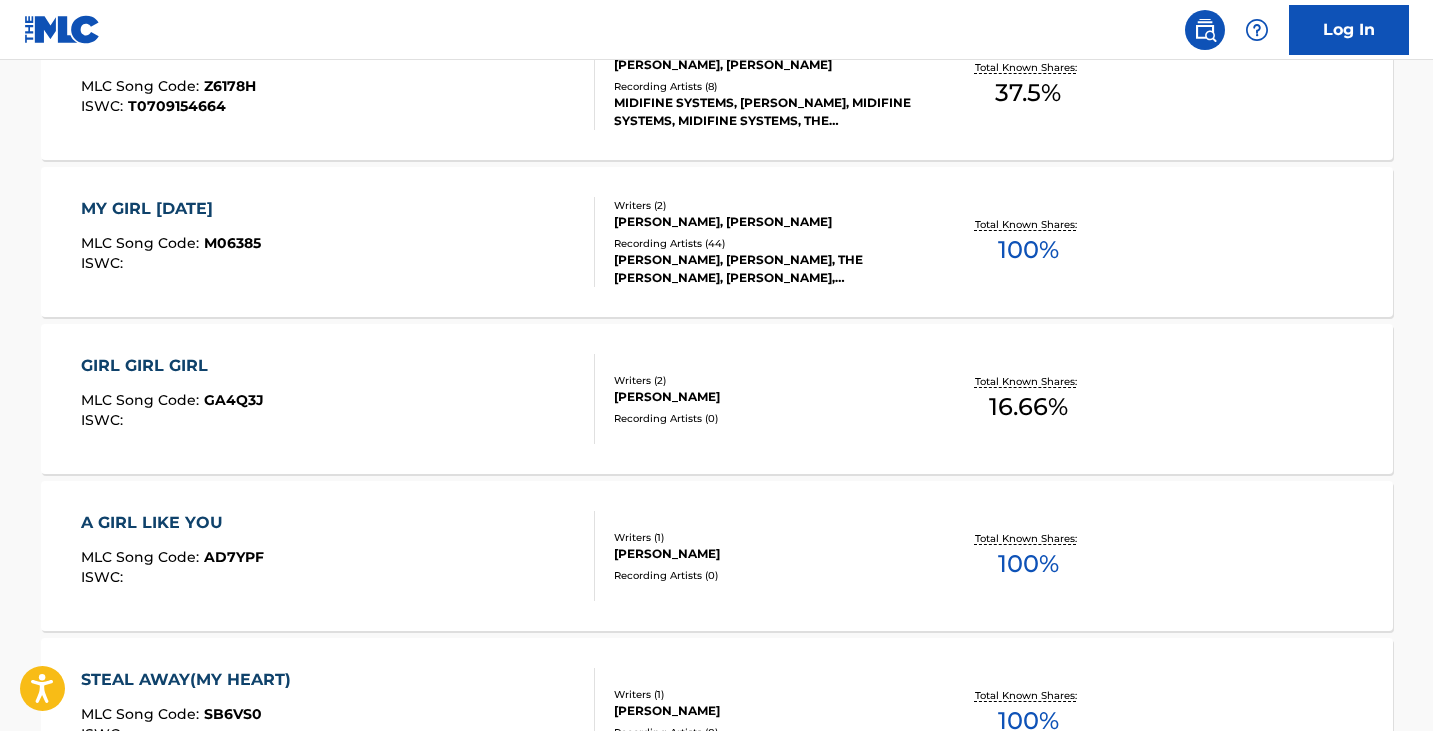 click on "MY GIRL [DATE] MLC Song Code : M06385 ISWC : Writers ( 2 ) [PERSON_NAME], [PERSON_NAME] Recording Artists ( 44 ) [PERSON_NAME], [PERSON_NAME], THE [GEOGRAPHIC_DATA][PERSON_NAME], [PERSON_NAME], [GEOGRAPHIC_DATA][PERSON_NAME] Total Known Shares: 100 %" at bounding box center [717, 242] 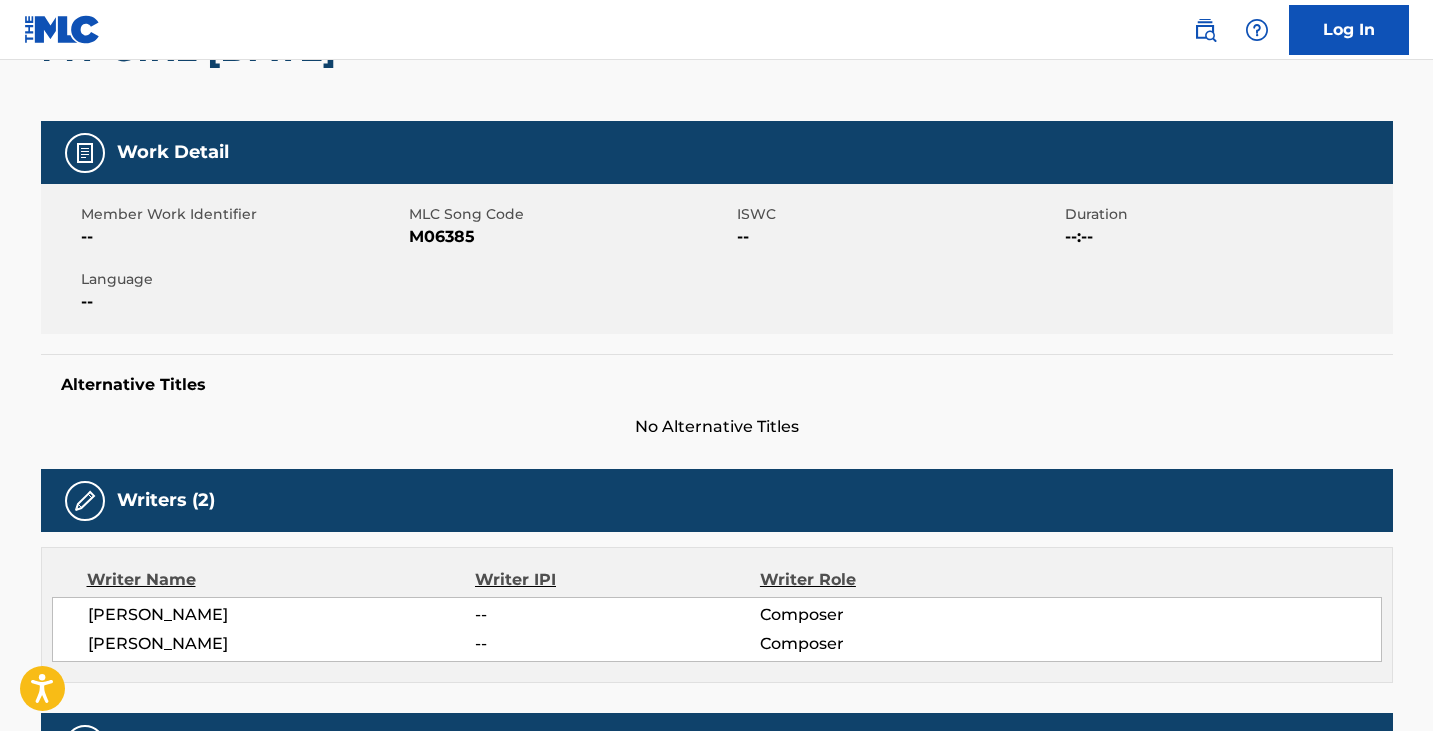 scroll, scrollTop: 300, scrollLeft: 0, axis: vertical 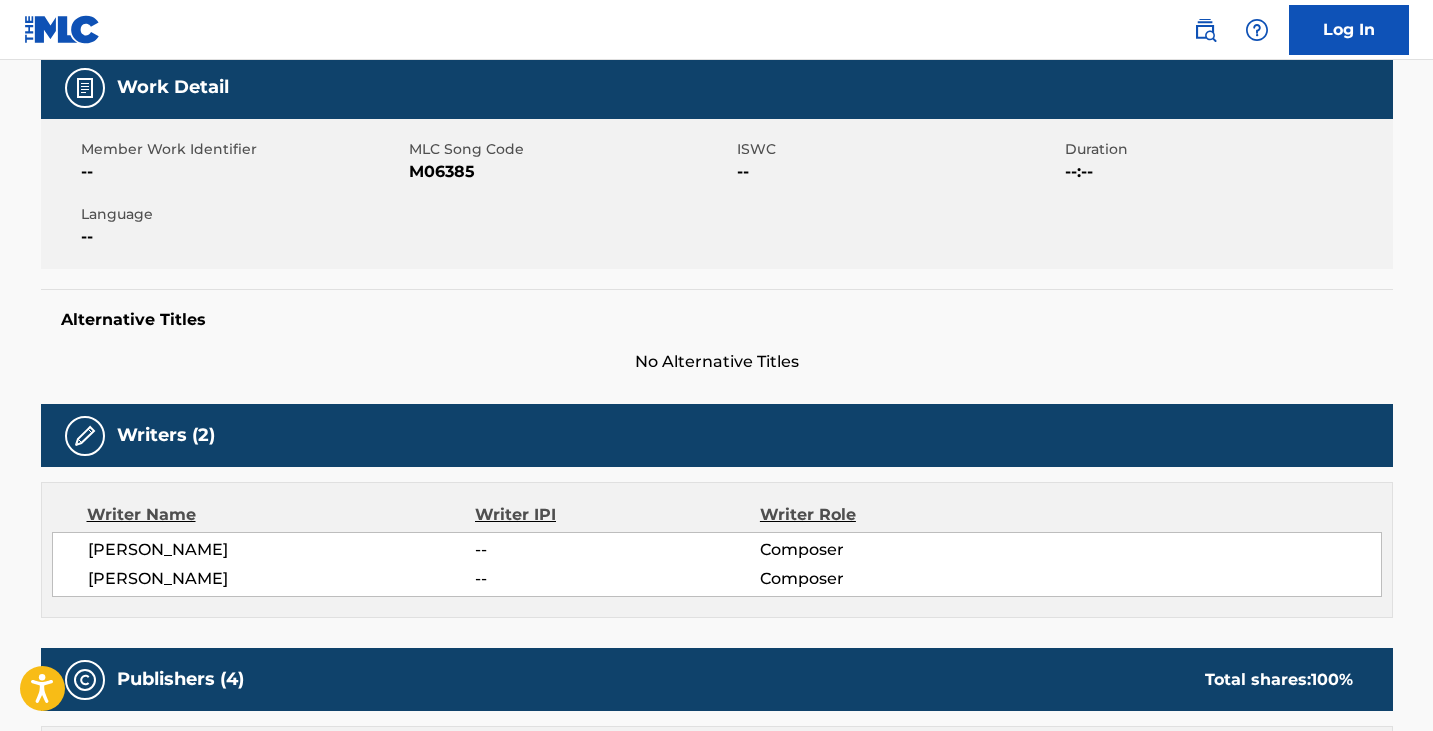 click on "M06385" at bounding box center (570, 172) 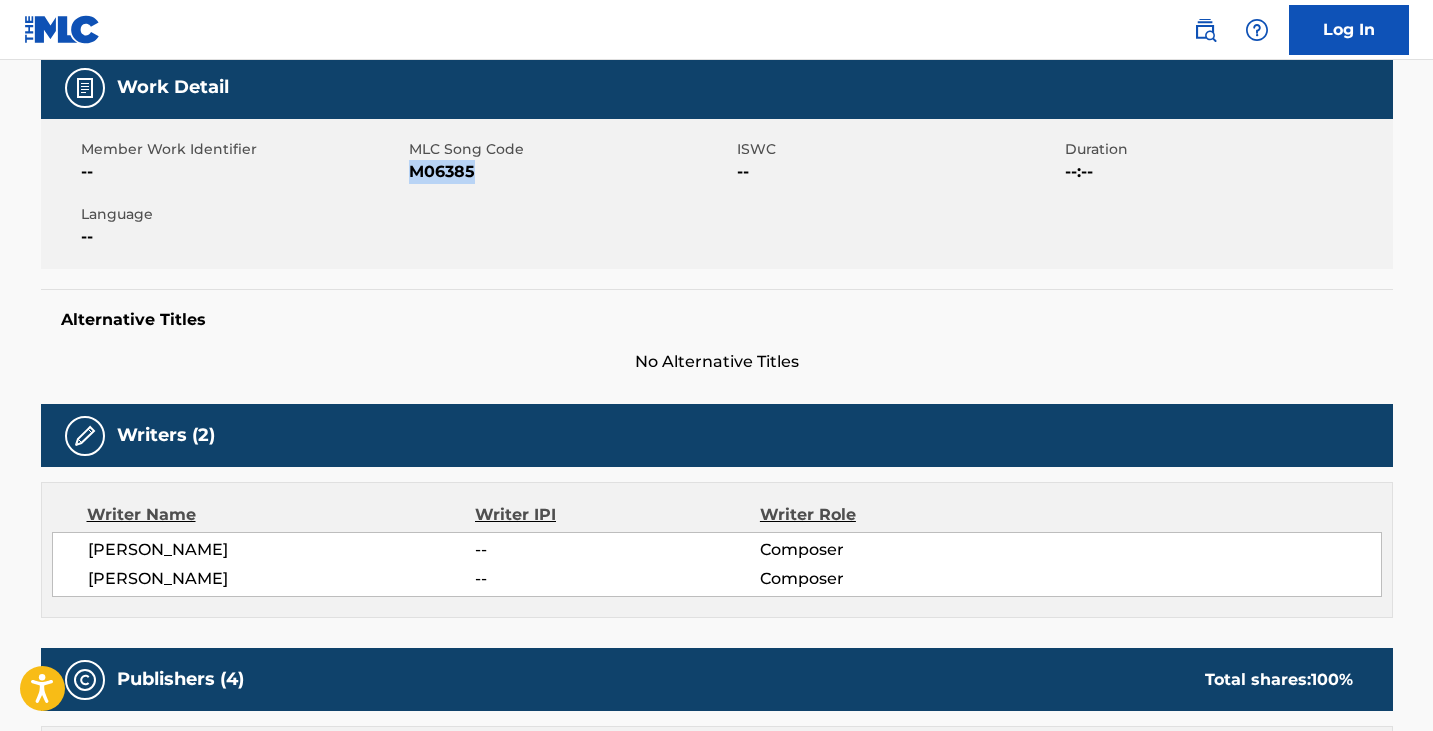 click on "M06385" at bounding box center (570, 172) 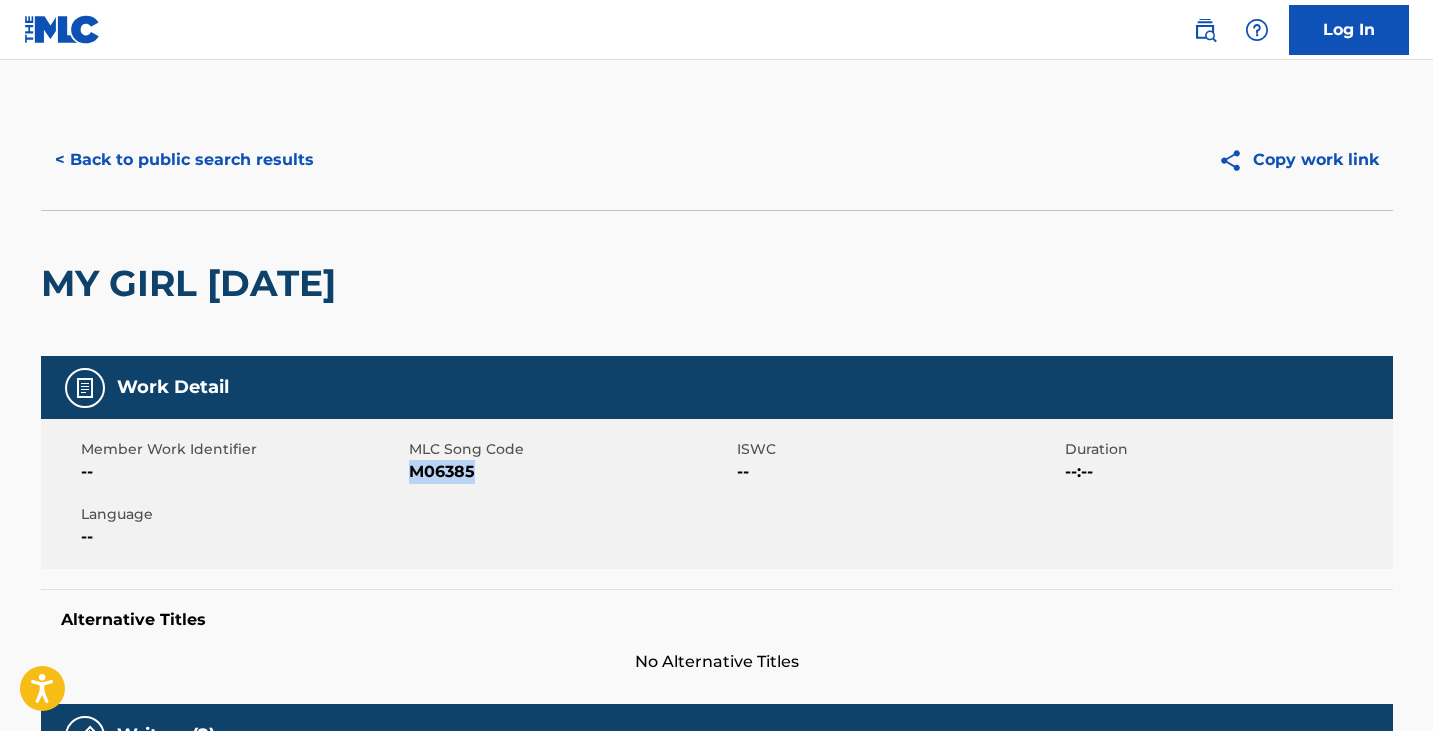 click on "< Back to public search results" at bounding box center [184, 160] 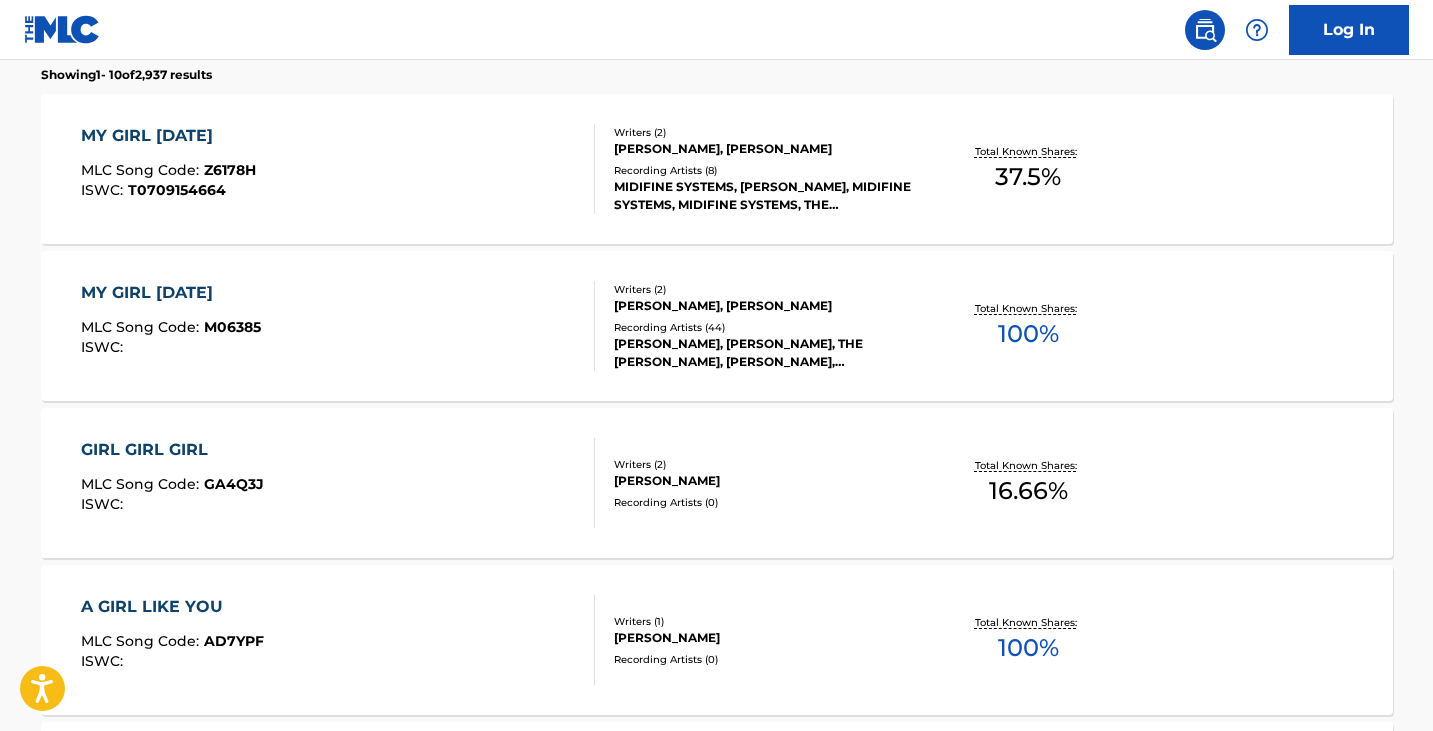 scroll, scrollTop: 342, scrollLeft: 0, axis: vertical 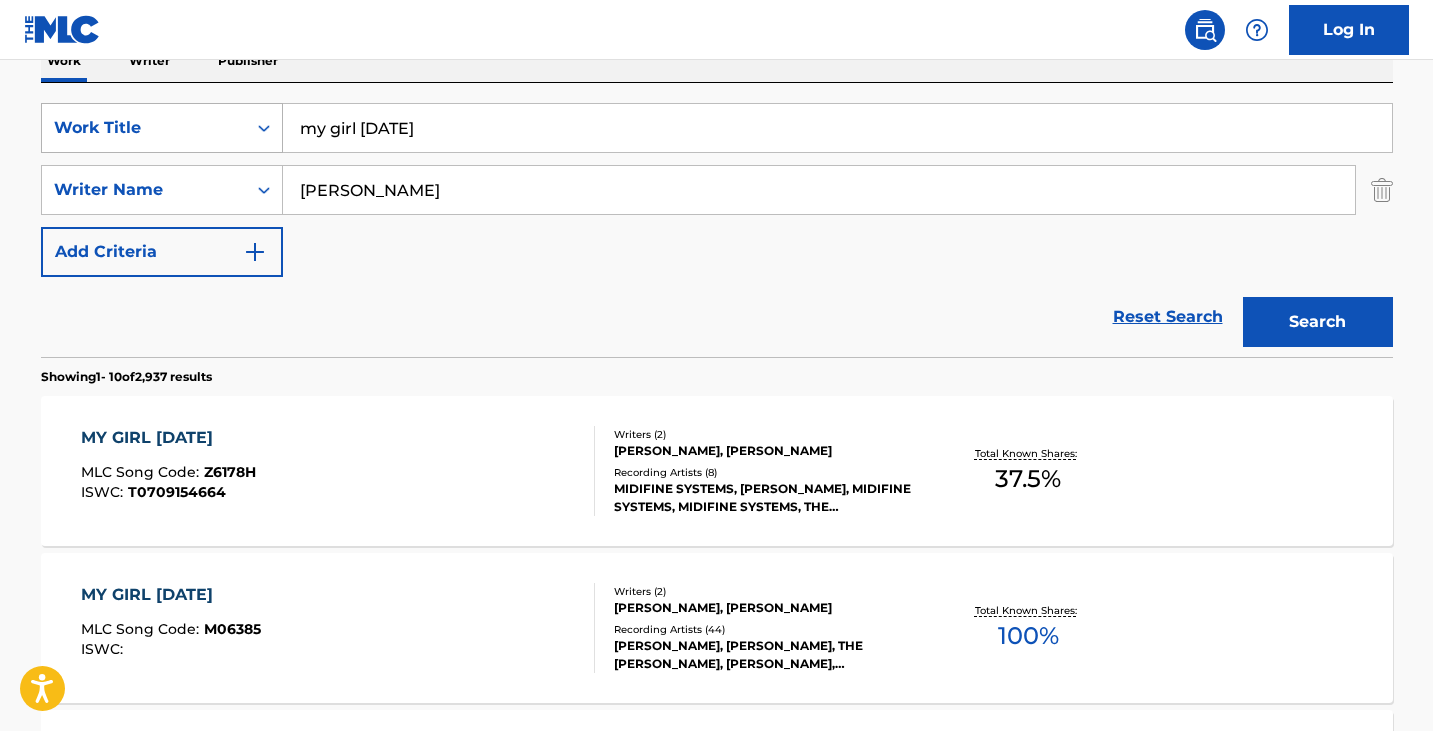 drag, startPoint x: 466, startPoint y: 138, endPoint x: 196, endPoint y: 108, distance: 271.66156 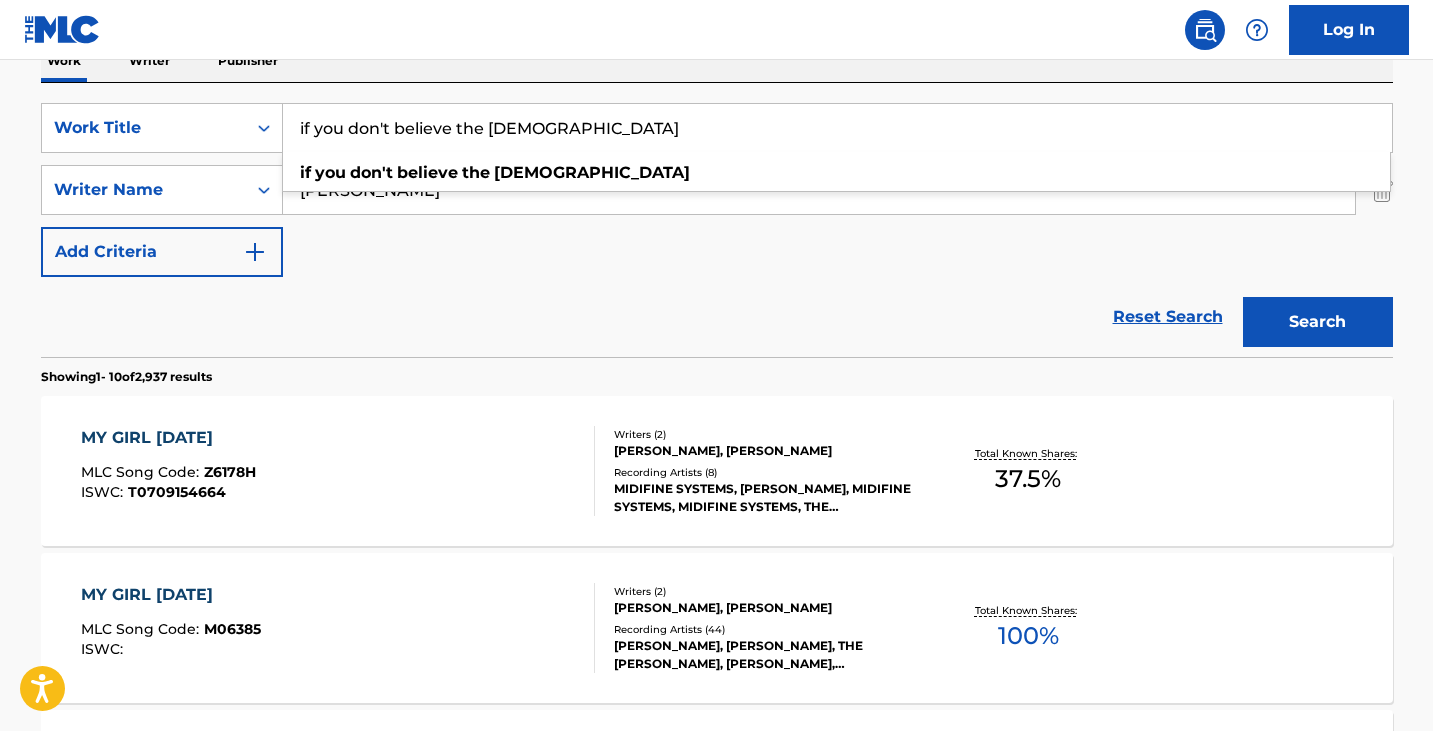 type on "if you don't believe the [DEMOGRAPHIC_DATA]" 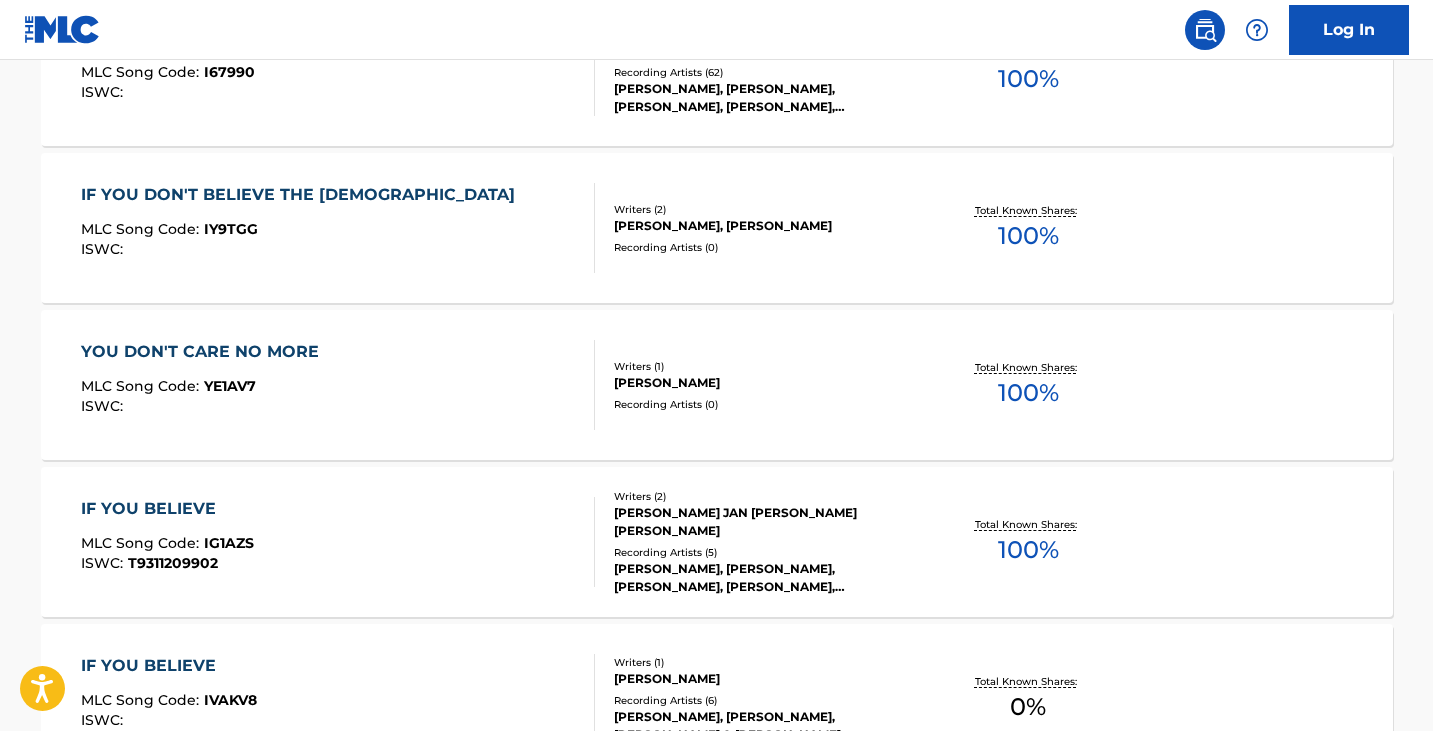 scroll, scrollTop: 642, scrollLeft: 0, axis: vertical 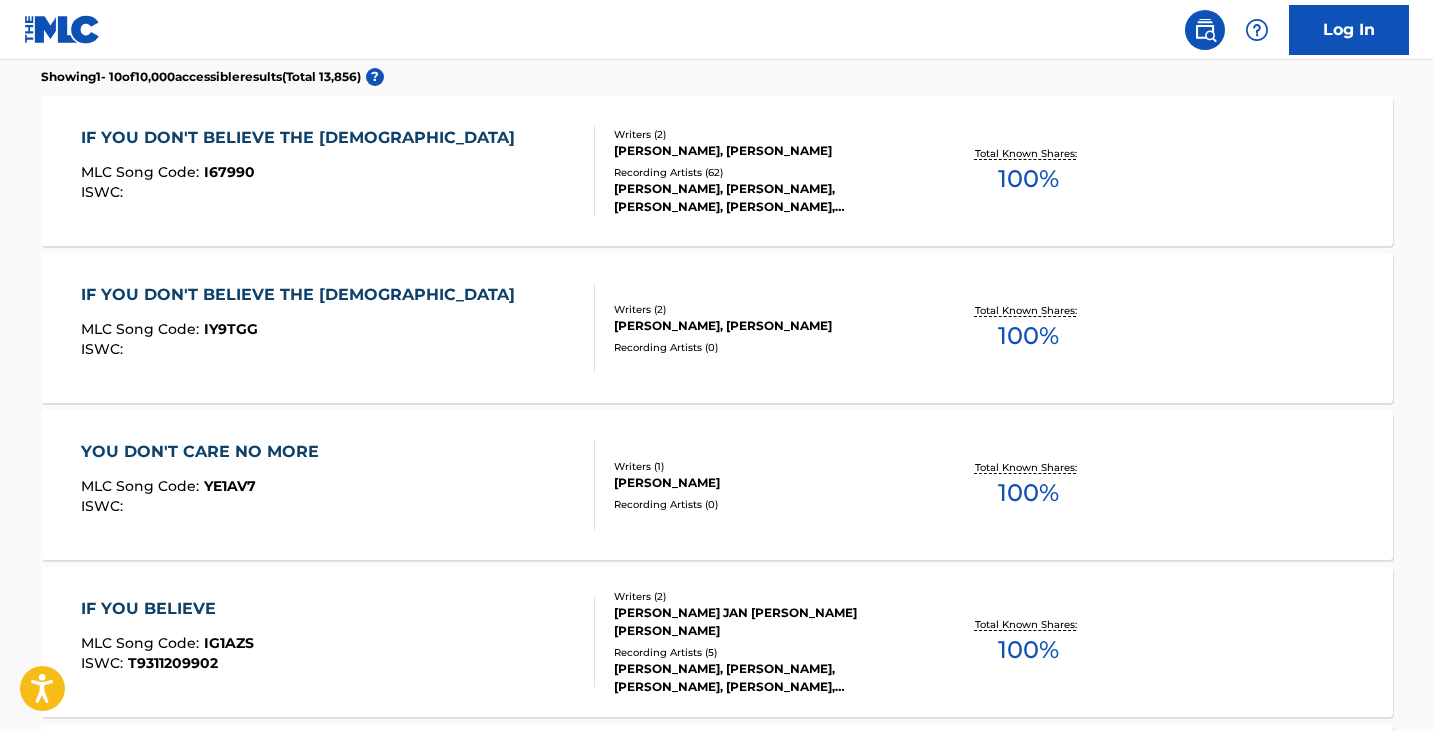 click on "IF YOU DON'T BELIEVE THE [DEMOGRAPHIC_DATA] MLC Song Code : I67990 ISWC :" at bounding box center [338, 171] 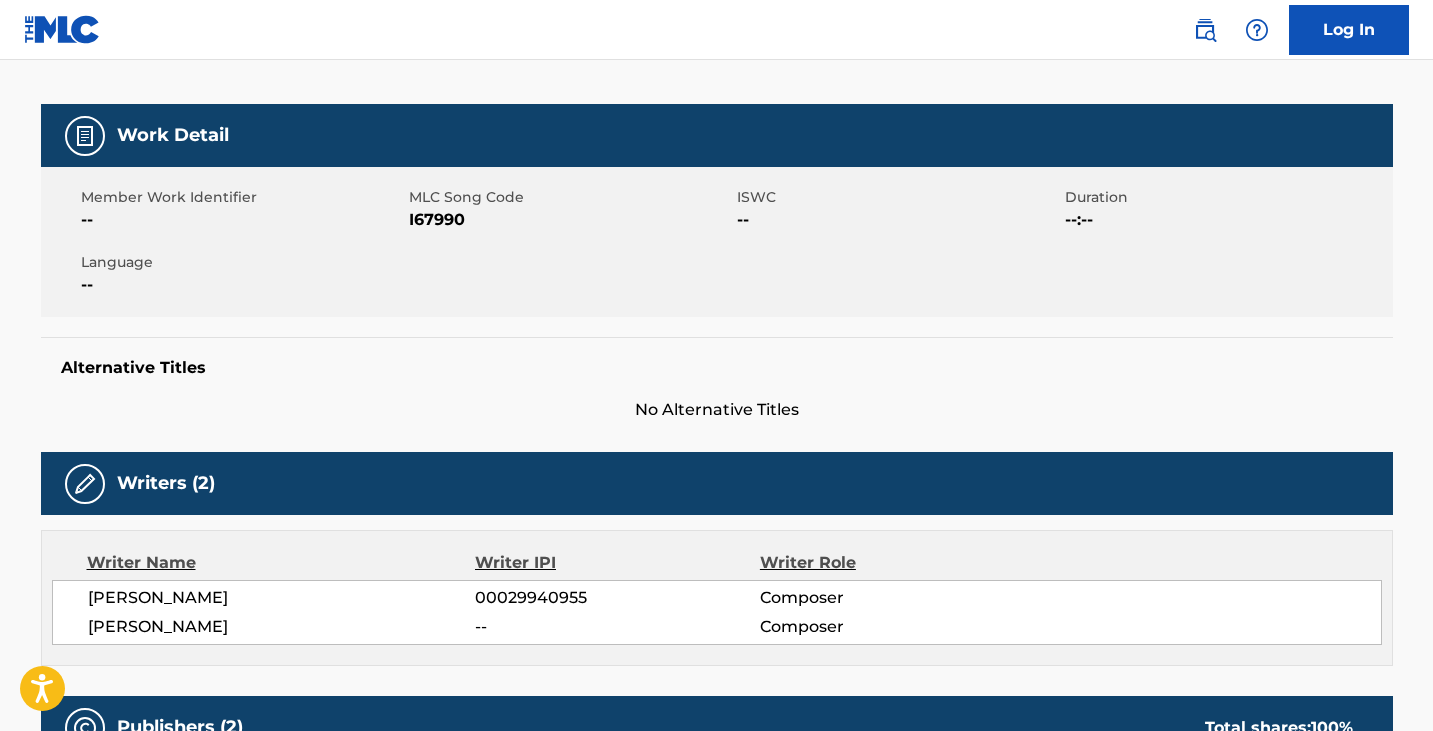 scroll, scrollTop: 0, scrollLeft: 0, axis: both 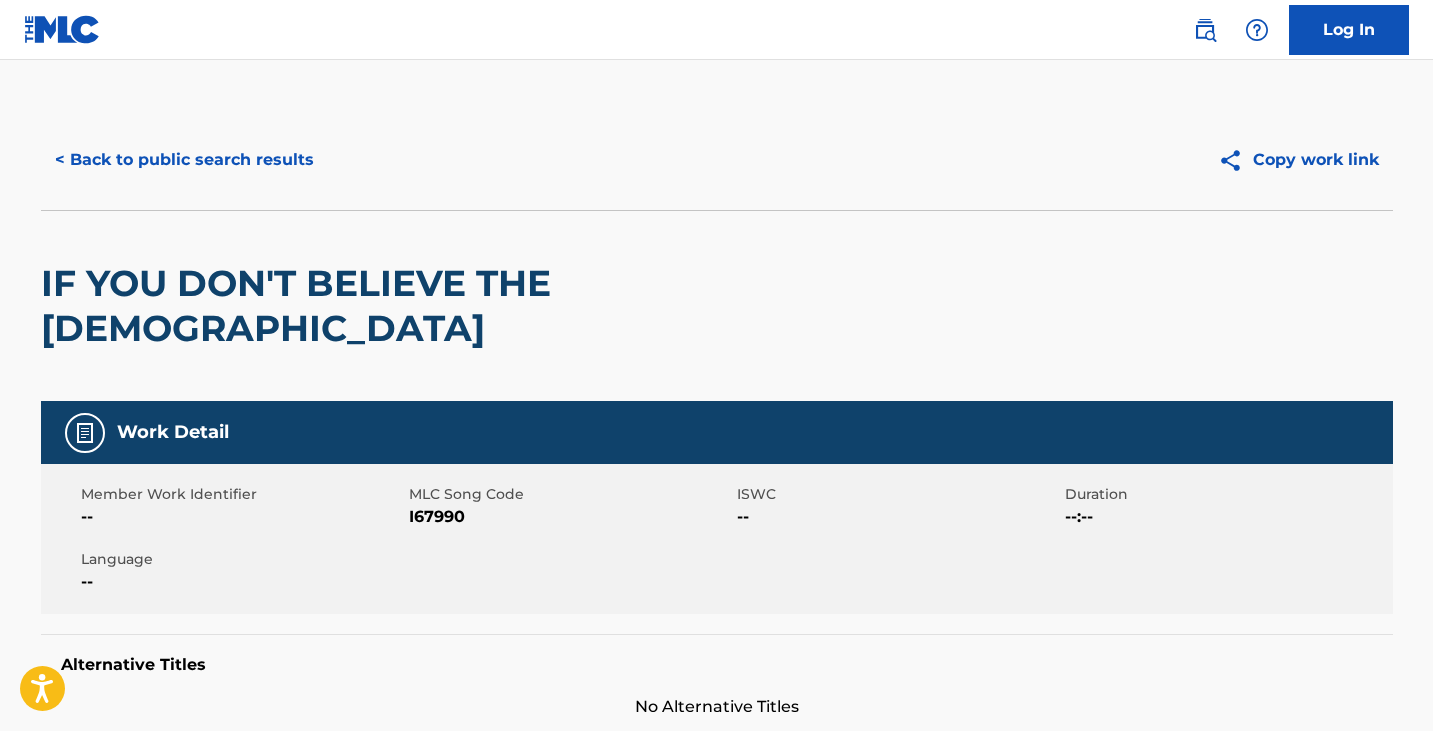 click on "< Back to public search results" at bounding box center (184, 160) 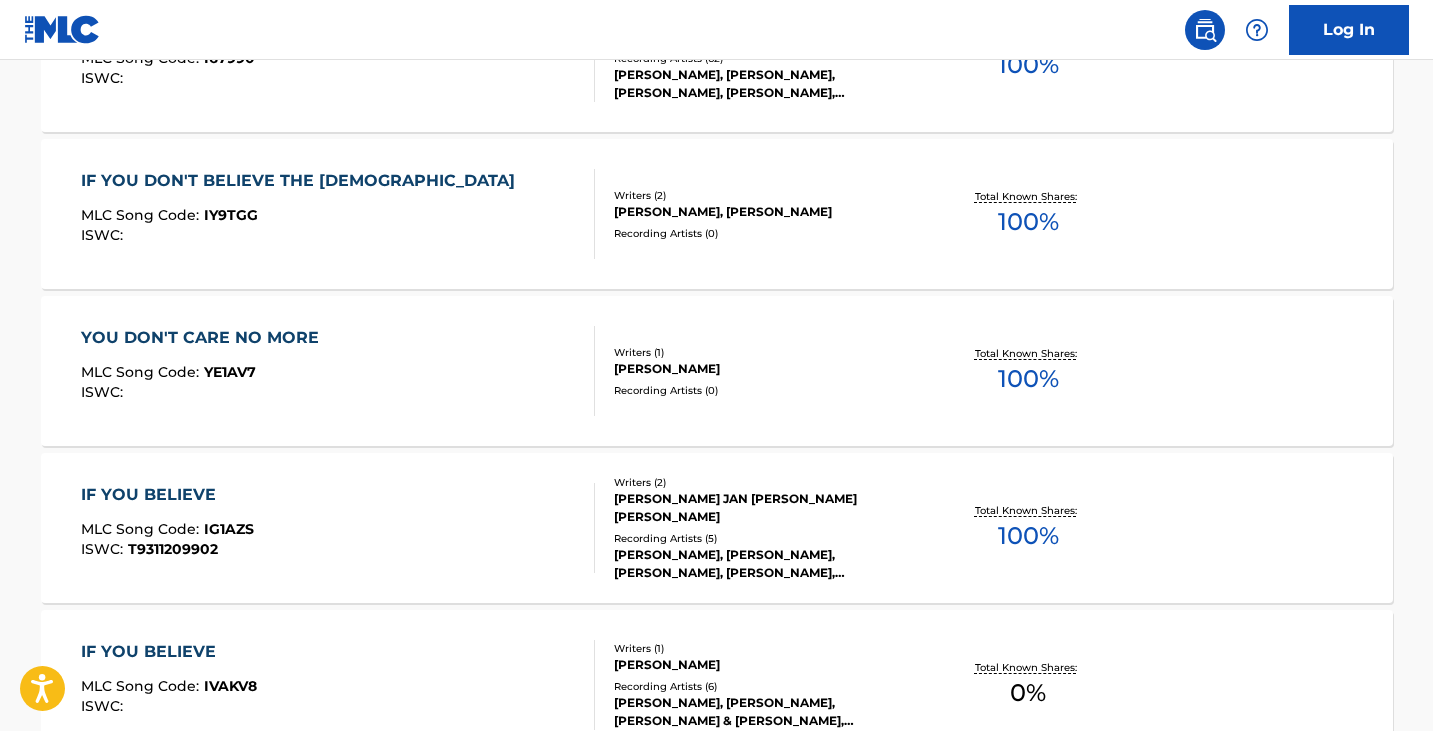 click on "MLC Song Code : IY9TGG" at bounding box center (303, 218) 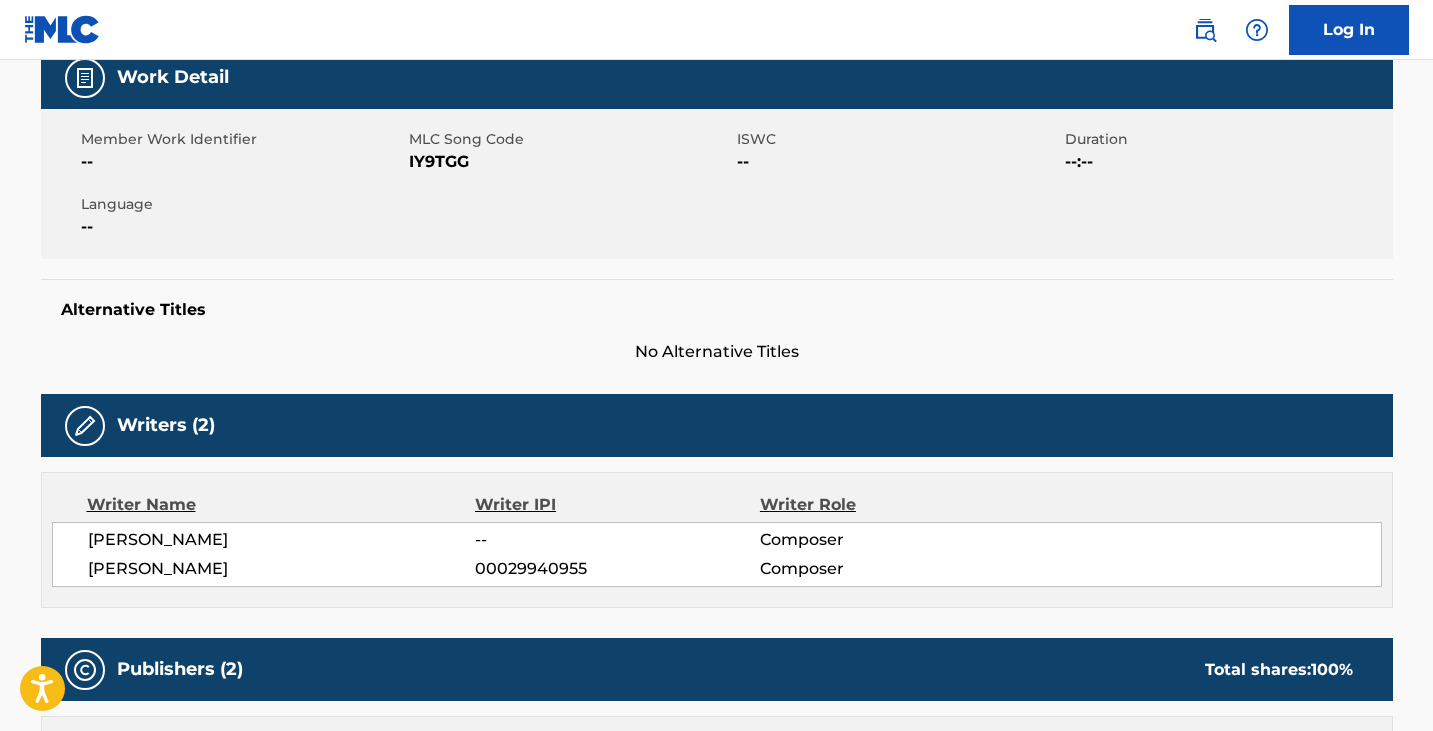 scroll, scrollTop: 300, scrollLeft: 0, axis: vertical 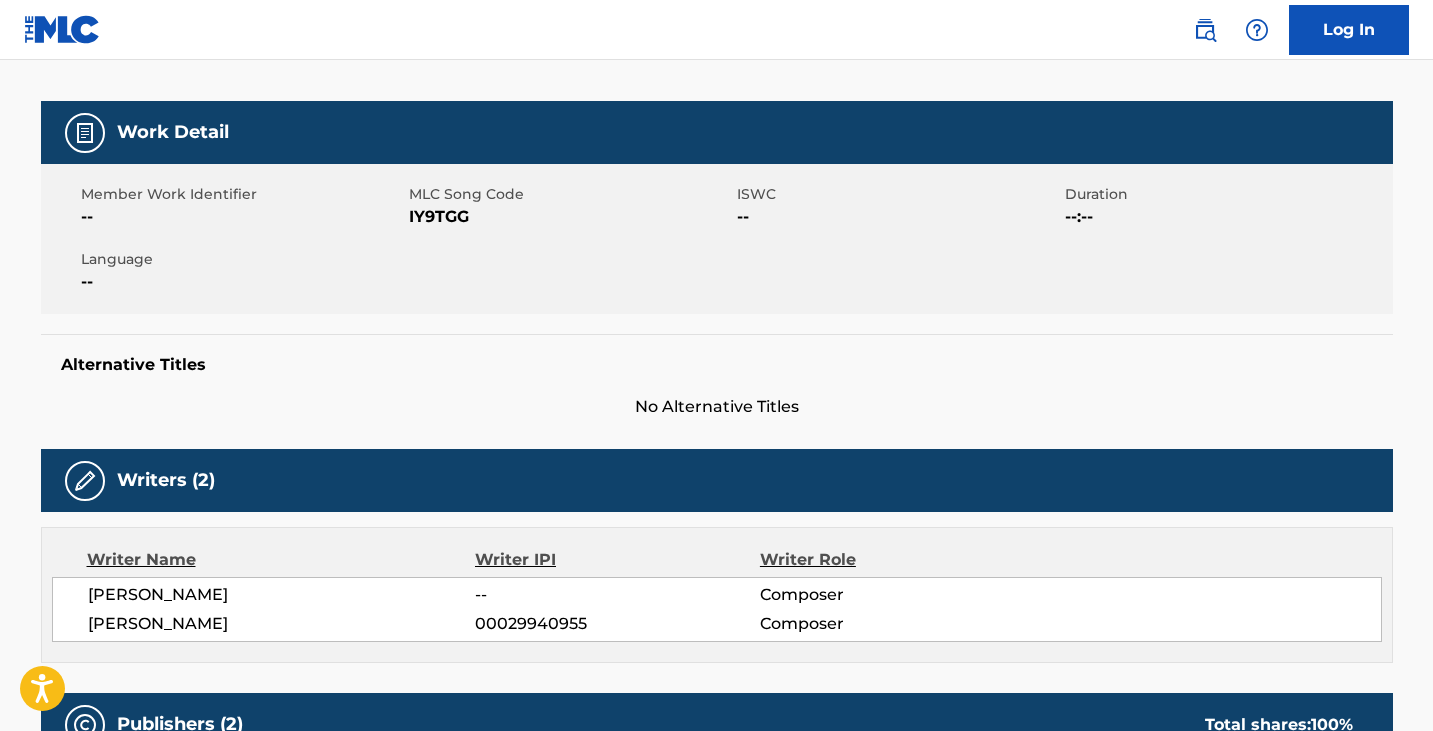 click on "IY9TGG" at bounding box center [570, 217] 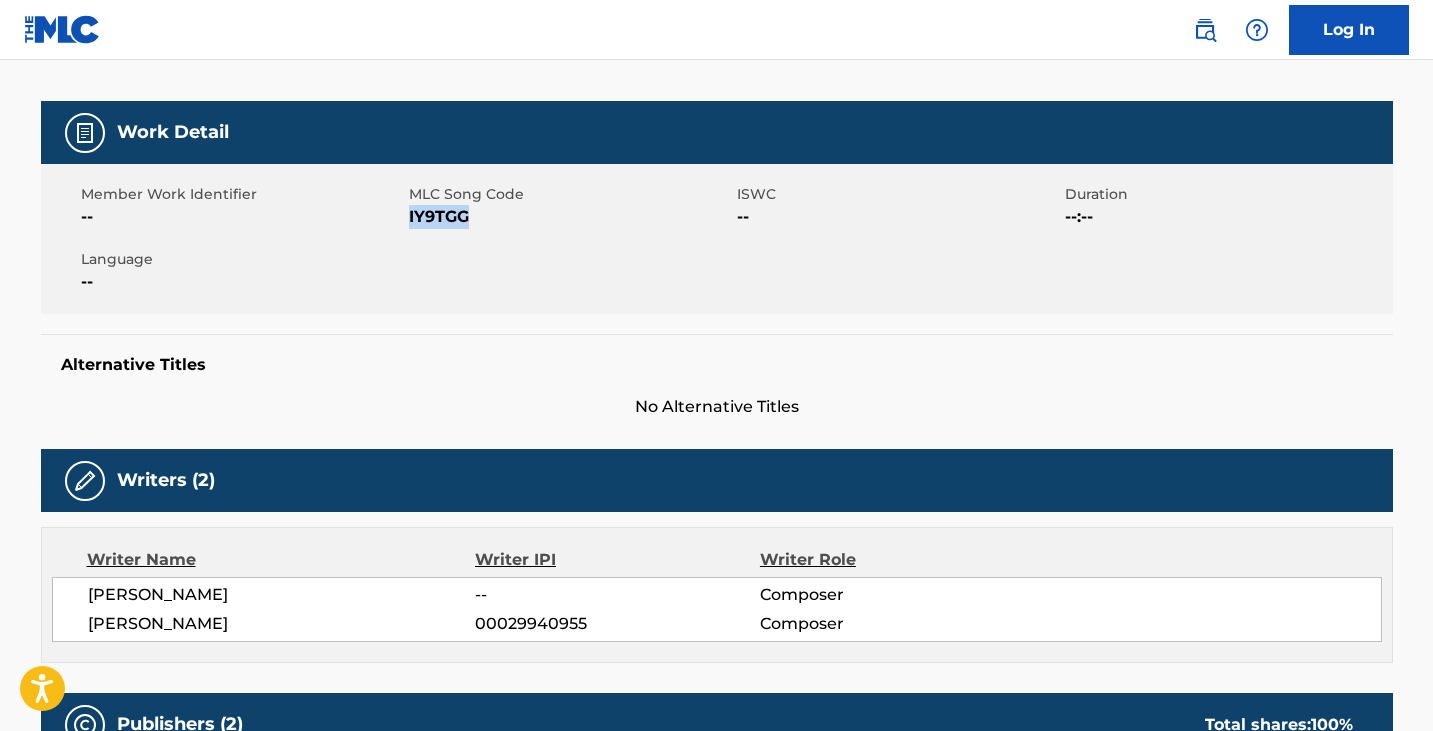 click on "IY9TGG" at bounding box center [570, 217] 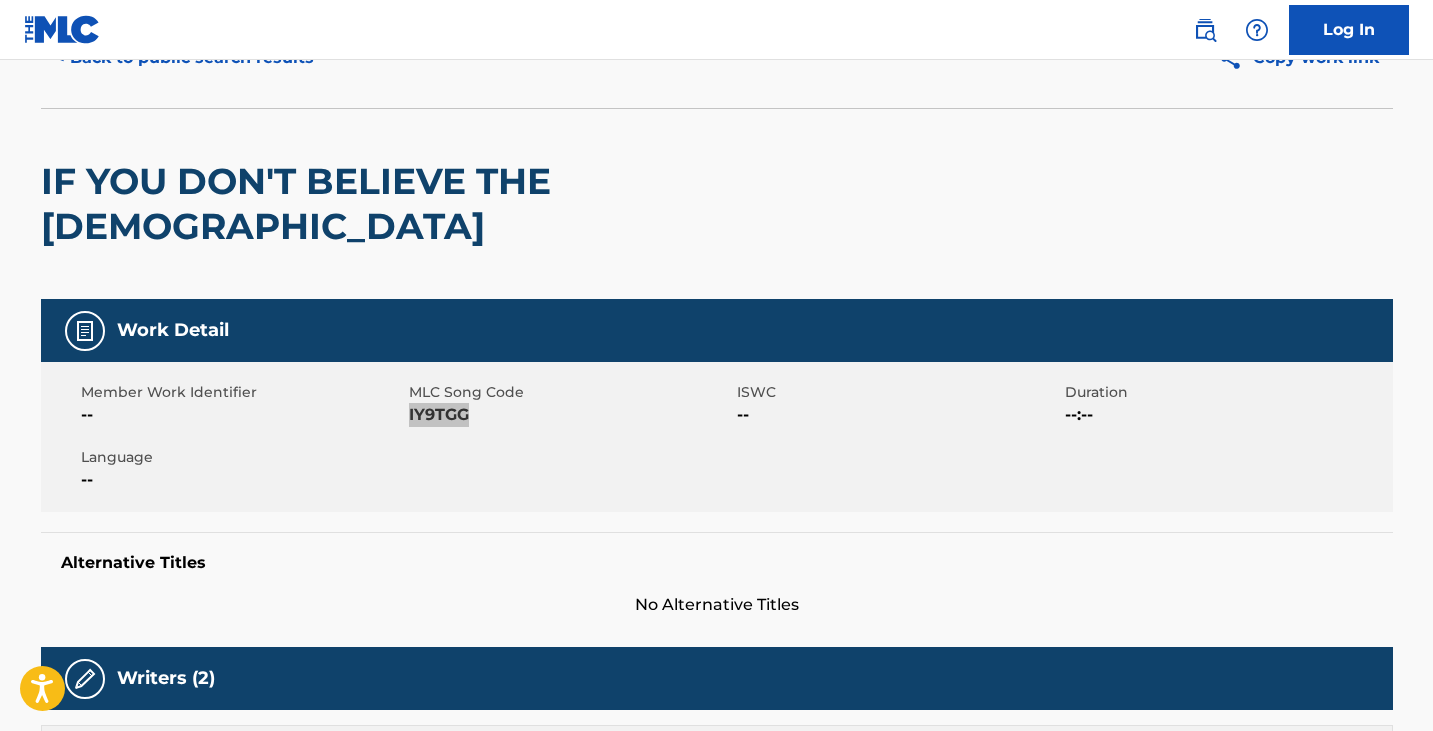 scroll, scrollTop: 0, scrollLeft: 0, axis: both 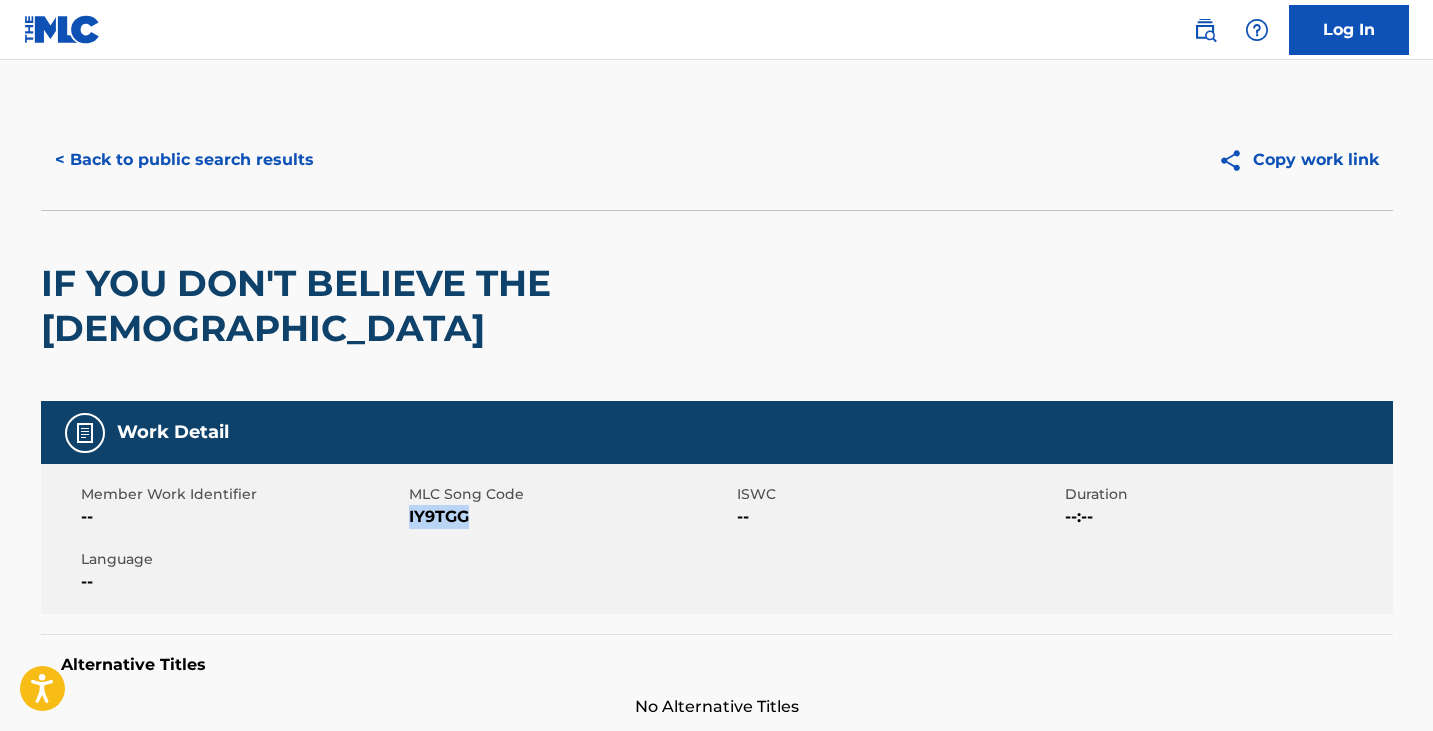 click on "< Back to public search results" at bounding box center (184, 160) 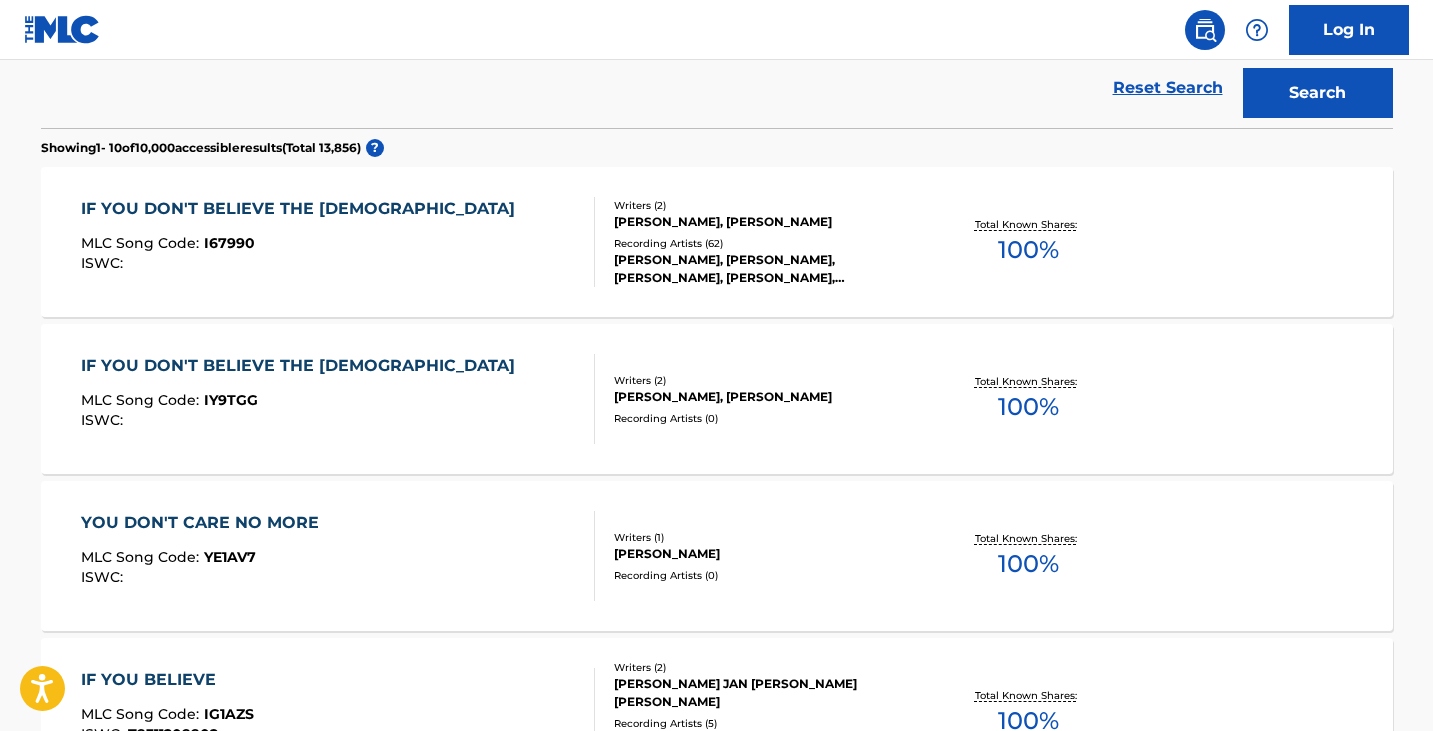 scroll, scrollTop: 570, scrollLeft: 0, axis: vertical 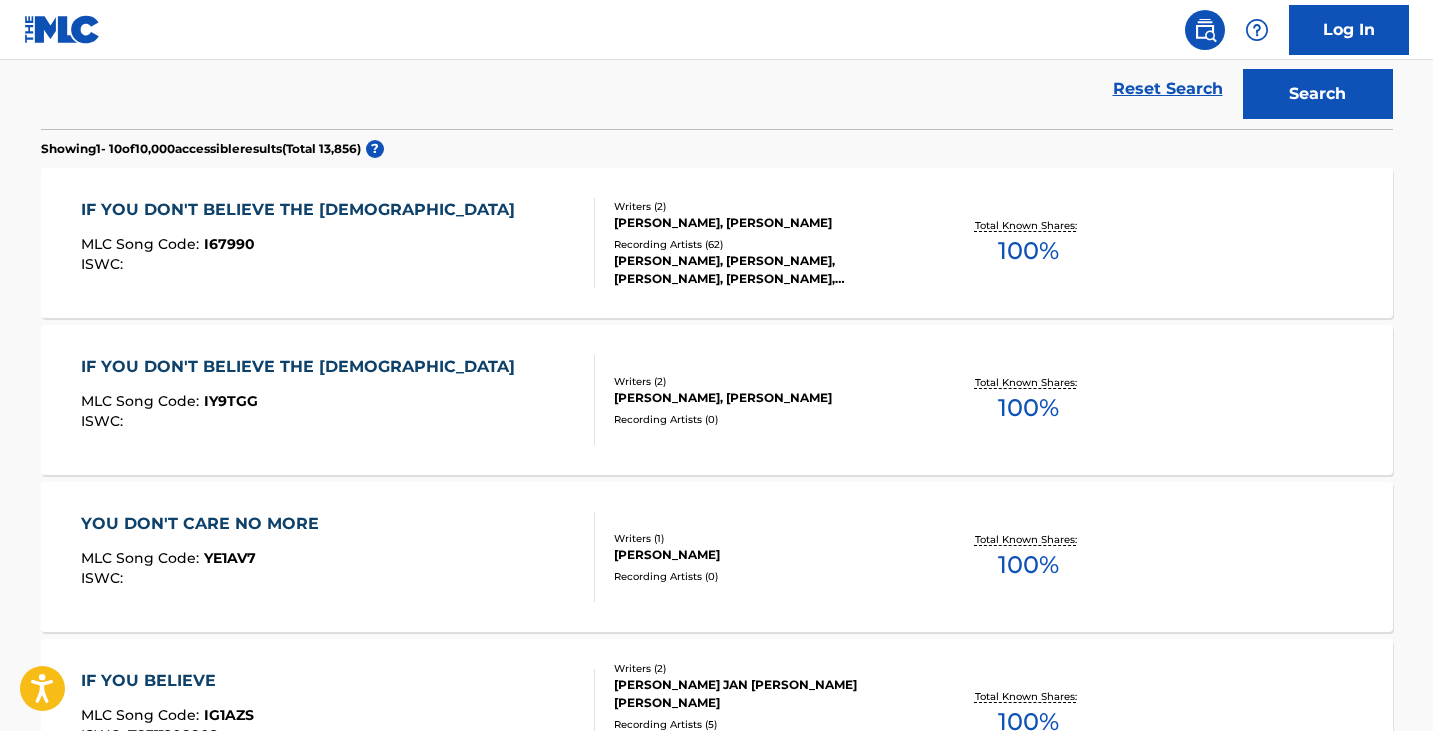 click at bounding box center (586, 243) 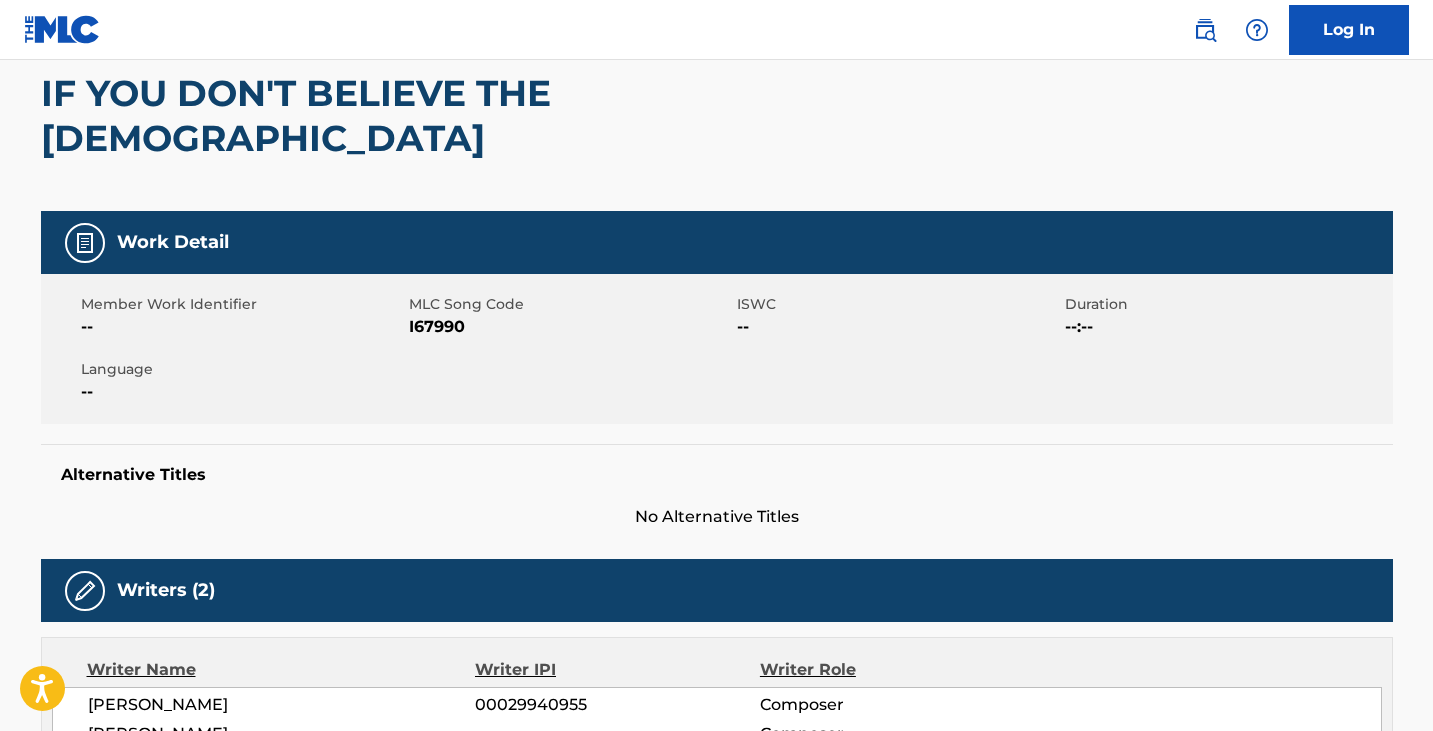 scroll, scrollTop: 300, scrollLeft: 0, axis: vertical 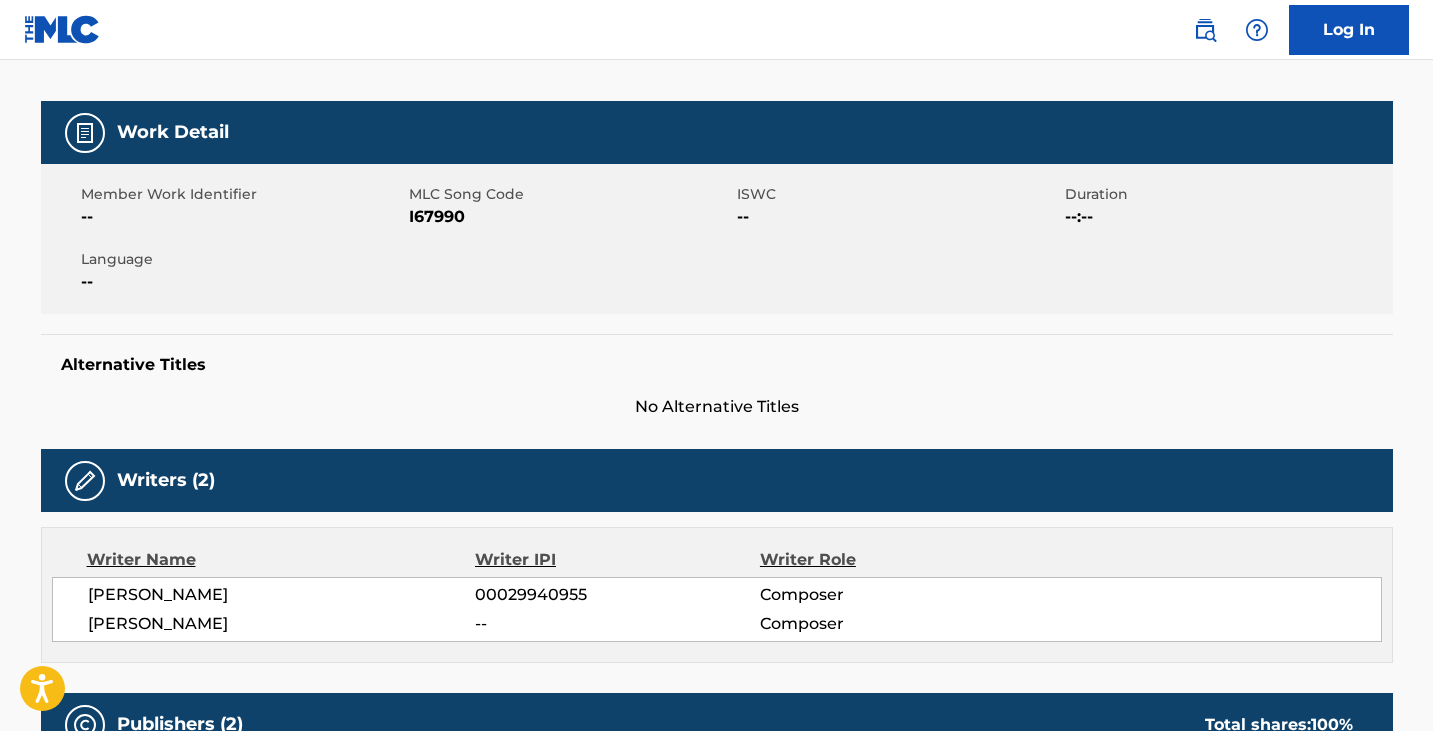 click on "I67990" at bounding box center [570, 217] 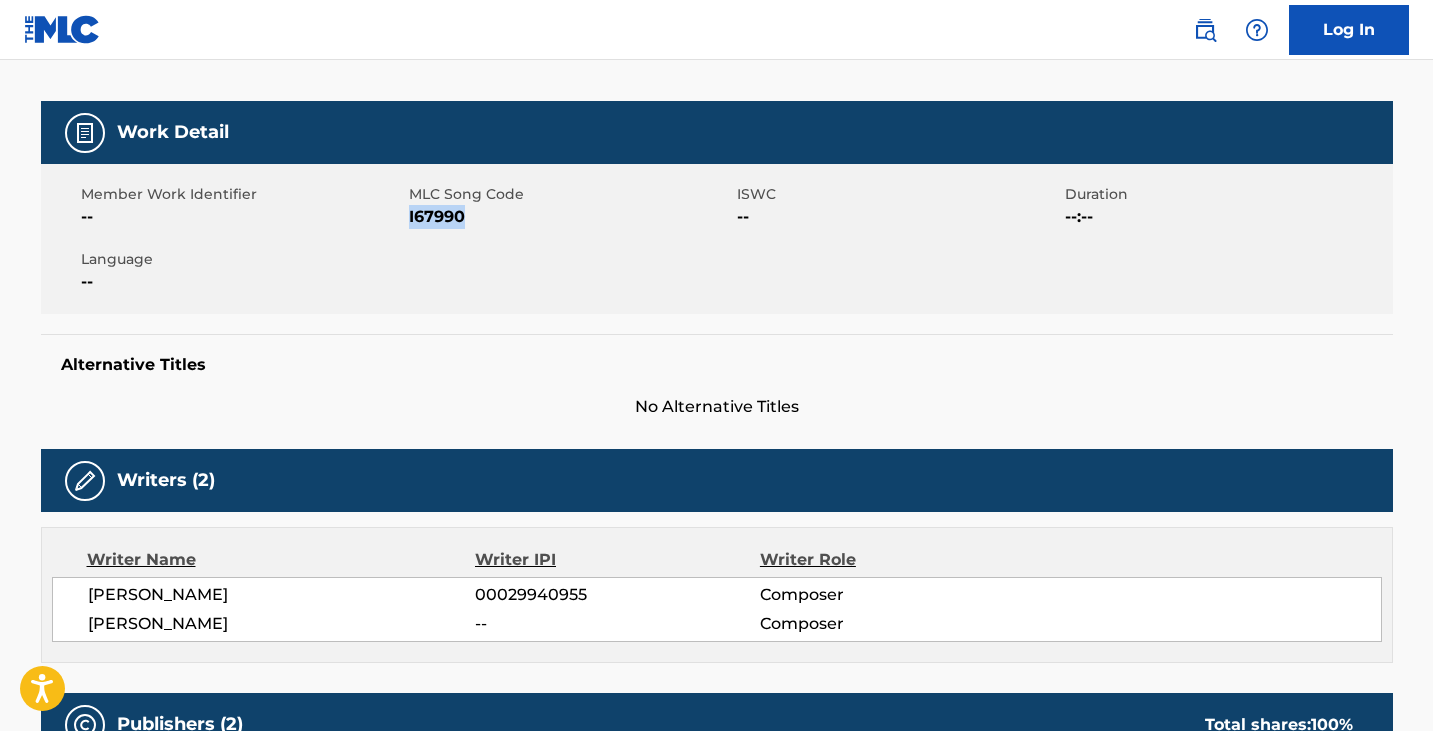 click on "I67990" at bounding box center [570, 217] 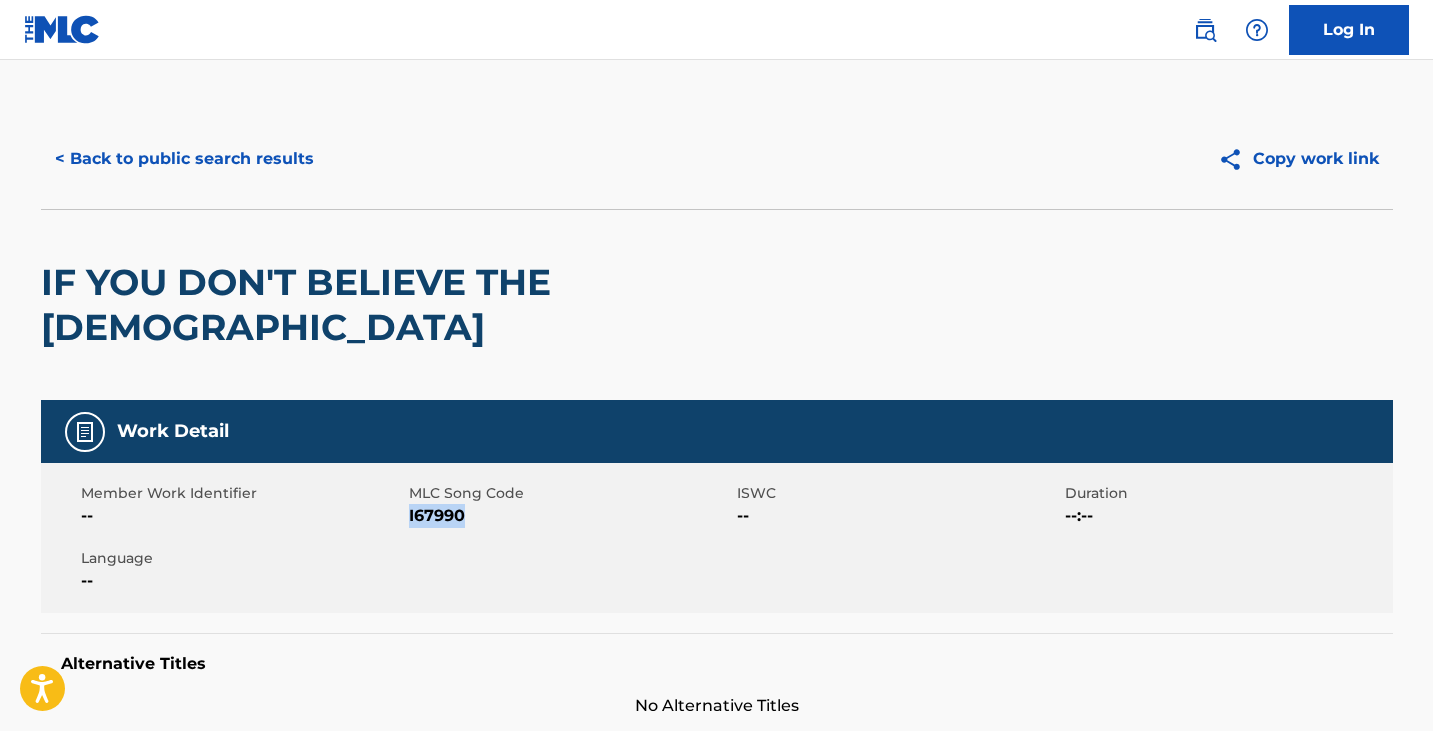 scroll, scrollTop: 0, scrollLeft: 0, axis: both 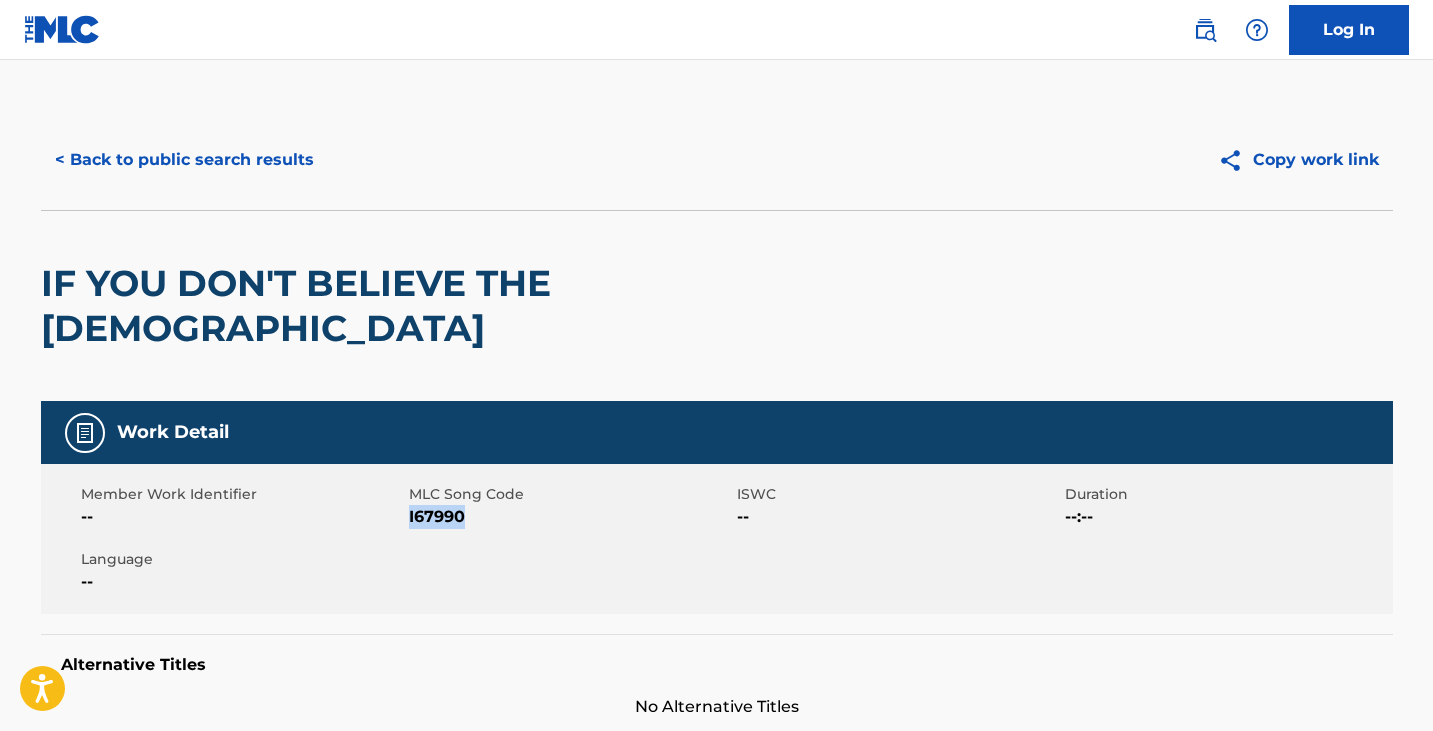 click on "< Back to public search results" at bounding box center [184, 160] 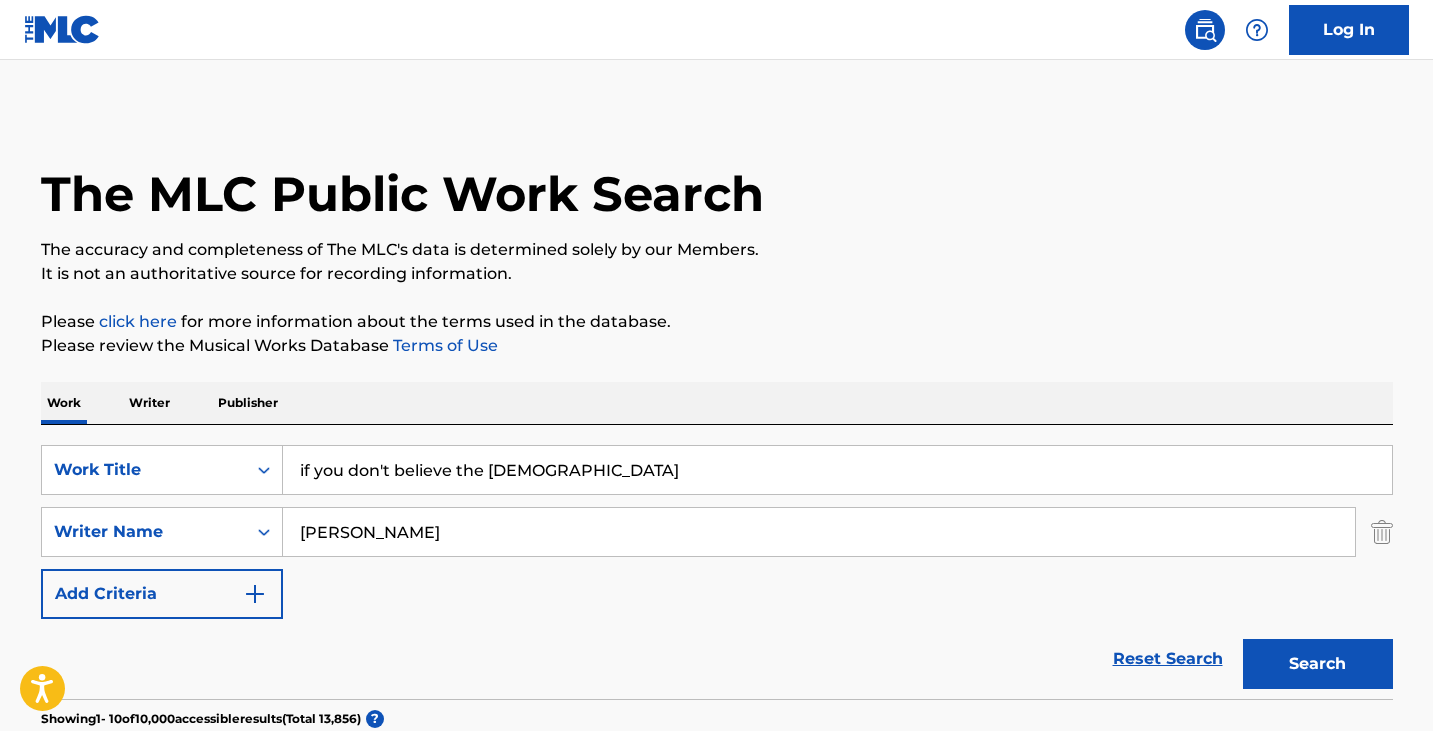 scroll, scrollTop: 684, scrollLeft: 0, axis: vertical 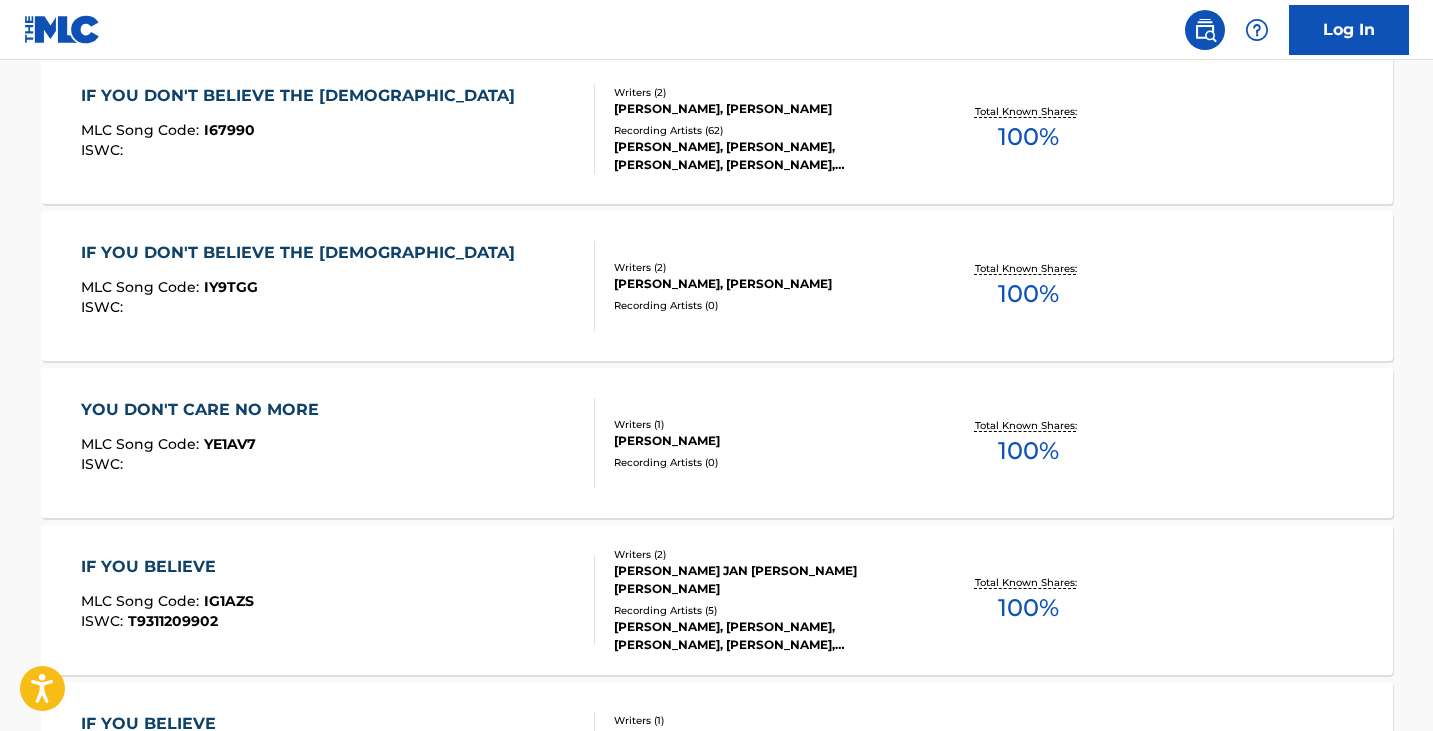 click on "IF YOU DON'T BELIEVE THE [DEMOGRAPHIC_DATA] MLC Song Code : IY9TGG ISWC :" at bounding box center (338, 286) 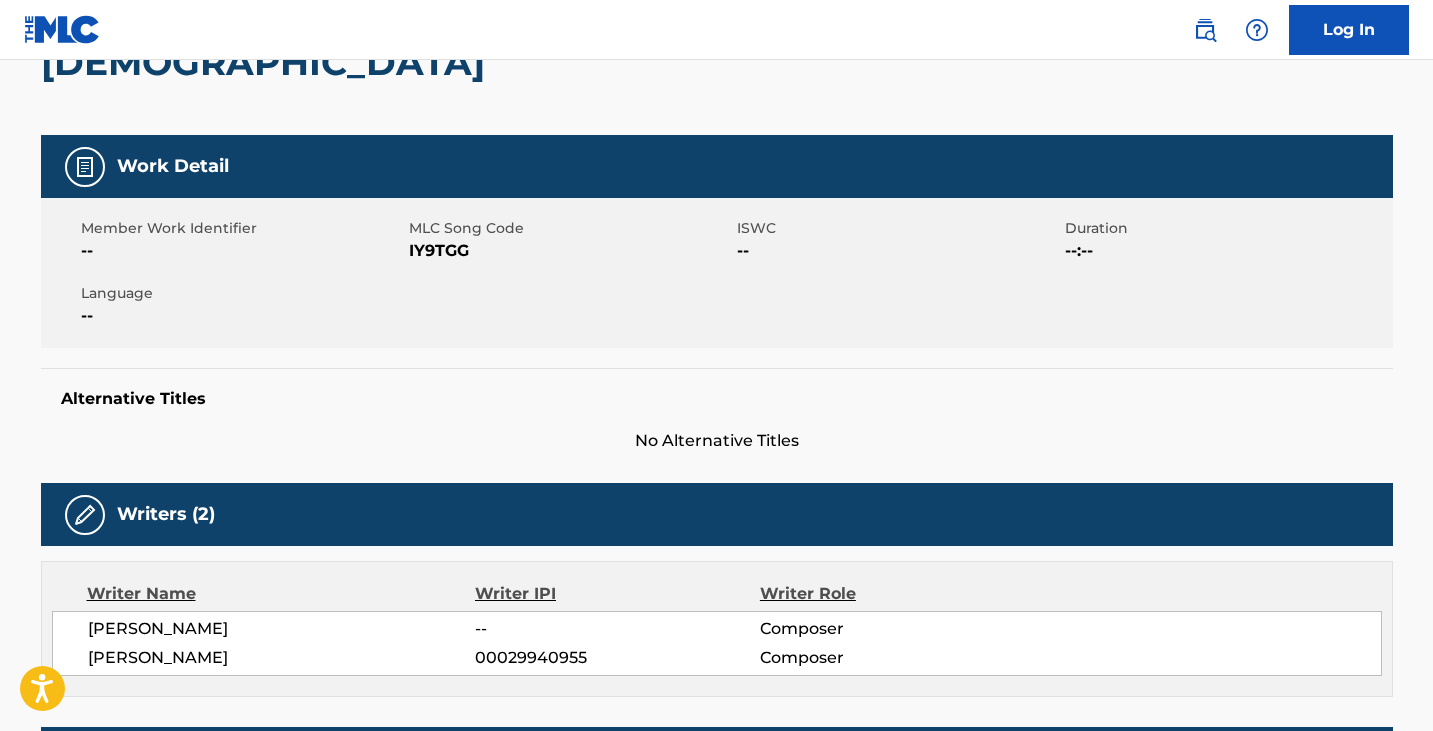 scroll, scrollTop: 0, scrollLeft: 0, axis: both 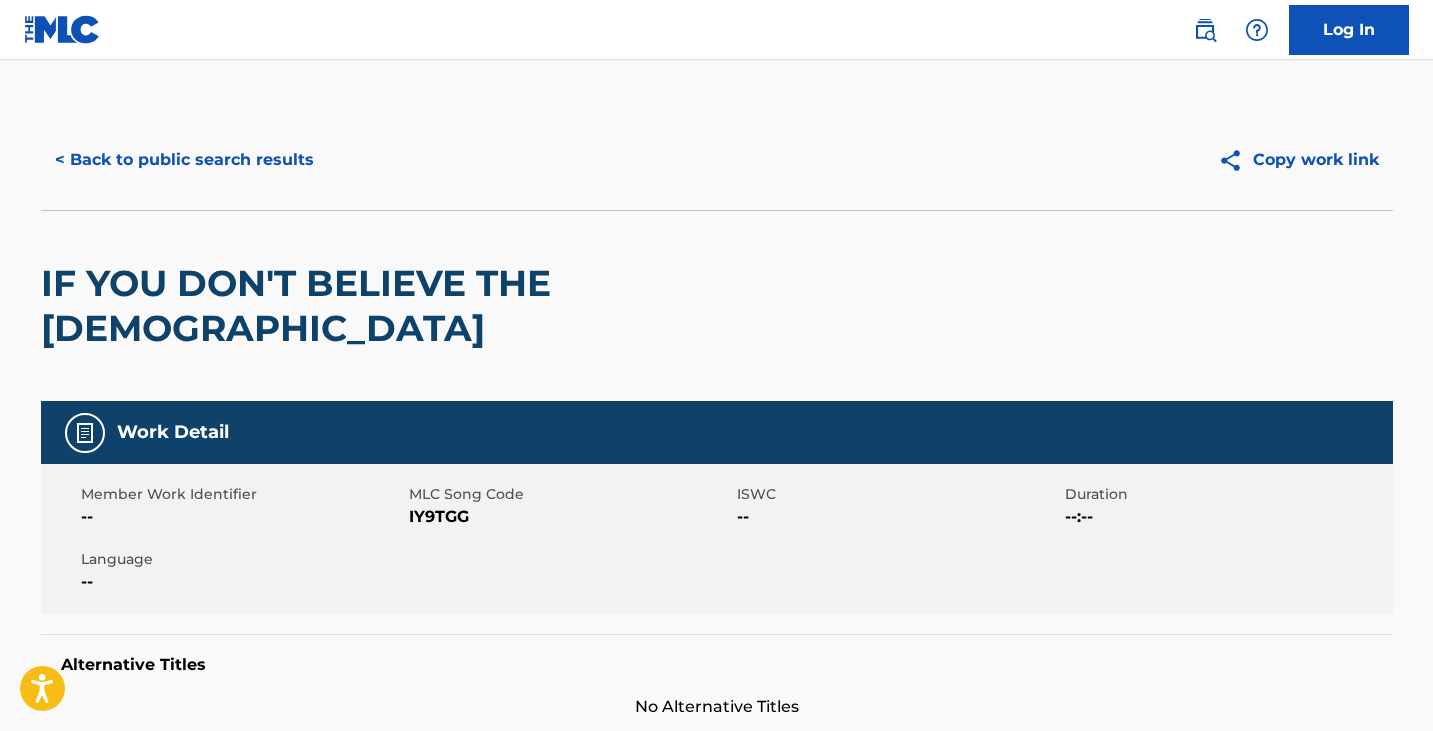 click on "< Back to public search results" at bounding box center [184, 160] 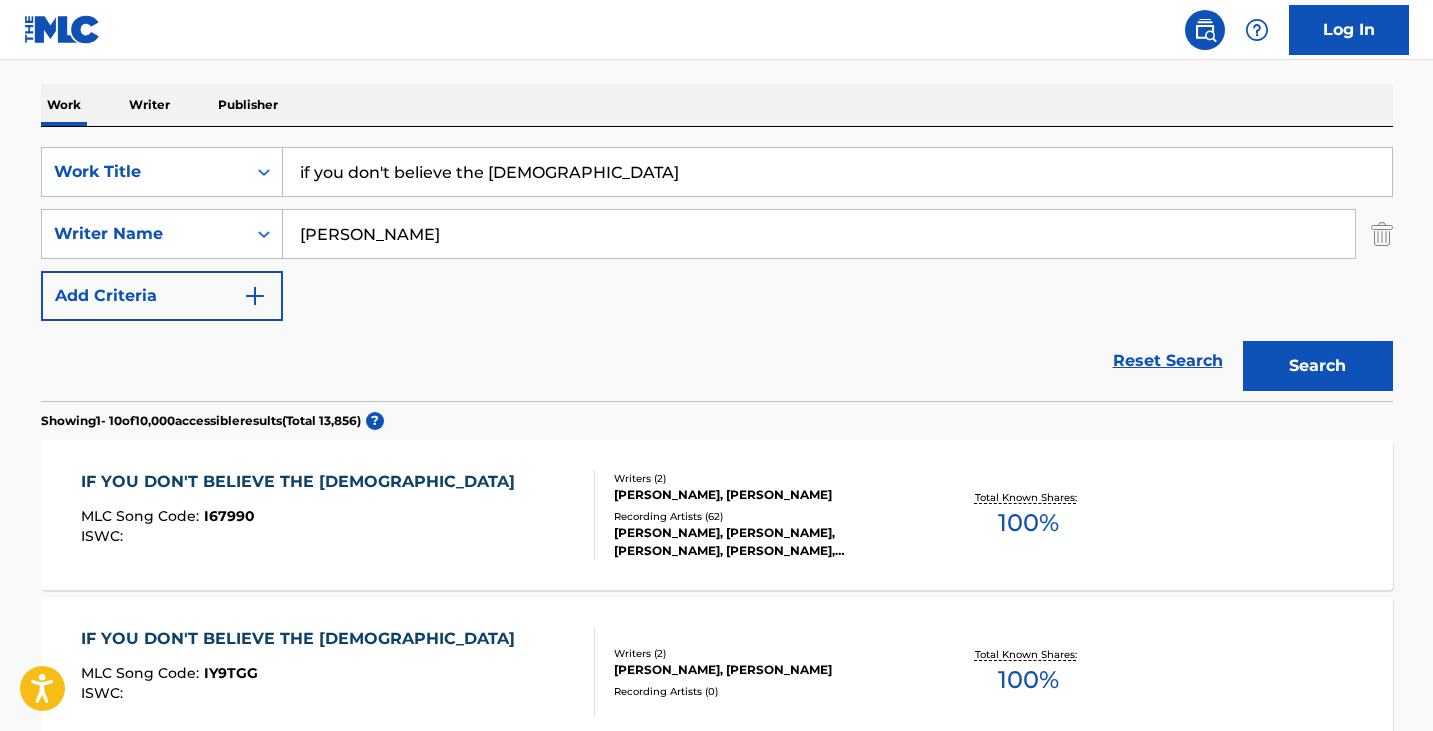 scroll, scrollTop: 0, scrollLeft: 0, axis: both 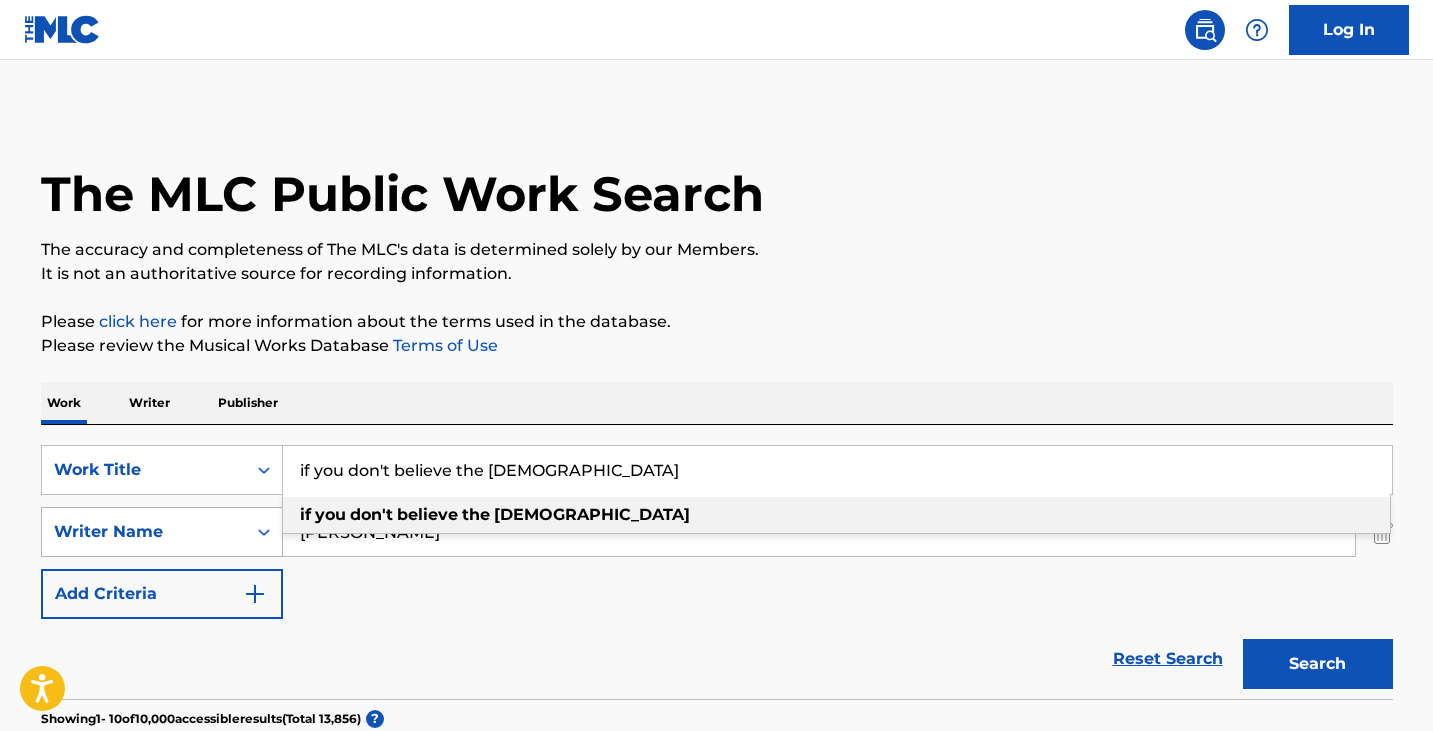 drag, startPoint x: 593, startPoint y: 478, endPoint x: 270, endPoint y: 509, distance: 324.4842 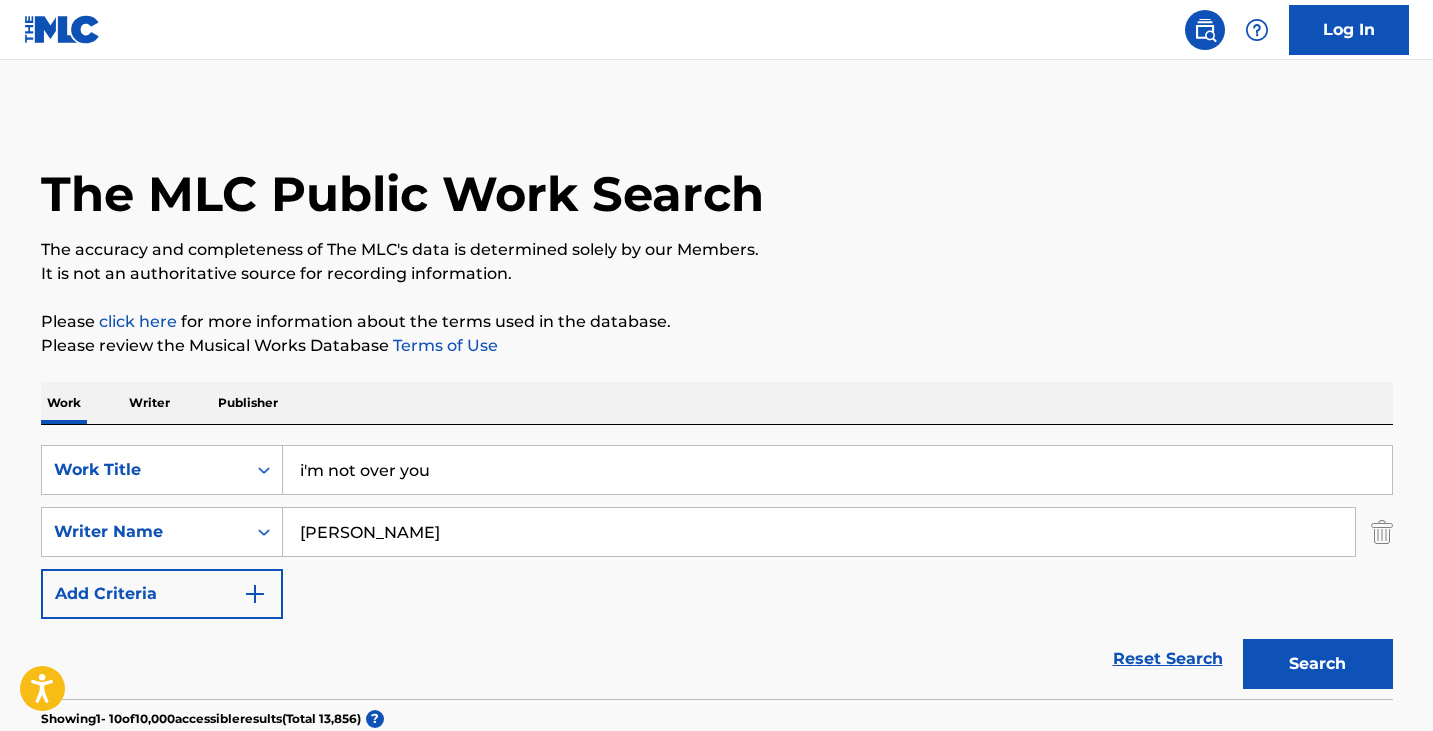 type on "i'm not over you" 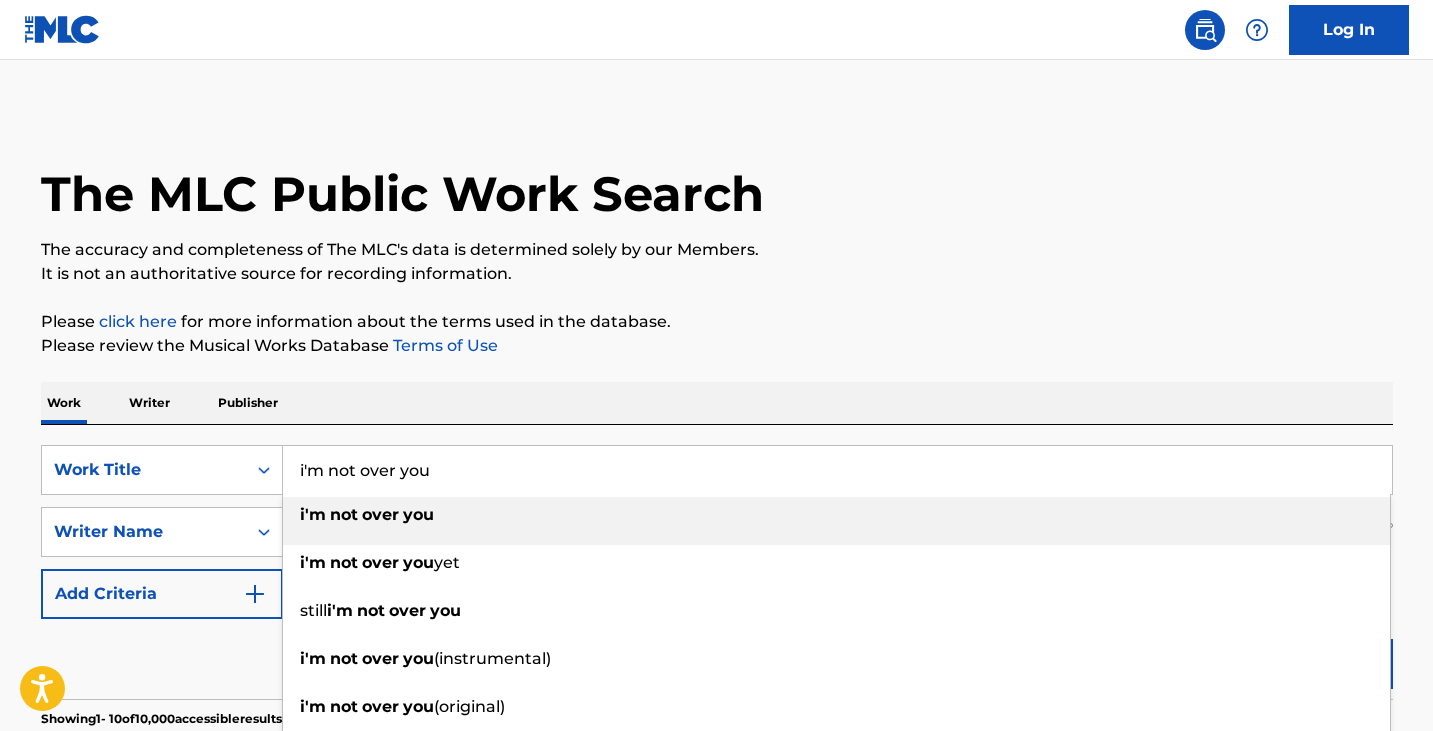 scroll, scrollTop: 300, scrollLeft: 0, axis: vertical 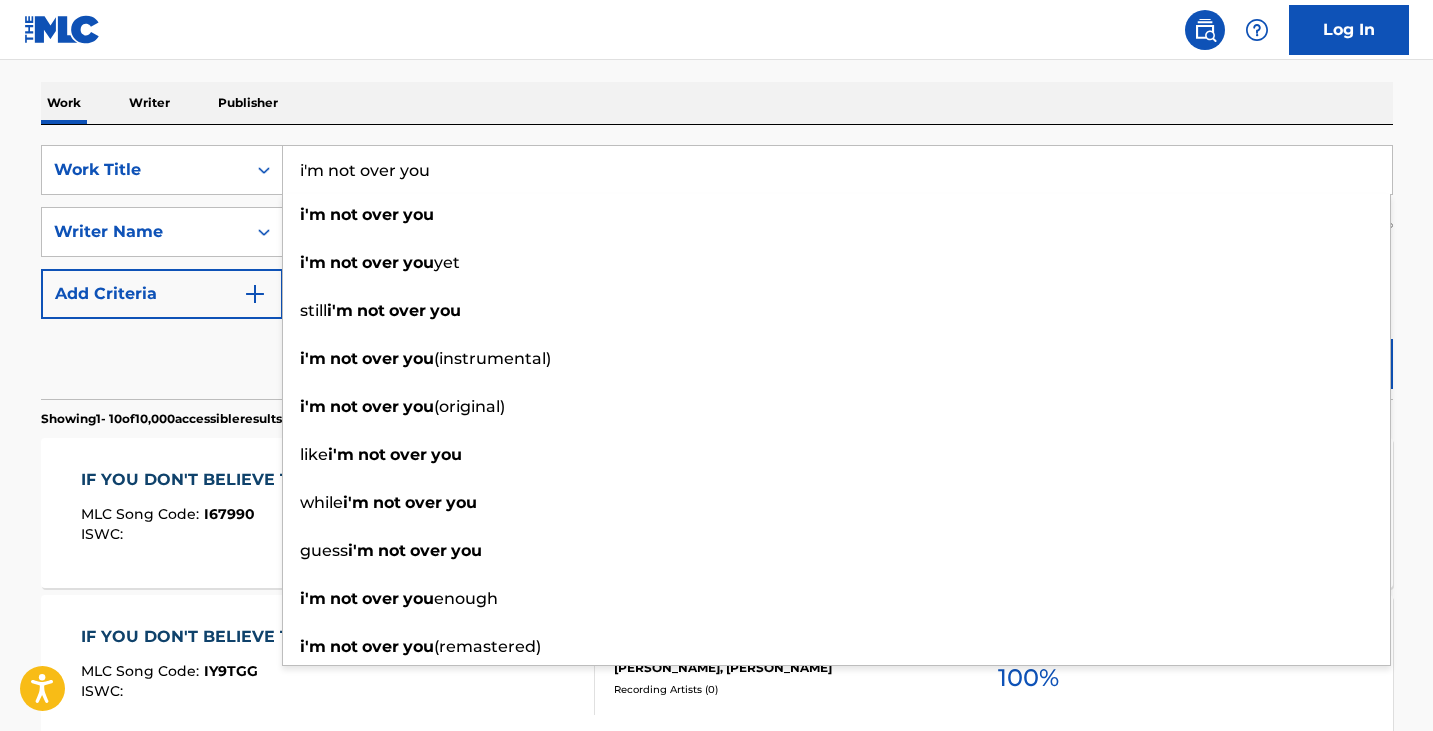 click on "Work Writer Publisher" at bounding box center (717, 103) 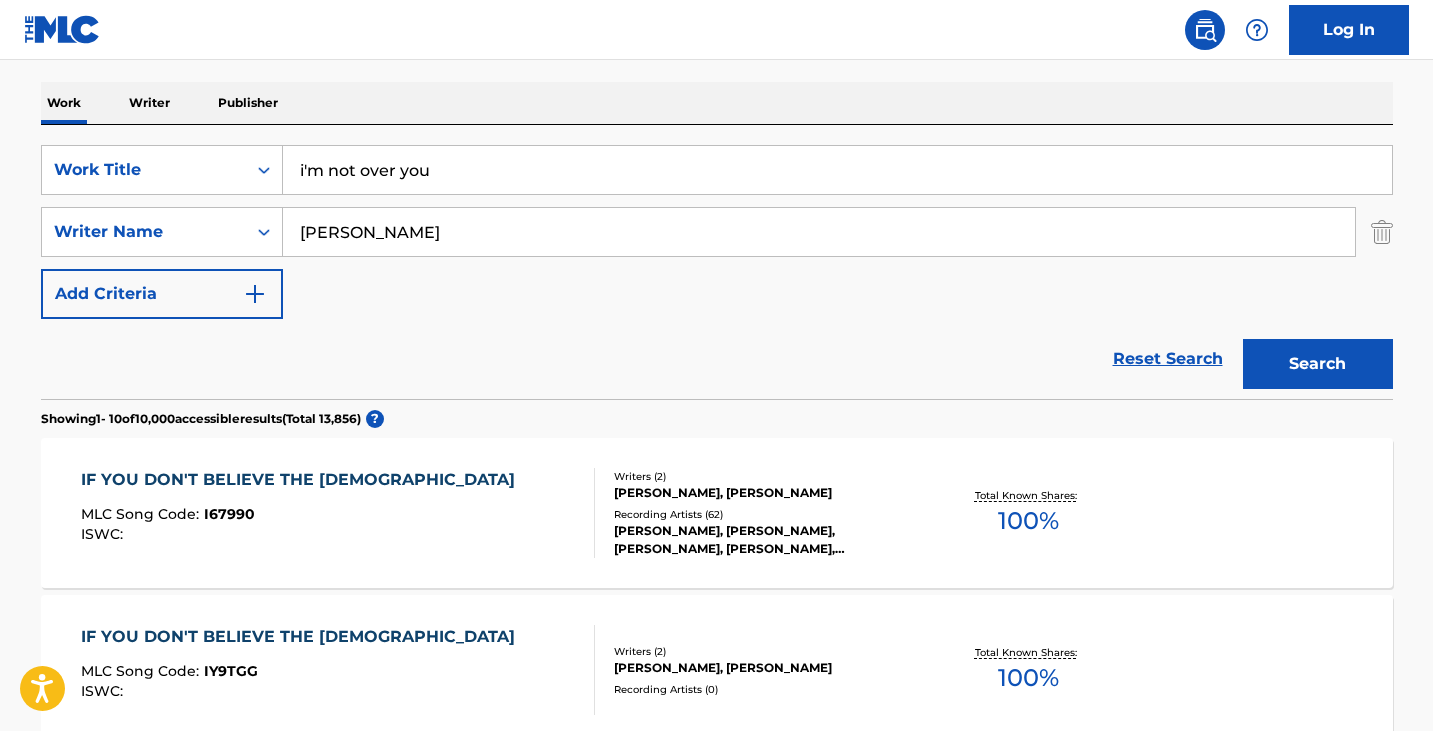 click on "Search" at bounding box center (1318, 364) 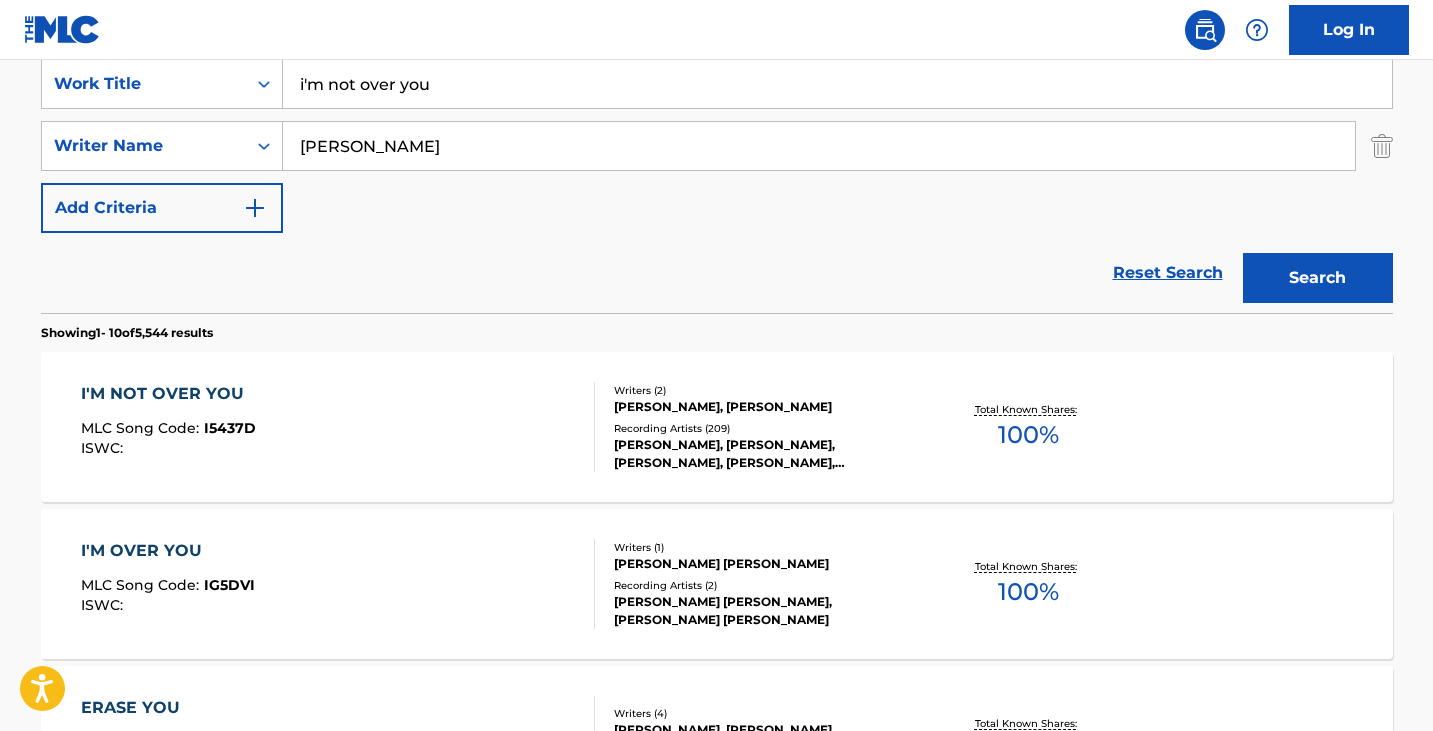 scroll, scrollTop: 500, scrollLeft: 0, axis: vertical 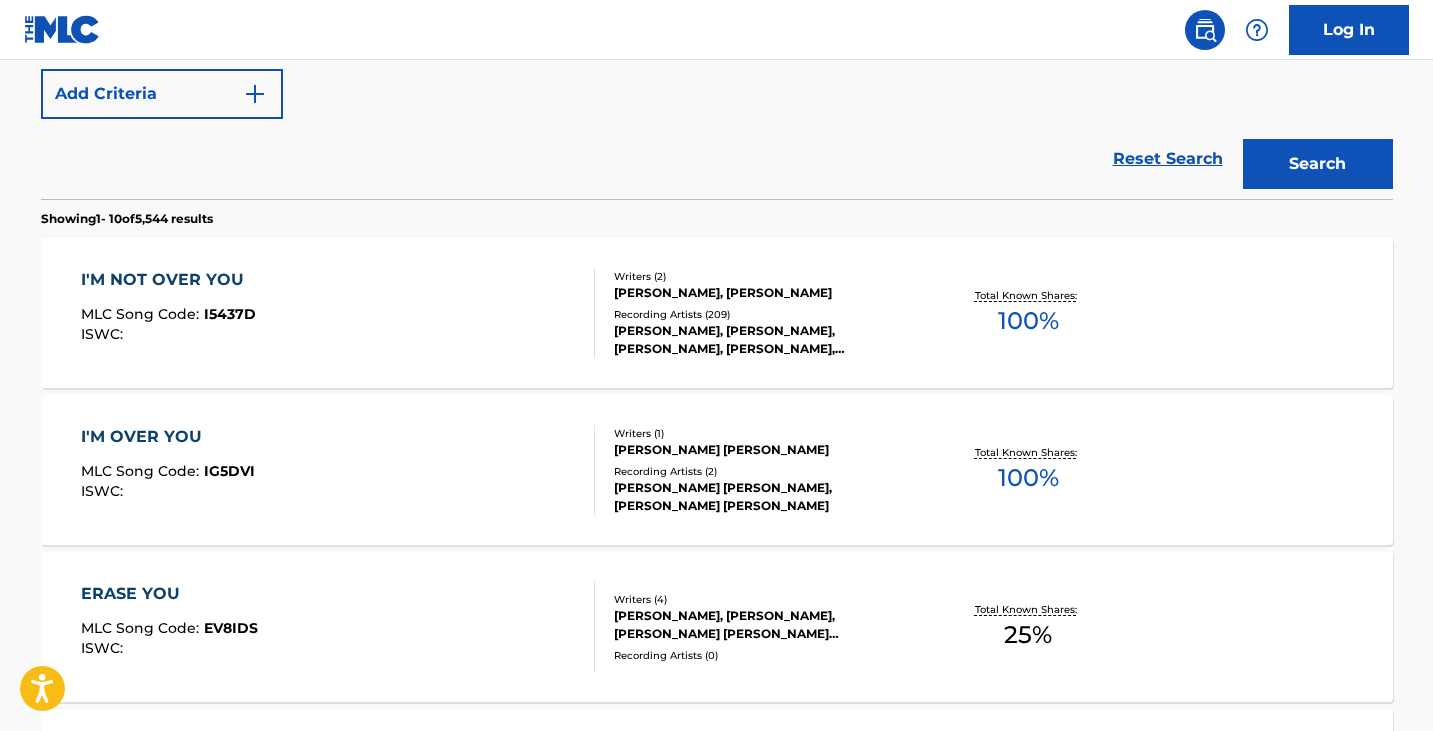 click on "I'M NOT OVER YOU MLC Song Code : I5437D ISWC :" at bounding box center (338, 313) 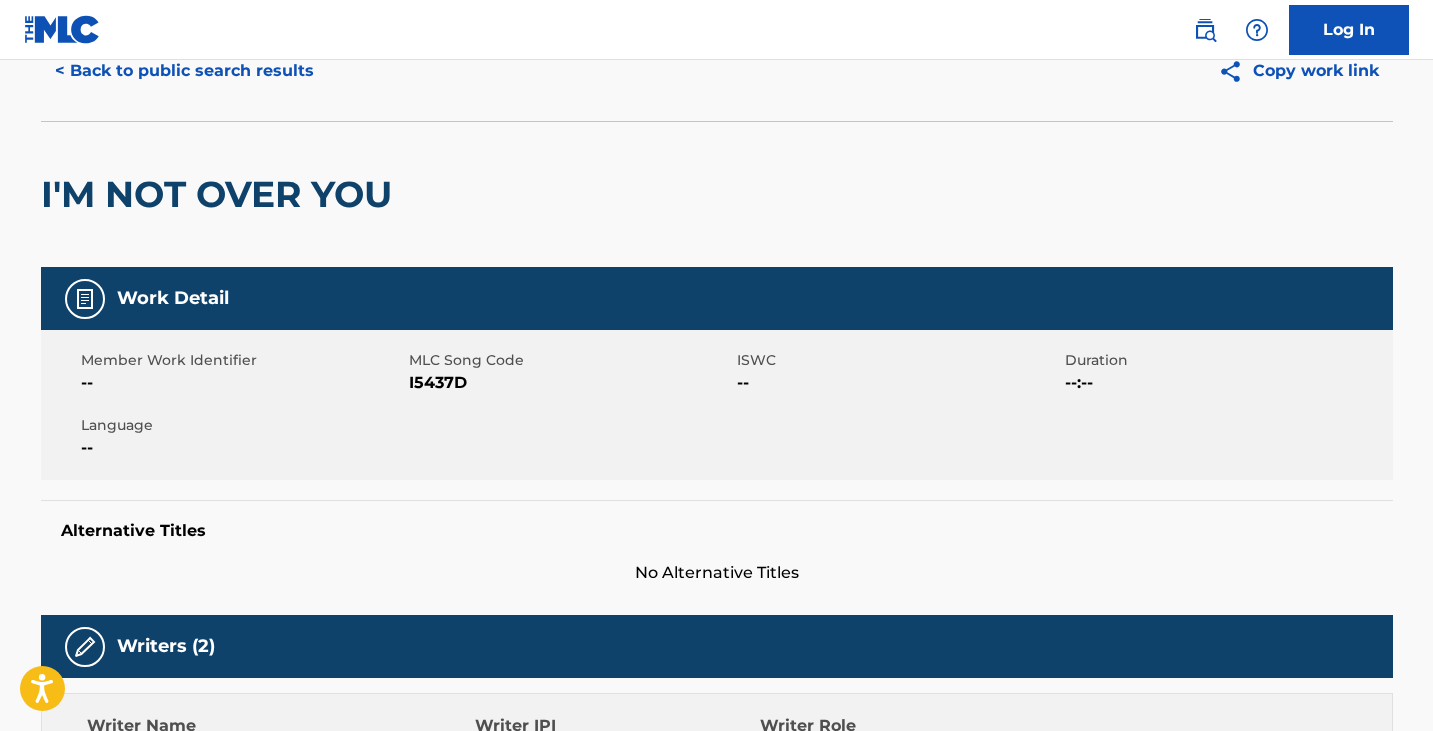 scroll, scrollTop: 0, scrollLeft: 0, axis: both 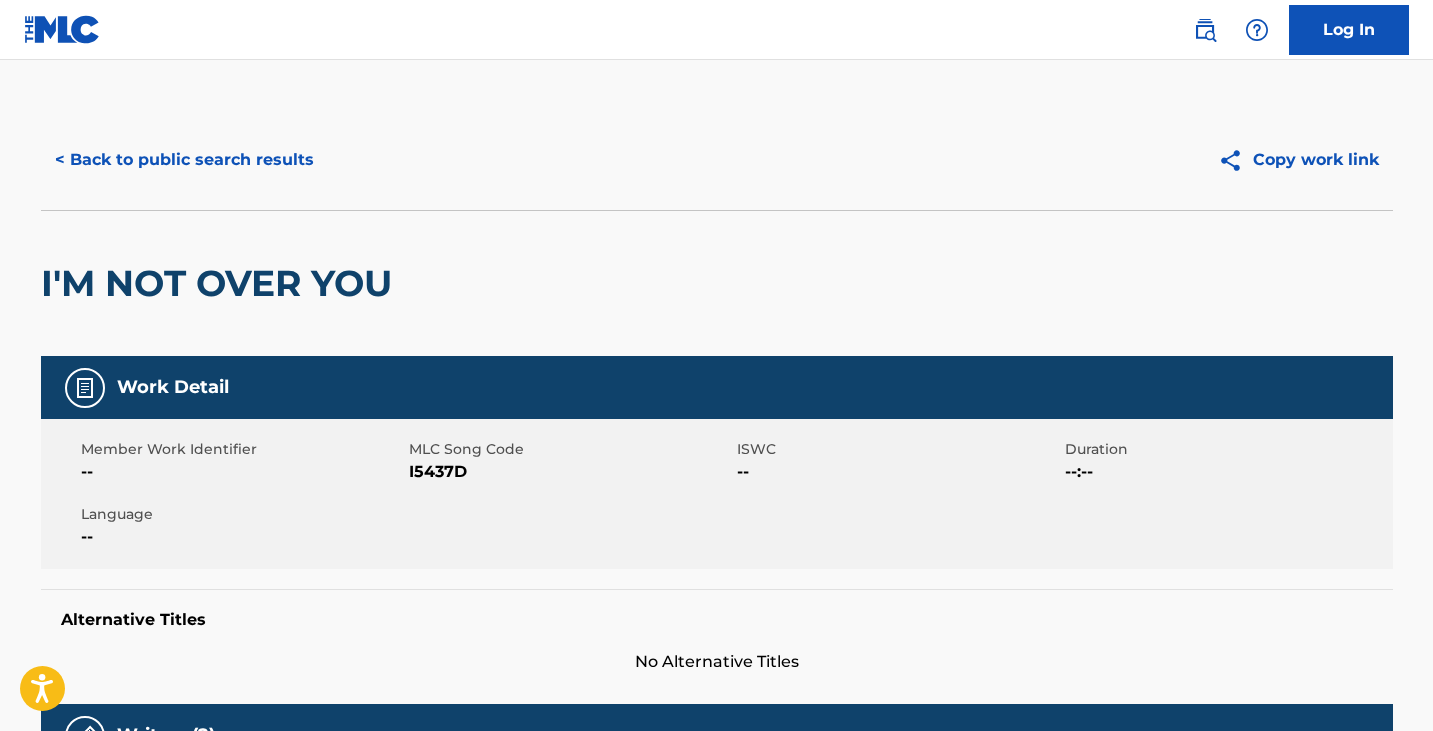 click on "< Back to public search results" at bounding box center (184, 160) 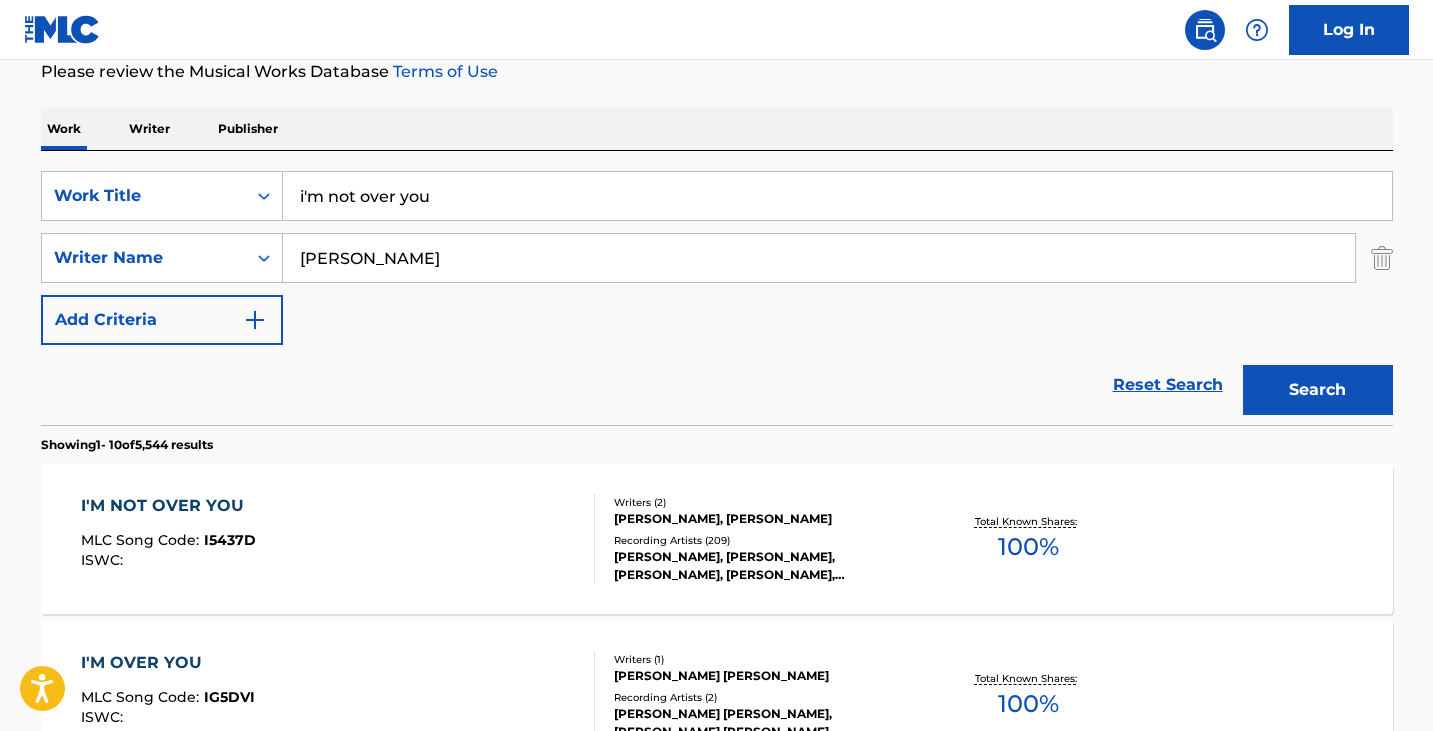 scroll, scrollTop: 214, scrollLeft: 0, axis: vertical 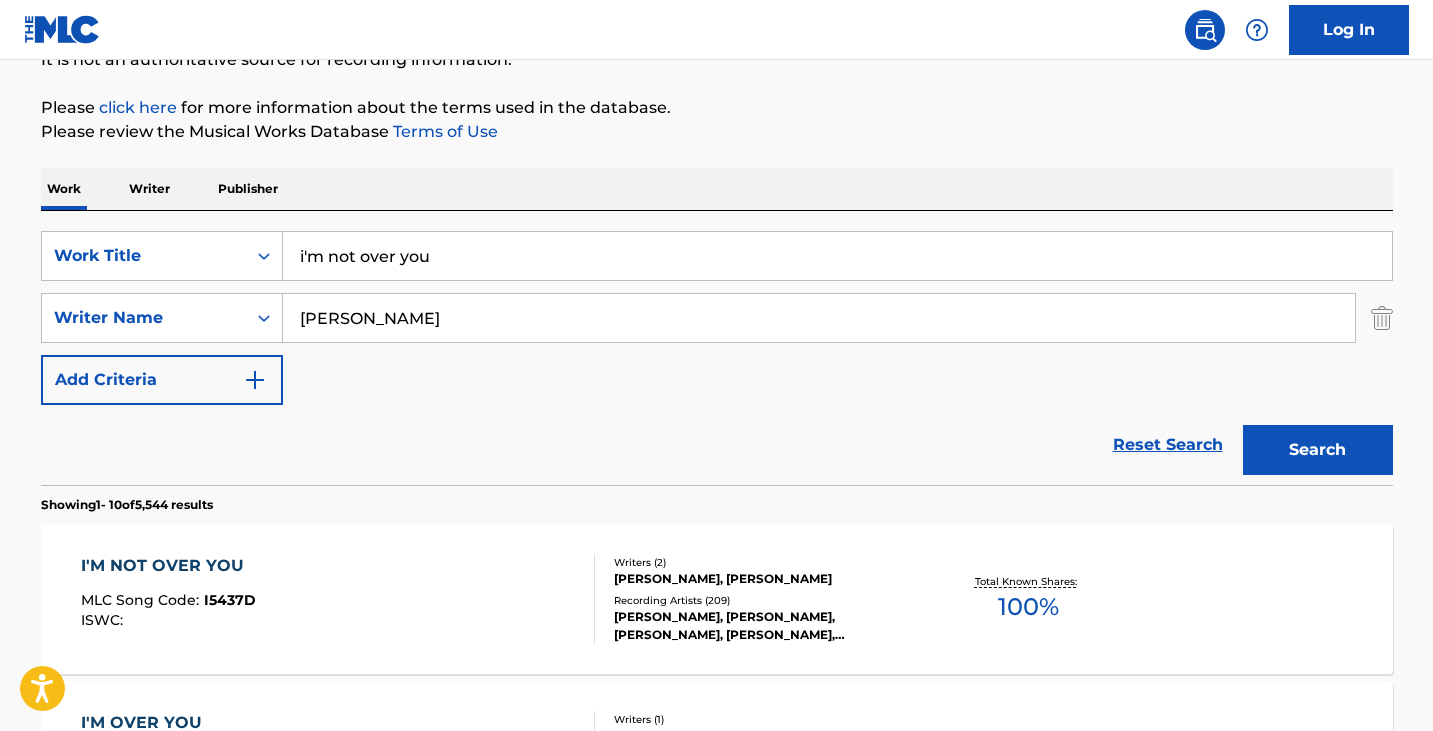 click on "[PERSON_NAME]" at bounding box center (819, 318) 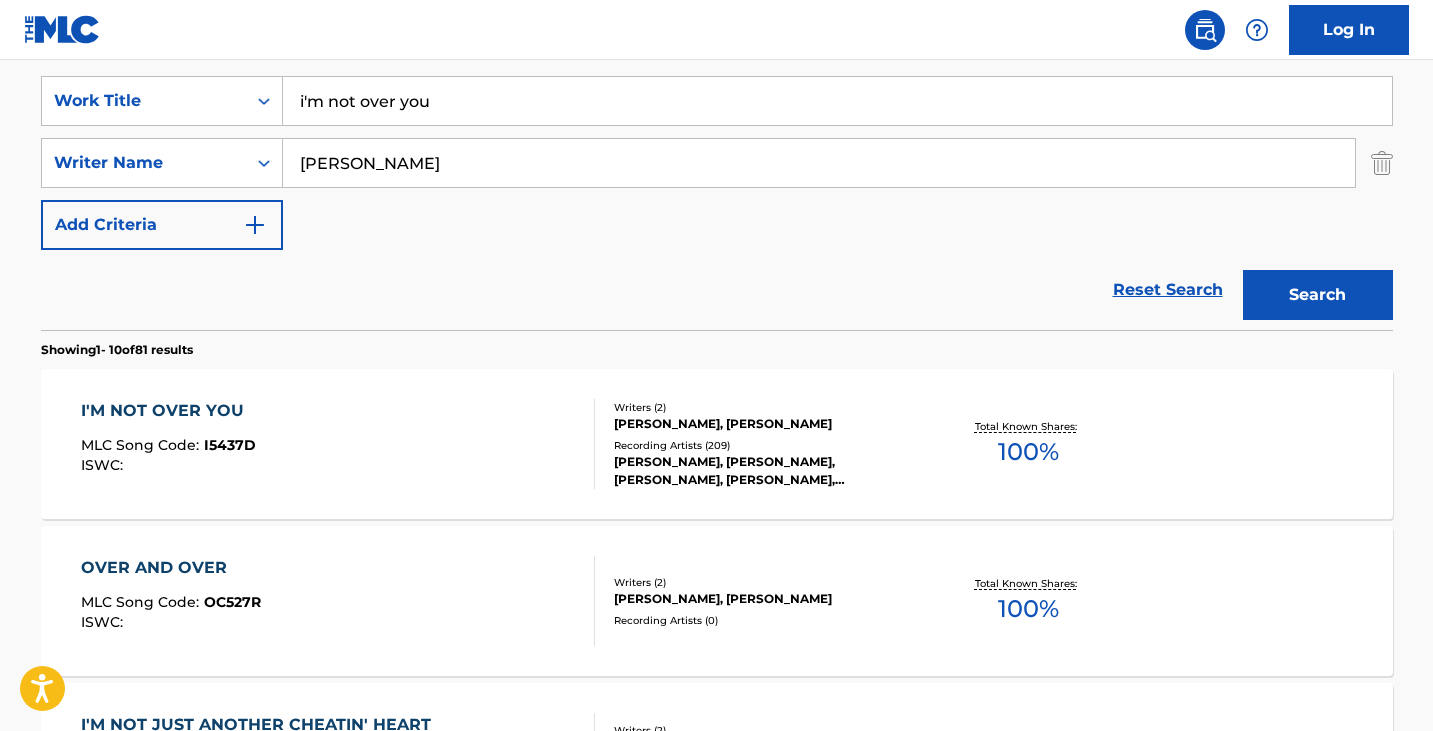 scroll, scrollTop: 514, scrollLeft: 0, axis: vertical 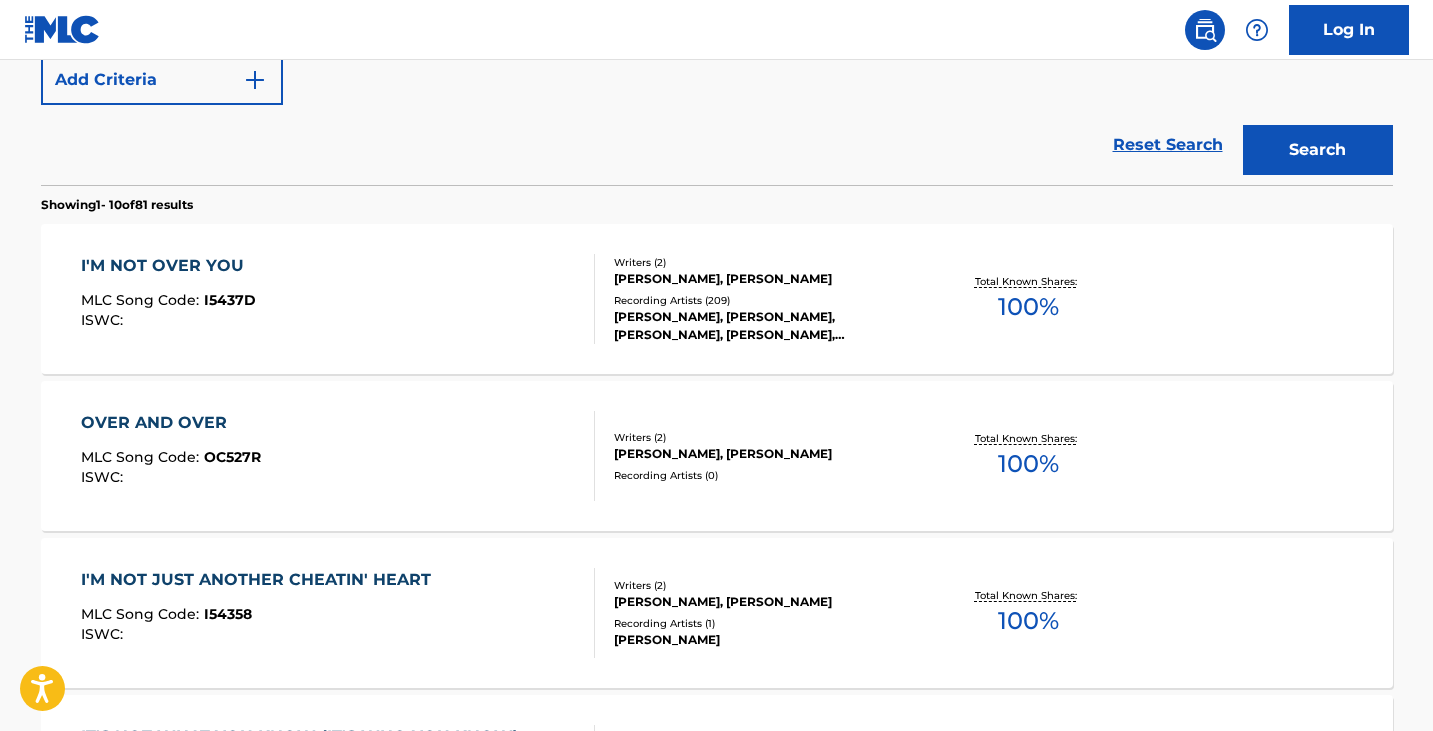 click on "I'M NOT OVER YOU MLC Song Code : I5437D ISWC :" at bounding box center (338, 299) 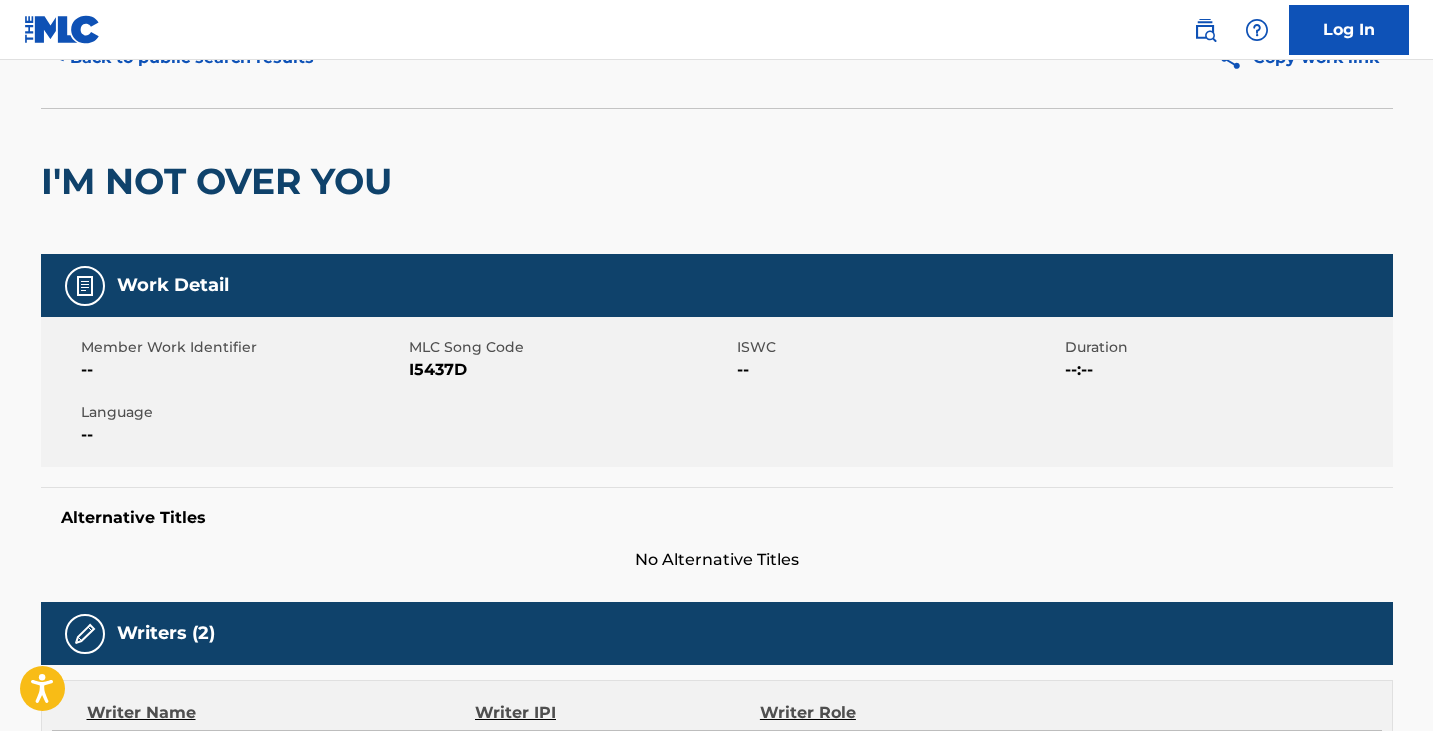 scroll, scrollTop: 300, scrollLeft: 0, axis: vertical 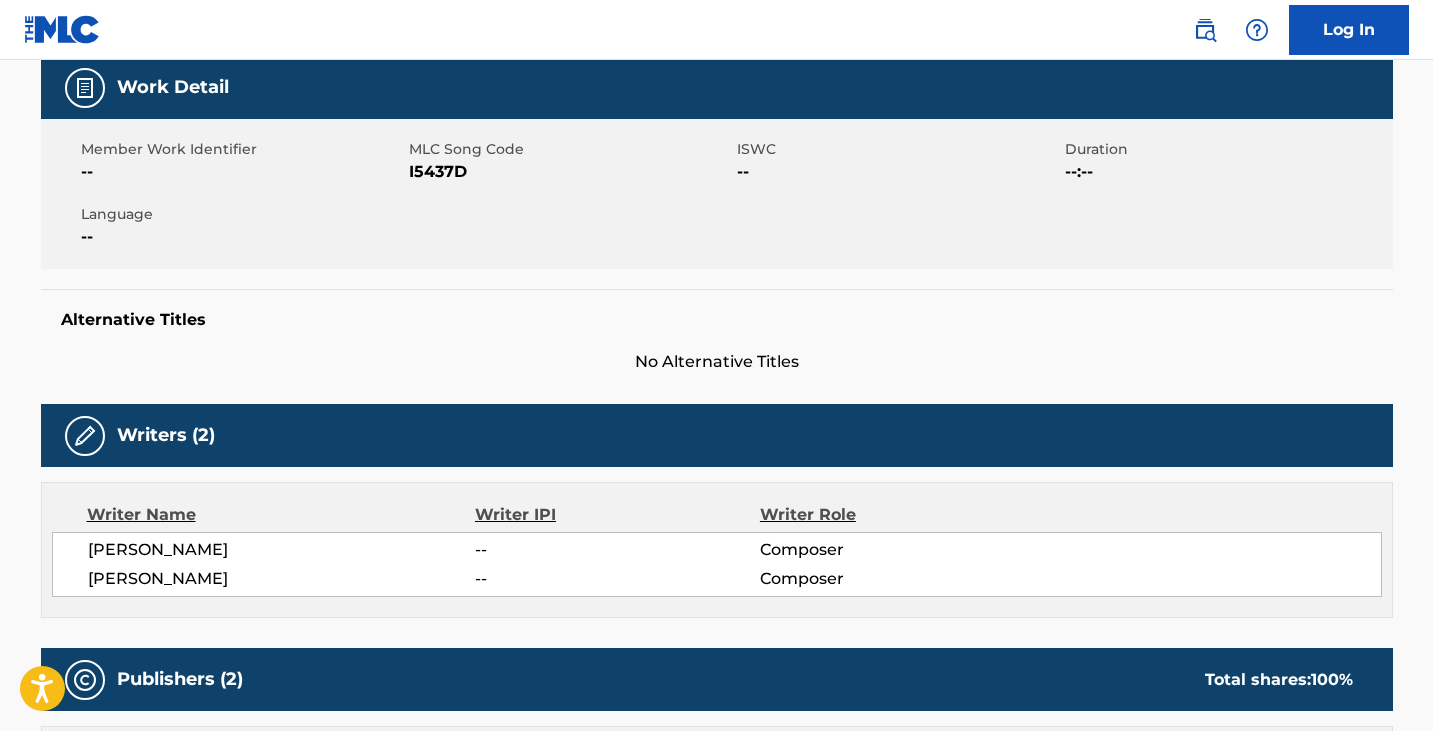 click on "I5437D" at bounding box center (570, 172) 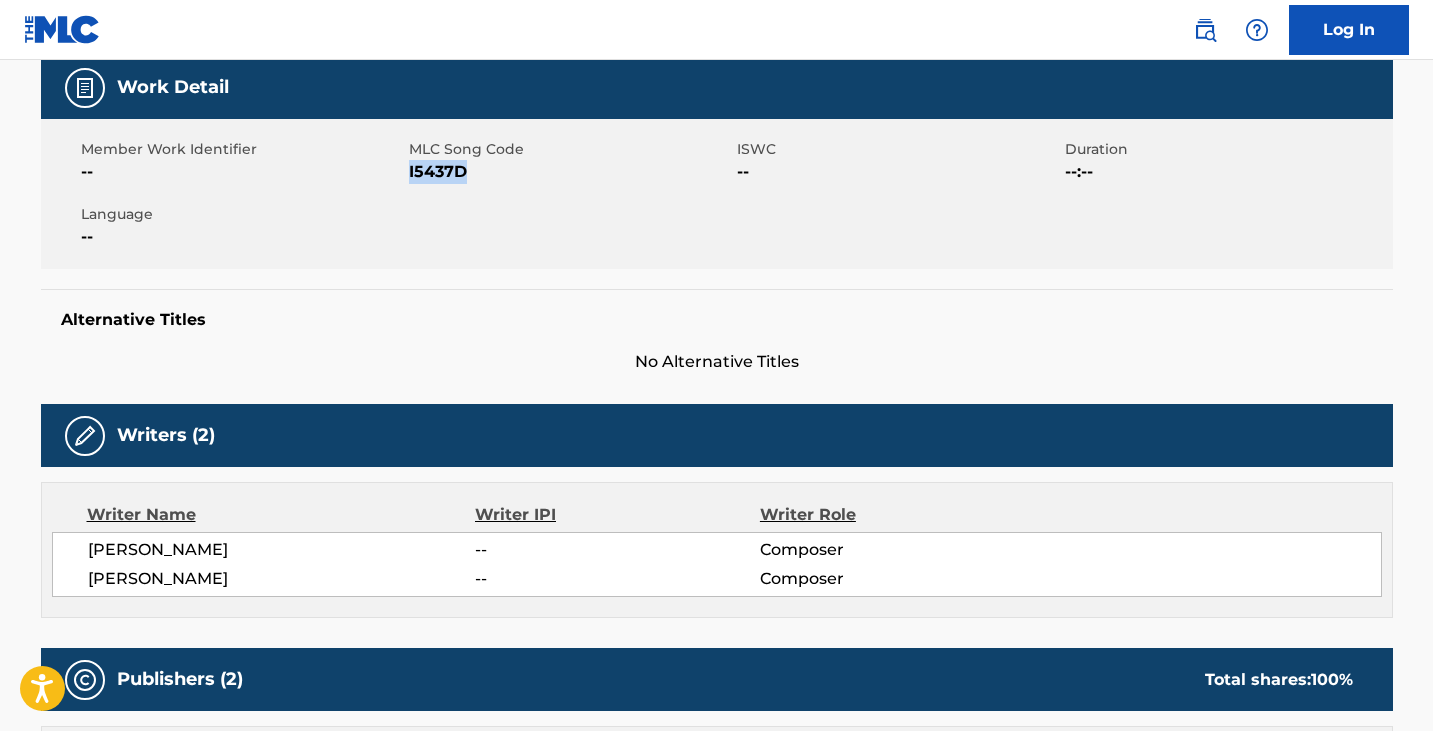 click on "I5437D" at bounding box center [570, 172] 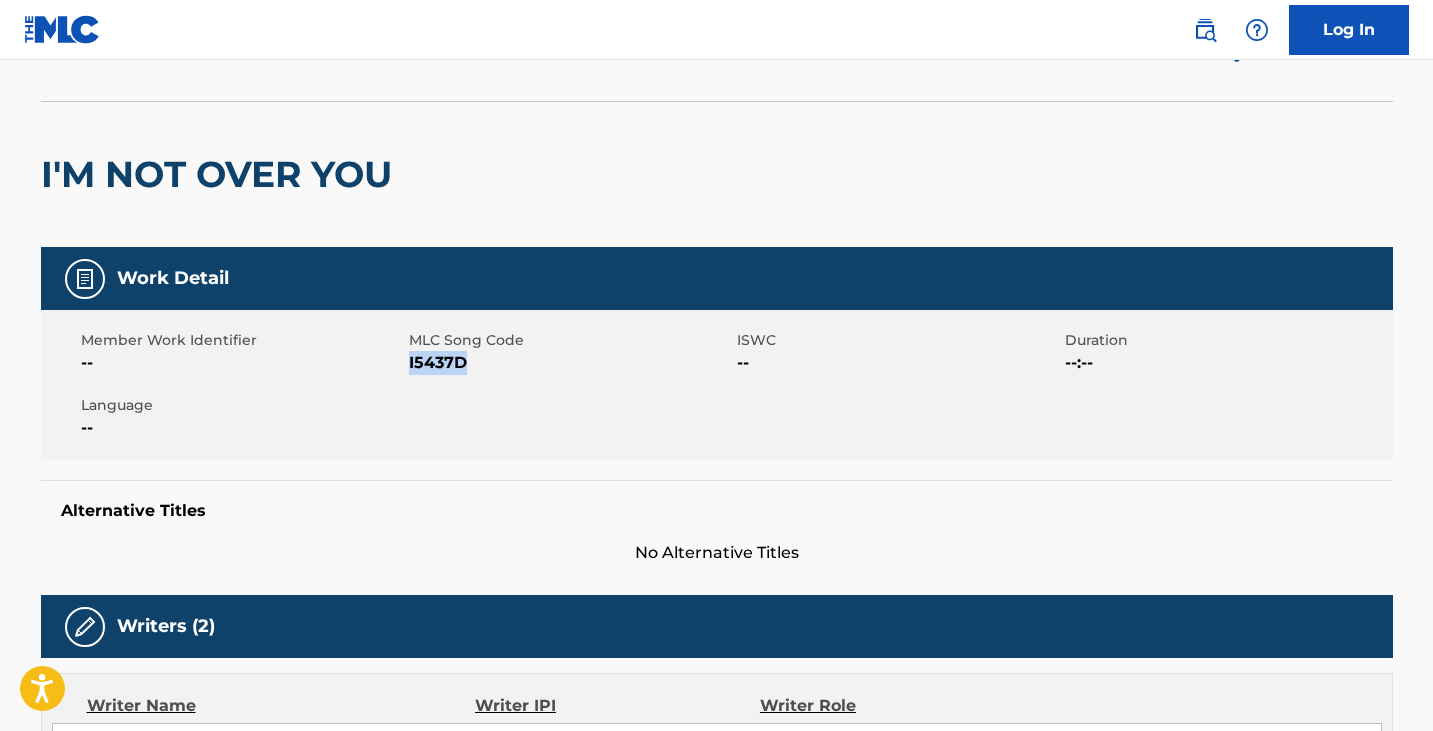 scroll, scrollTop: 0, scrollLeft: 0, axis: both 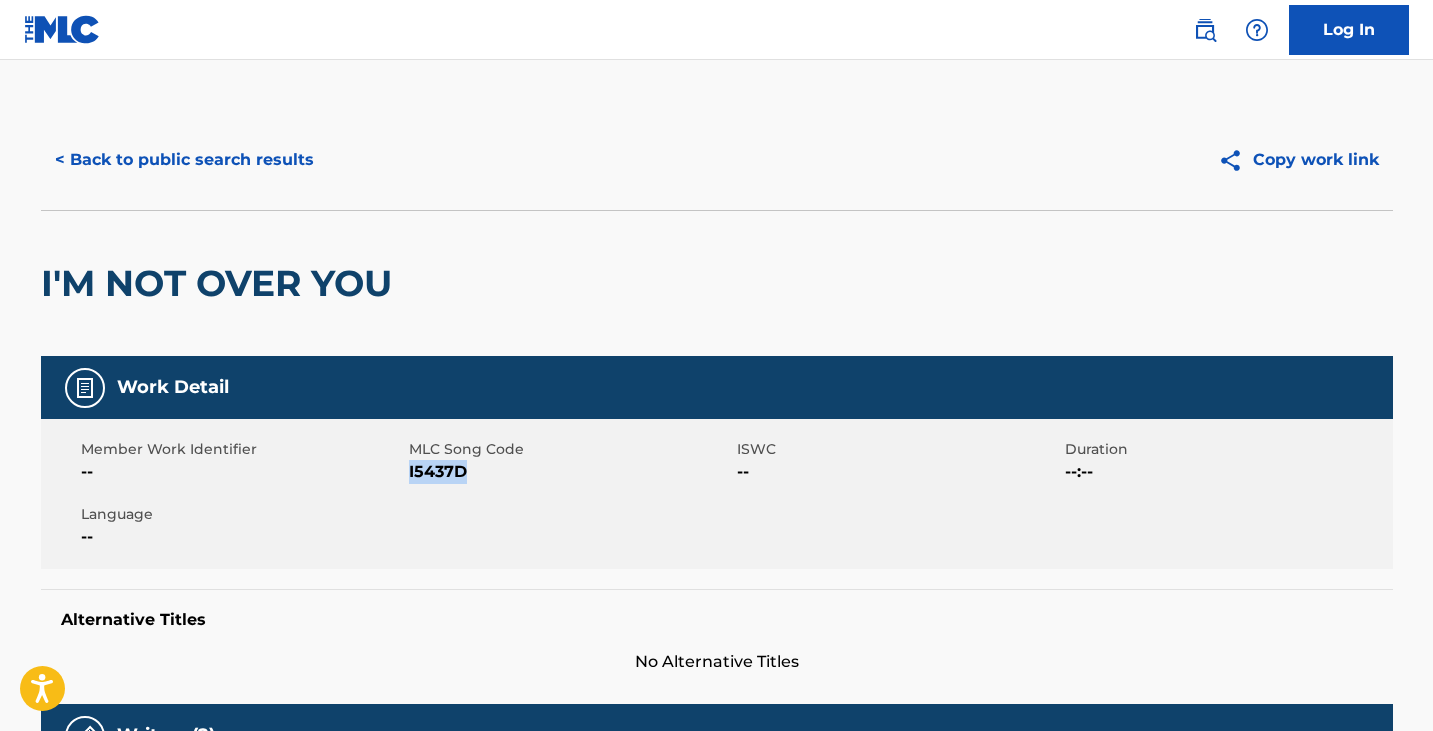 click on "< Back to public search results" at bounding box center [184, 160] 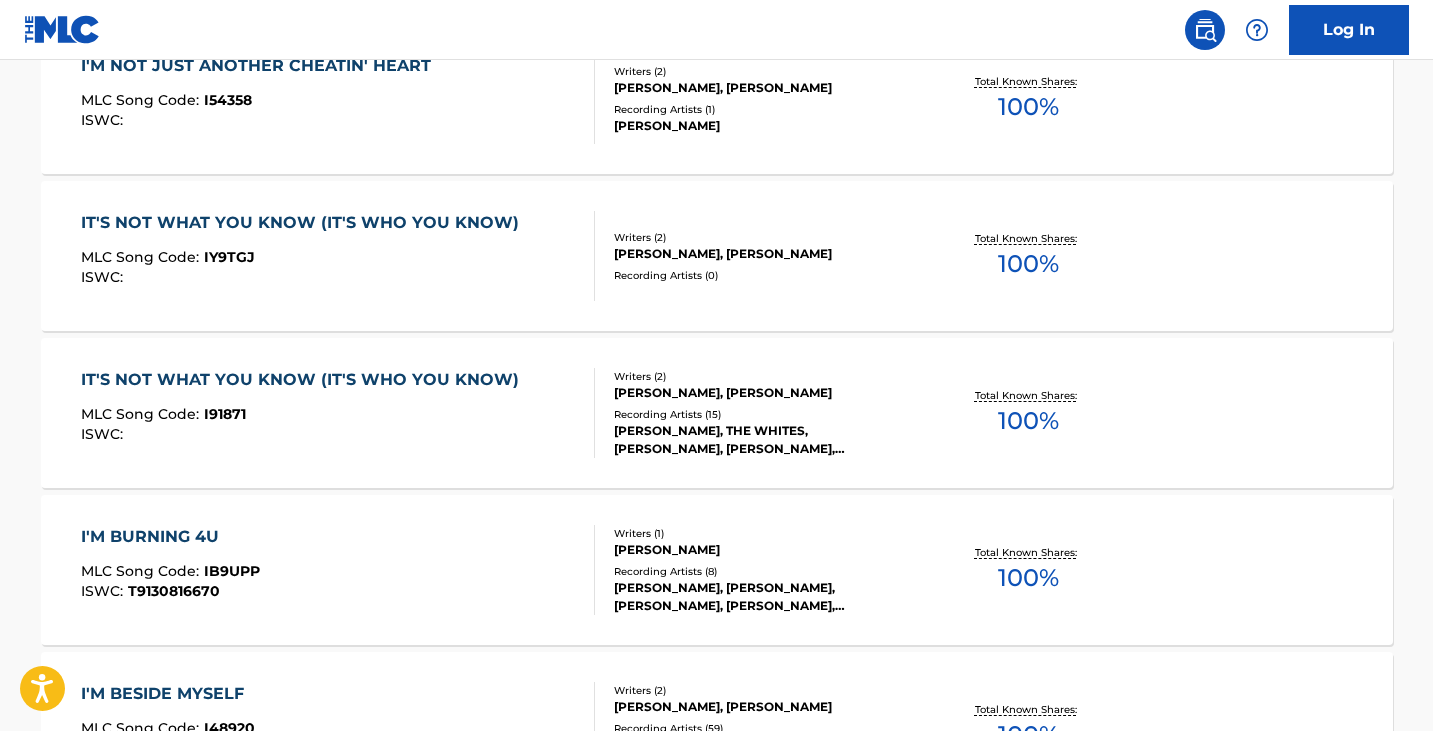 scroll, scrollTop: 428, scrollLeft: 0, axis: vertical 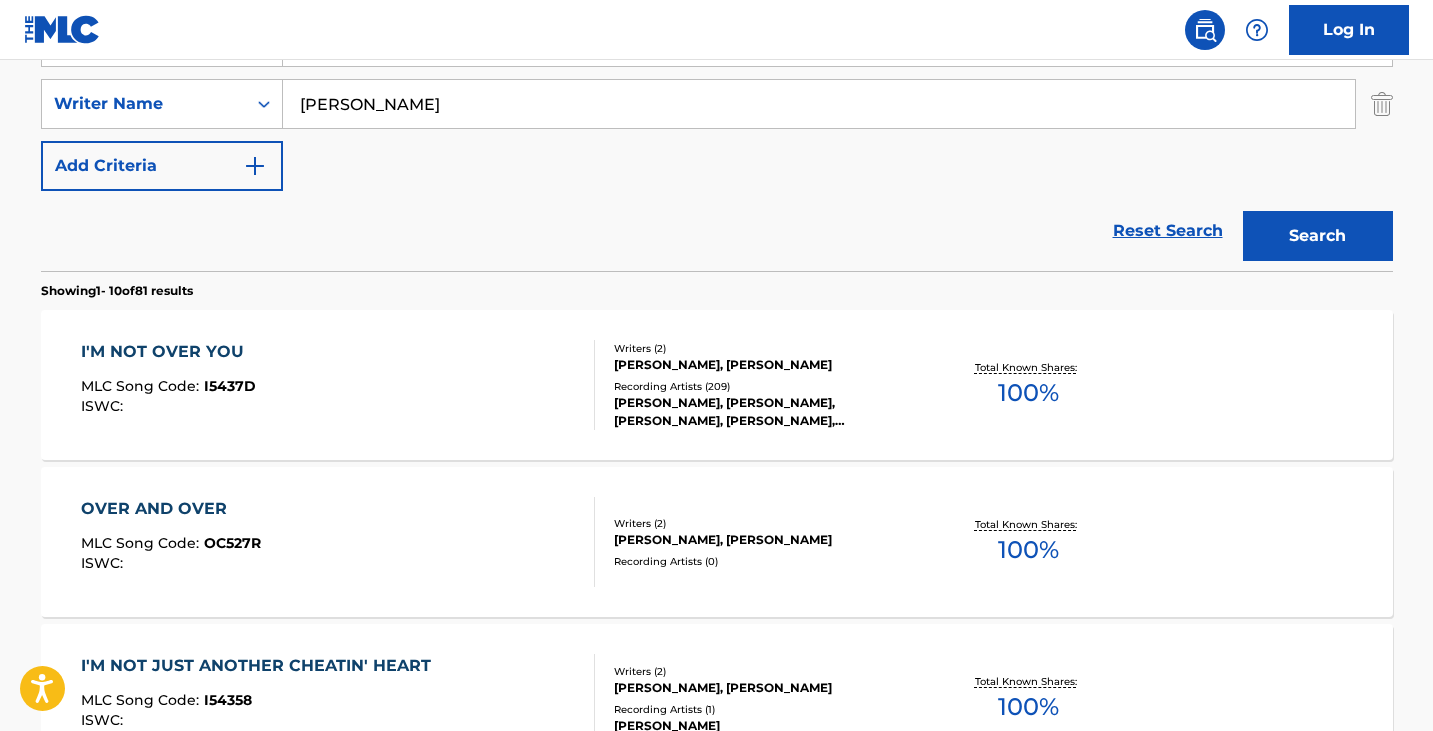 click on "I'M NOT OVER YOU MLC Song Code : I5437D ISWC : Writers ( 2 ) [PERSON_NAME], [PERSON_NAME] Recording Artists ( 209 ) [PERSON_NAME], [PERSON_NAME], [PERSON_NAME], [PERSON_NAME], [PERSON_NAME] Total Known Shares: 100 %" at bounding box center (717, 385) 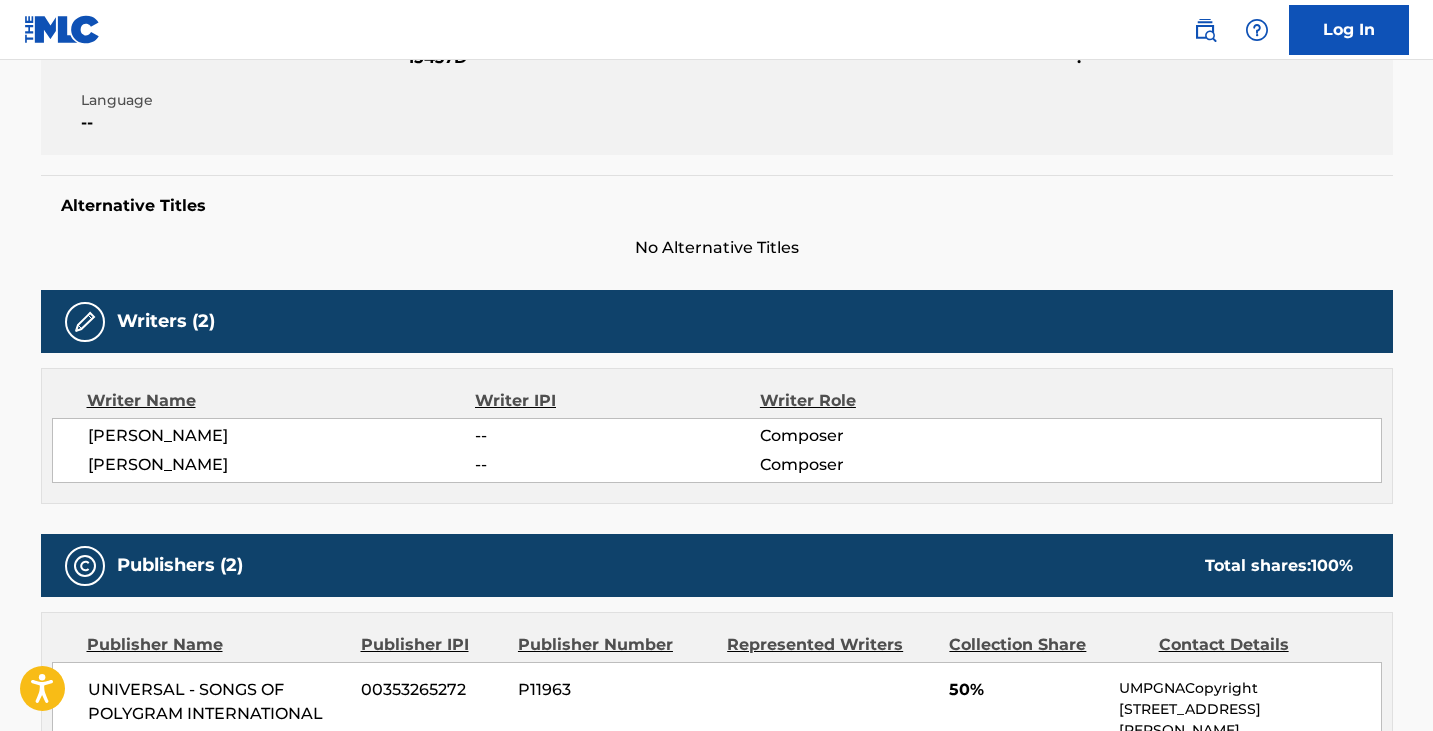 scroll, scrollTop: 100, scrollLeft: 0, axis: vertical 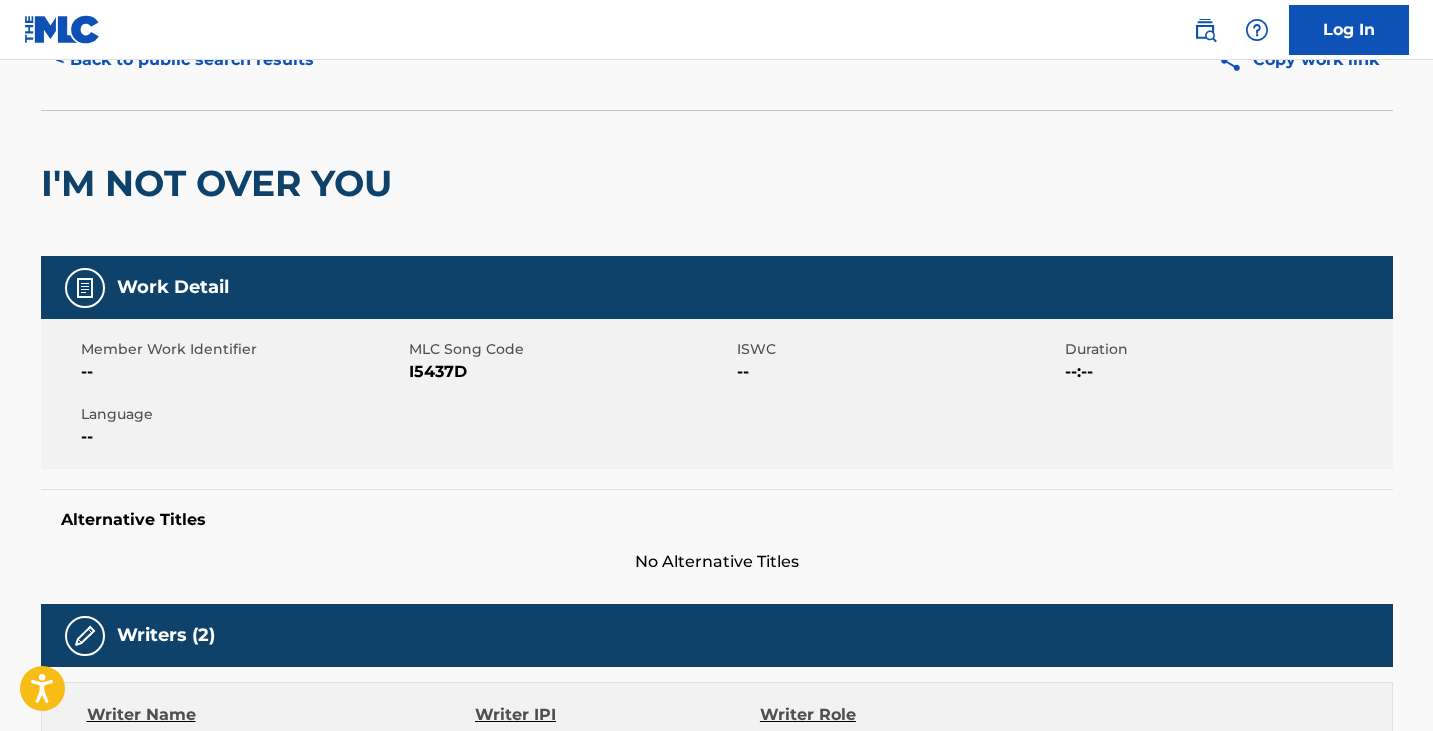 click on "I5437D" at bounding box center (570, 372) 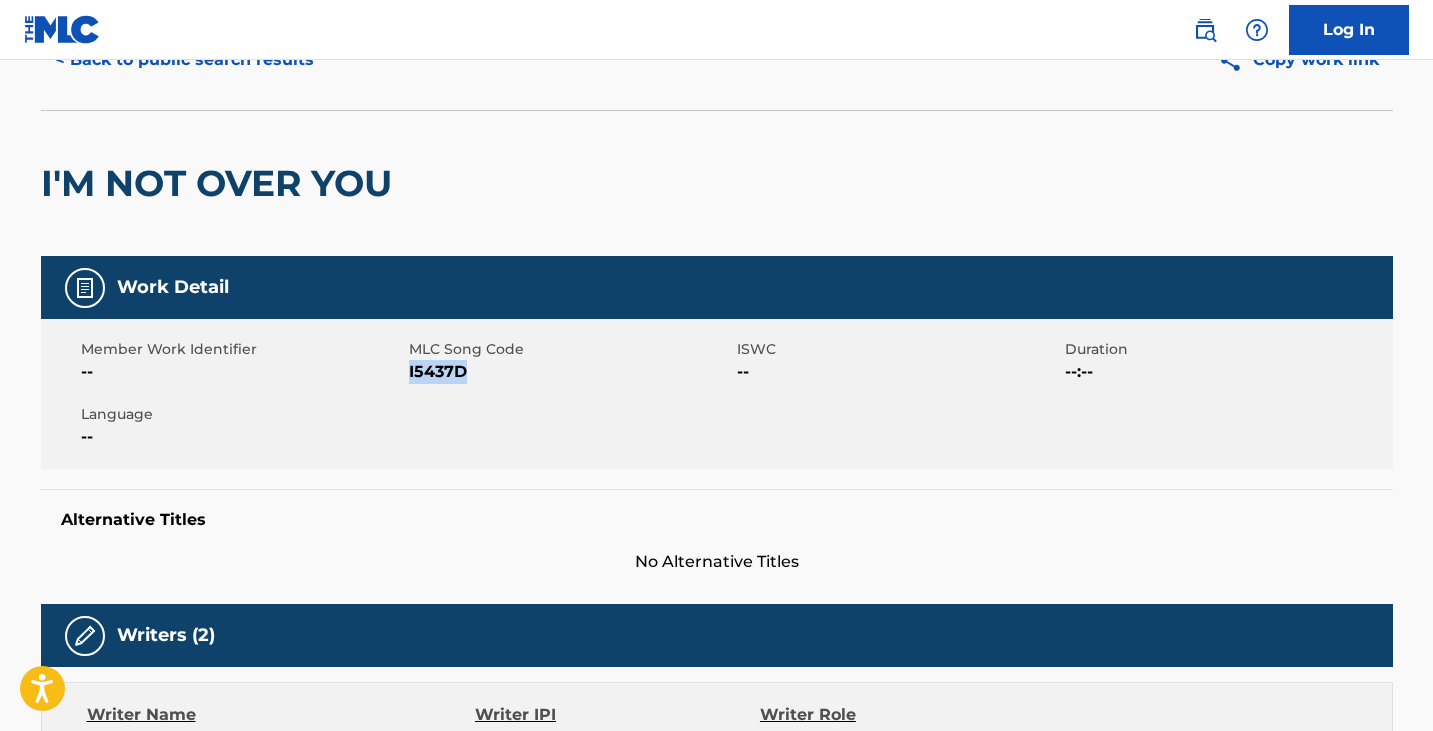 click on "I5437D" at bounding box center (570, 372) 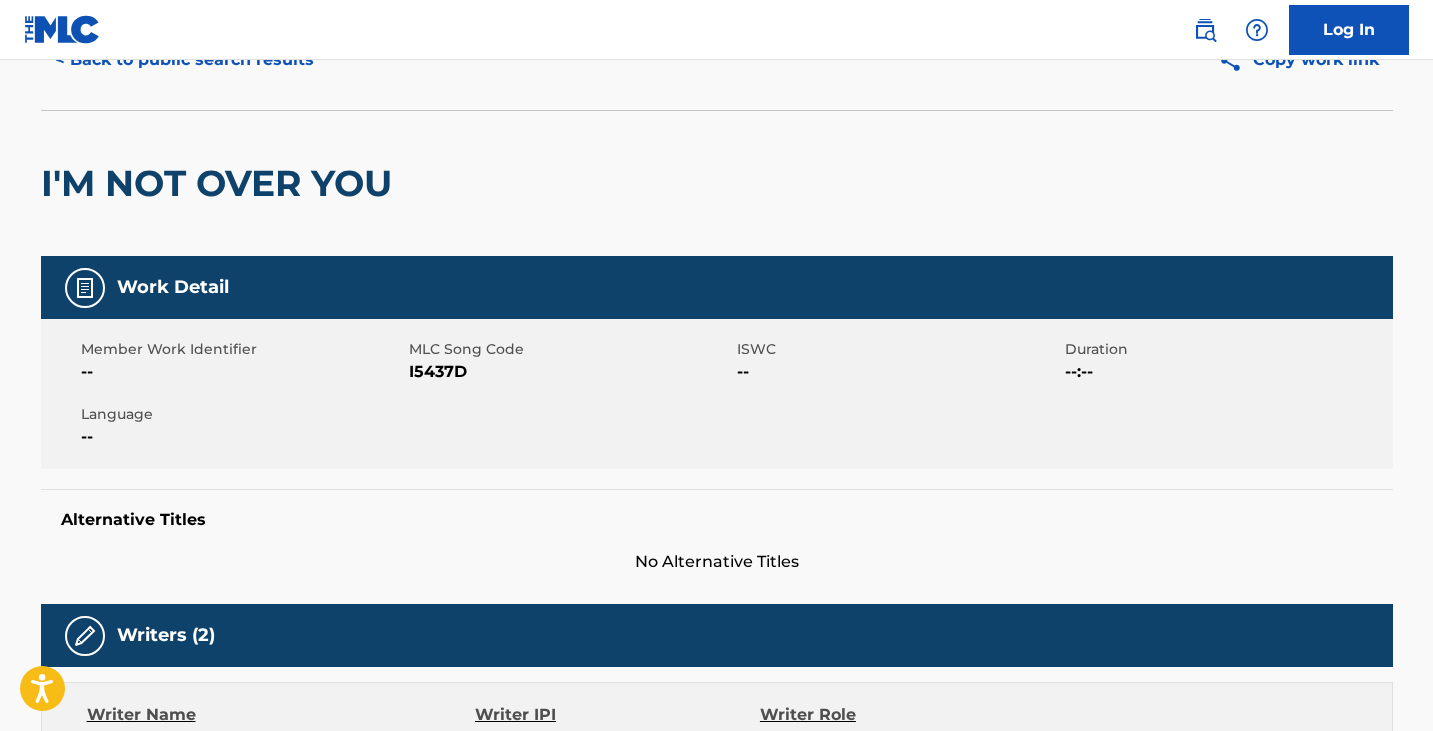 click on "Member Work Identifier -- MLC Song Code I5437D ISWC -- Duration --:-- Language --" at bounding box center (717, 394) 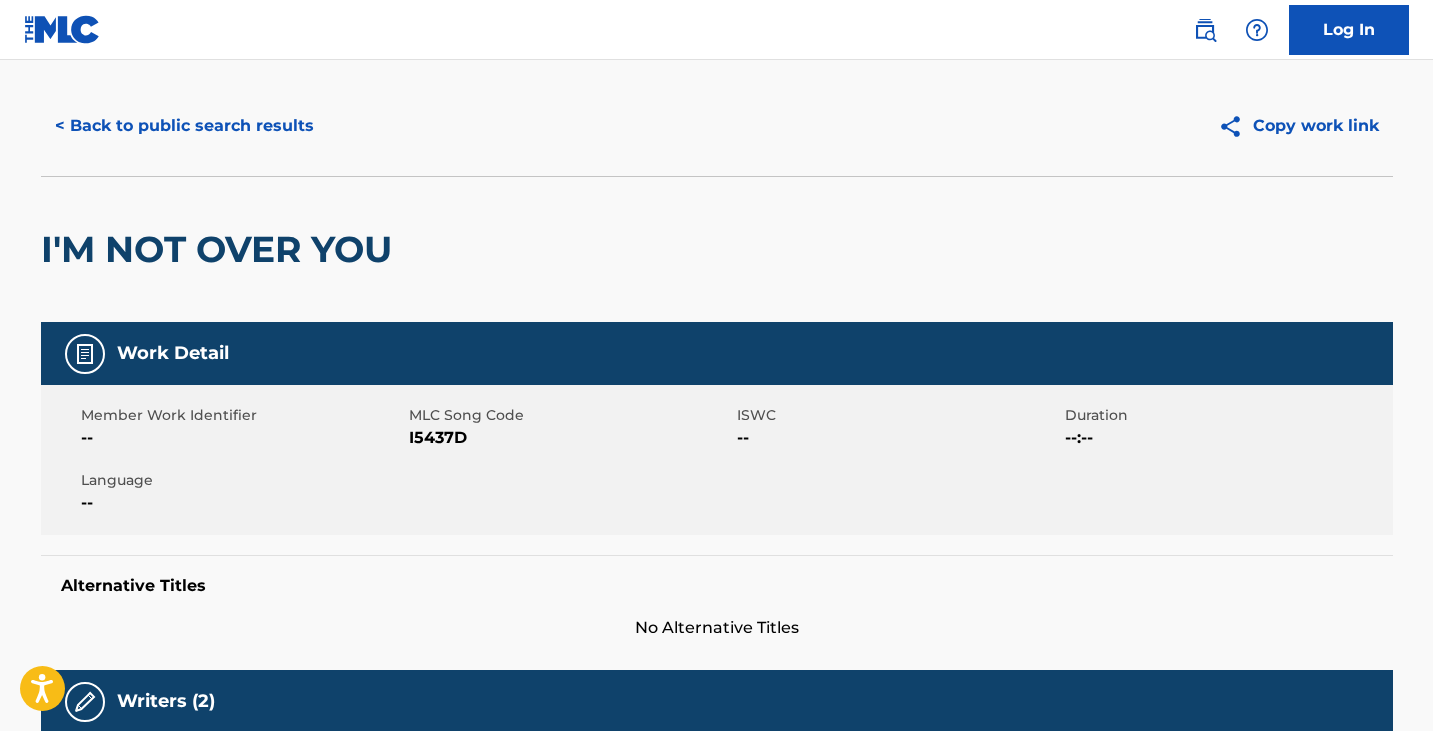 scroll, scrollTop: 0, scrollLeft: 0, axis: both 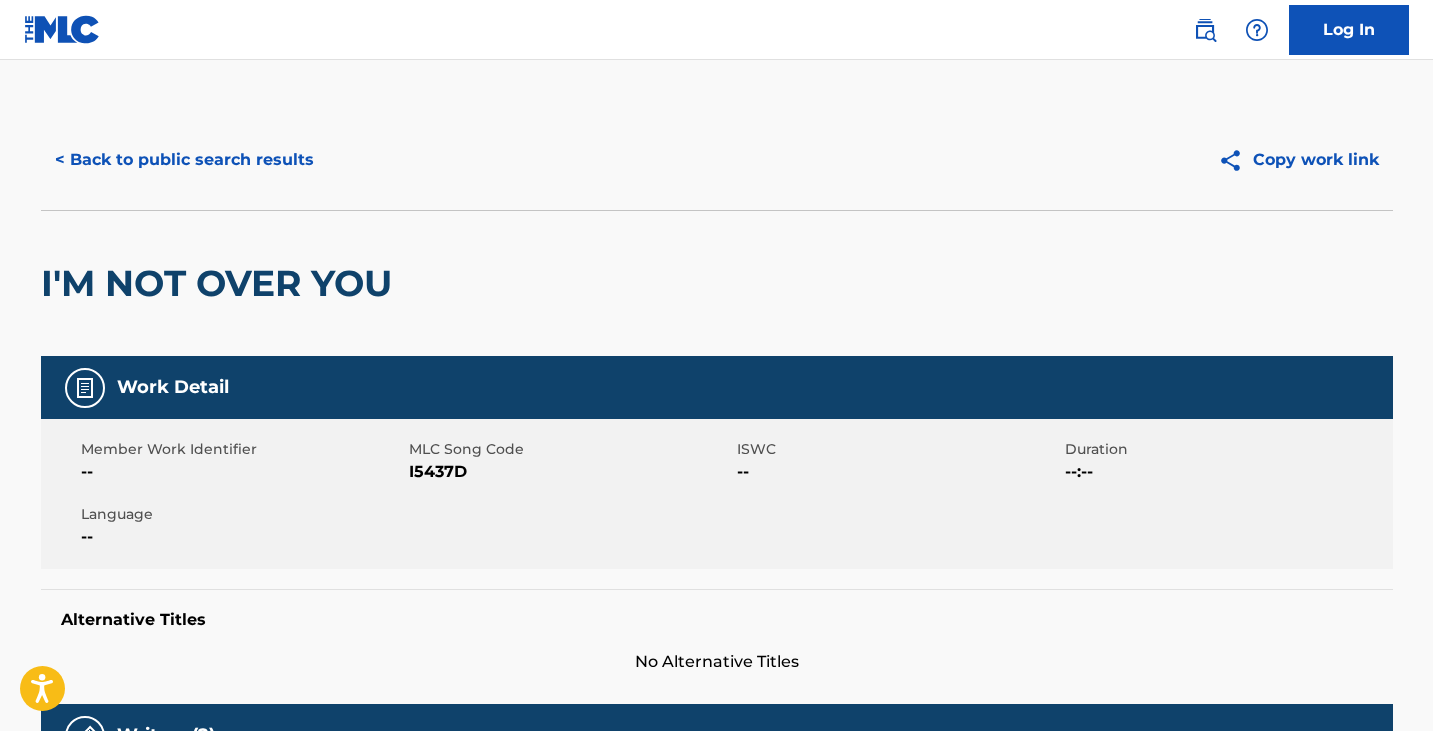 drag, startPoint x: 255, startPoint y: 169, endPoint x: 240, endPoint y: 172, distance: 15.297058 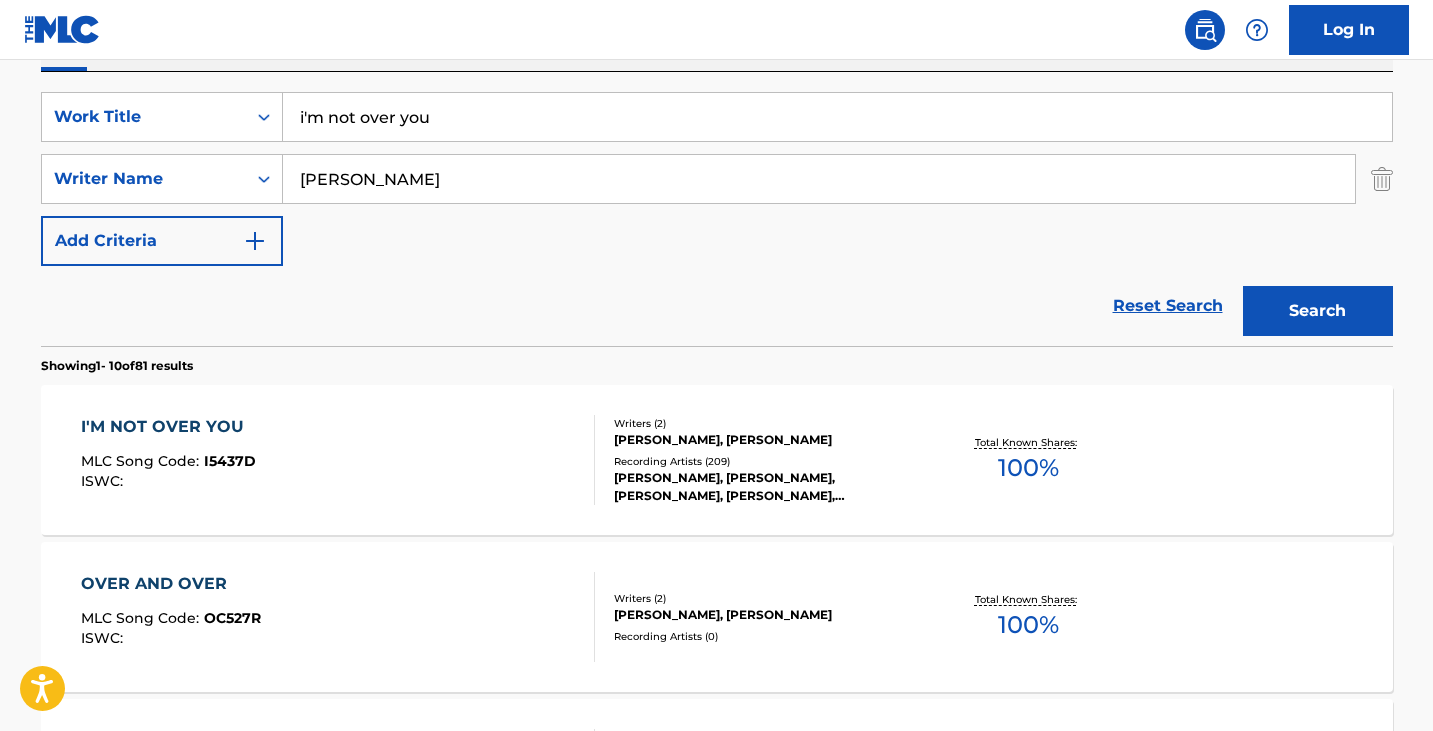 scroll, scrollTop: 228, scrollLeft: 0, axis: vertical 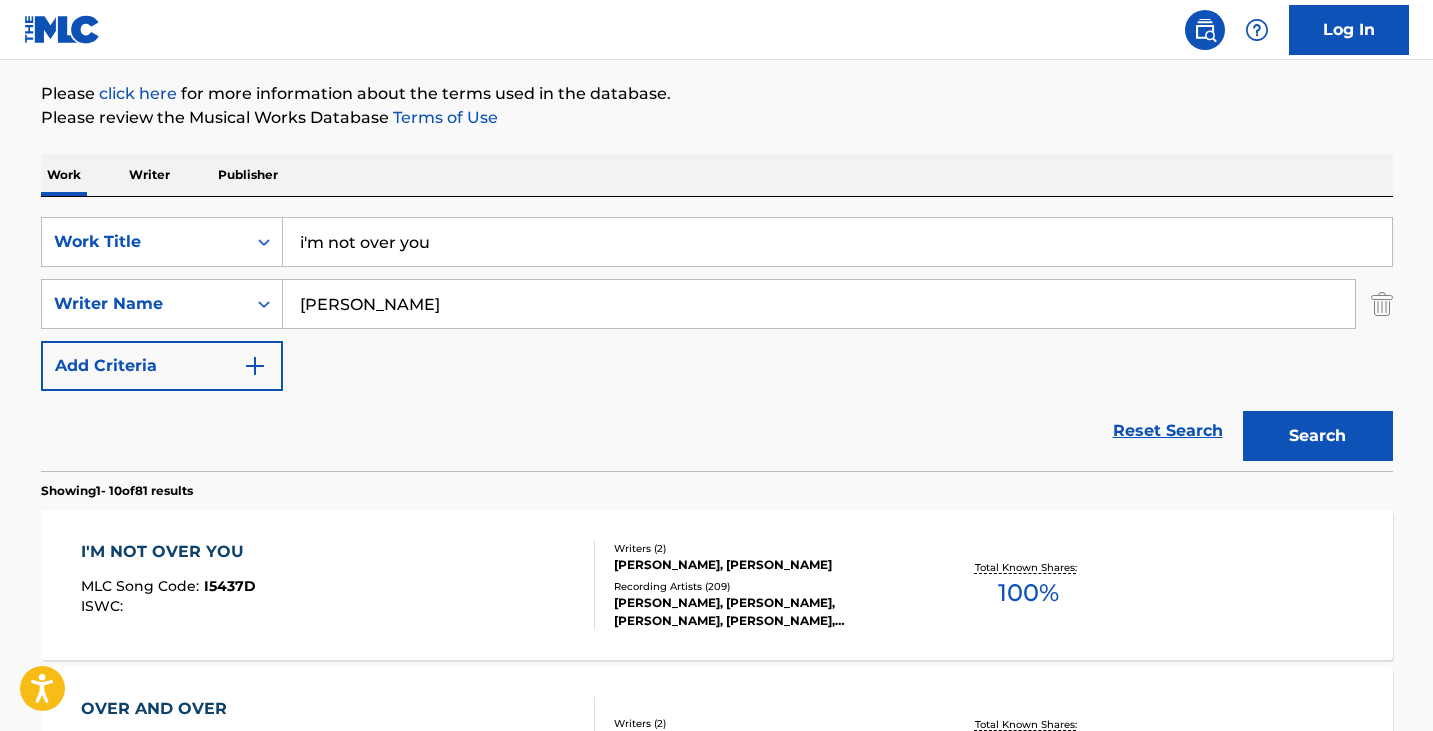drag, startPoint x: 514, startPoint y: 242, endPoint x: 0, endPoint y: 249, distance: 514.04767 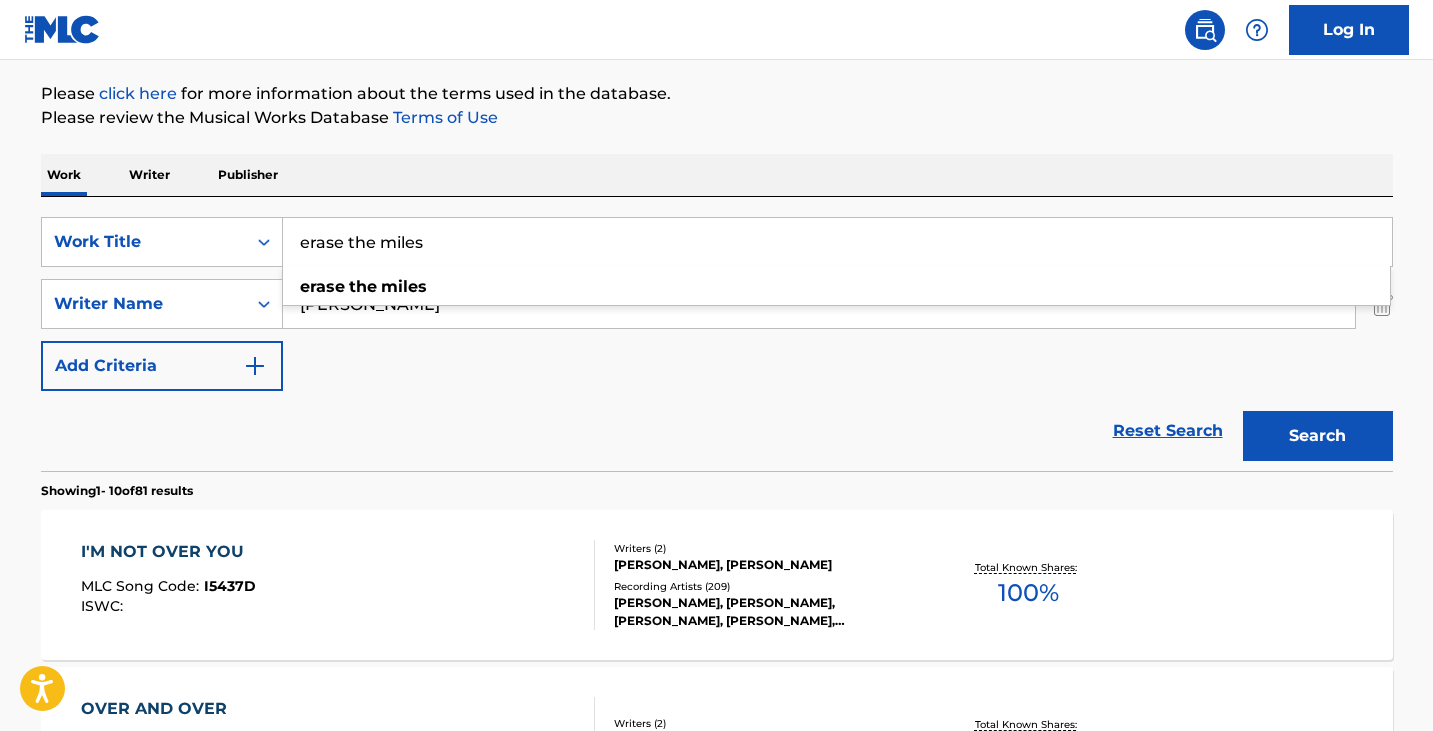 type on "erase the miles" 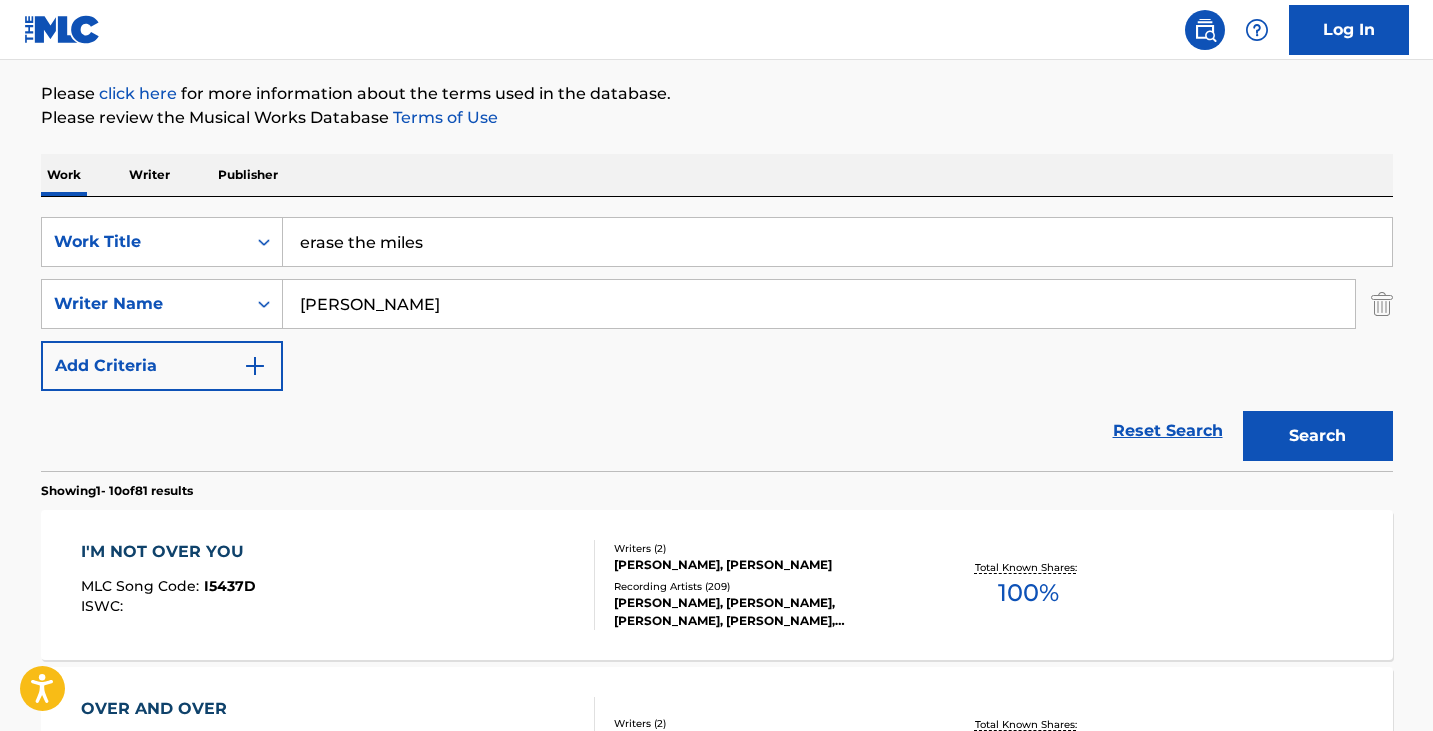 click on "Search" at bounding box center [1318, 436] 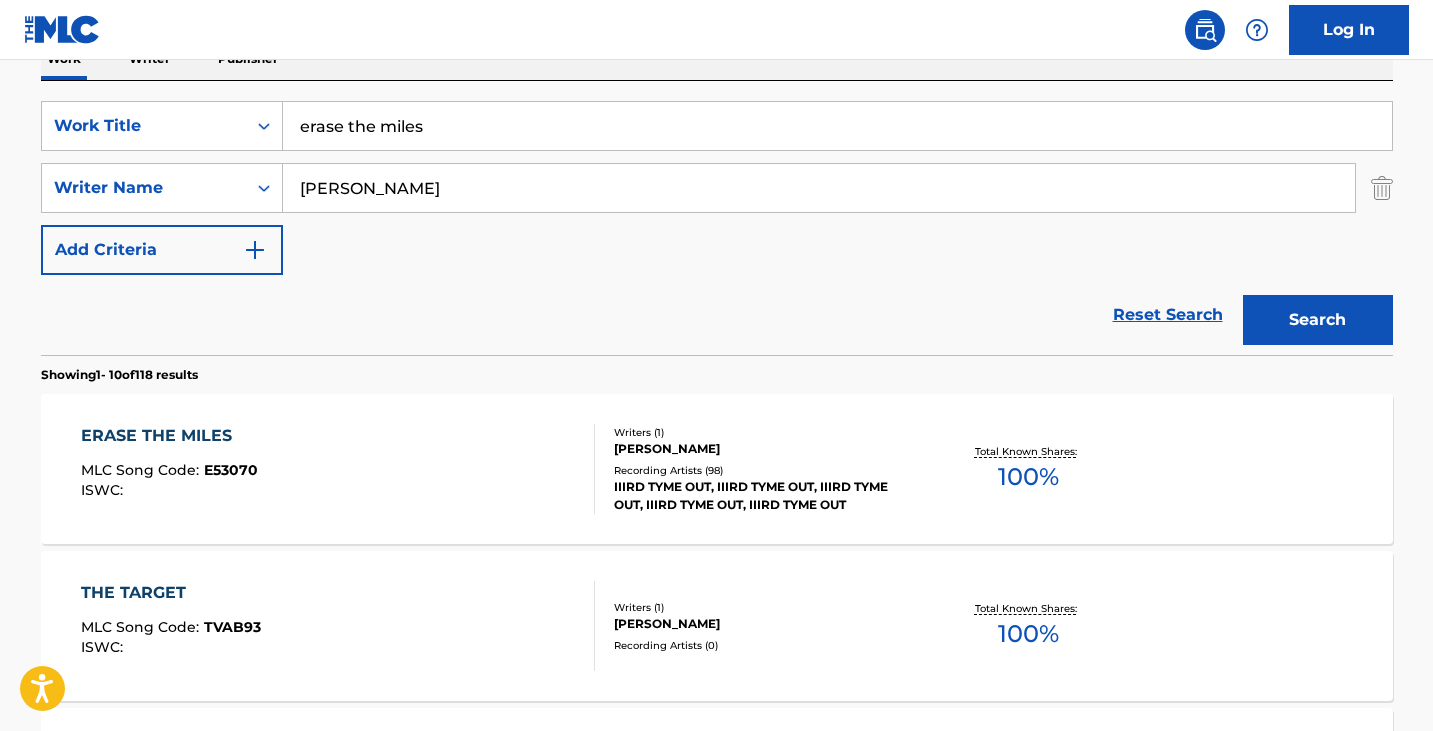 scroll, scrollTop: 528, scrollLeft: 0, axis: vertical 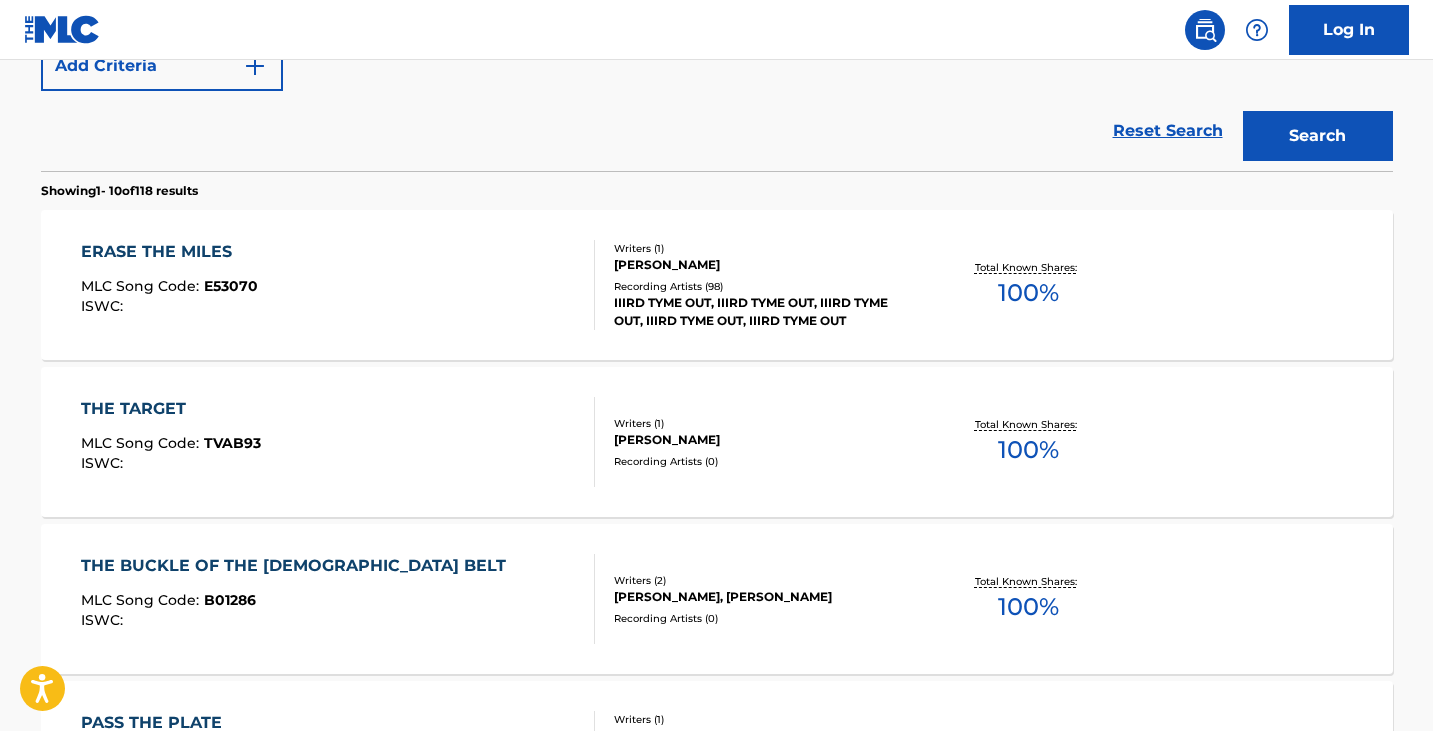 click on "ERASE THE MILES MLC Song Code : E53070 ISWC : Writers ( 1 ) [PERSON_NAME] Recording Artists ( 98 ) IIIRD TYME OUT, IIIRD TYME OUT, IIIRD TYME OUT, IIIRD TYME OUT, IIIRD TYME OUT Total Known Shares: 100 %" at bounding box center (717, 285) 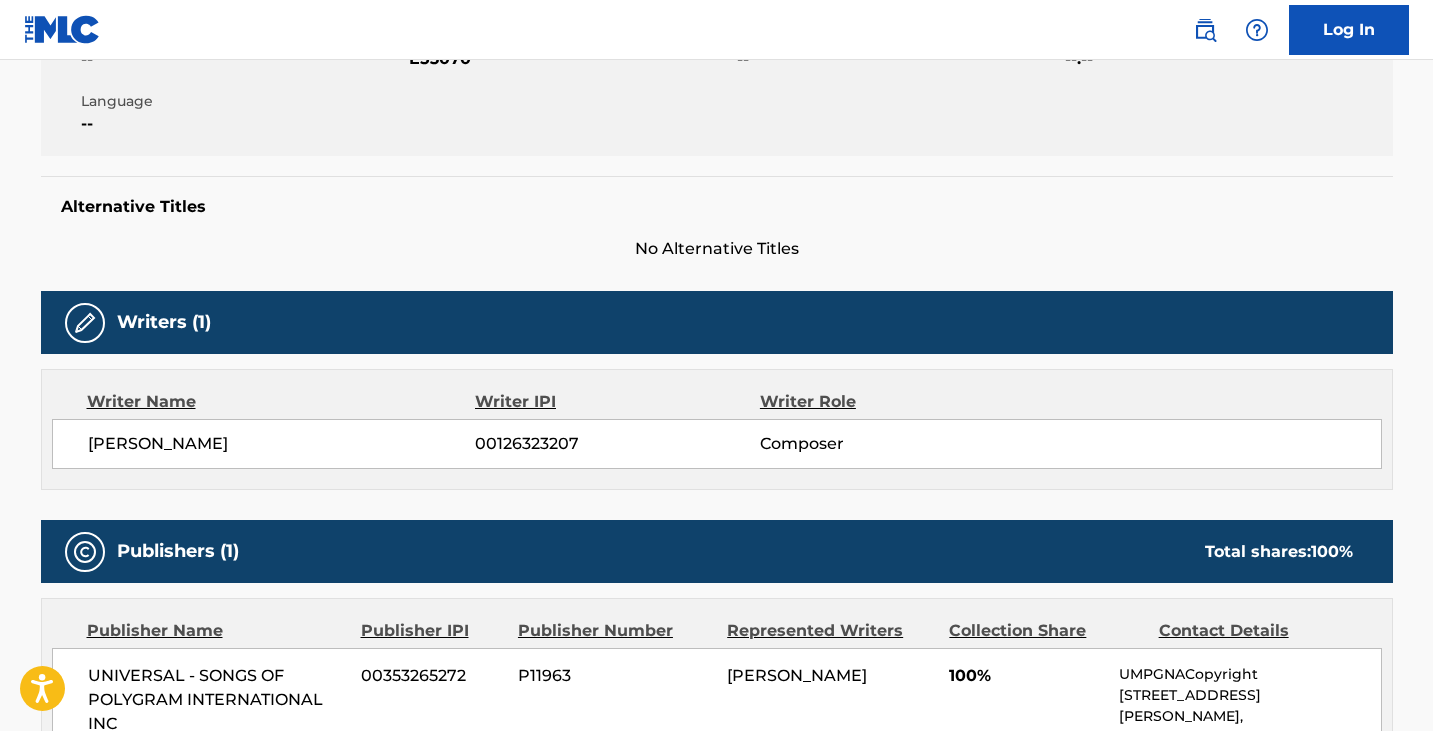 scroll, scrollTop: 300, scrollLeft: 0, axis: vertical 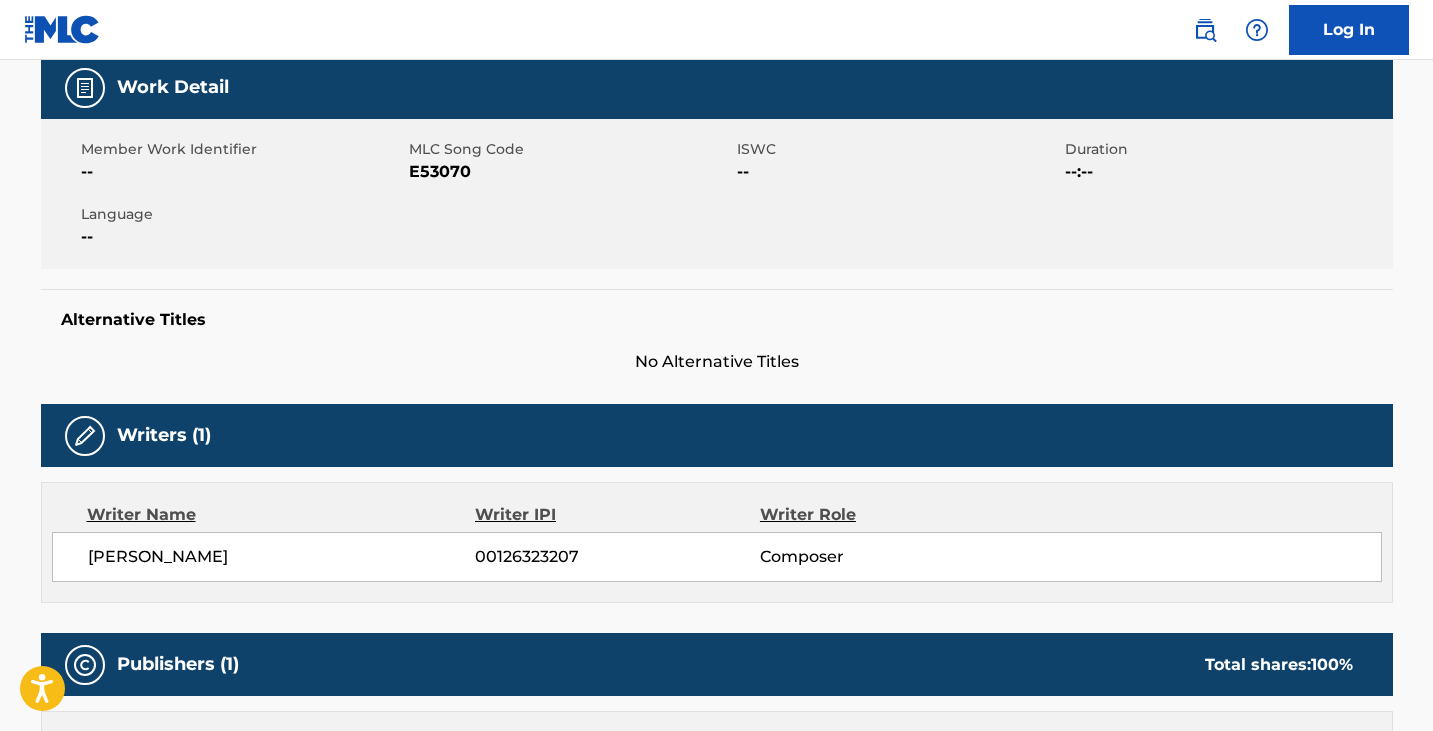 click on "E53070" at bounding box center [570, 172] 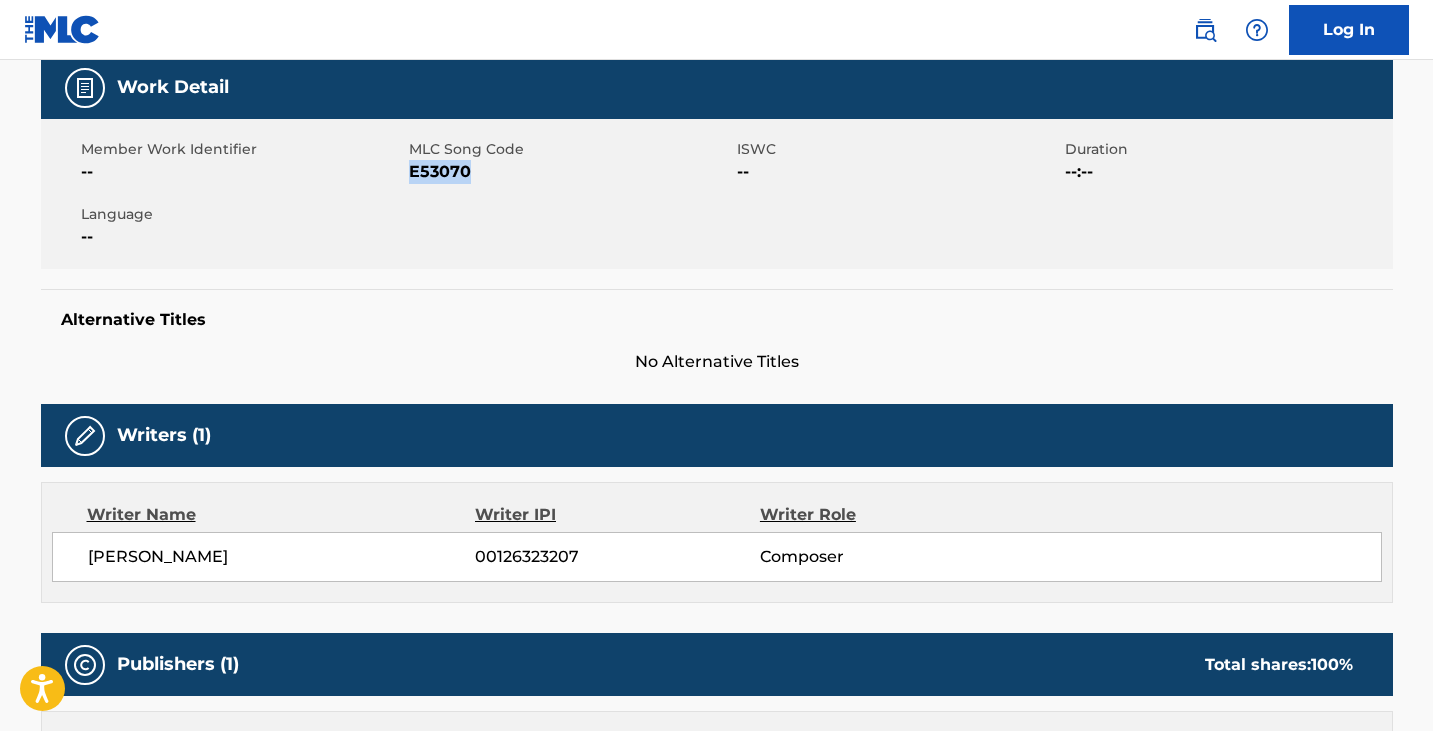 click on "E53070" at bounding box center (570, 172) 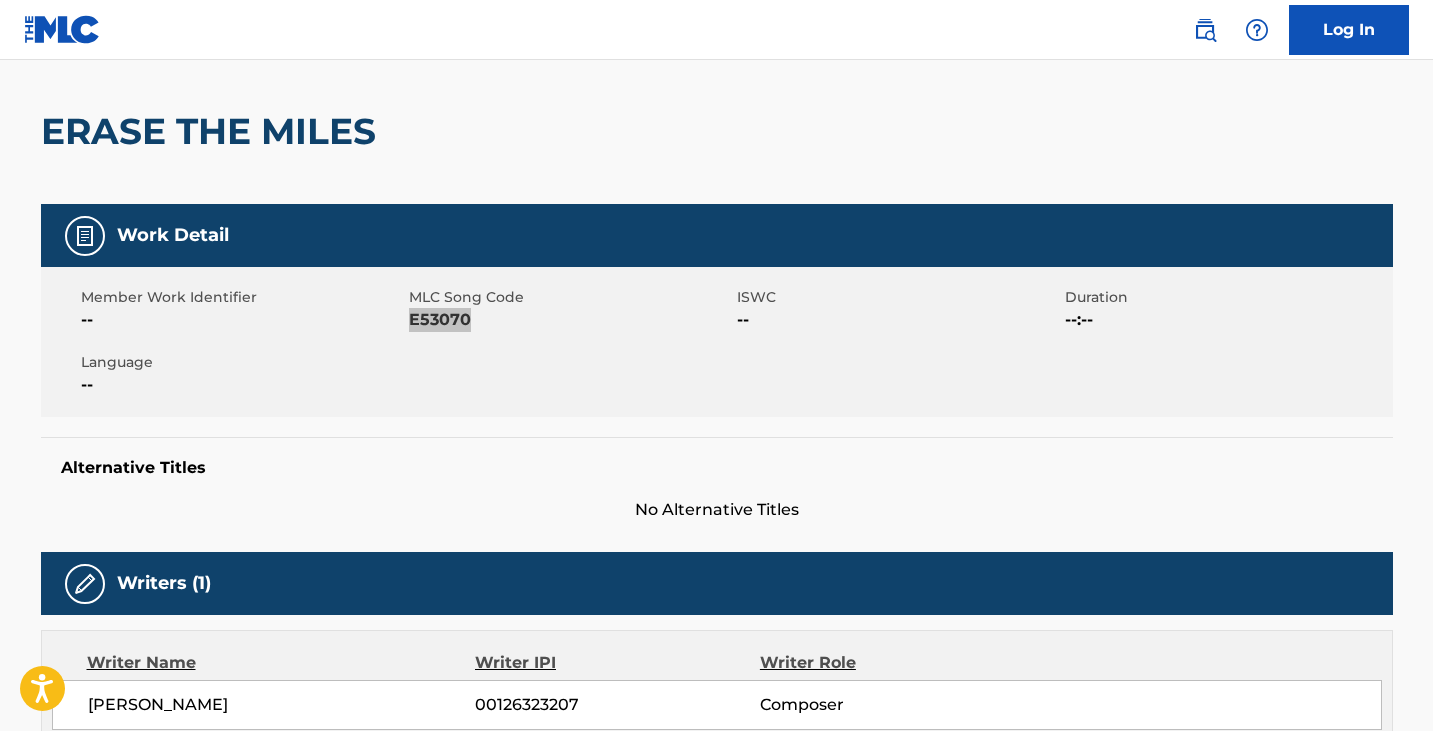 scroll, scrollTop: 0, scrollLeft: 0, axis: both 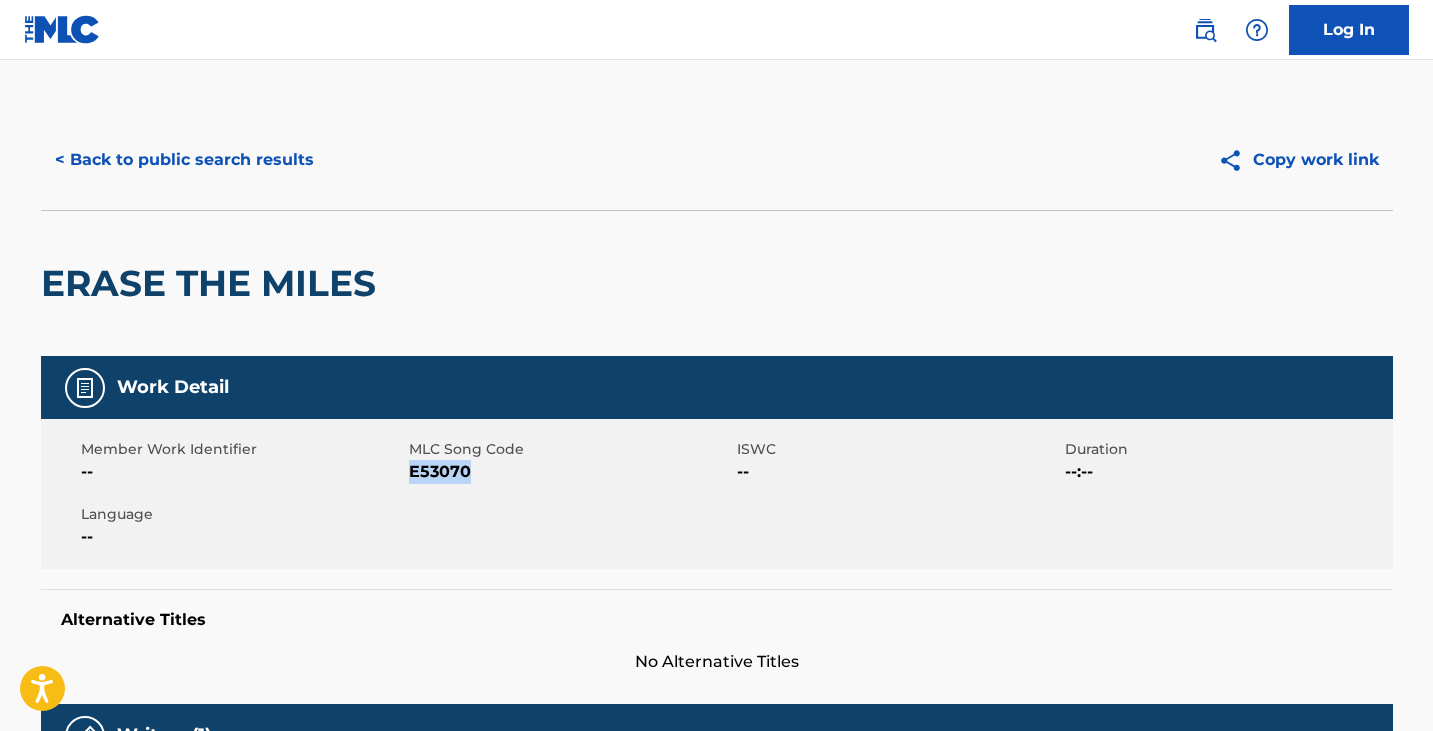 click on "< Back to public search results" at bounding box center [184, 160] 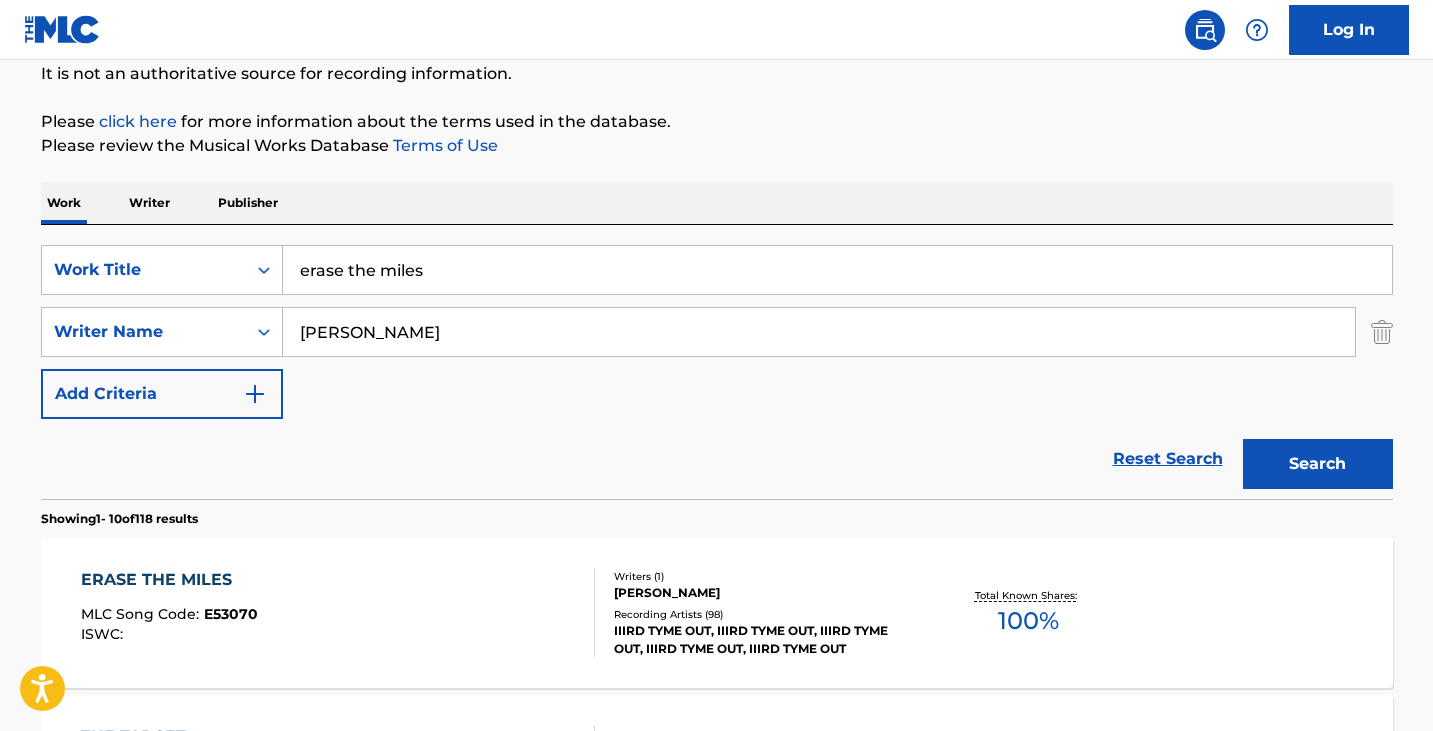 scroll, scrollTop: 42, scrollLeft: 0, axis: vertical 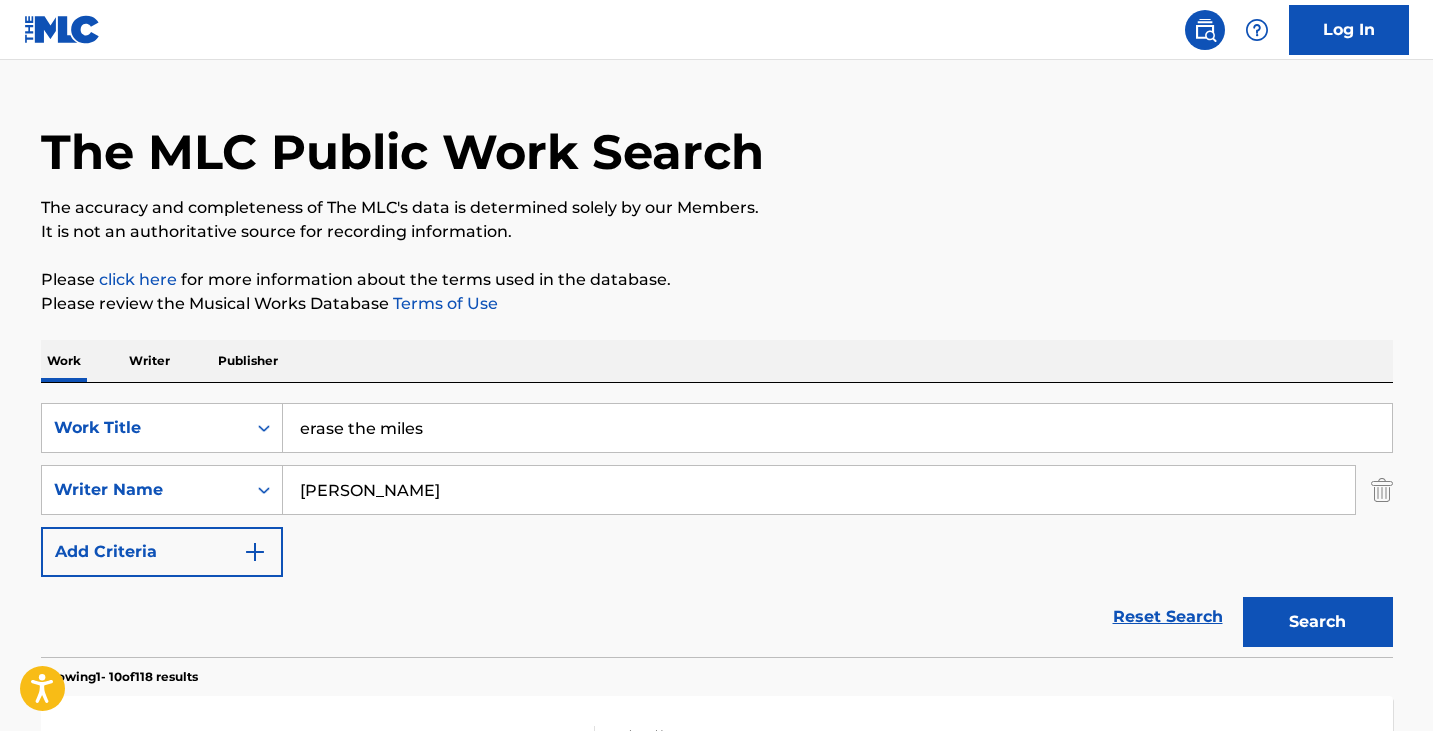 drag, startPoint x: 566, startPoint y: 444, endPoint x: 0, endPoint y: 451, distance: 566.0433 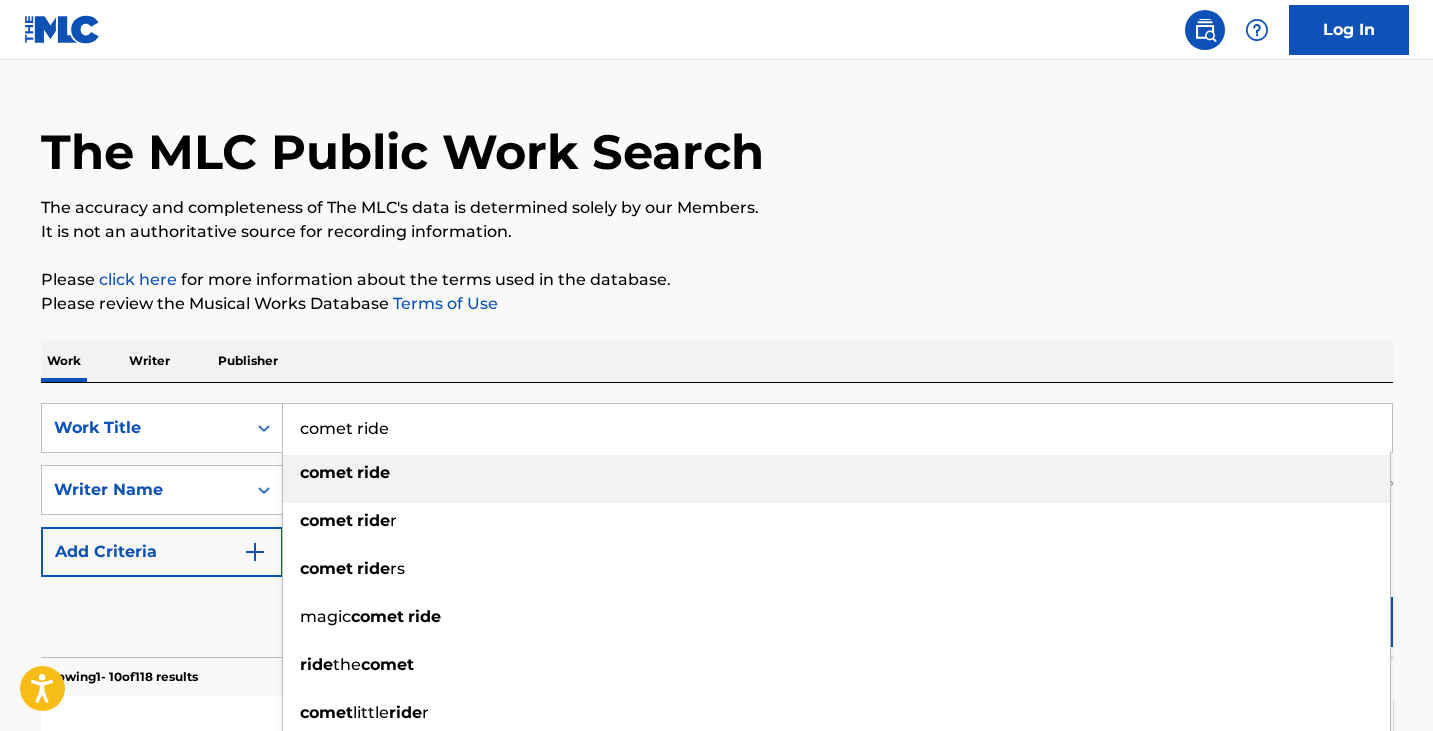 type on "comet ride" 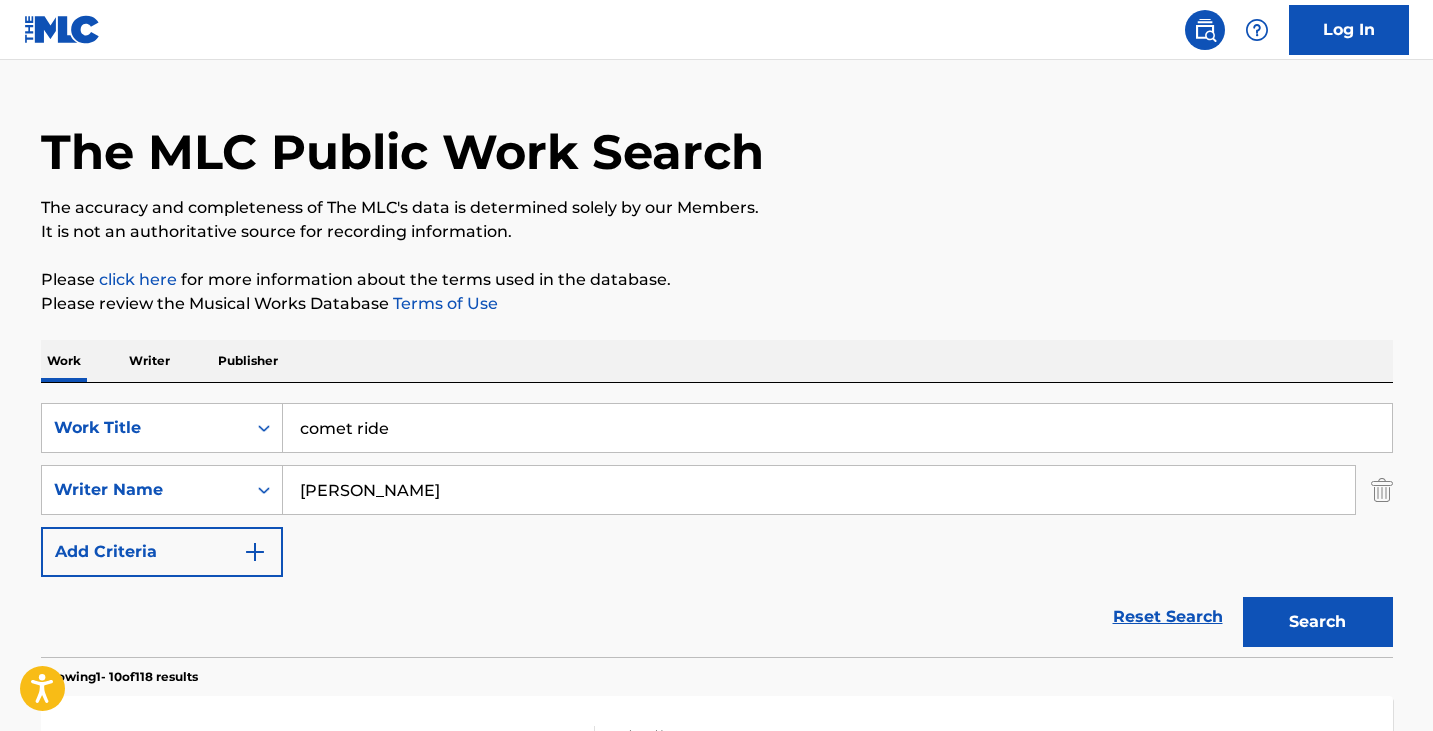 click on "Search" at bounding box center (1313, 617) 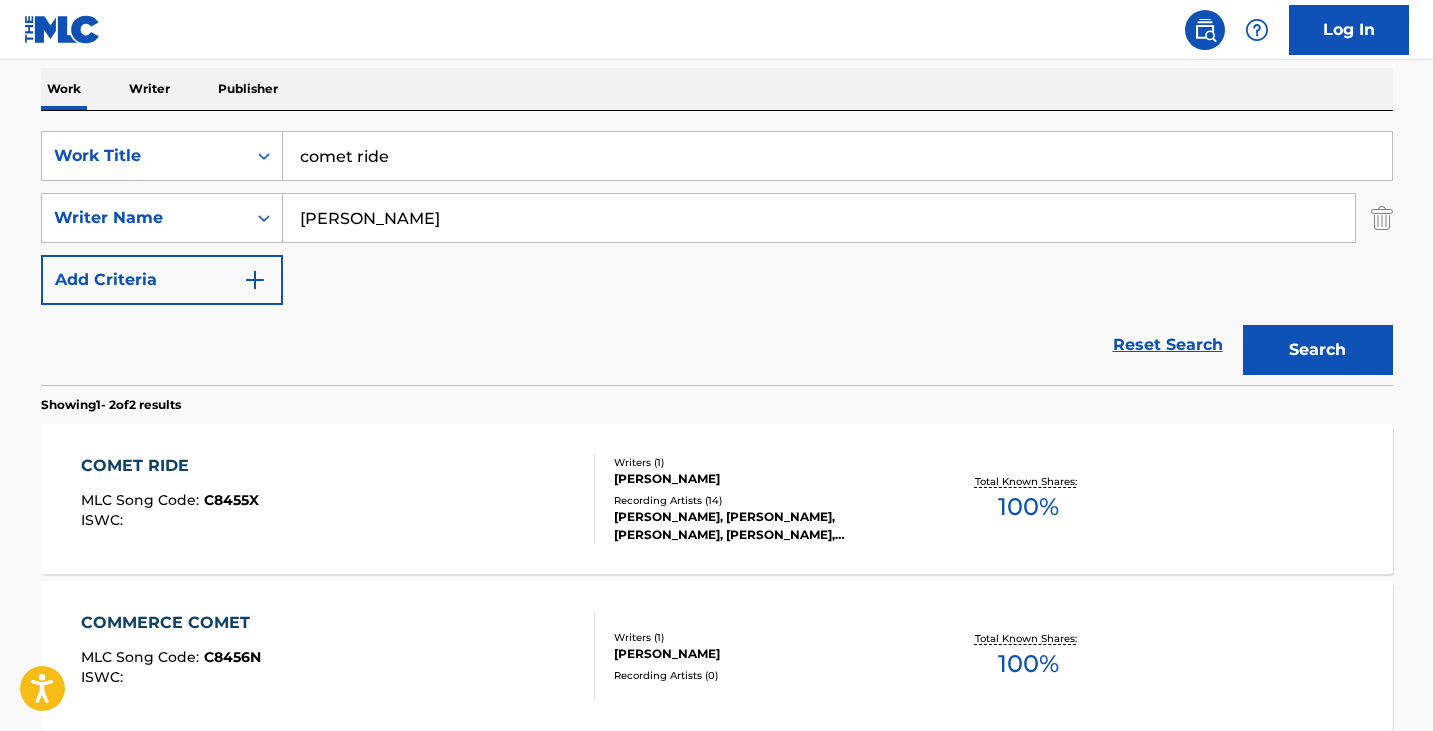 scroll, scrollTop: 514, scrollLeft: 0, axis: vertical 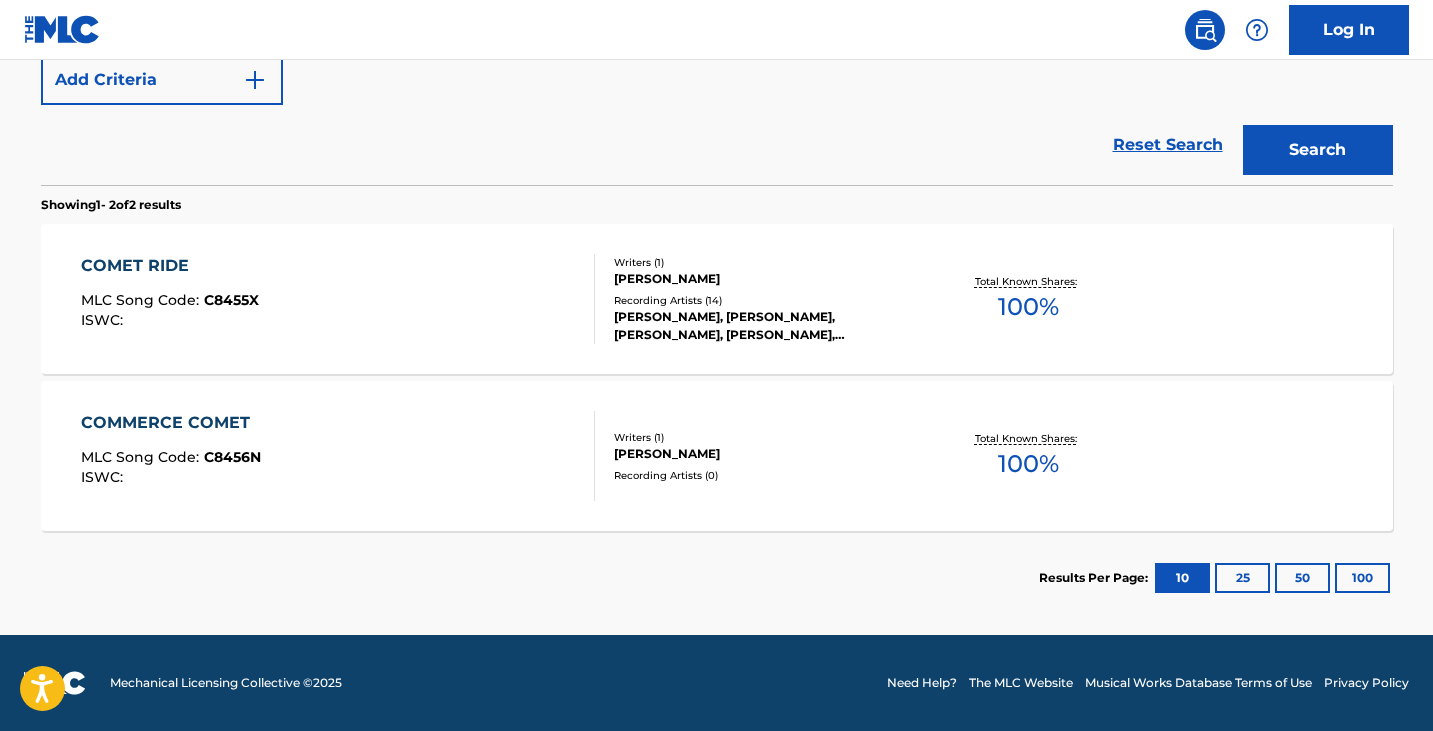 click on "COMET RIDE MLC Song Code : C8455X ISWC :" at bounding box center (338, 299) 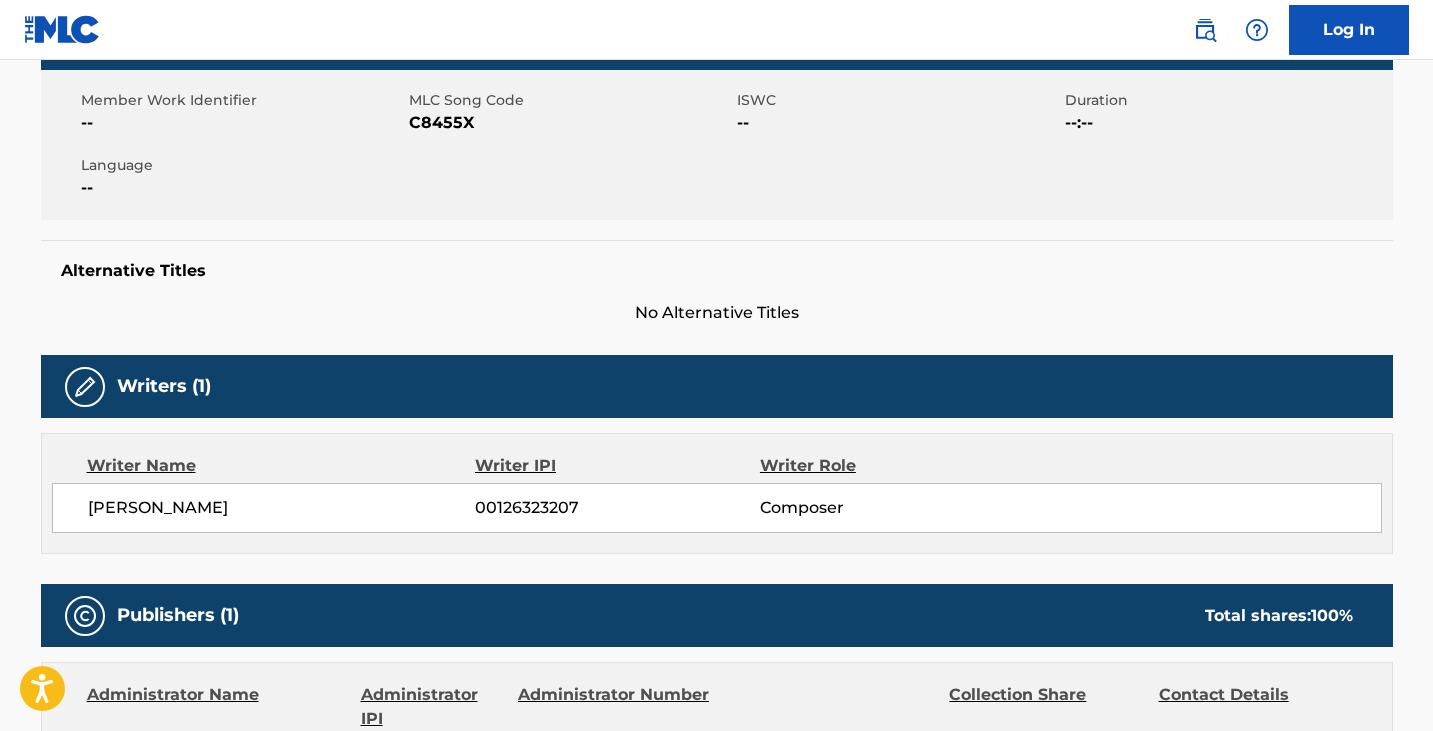 scroll, scrollTop: 300, scrollLeft: 0, axis: vertical 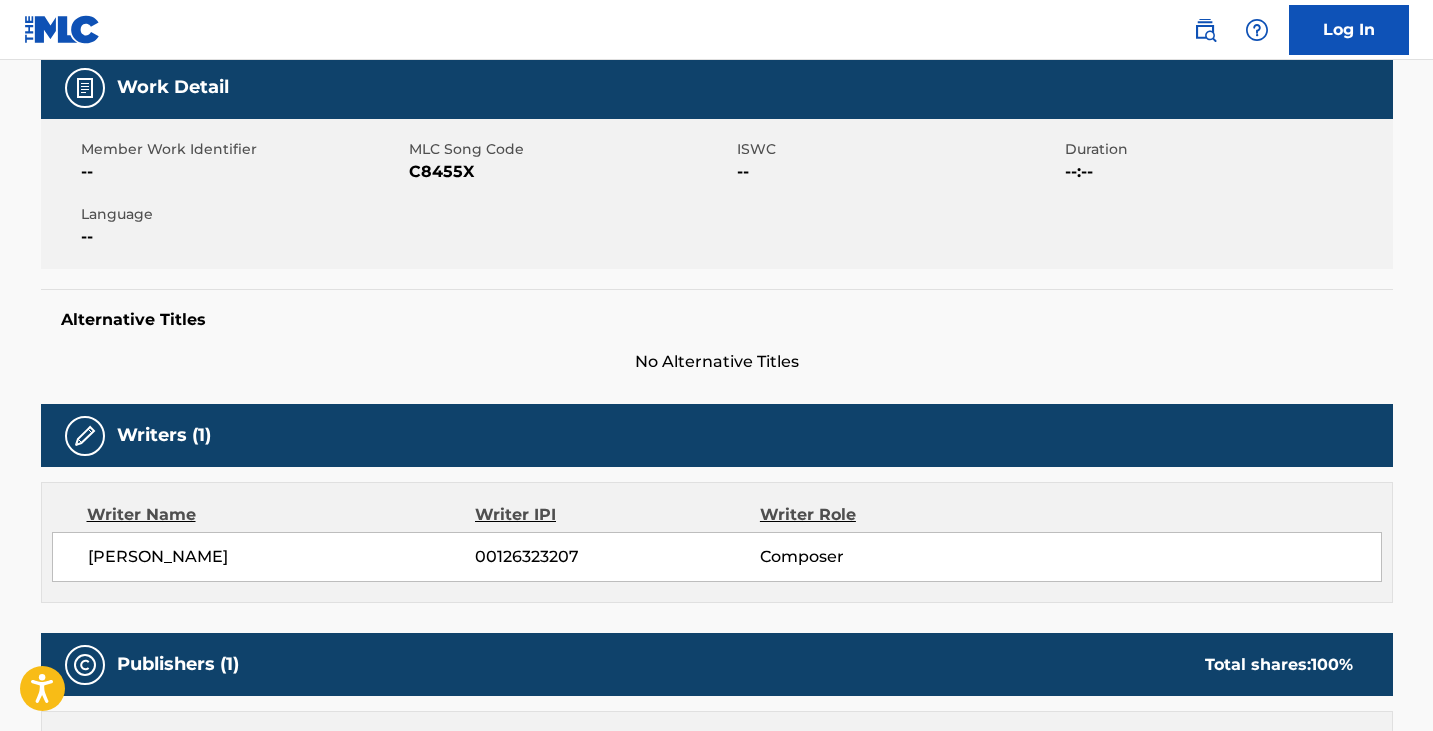 click on "C8455X" at bounding box center [570, 172] 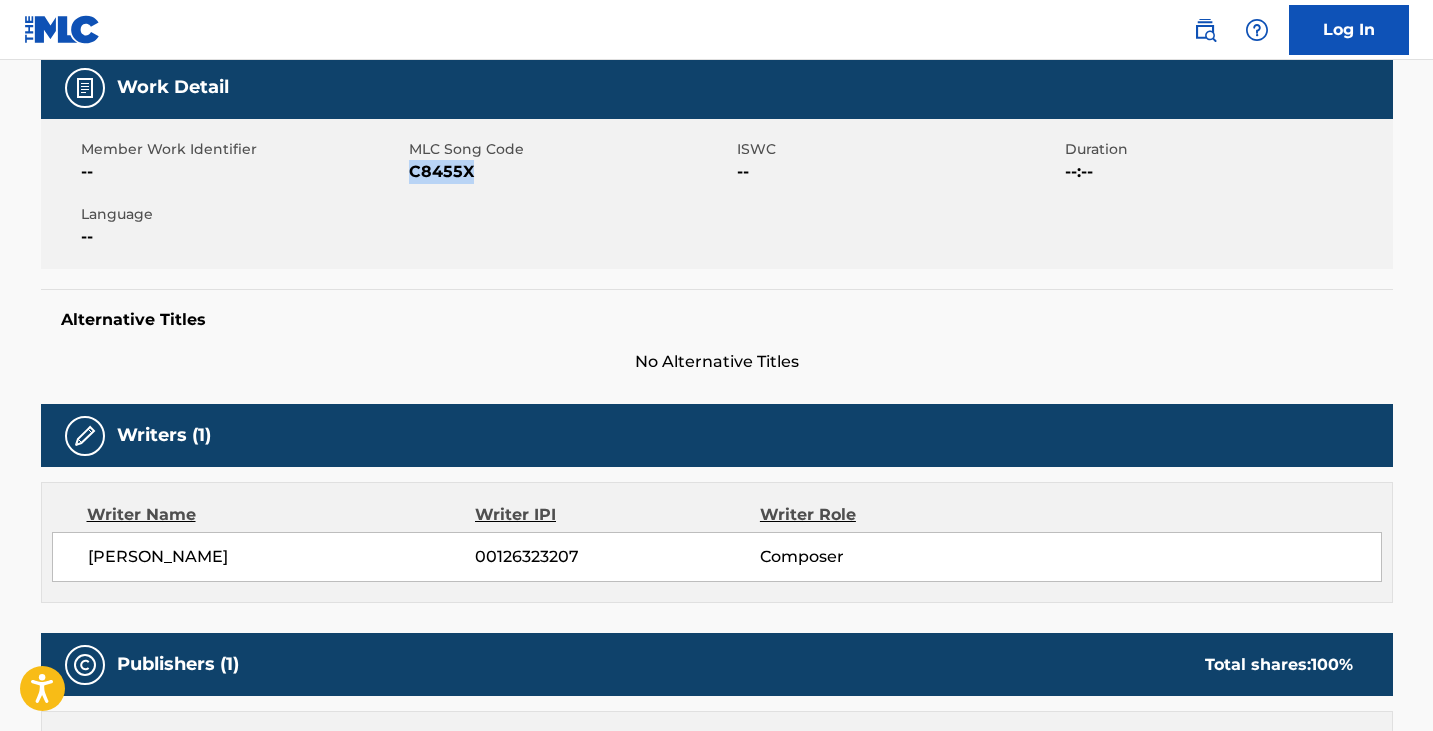click on "C8455X" at bounding box center [570, 172] 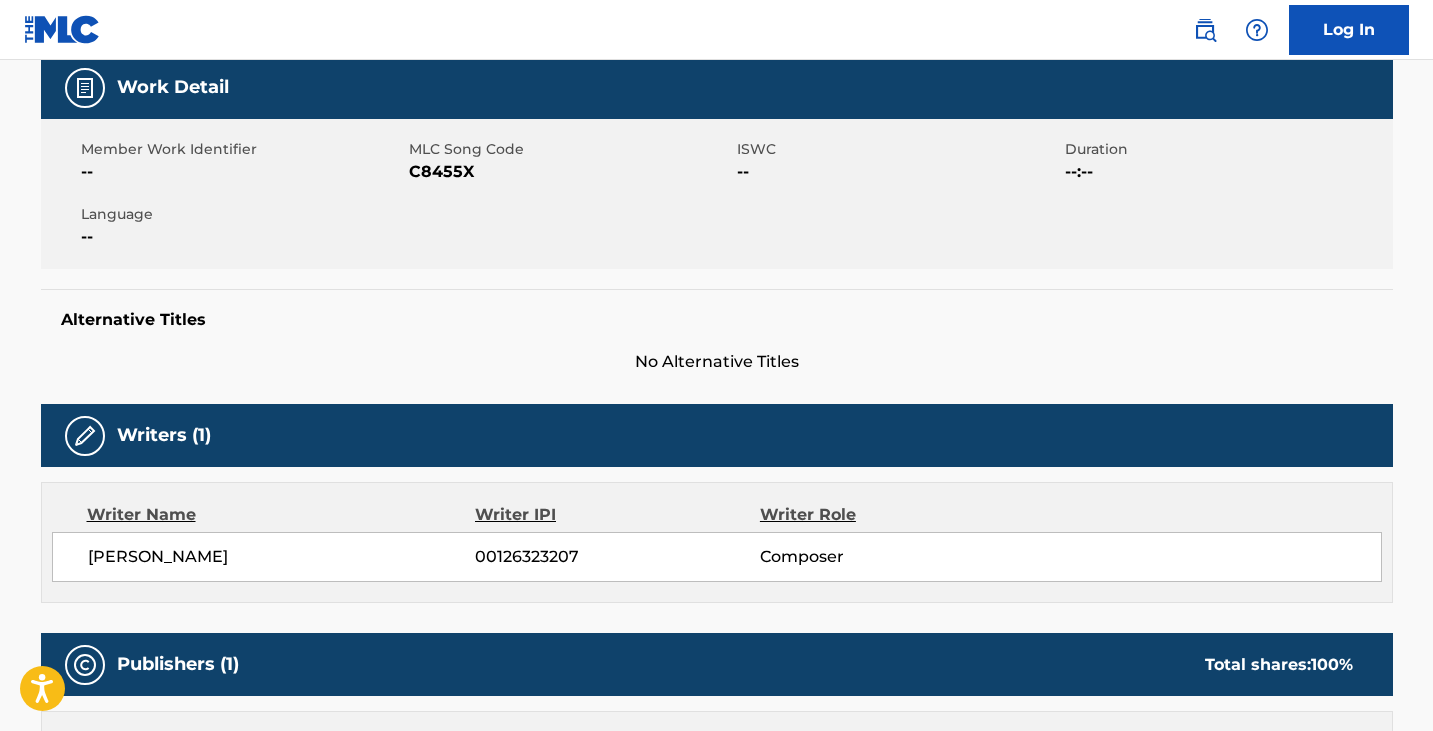 click on "Work Detail   Member Work Identifier -- MLC Song Code C8455X ISWC -- Duration --:-- Language -- Alternative Titles No Alternative Titles Writers   (1) Writer Name Writer IPI Writer Role [PERSON_NAME] 00126323207 Composer Publishers   (1) Total shares:  100 % Administrator Name Administrator IPI Administrator Number Collection Share Contact Details BMG GOLD SONGS (SNGFILE/DIGI) -- P8355Z 100% BMG US Registrations [STREET_ADDRESS][US_STATE][US_STATE] [PHONE_NUMBER] [EMAIL_ADDRESS][DOMAIN_NAME] Admin Original Publisher Connecting Line Publisher Name Publisher IPI Publisher Number Represented Writers COLONEL REBEL MUSIC 00129334871 P84089 [PERSON_NAME] Total shares:  100 % Matched Recordings   (14) Showing  1  -   10  of  14   results   Recording Artist Recording Title ISRC DSP Label Duration [PERSON_NAME] COMET RIDE USMB51100225 Apple Music MAILBOAT RECORDS 02:52 [PERSON_NAME] COMET RIDE USMB51100225 Spotify MAILBOAT RECORDS 02:53 [PERSON_NAME] COMET RIDE USMB51100225 YouTube MAILBOAT RECORDS 02:53 --" at bounding box center [717, 937] 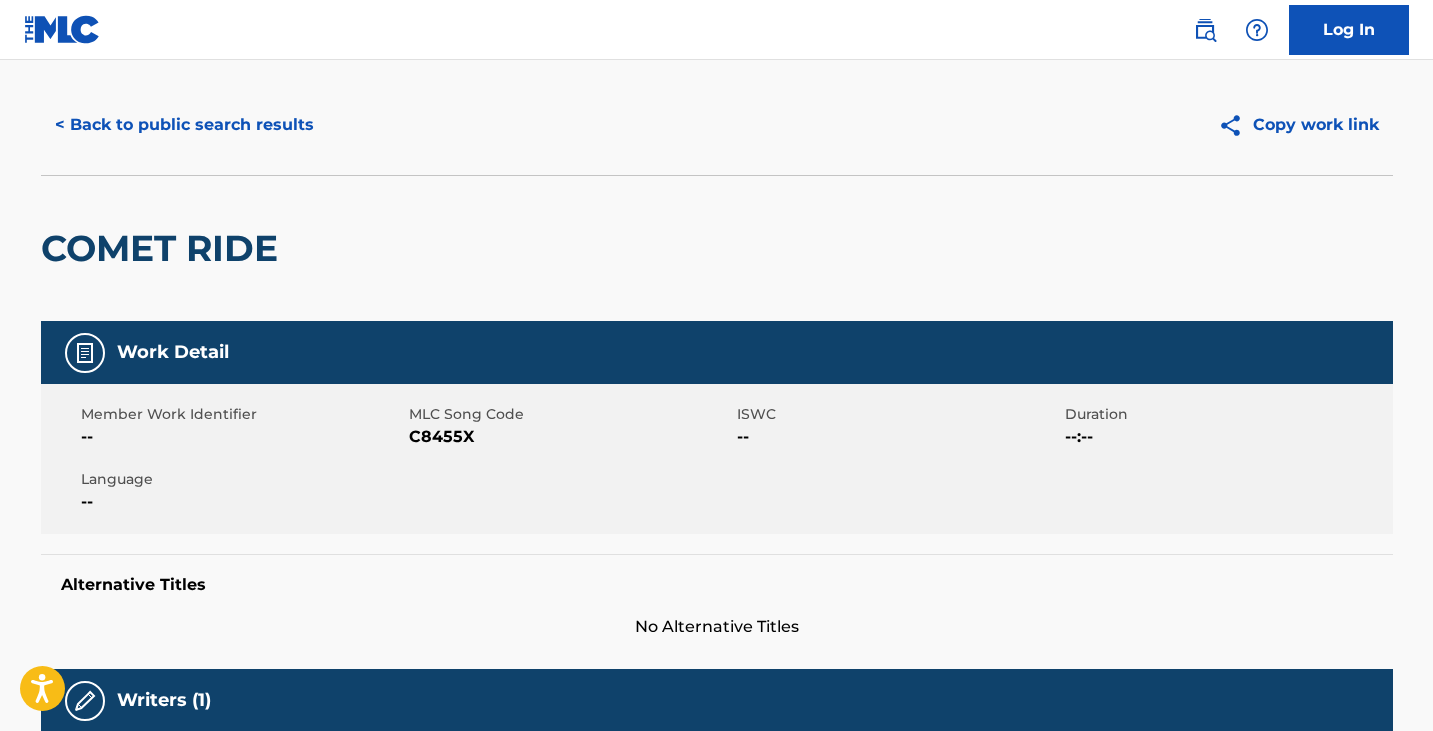 scroll, scrollTop: 0, scrollLeft: 0, axis: both 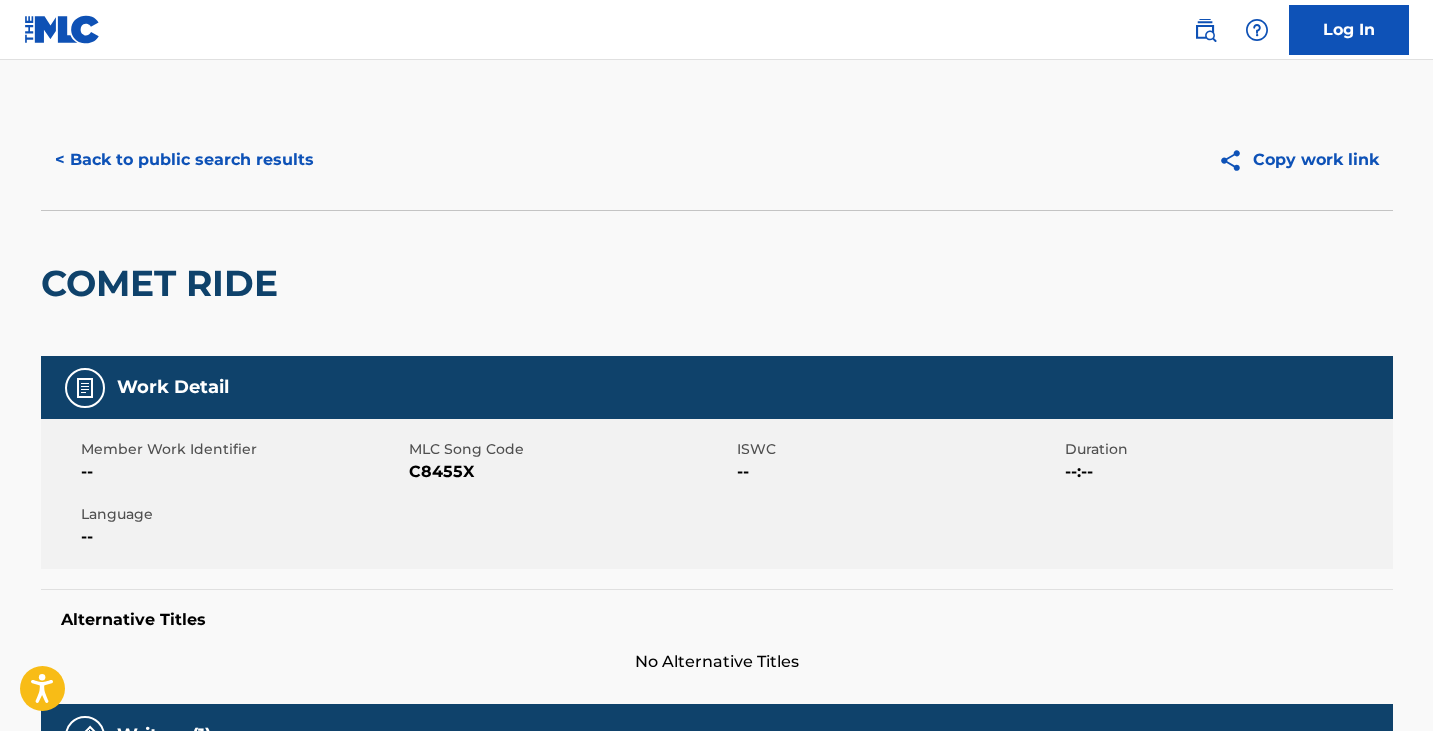 click on "< Back to public search results" at bounding box center [184, 160] 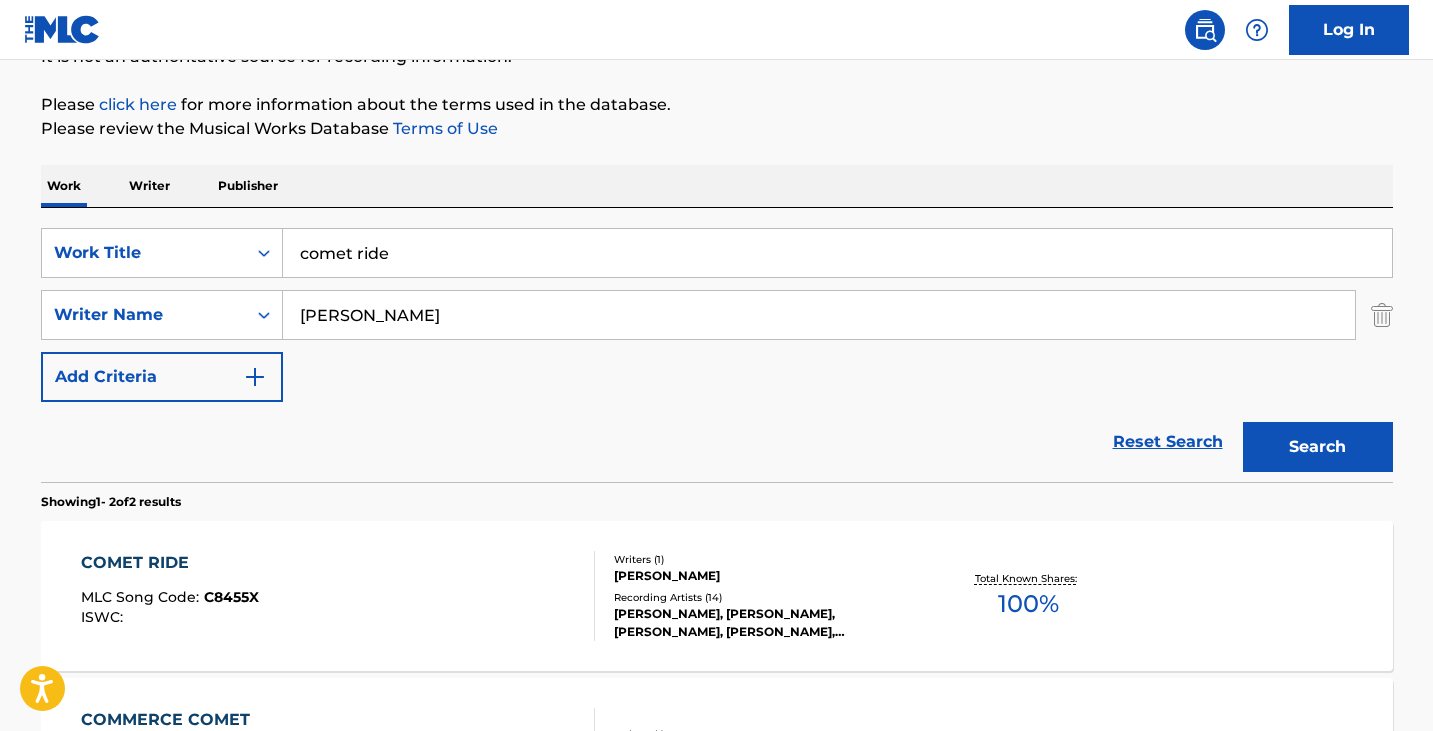 scroll, scrollTop: 200, scrollLeft: 0, axis: vertical 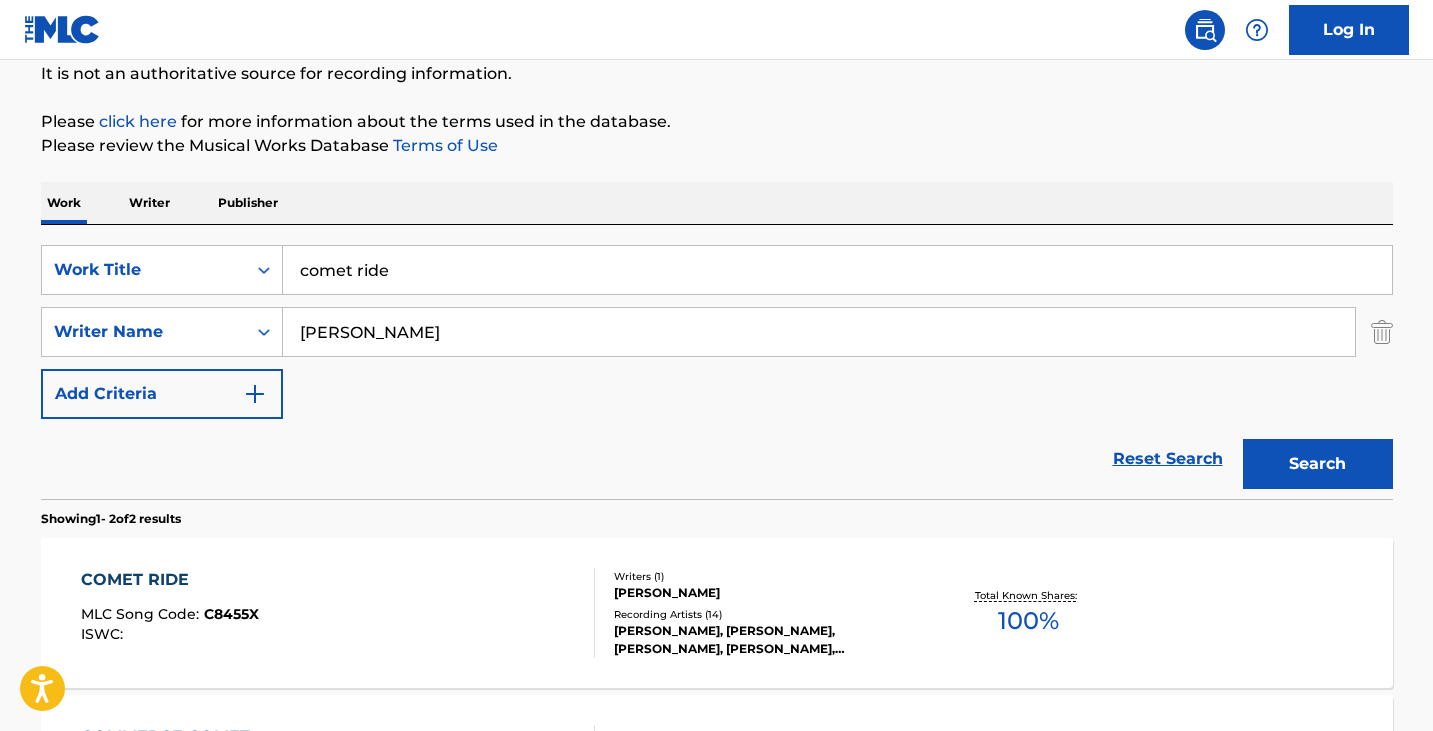drag, startPoint x: 400, startPoint y: 258, endPoint x: 0, endPoint y: 181, distance: 407.34384 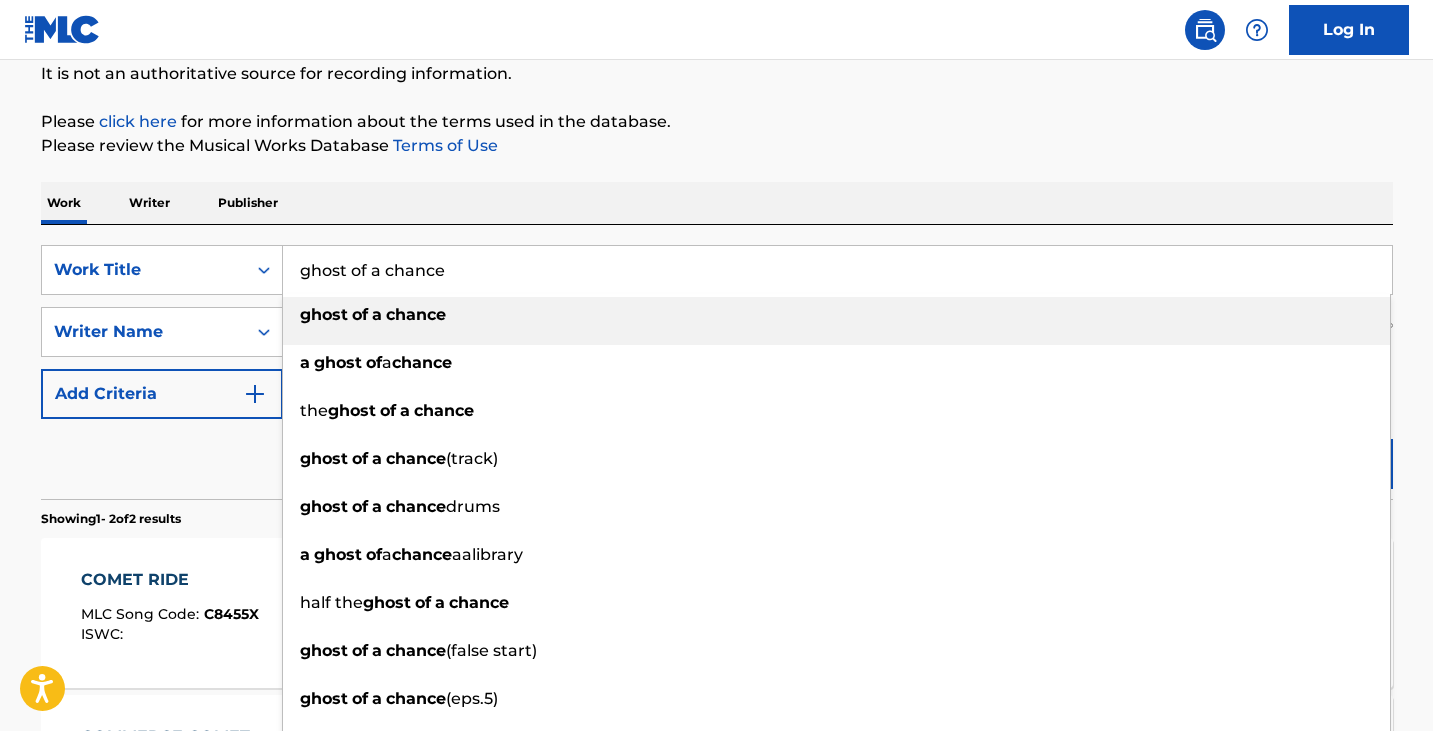 type on "ghost of a chance" 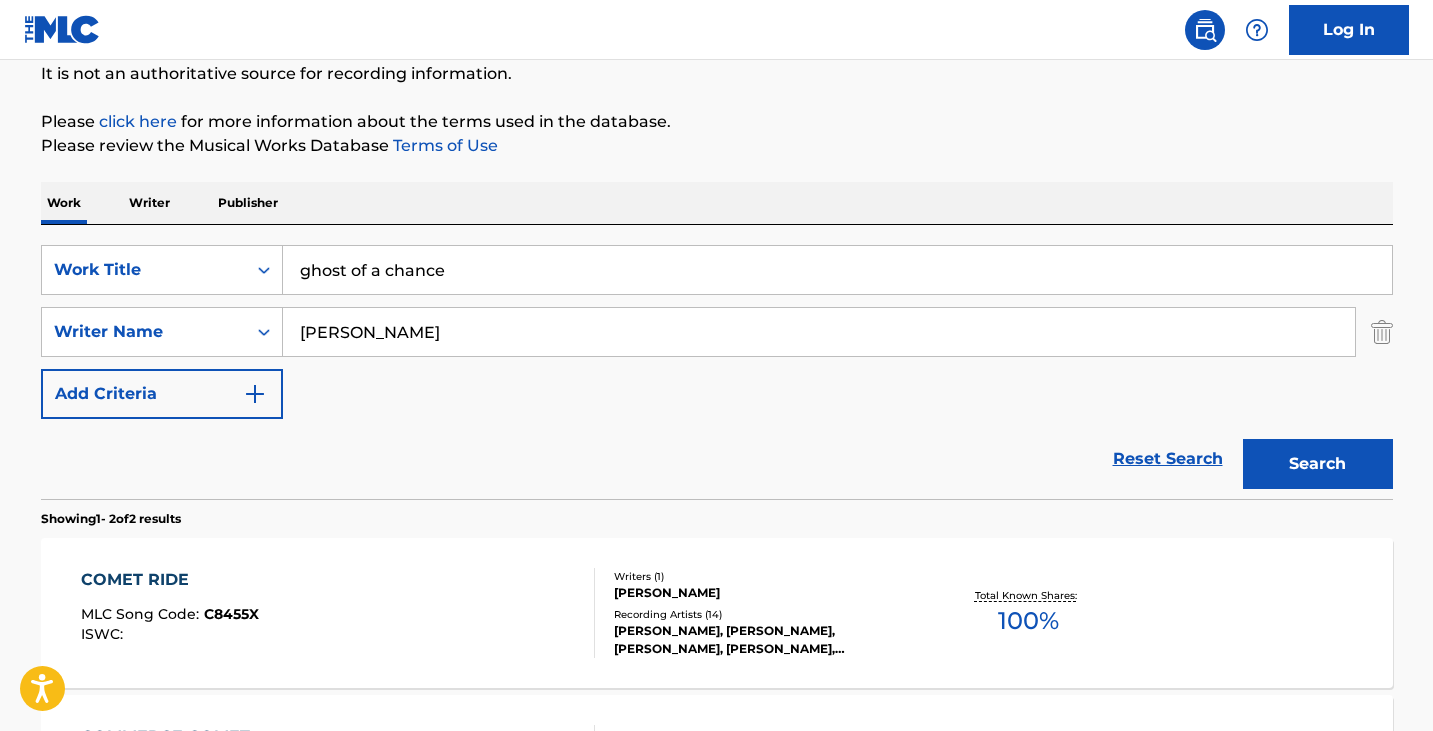 click on "Search" at bounding box center [1318, 464] 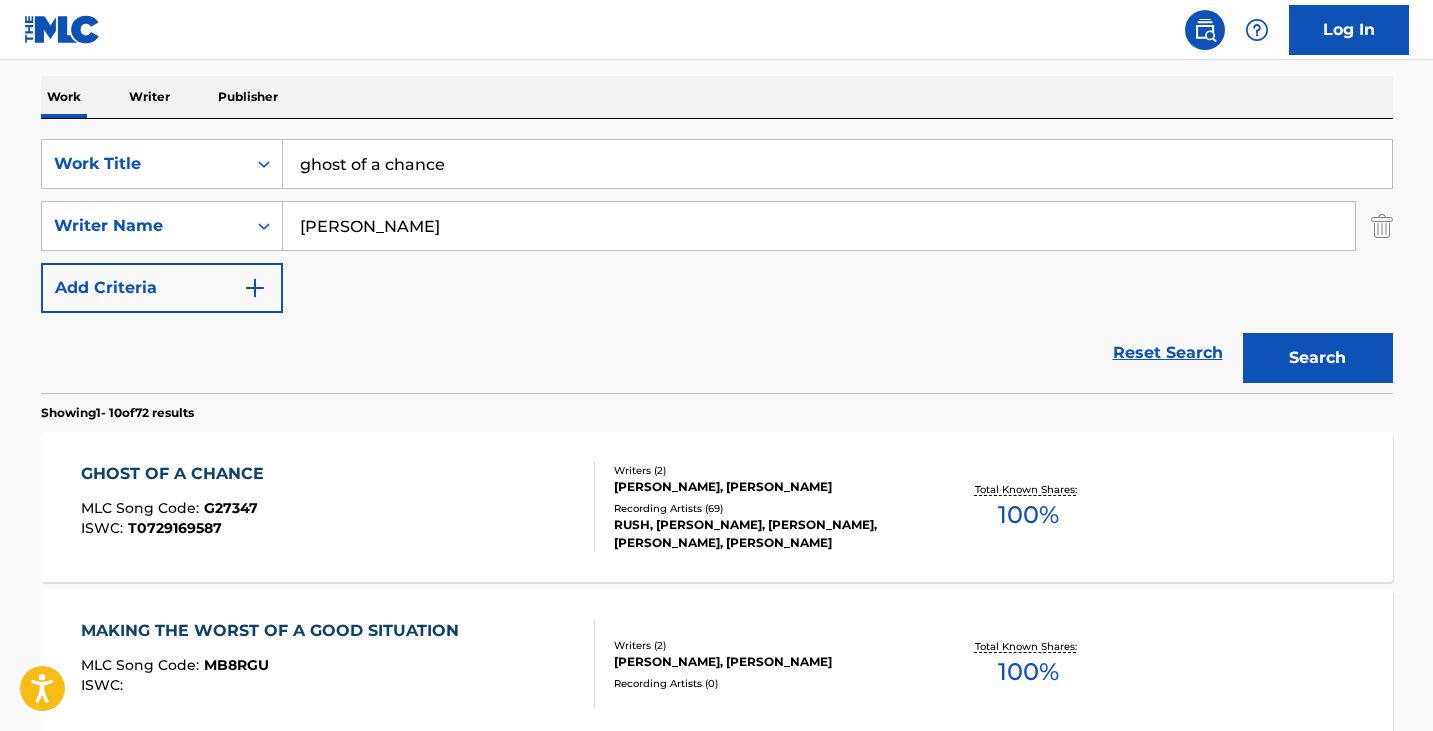 scroll, scrollTop: 402, scrollLeft: 0, axis: vertical 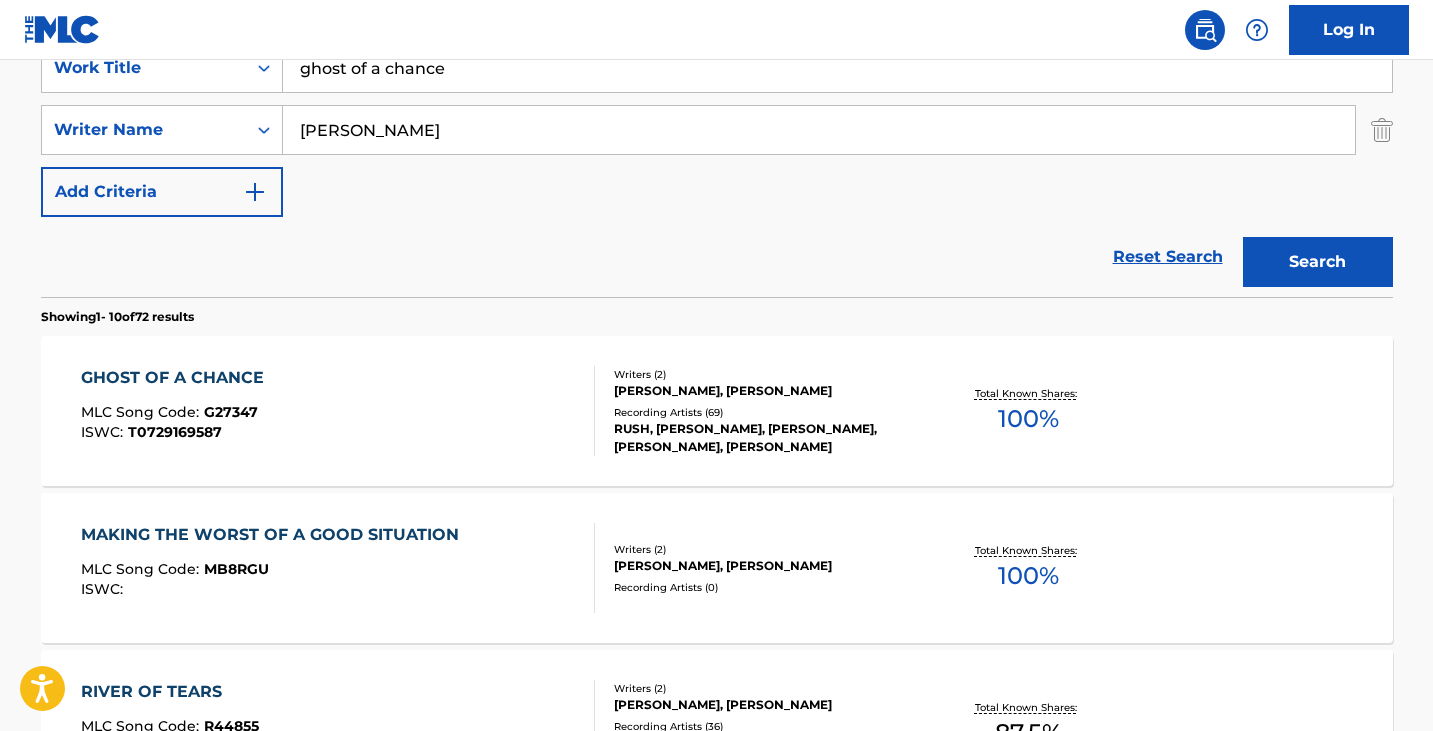 click on "GHOST OF A CHANCE MLC Song Code : G27347 ISWC : T0729169587" at bounding box center (338, 411) 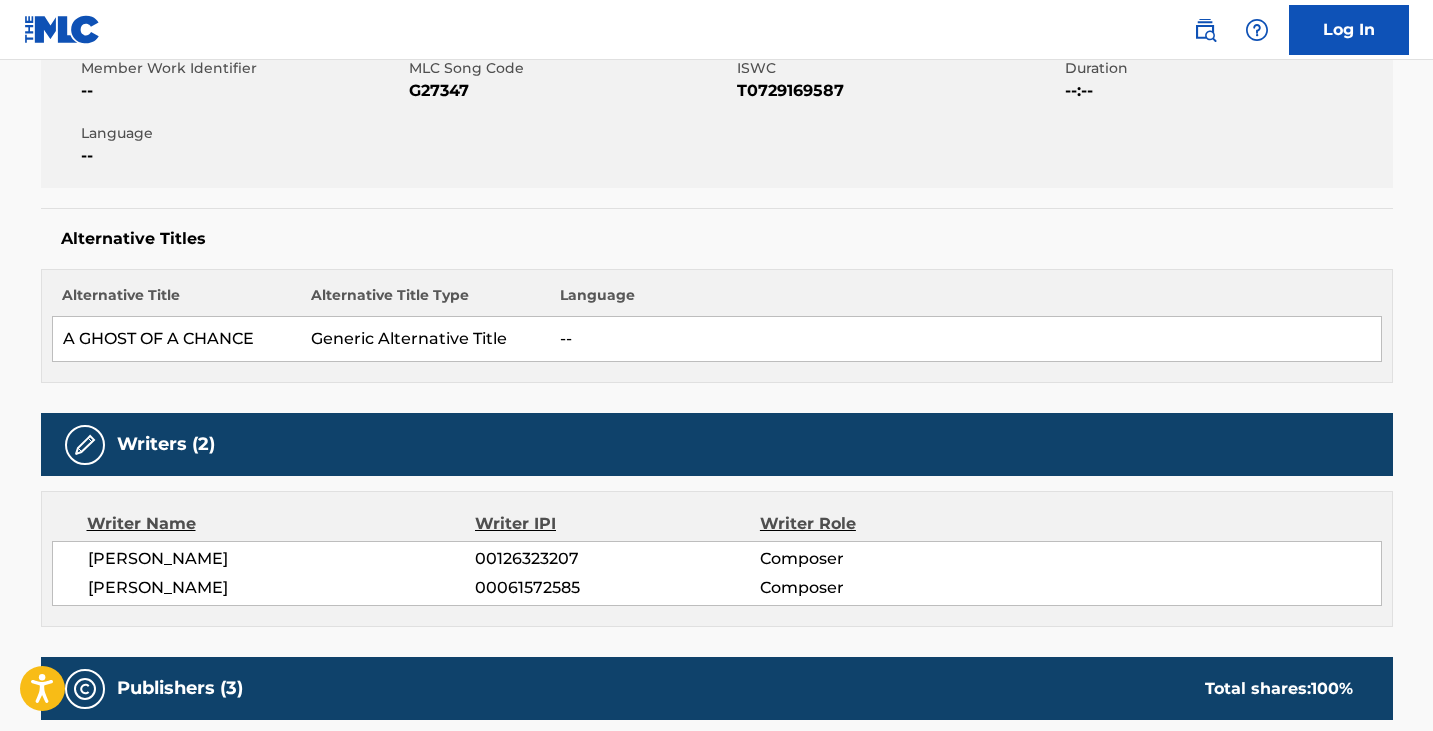 scroll, scrollTop: 200, scrollLeft: 0, axis: vertical 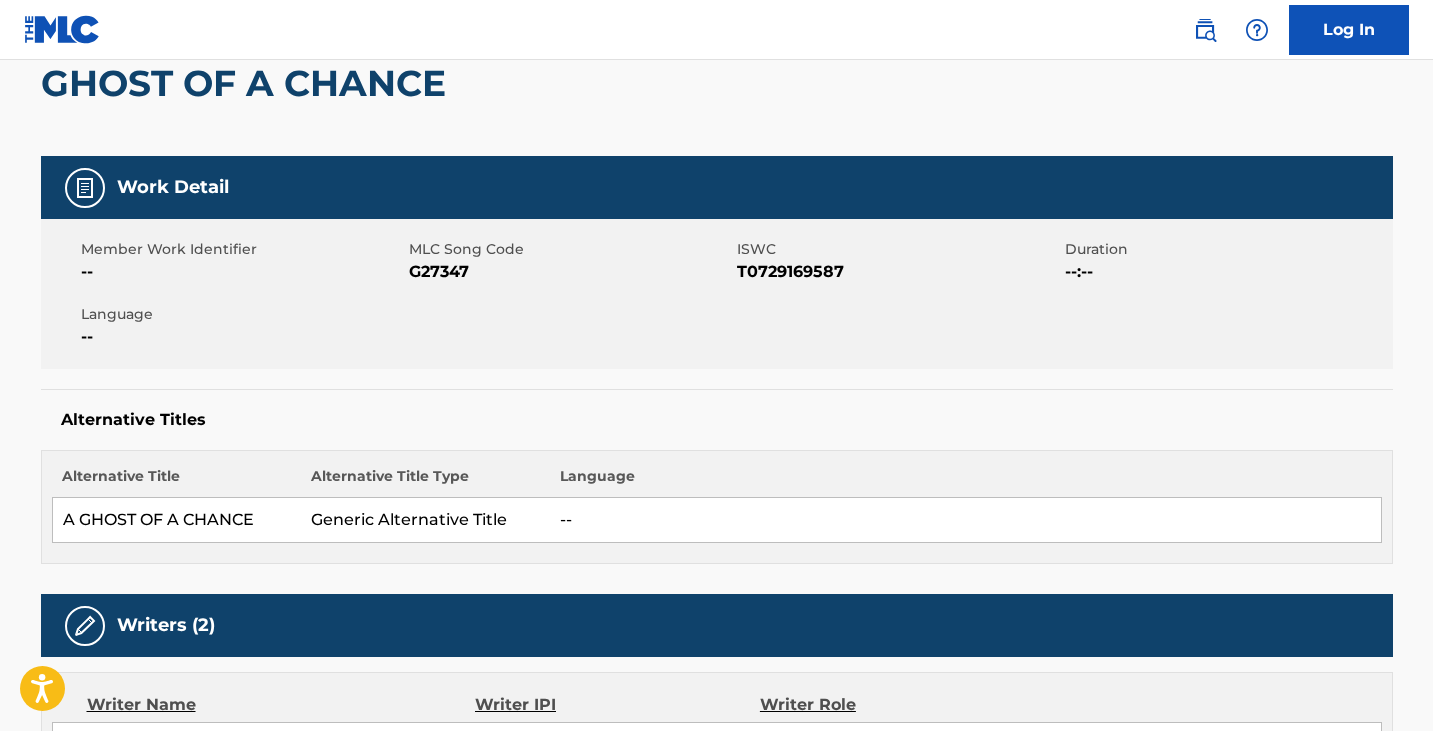 click on "G27347" at bounding box center [570, 272] 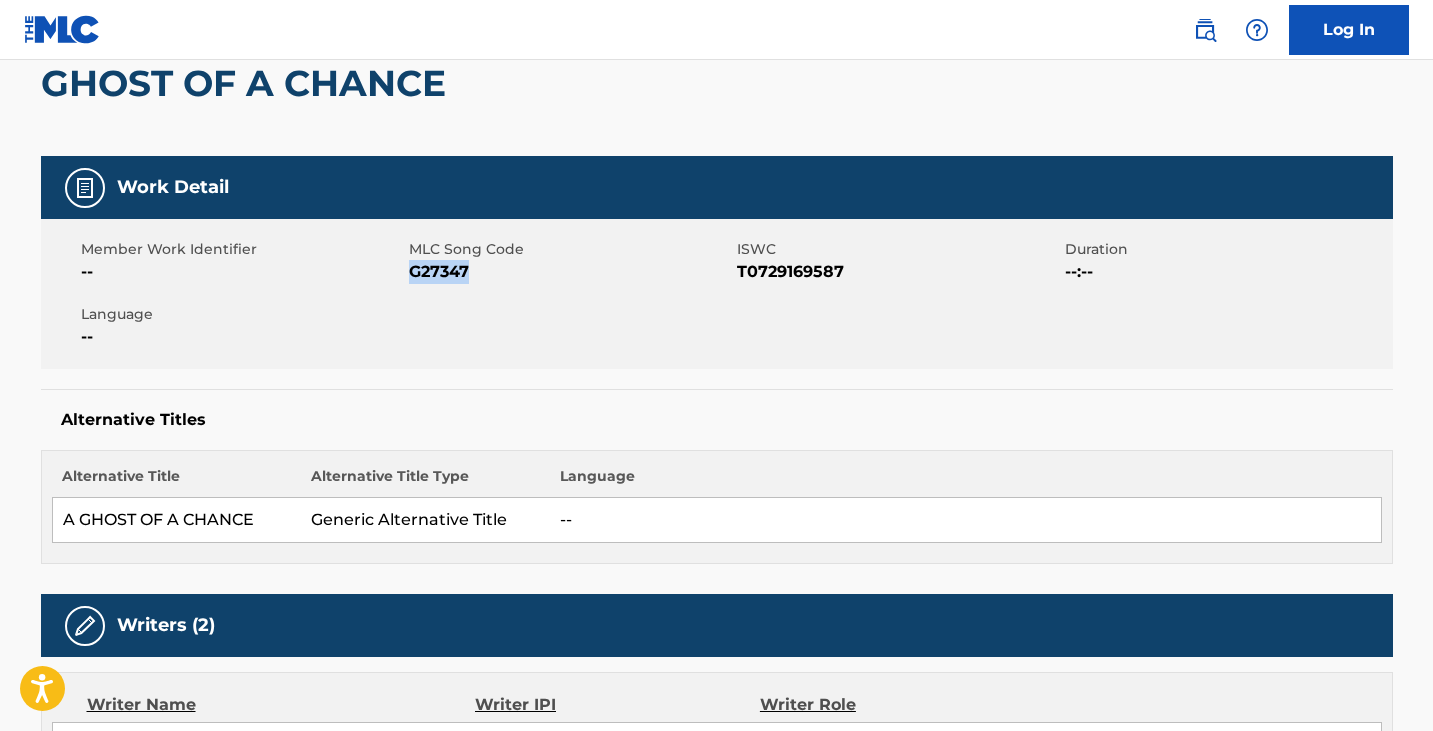 click on "G27347" at bounding box center [570, 272] 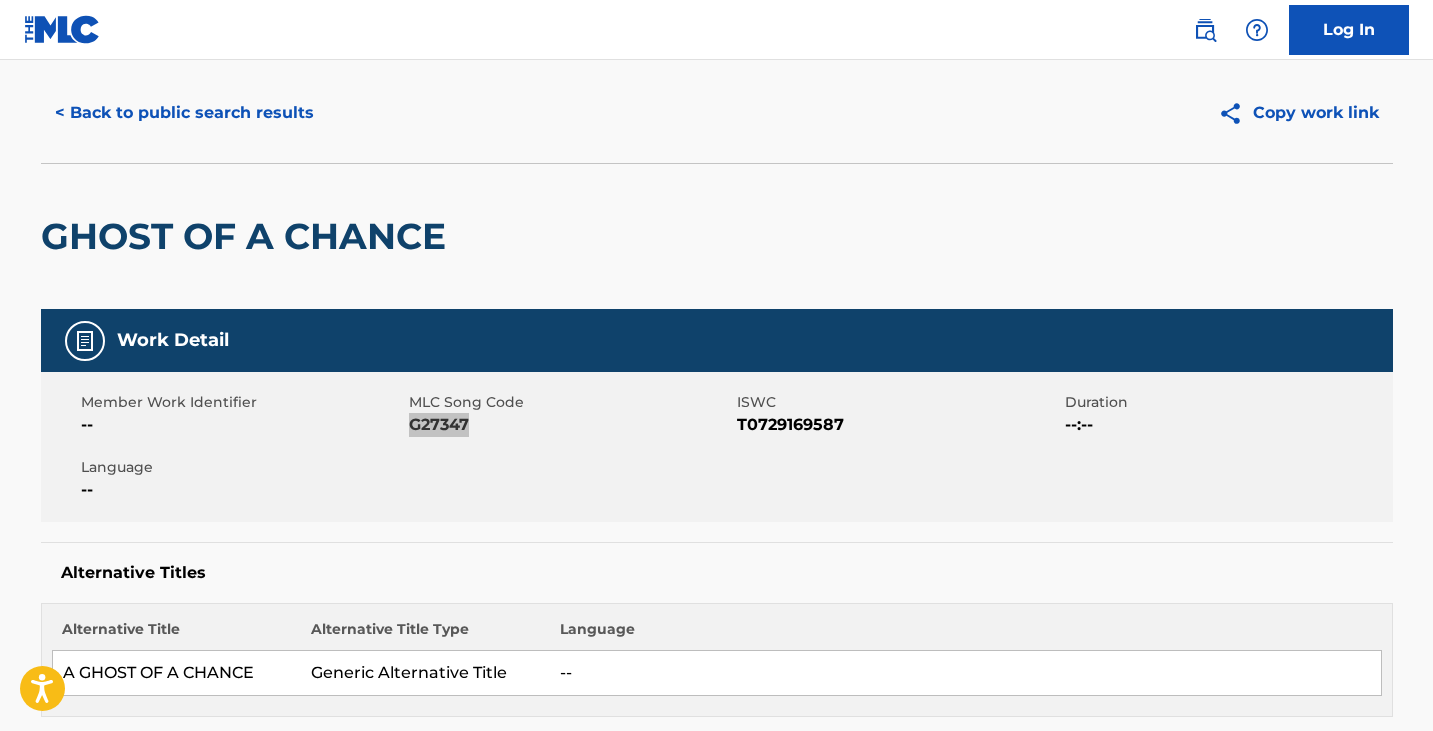 scroll, scrollTop: 0, scrollLeft: 0, axis: both 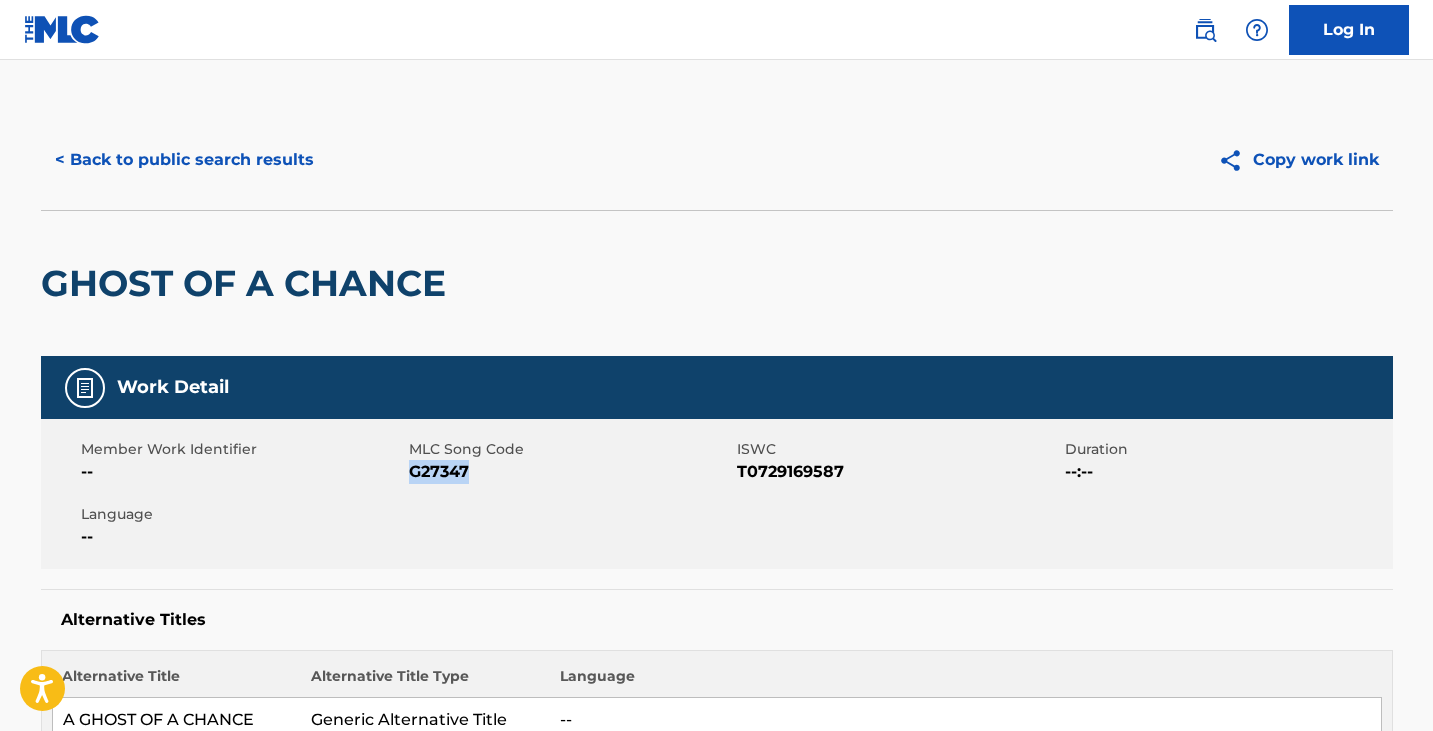 click on "< Back to public search results" at bounding box center (184, 160) 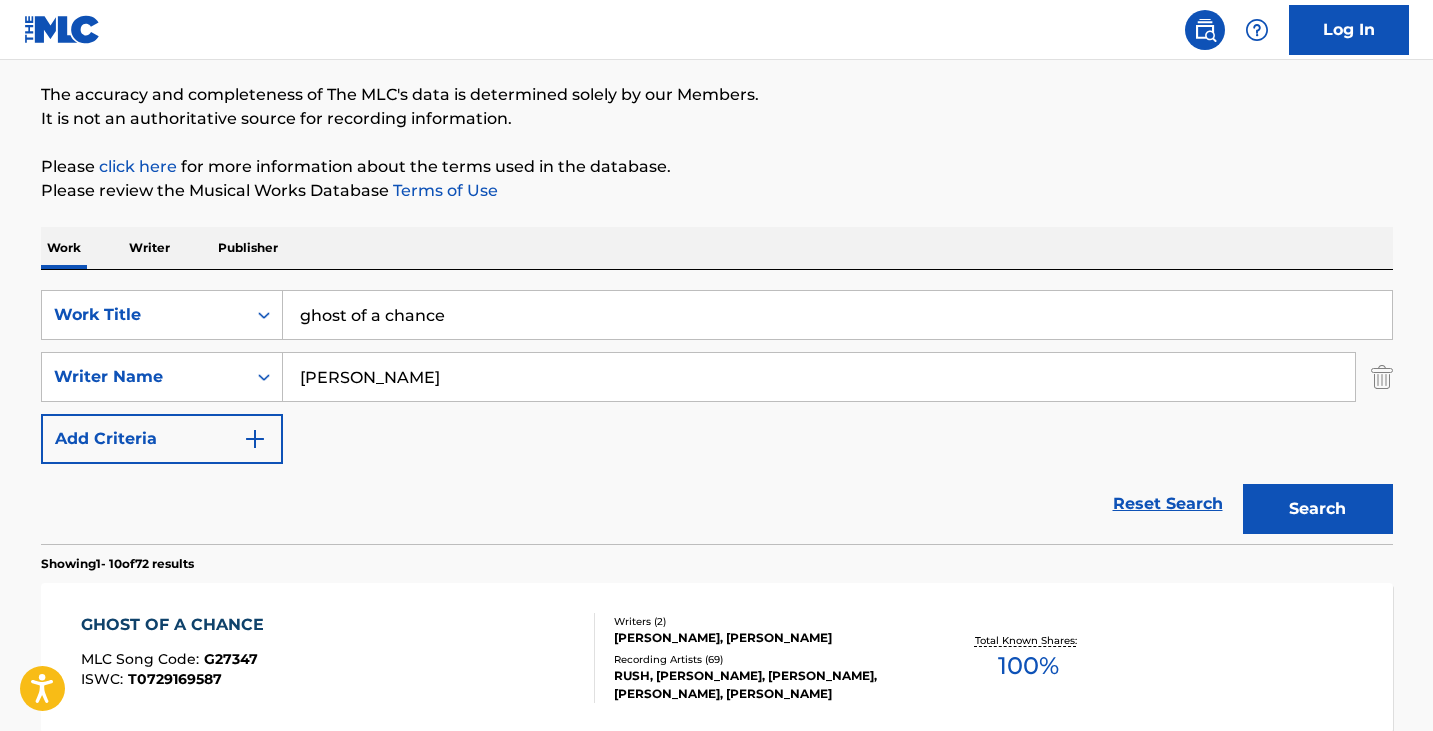 scroll, scrollTop: 2, scrollLeft: 0, axis: vertical 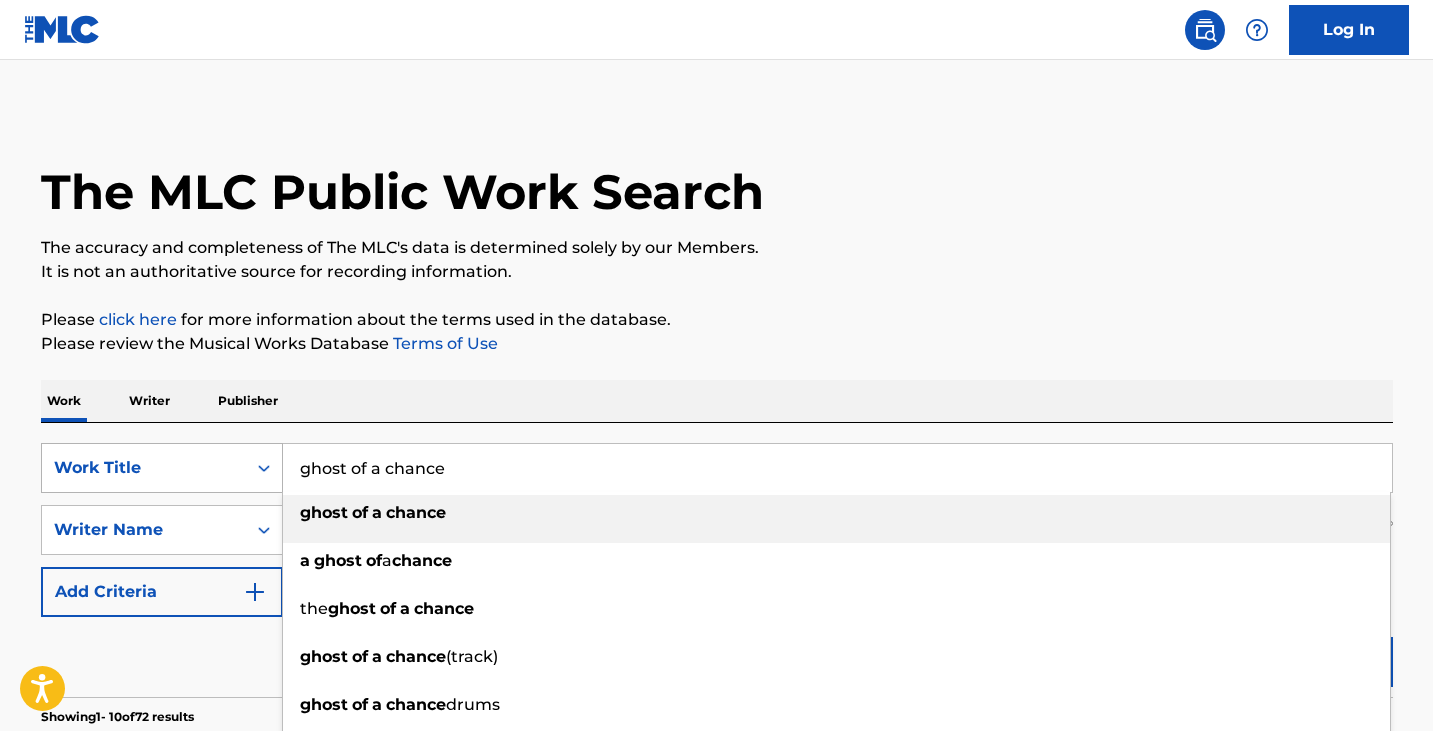 drag, startPoint x: 279, startPoint y: 480, endPoint x: 259, endPoint y: 485, distance: 20.615528 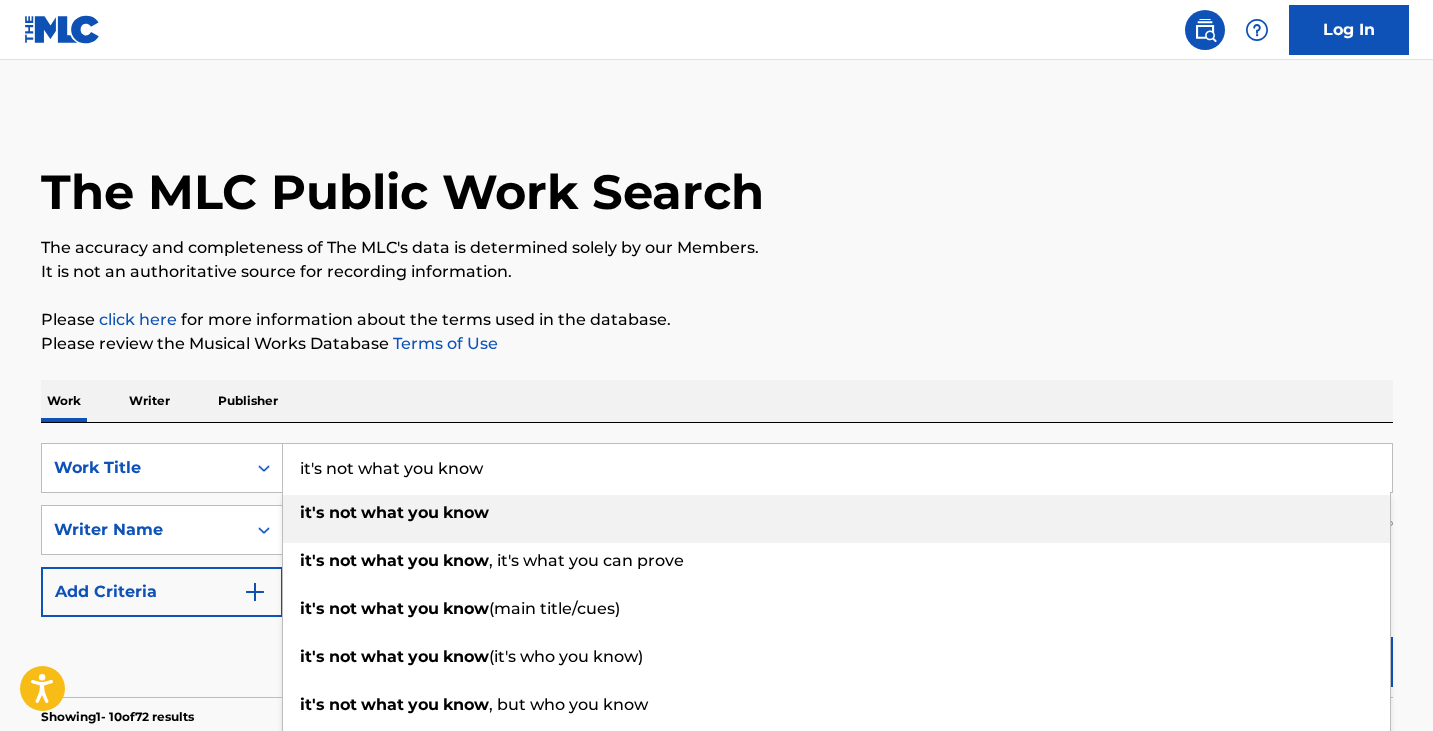 type on "it's not what you know" 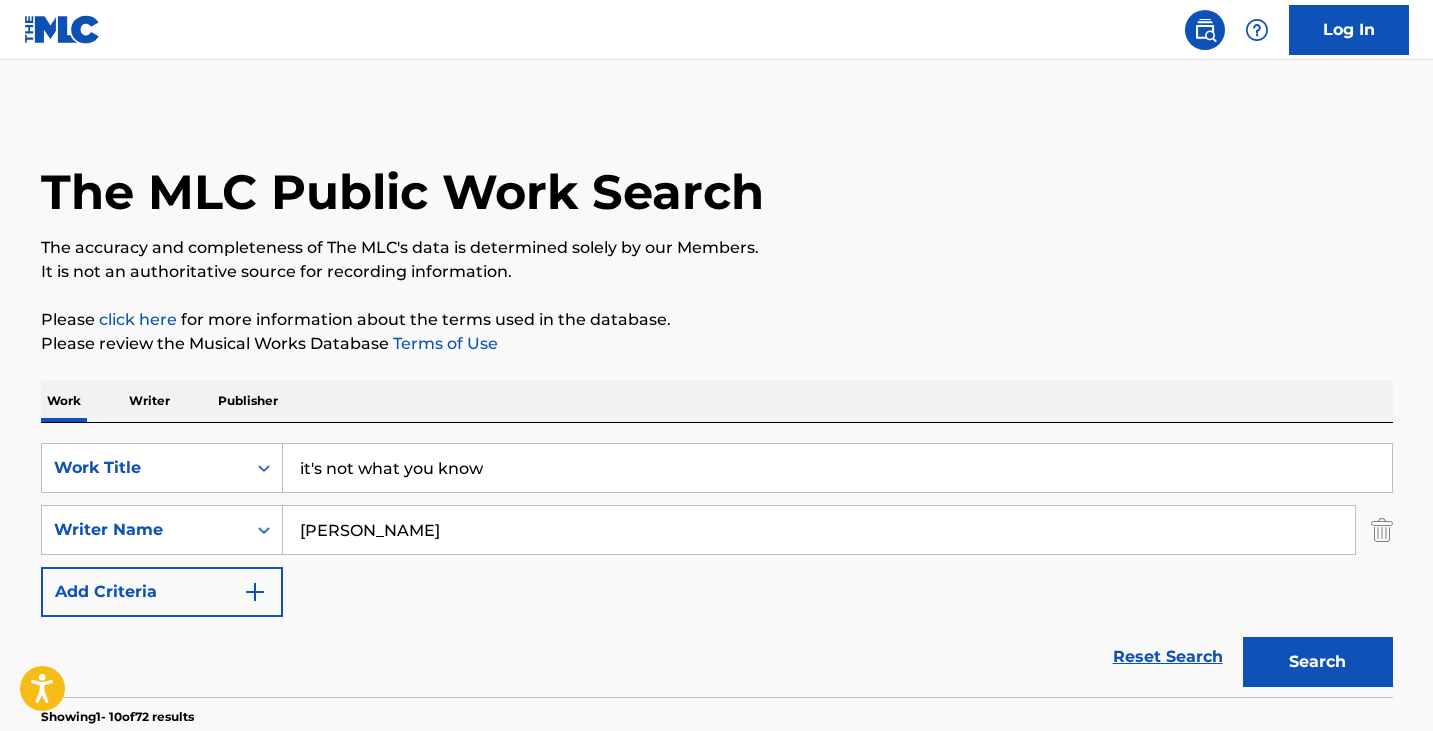click on "Search" at bounding box center [1318, 662] 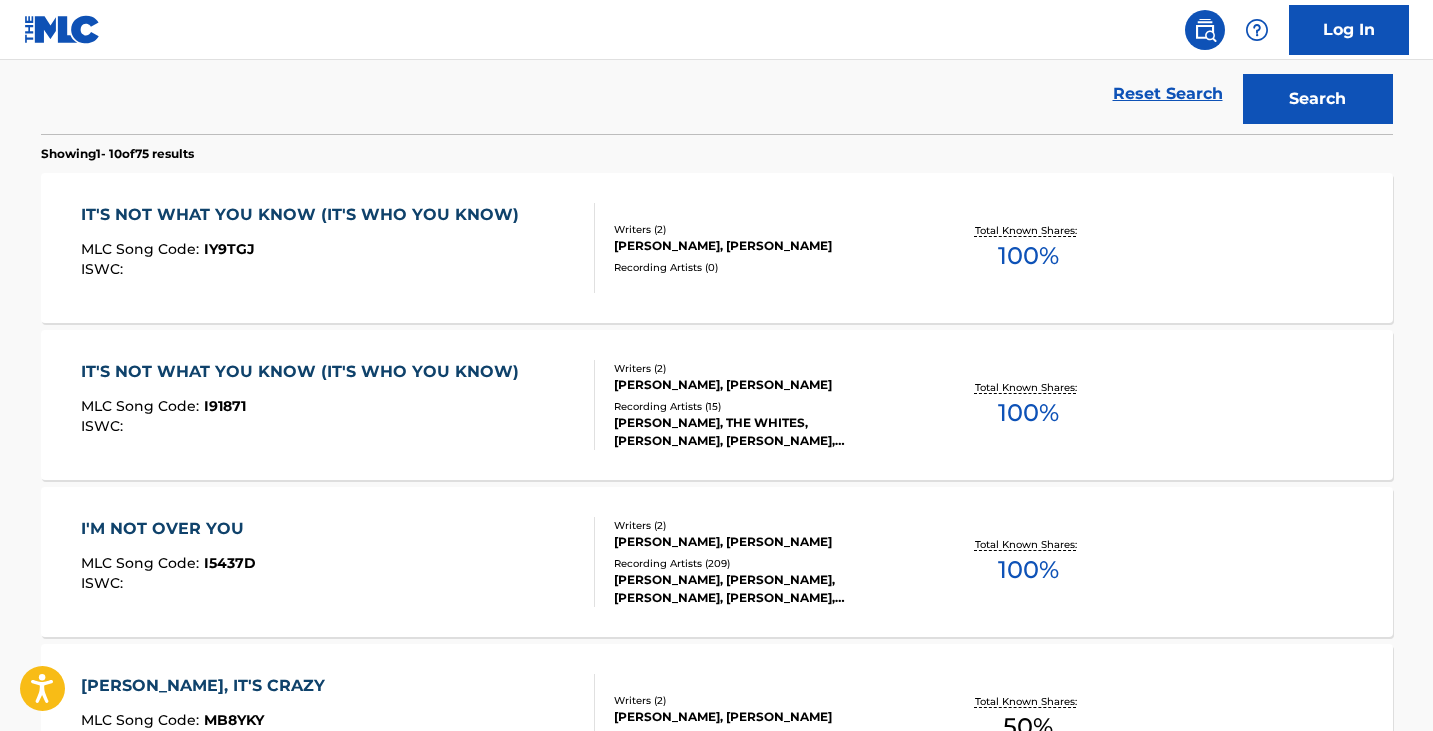 scroll, scrollTop: 602, scrollLeft: 0, axis: vertical 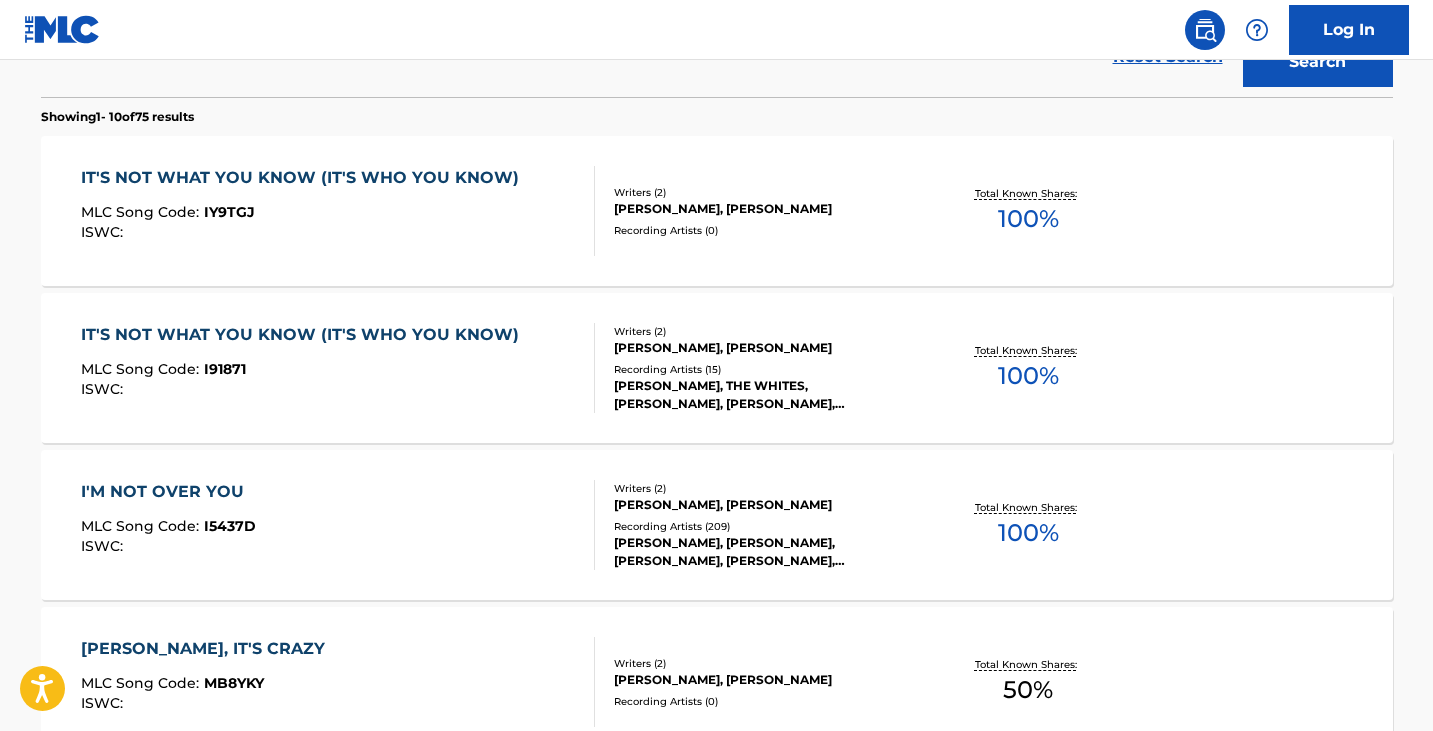 click on "IT'S NOT WHAT YOU KNOW (IT'S WHO YOU KNOW) MLC Song Code : IY9TGJ ISWC :" at bounding box center (305, 211) 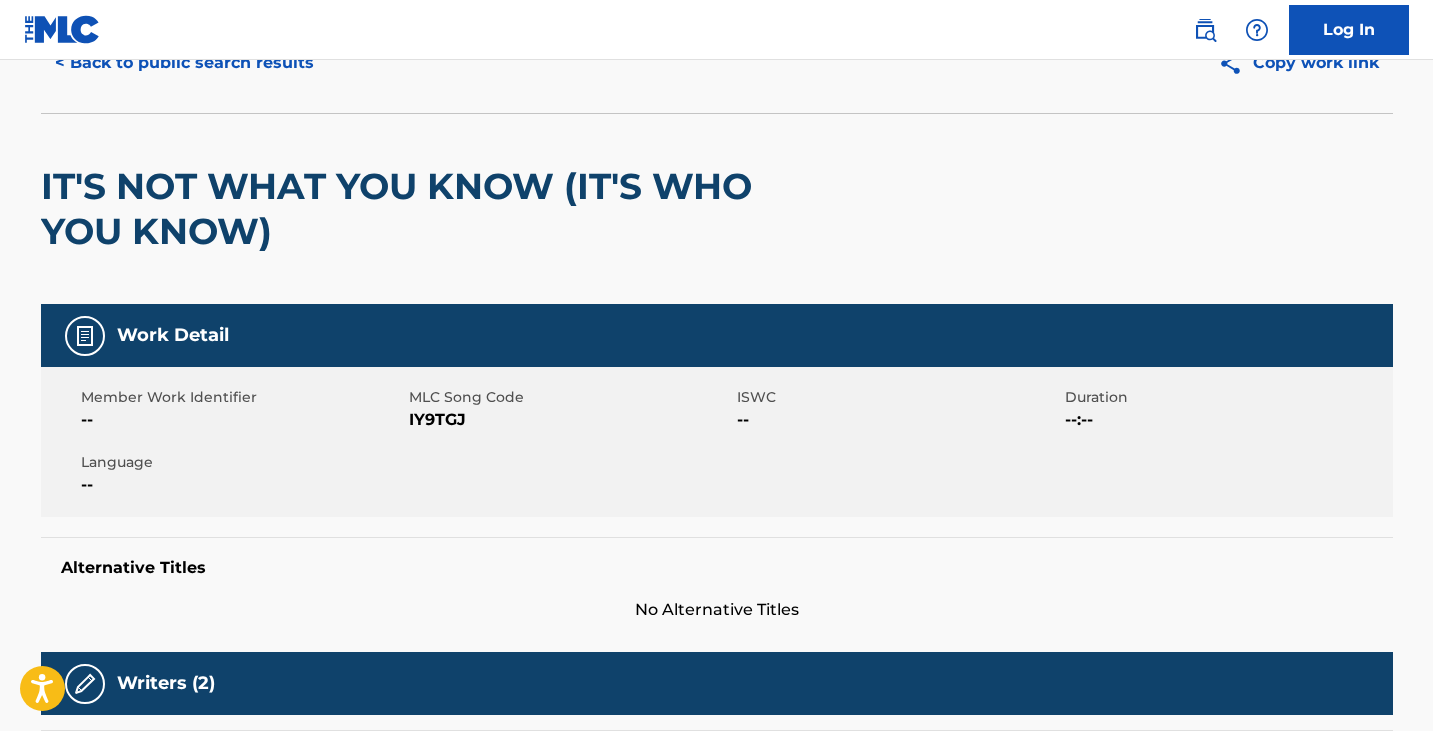 scroll, scrollTop: 0, scrollLeft: 0, axis: both 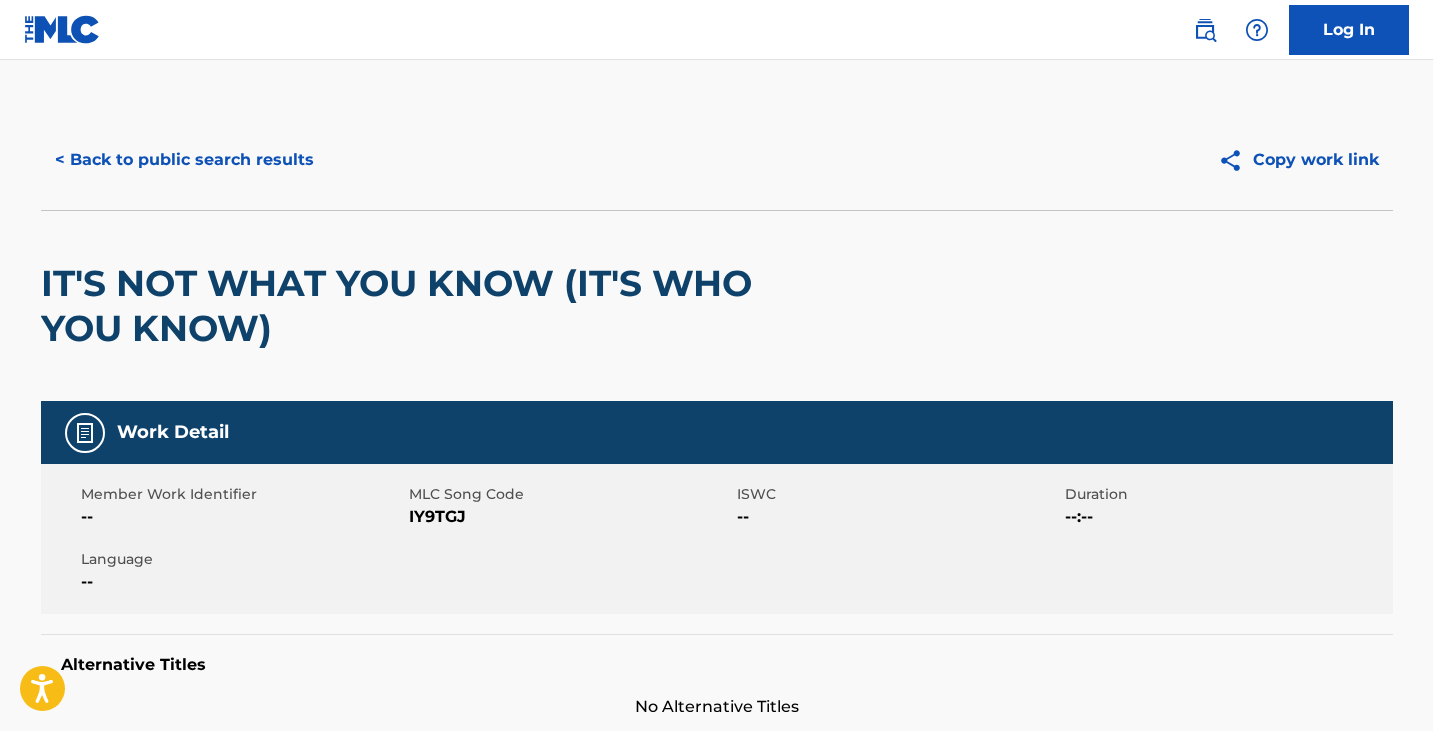 click on "< Back to public search results" at bounding box center (184, 160) 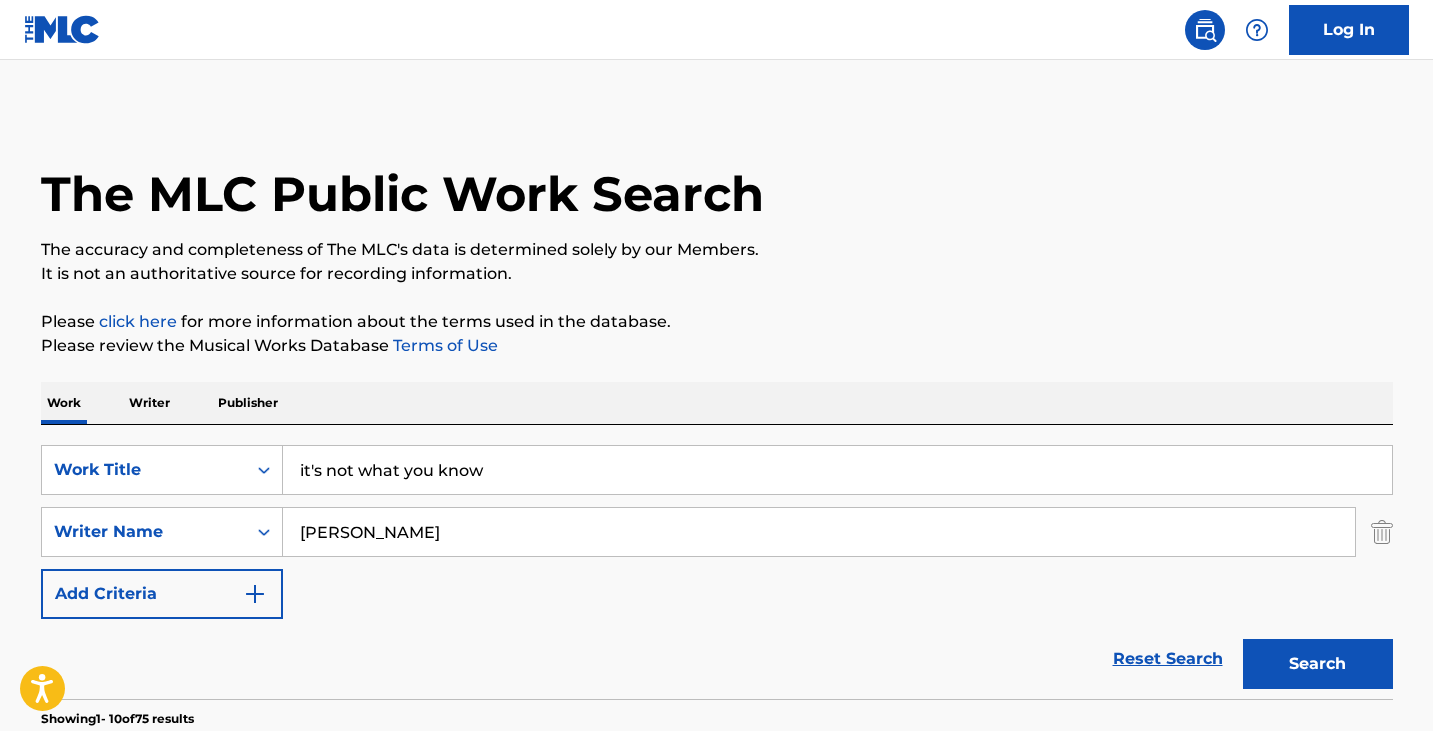 scroll, scrollTop: 716, scrollLeft: 0, axis: vertical 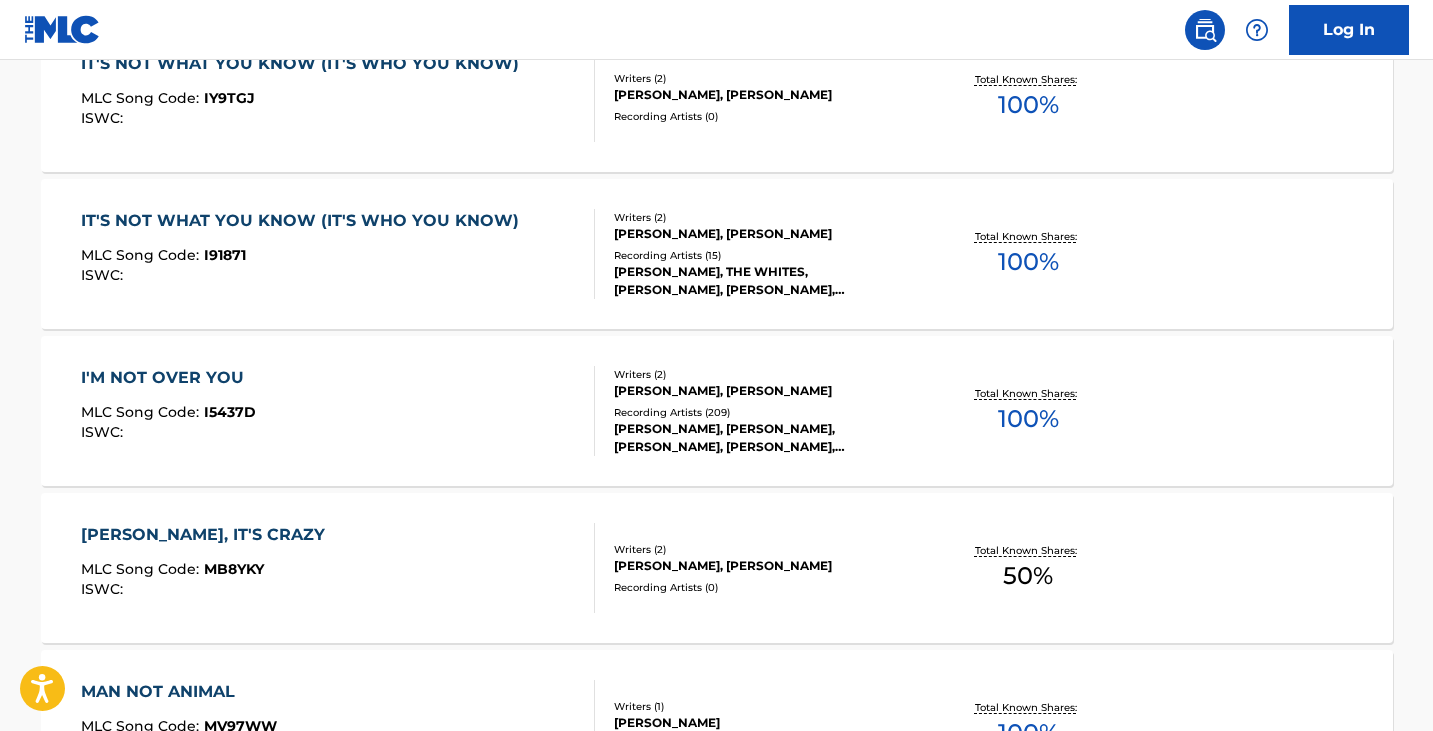 click on "IT'S NOT WHAT YOU KNOW (IT'S WHO YOU KNOW) MLC Song Code : I91871 ISWC :" at bounding box center [305, 254] 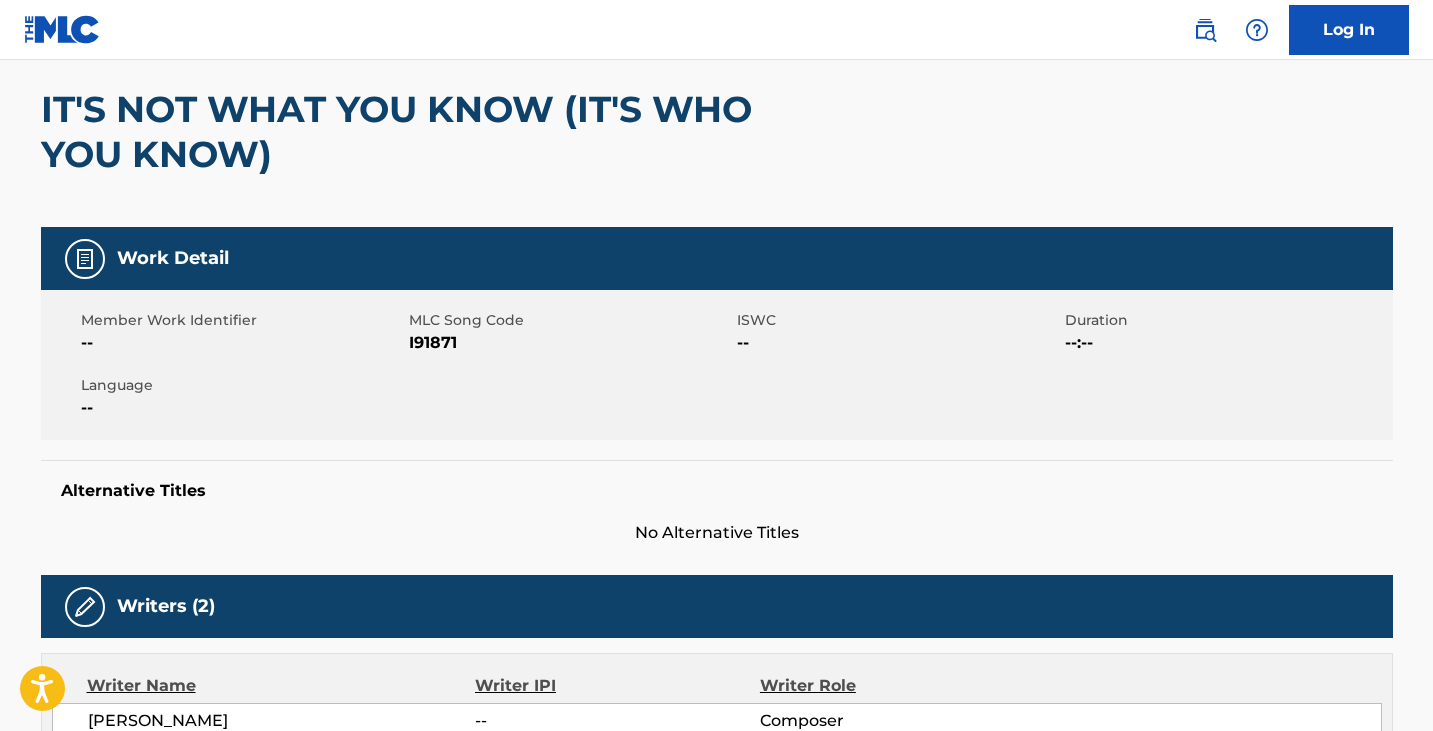 scroll, scrollTop: 0, scrollLeft: 0, axis: both 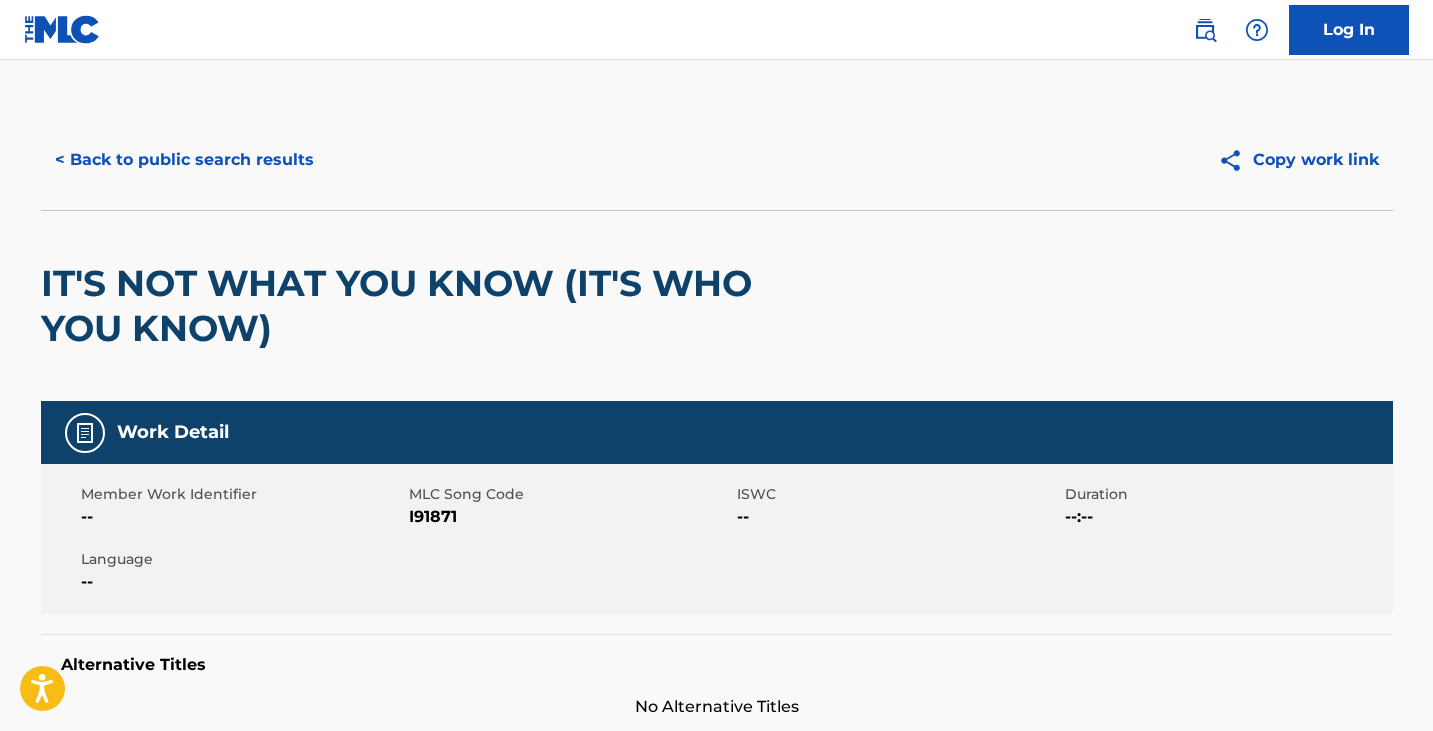 click on "< Back to public search results" at bounding box center (184, 160) 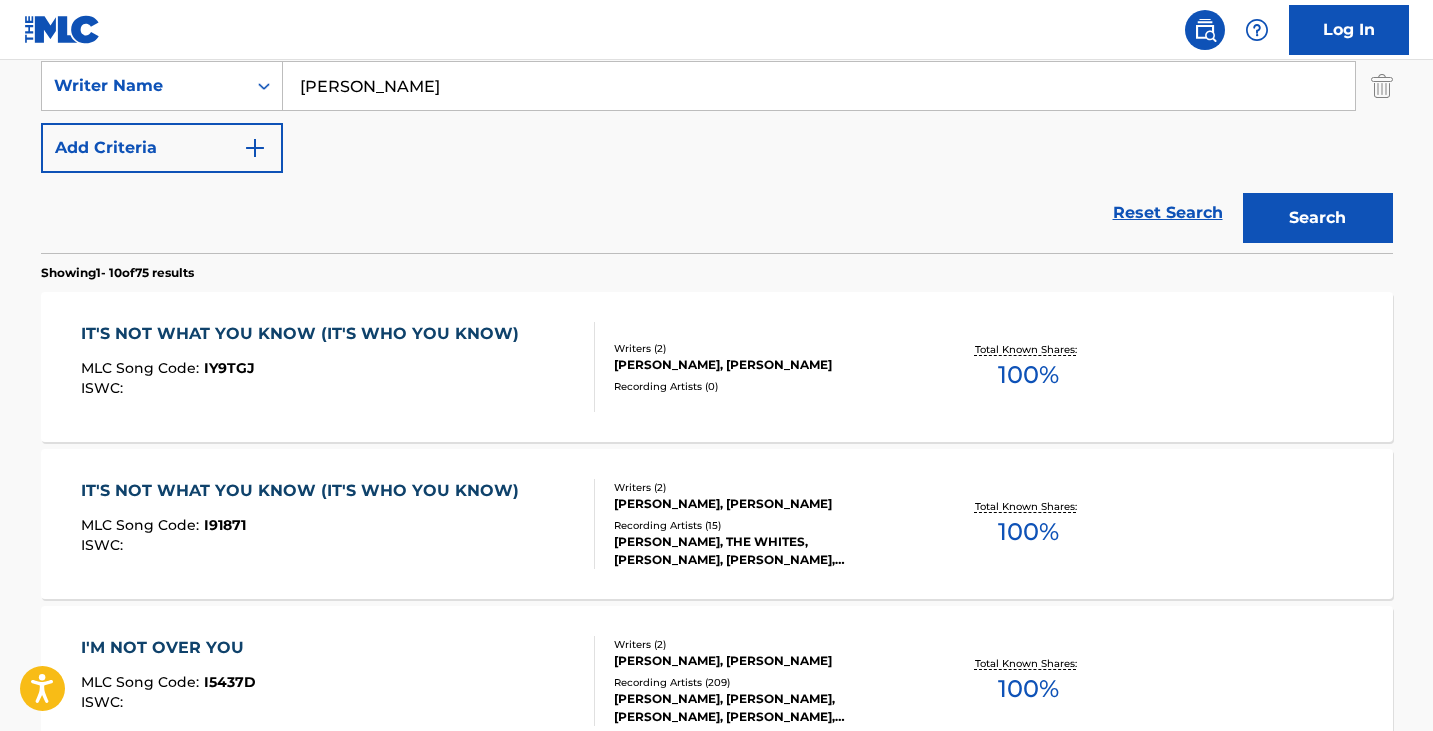 scroll, scrollTop: 430, scrollLeft: 0, axis: vertical 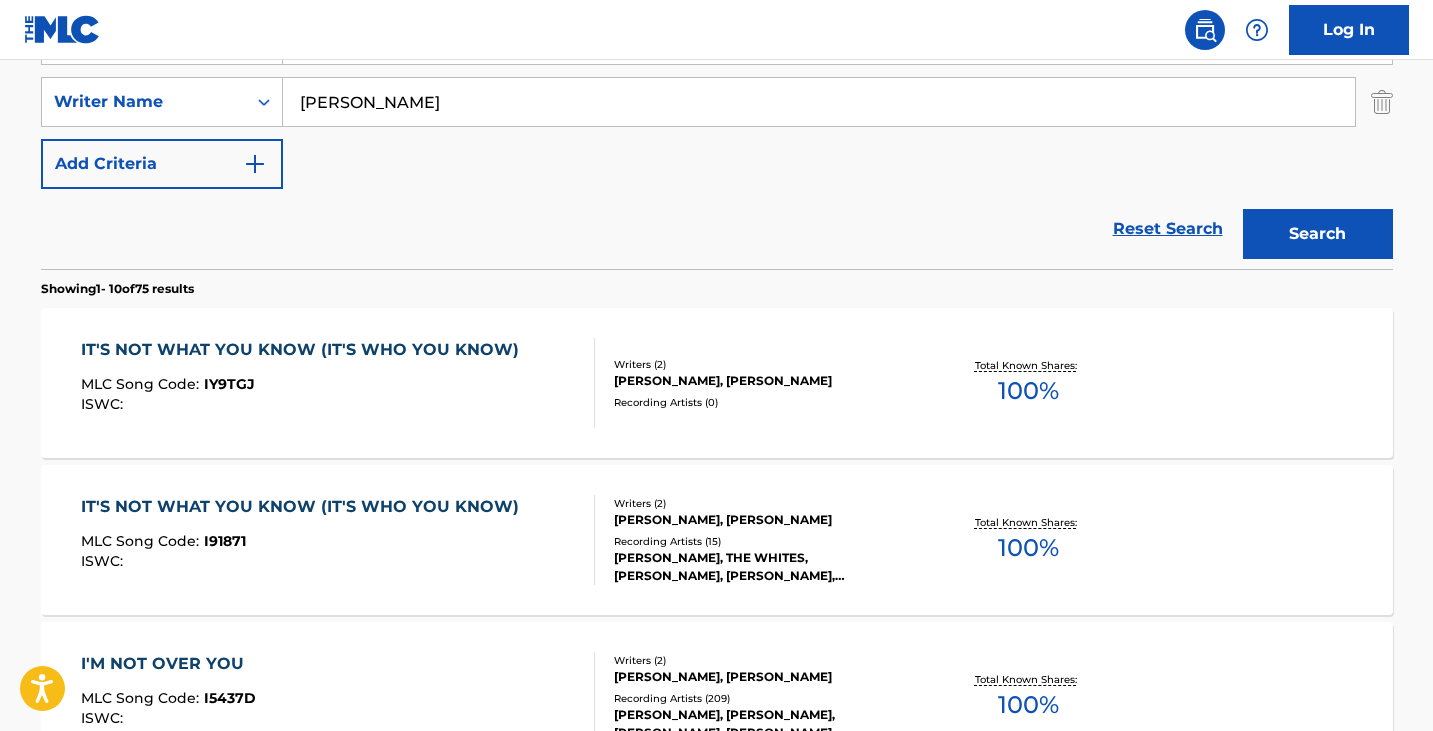 click on "IT'S NOT WHAT YOU KNOW (IT'S WHO YOU KNOW) MLC Song Code : IY9TGJ ISWC : Writers ( 2 ) [PERSON_NAME], [PERSON_NAME] Recording Artists ( 0 ) Total Known Shares: 100 %" at bounding box center [717, 383] 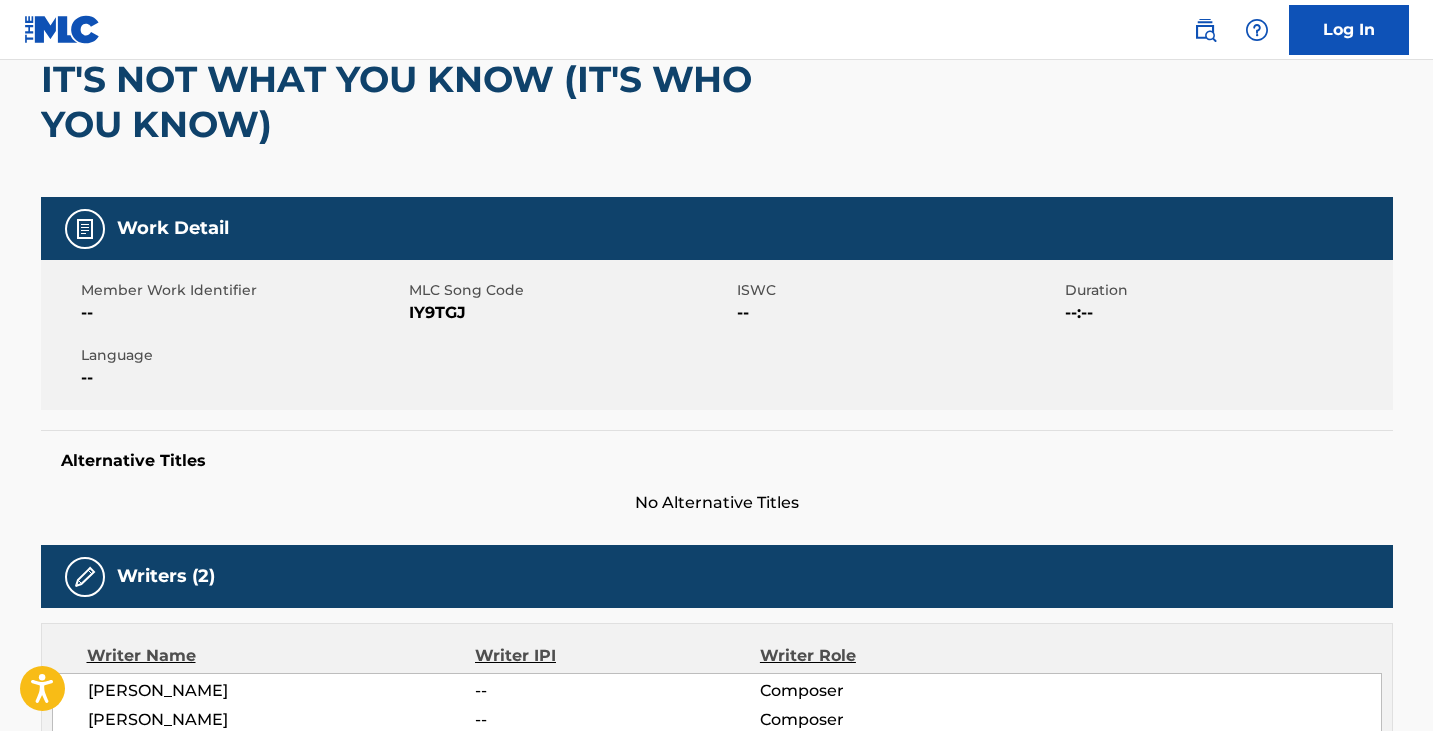 scroll, scrollTop: 200, scrollLeft: 0, axis: vertical 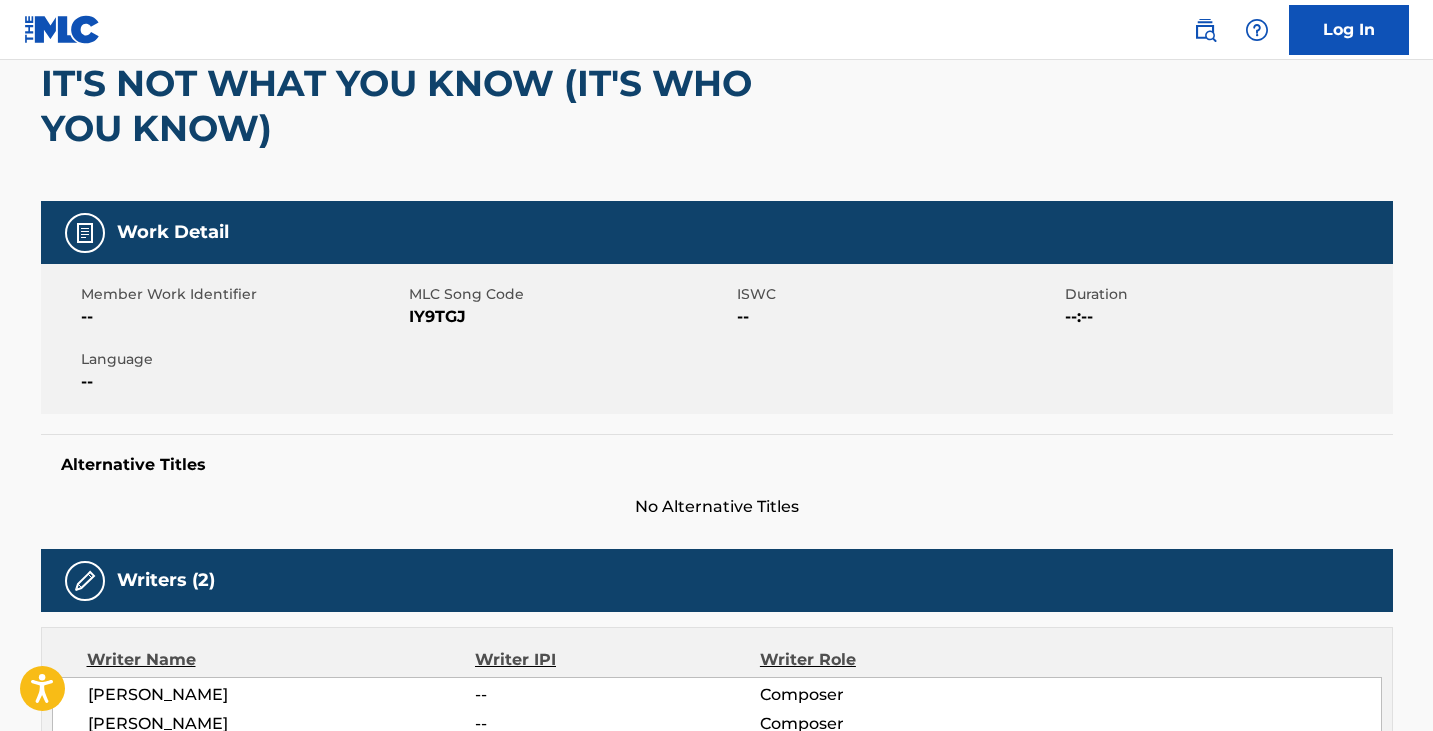 click on "MLC Song Code" at bounding box center (570, 294) 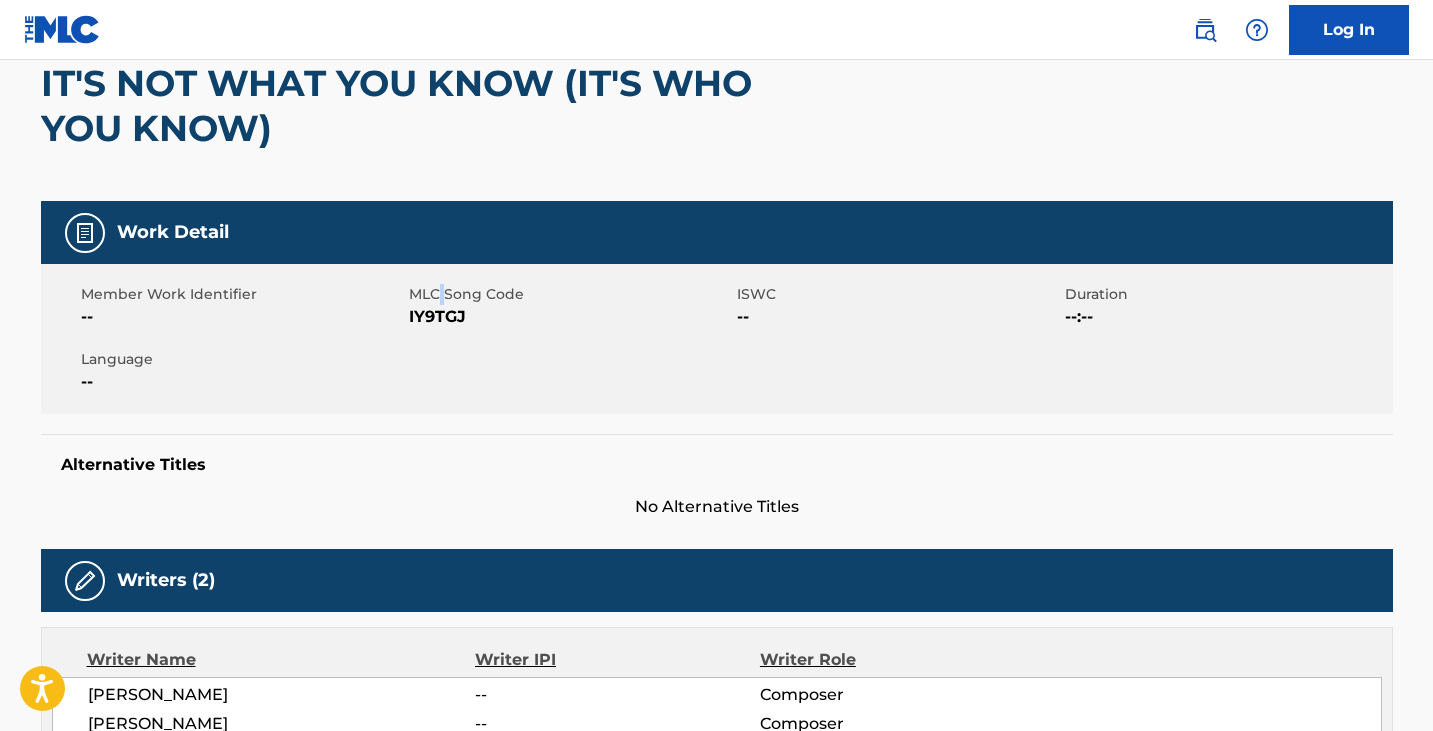 click on "MLC Song Code" at bounding box center [570, 294] 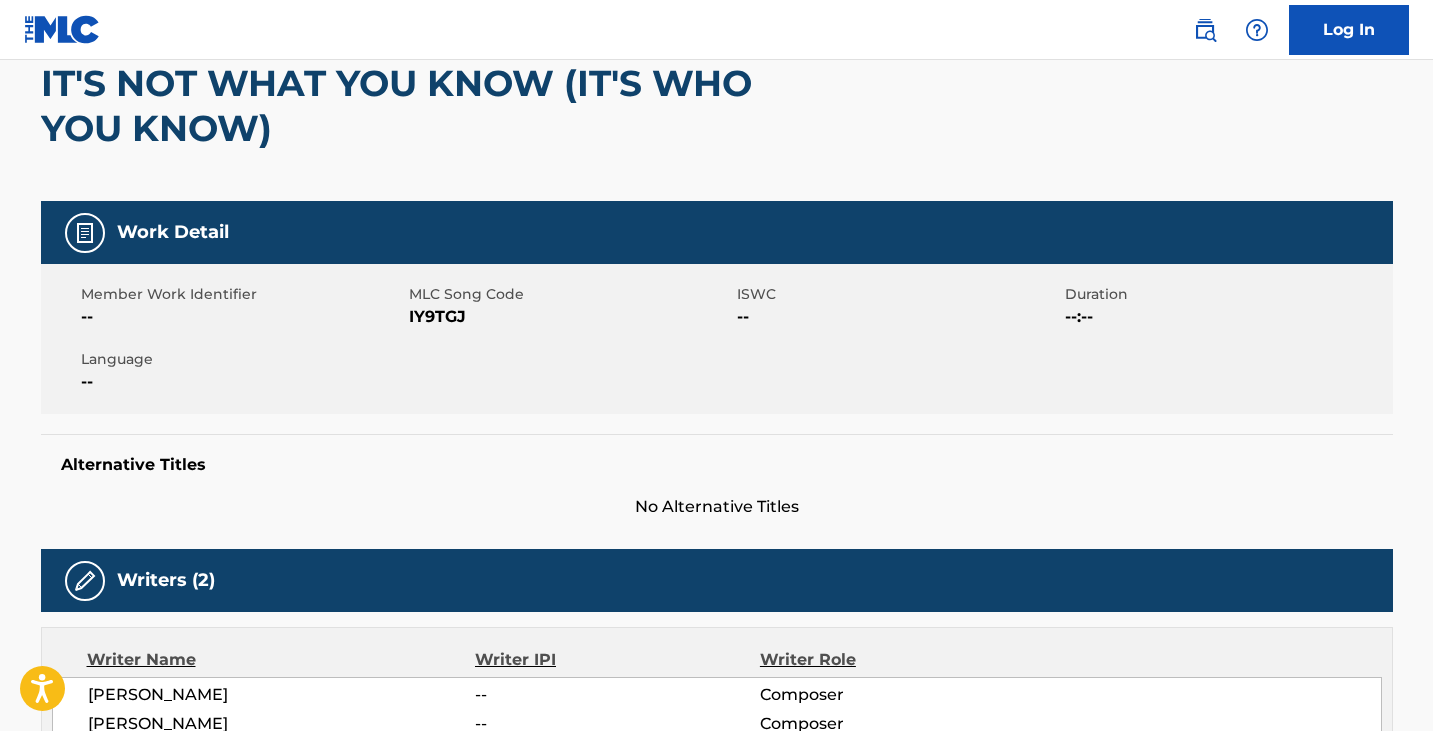 click on "IY9TGJ" at bounding box center [570, 317] 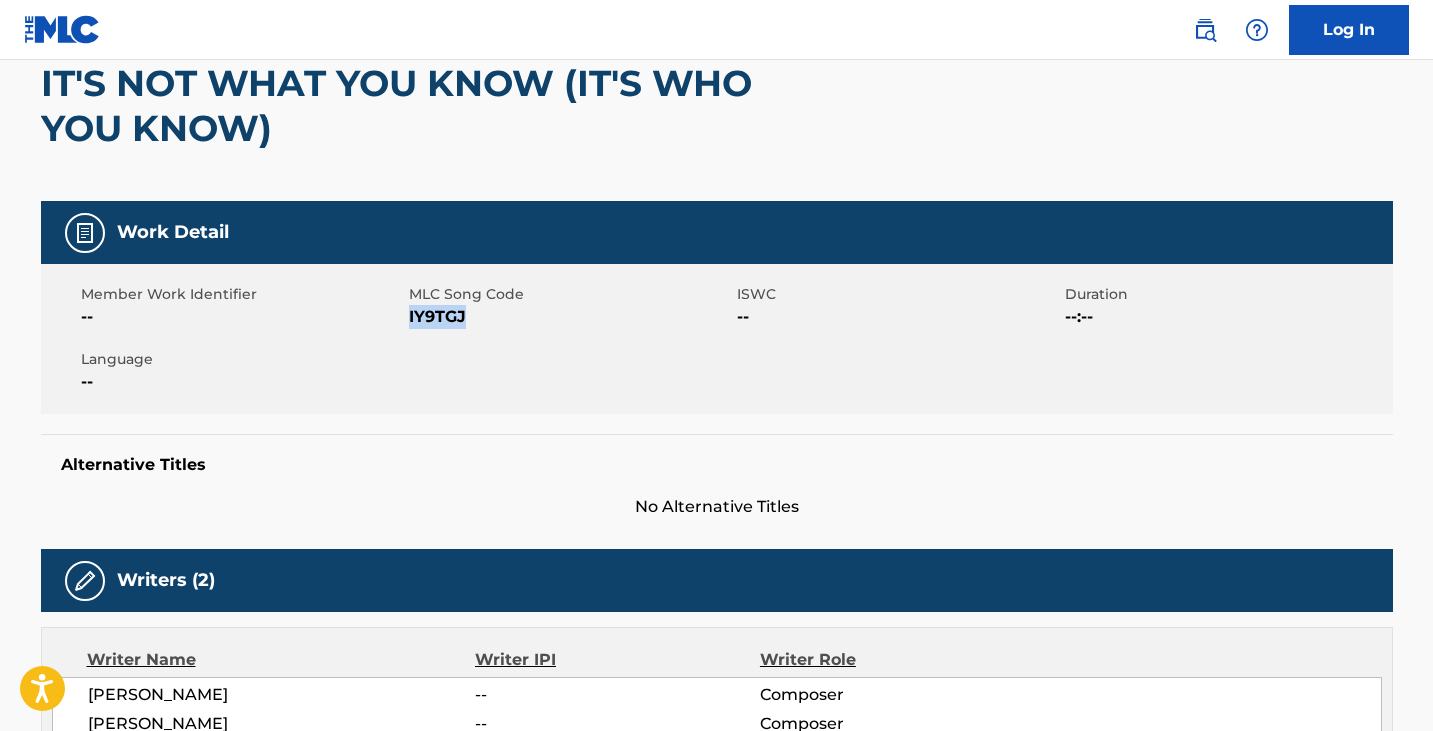 click on "IY9TGJ" at bounding box center [570, 317] 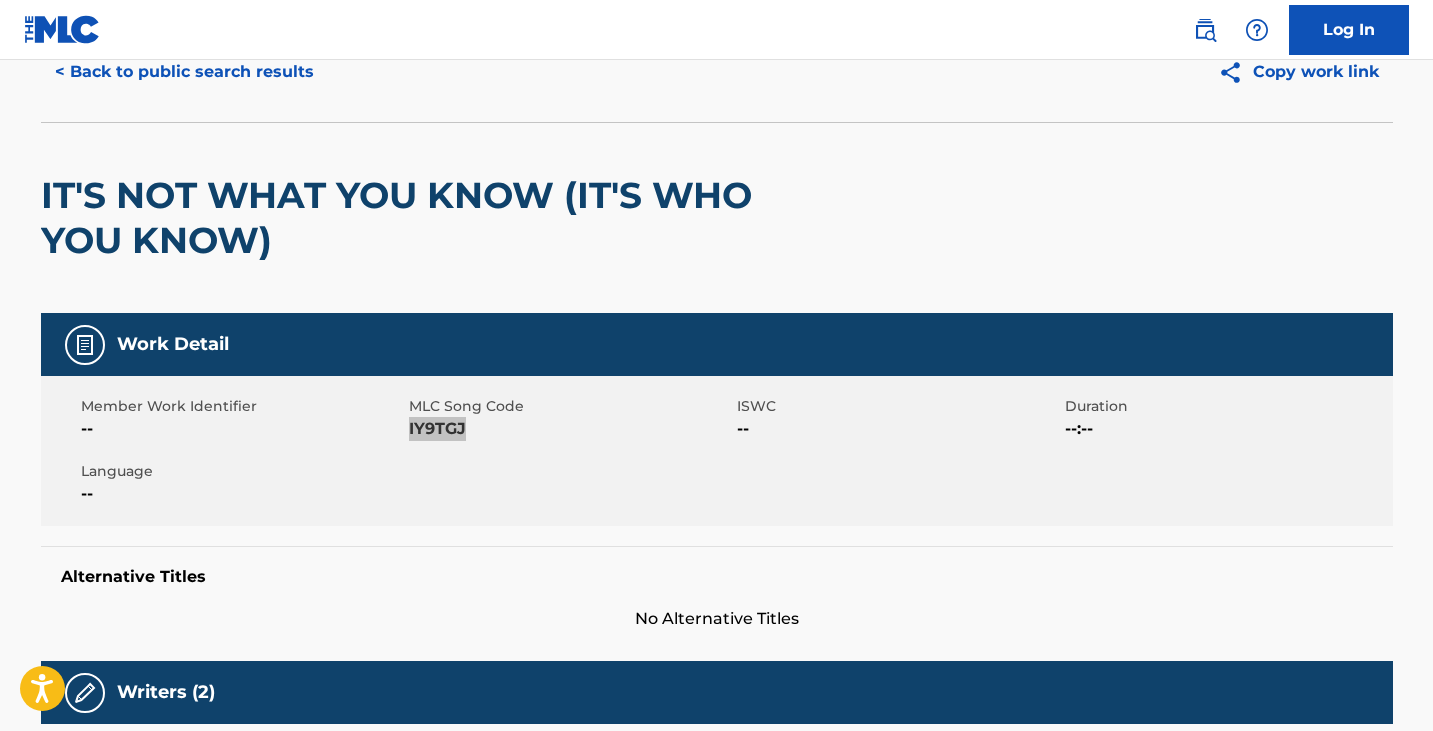 scroll, scrollTop: 0, scrollLeft: 0, axis: both 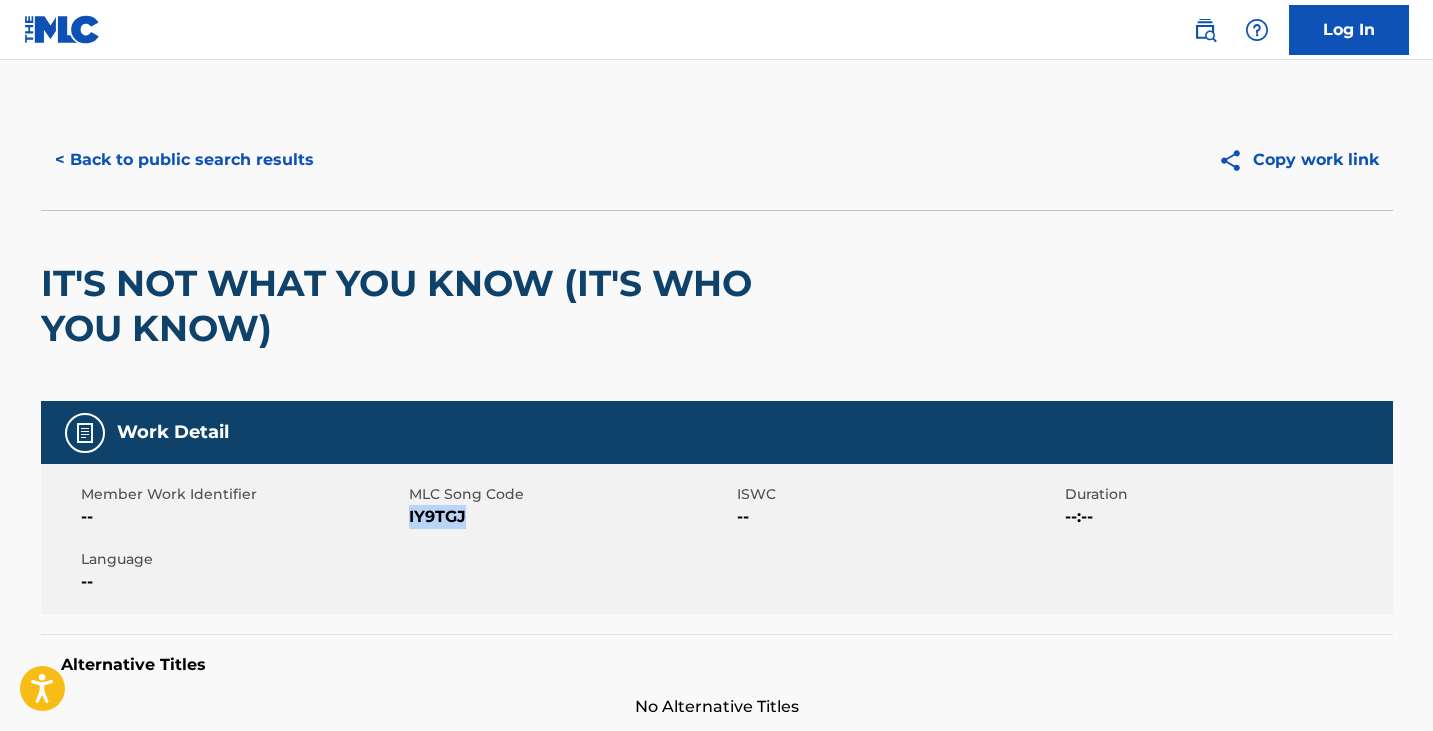 click on "< Back to public search results" at bounding box center (184, 160) 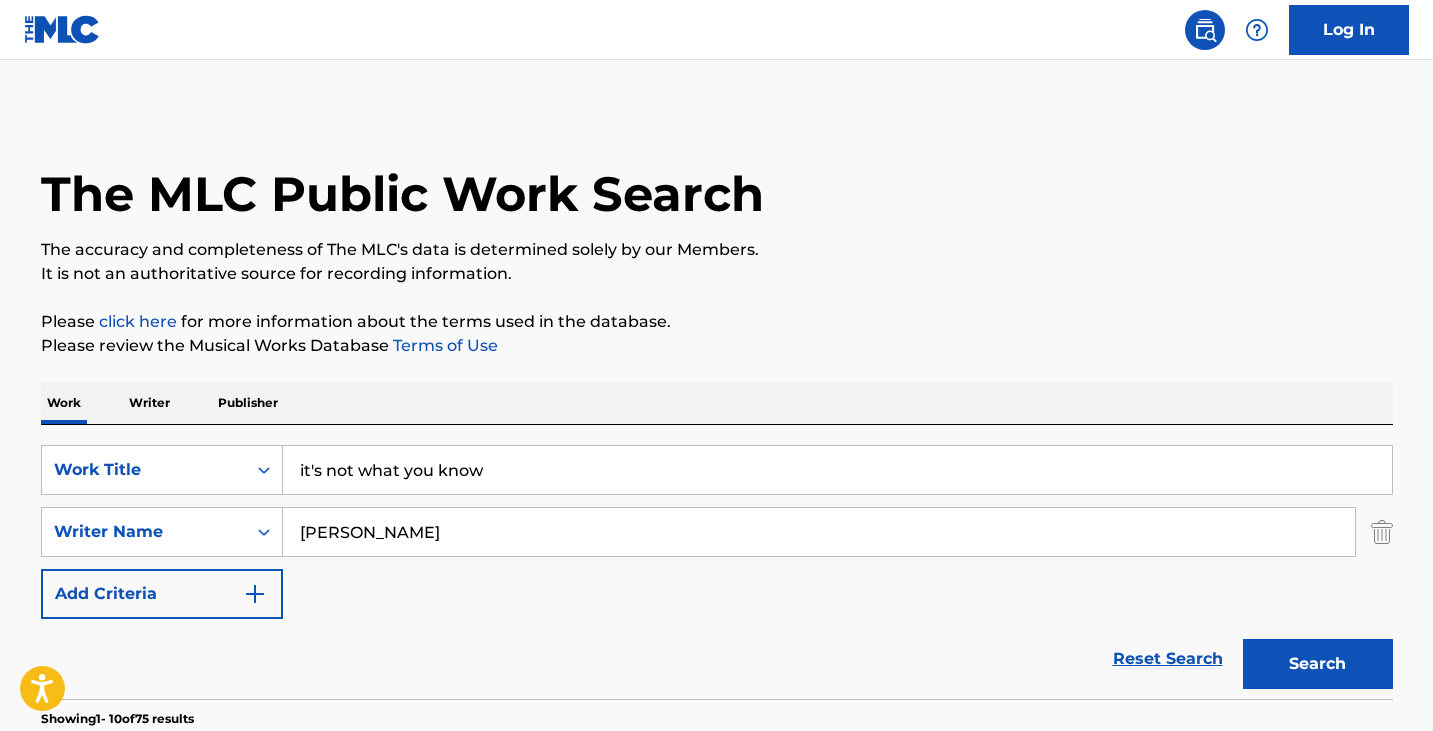 scroll, scrollTop: 430, scrollLeft: 0, axis: vertical 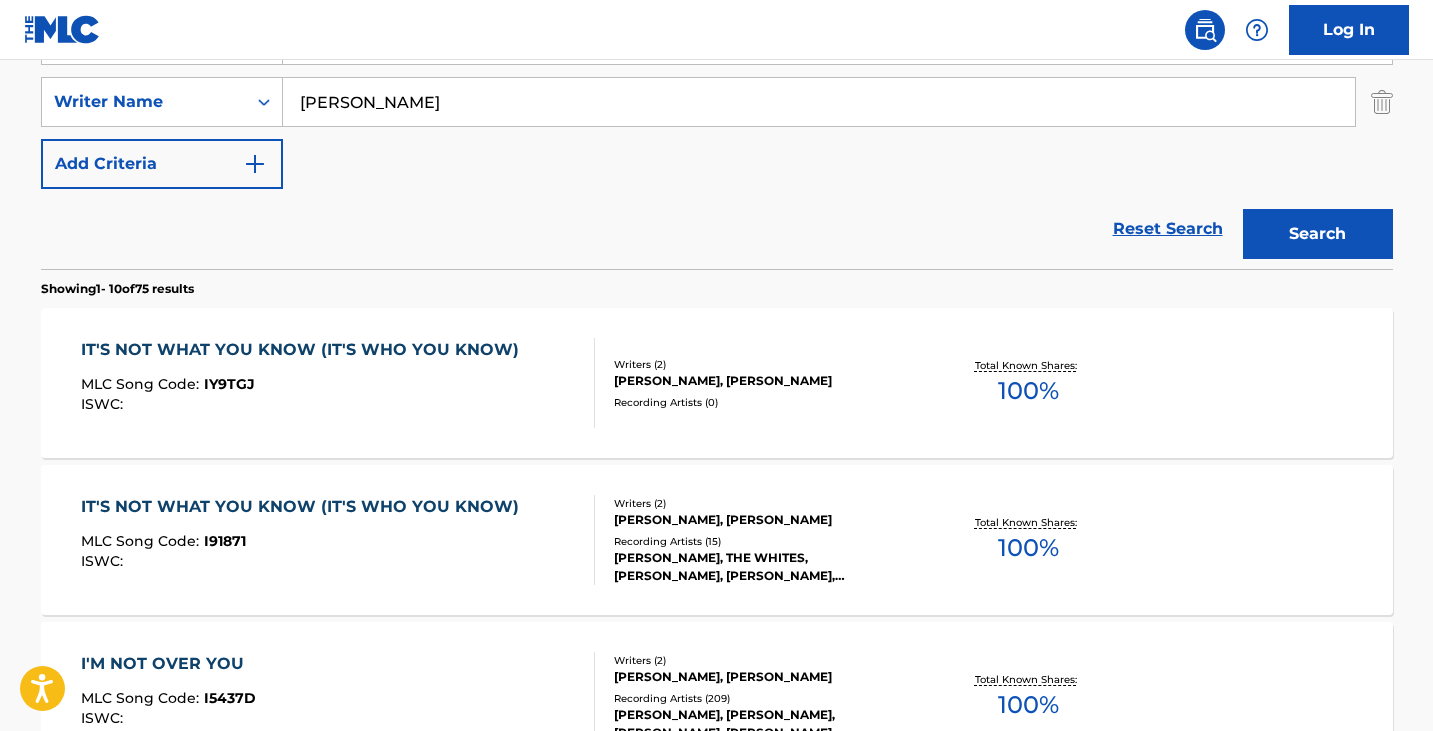 click on "IT'S NOT WHAT YOU KNOW (IT'S WHO YOU KNOW)" at bounding box center (305, 507) 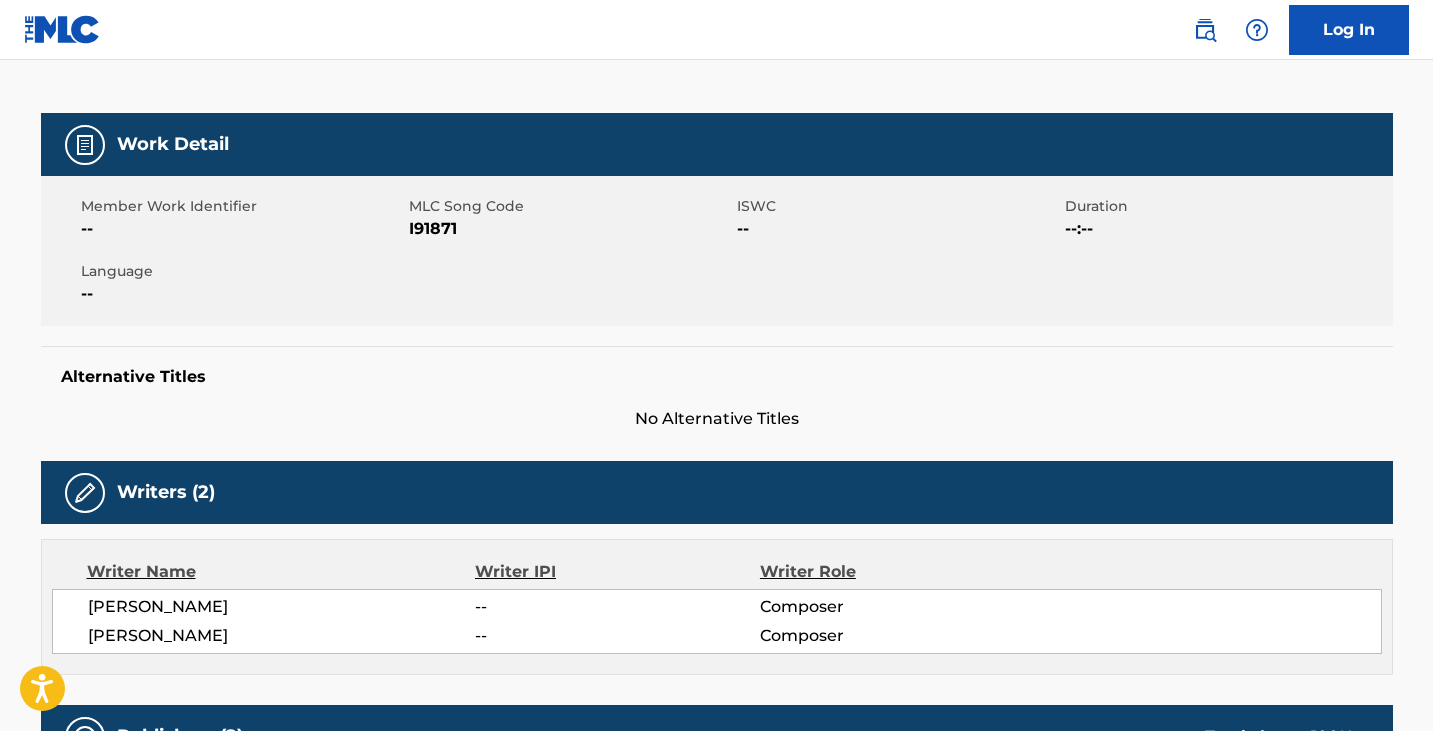 scroll, scrollTop: 300, scrollLeft: 0, axis: vertical 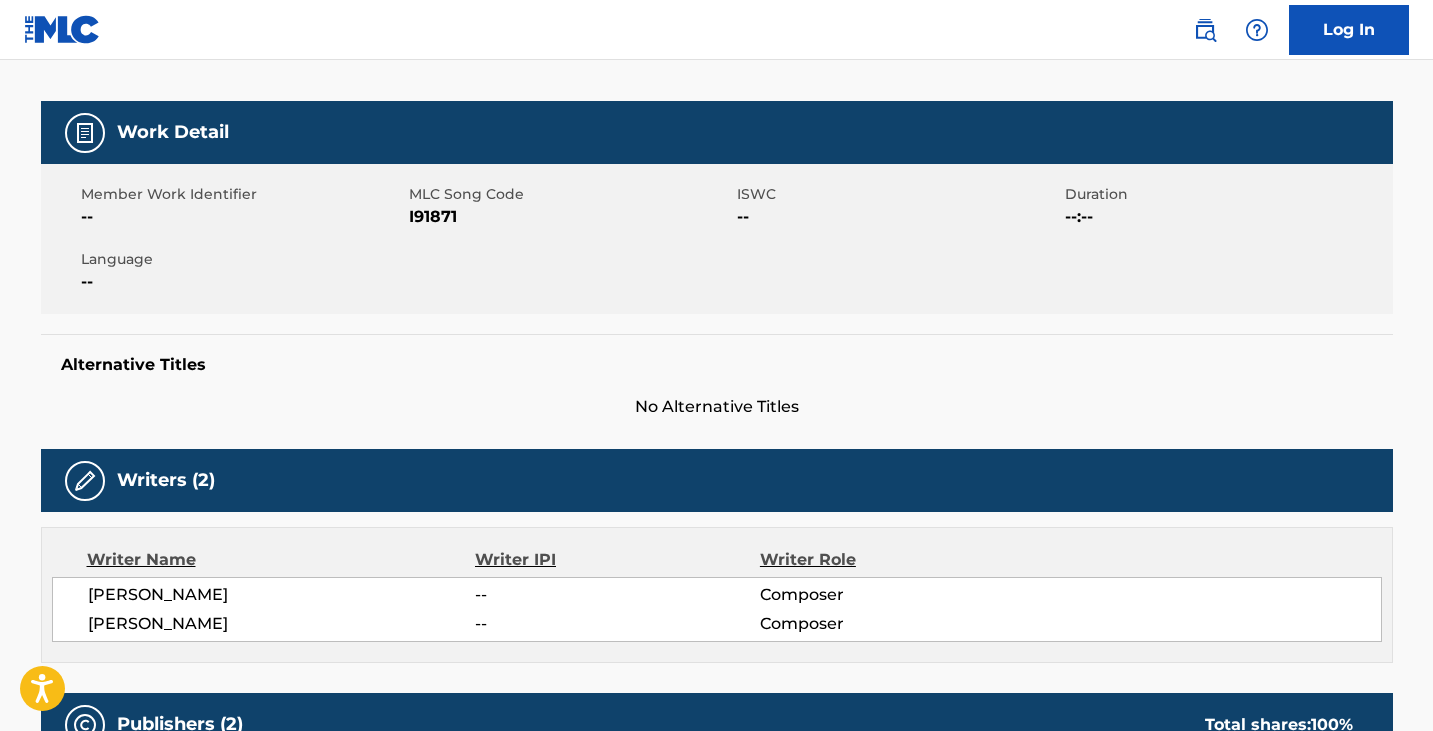 click on "I91871" at bounding box center (570, 217) 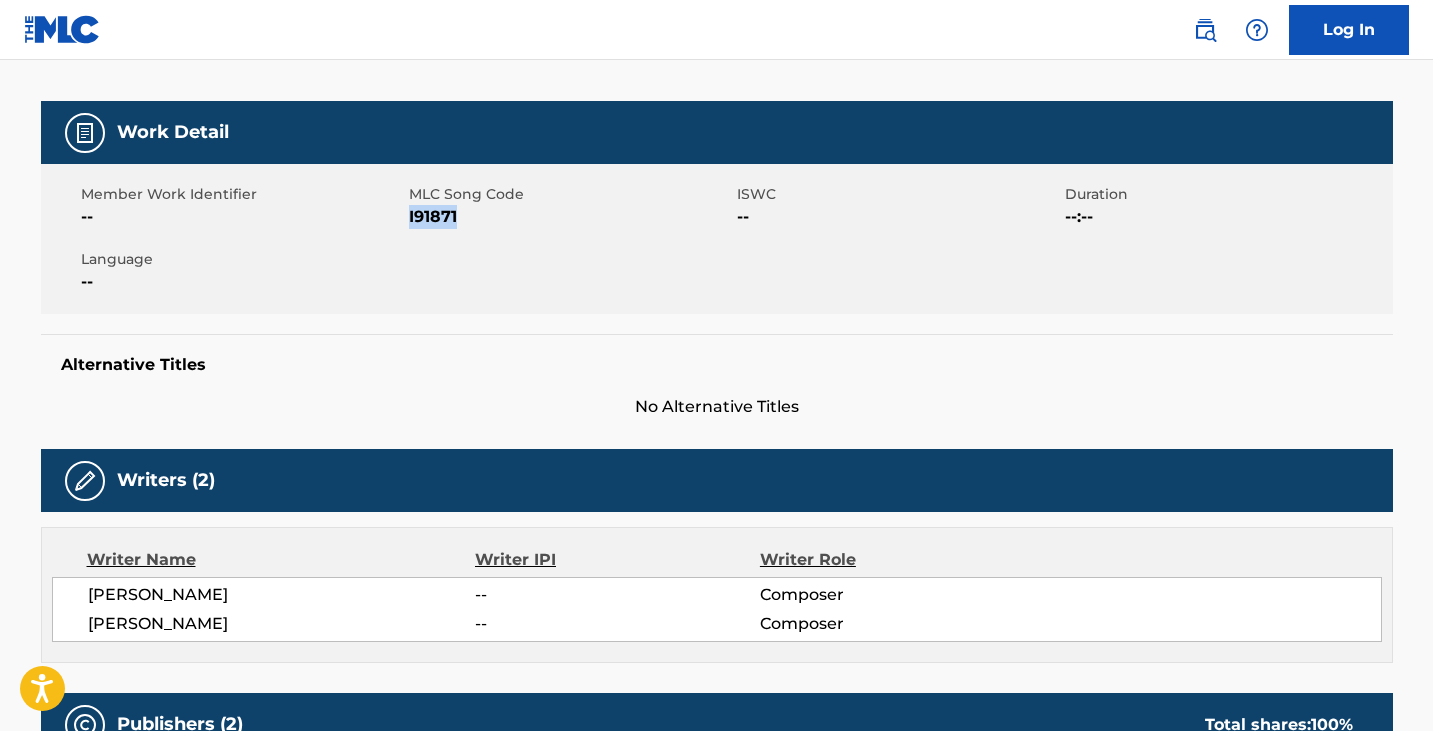 click on "I91871" at bounding box center (570, 217) 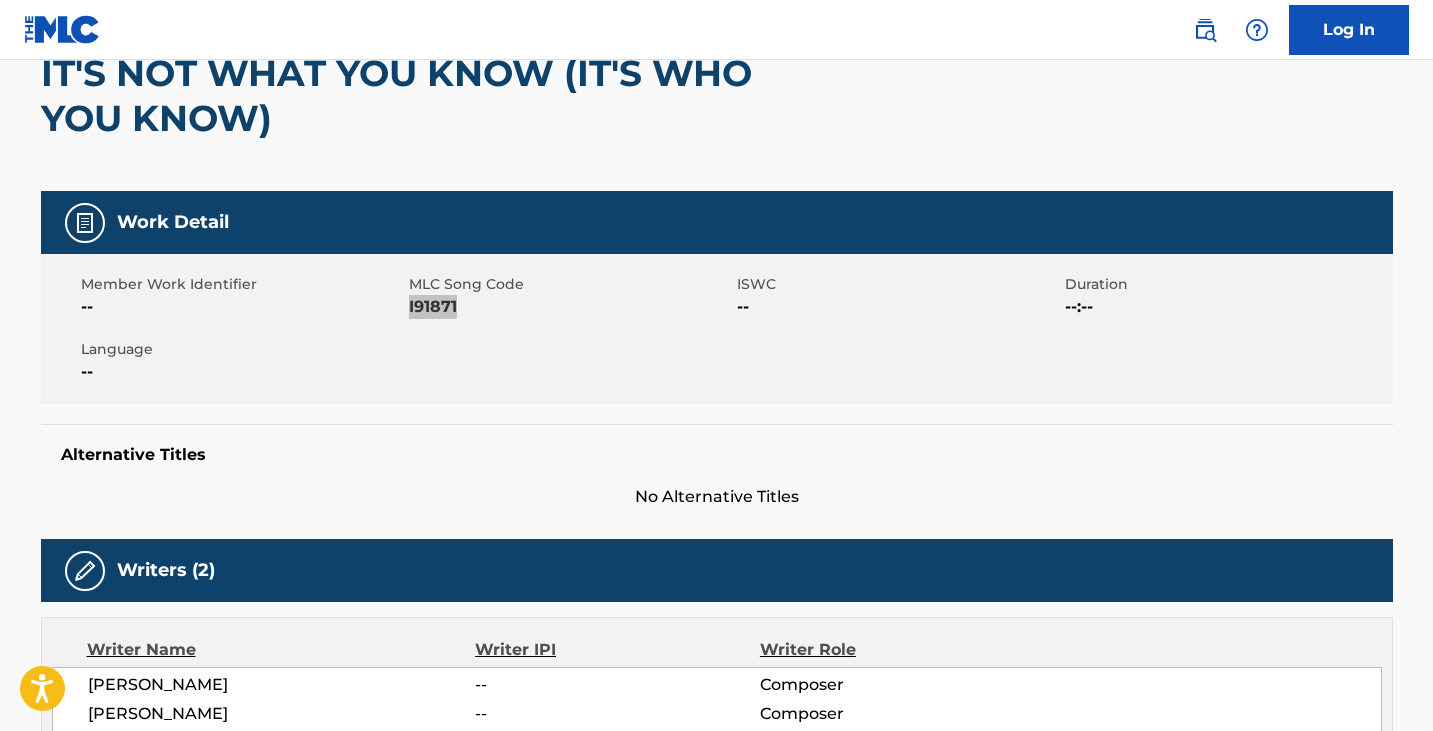 scroll, scrollTop: 0, scrollLeft: 0, axis: both 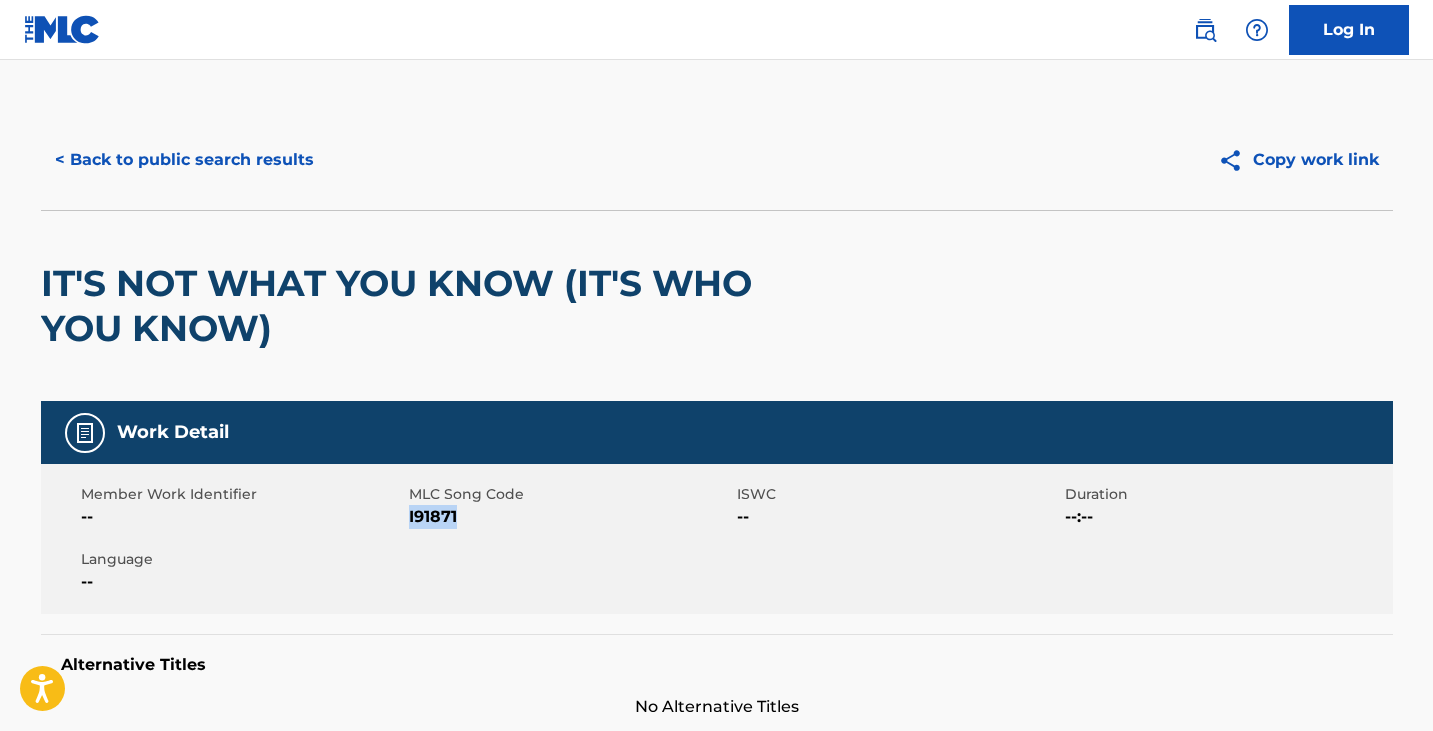 click on "< Back to public search results" at bounding box center [184, 160] 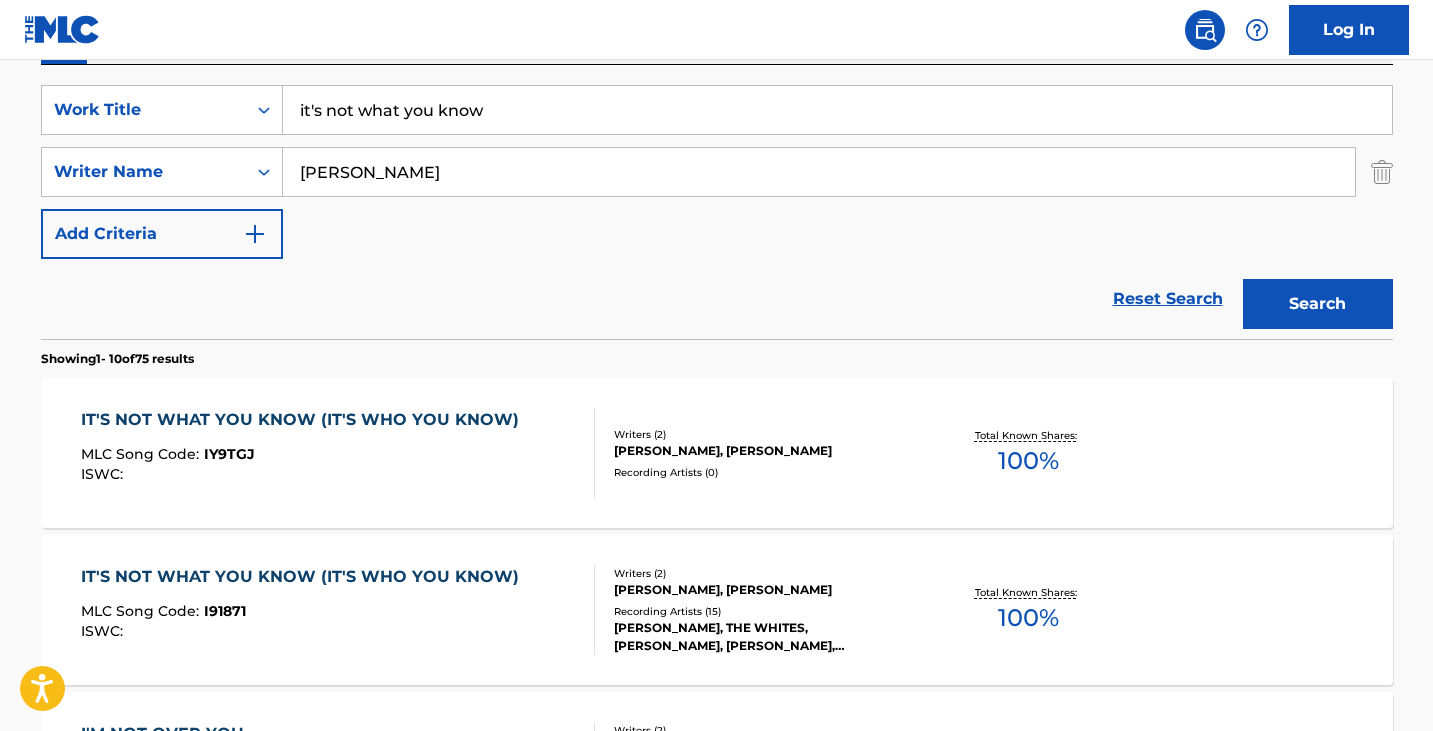 scroll, scrollTop: 330, scrollLeft: 0, axis: vertical 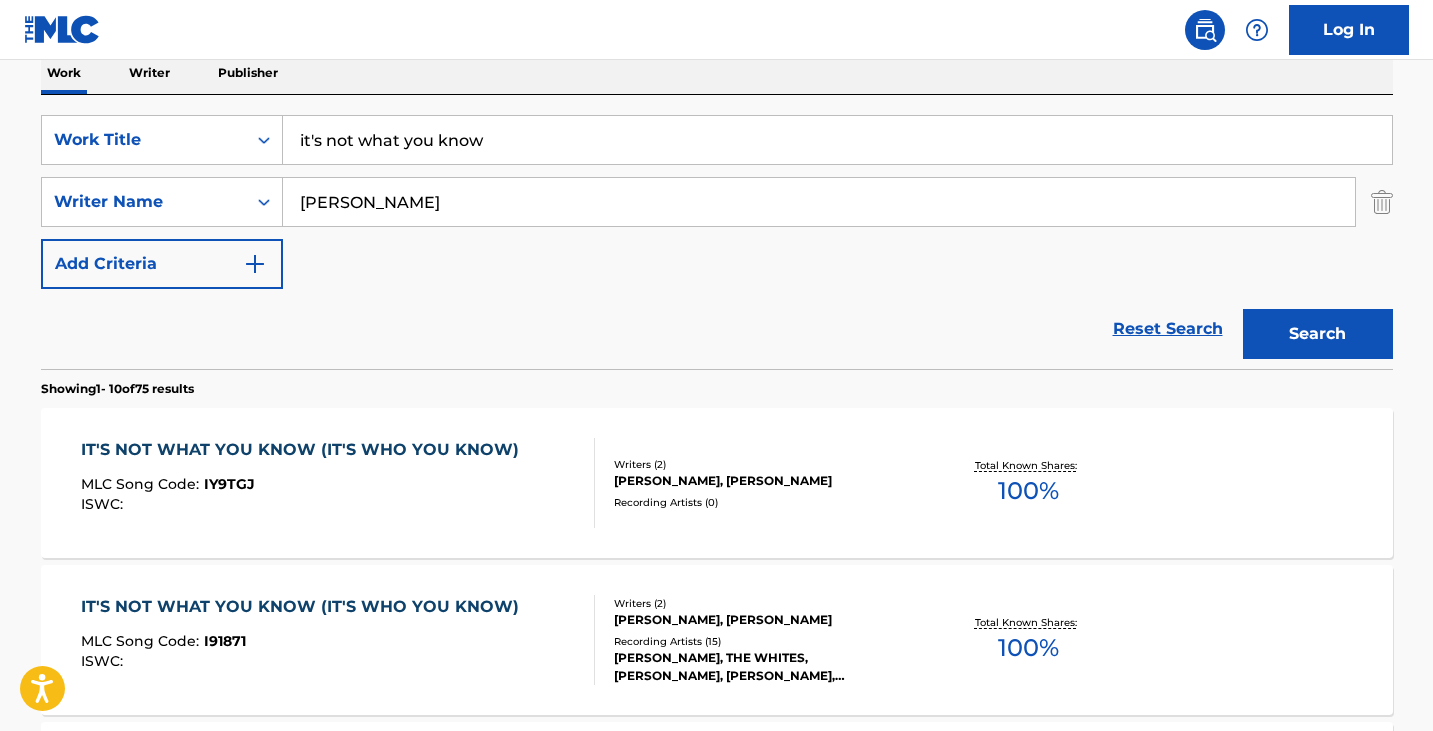 drag, startPoint x: 224, startPoint y: 160, endPoint x: 0, endPoint y: 209, distance: 229.29675 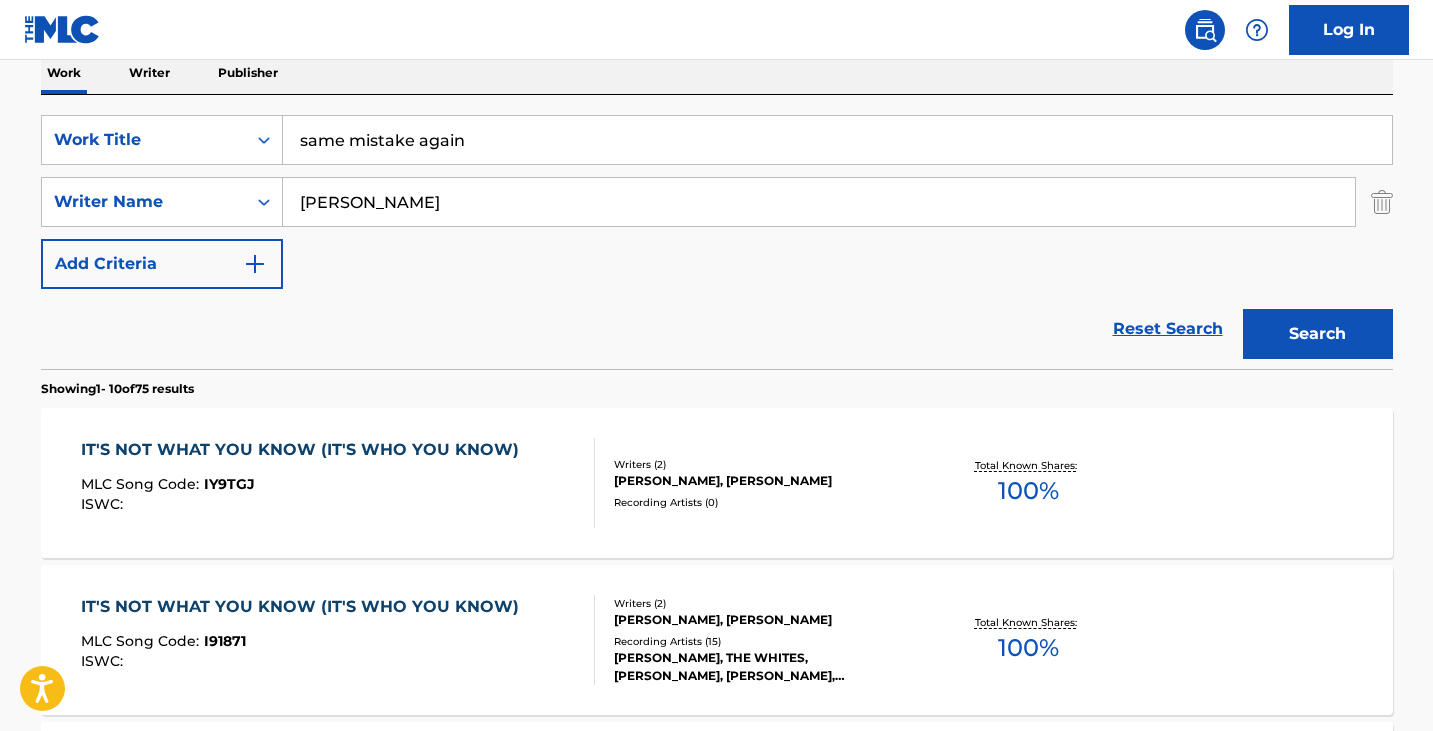 type on "same mistake again" 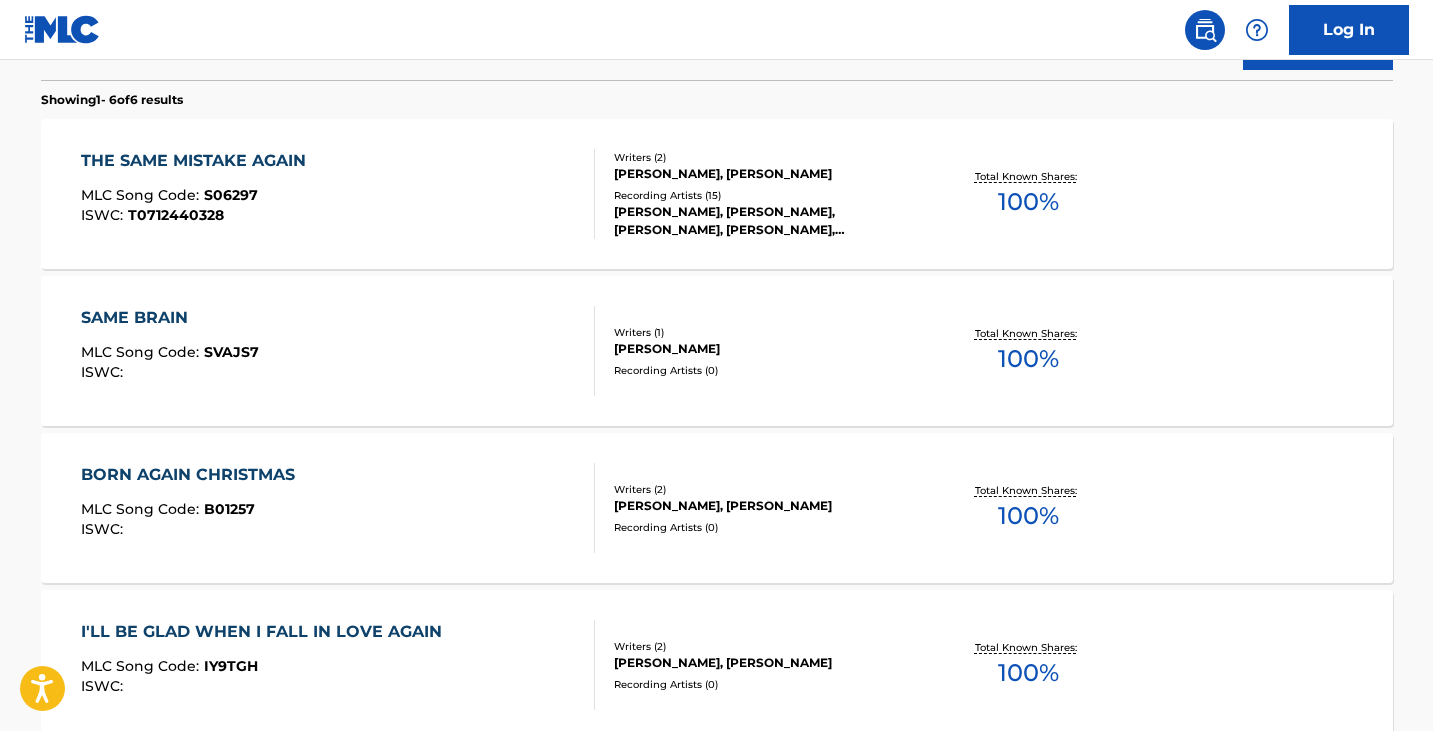 scroll, scrollTop: 630, scrollLeft: 0, axis: vertical 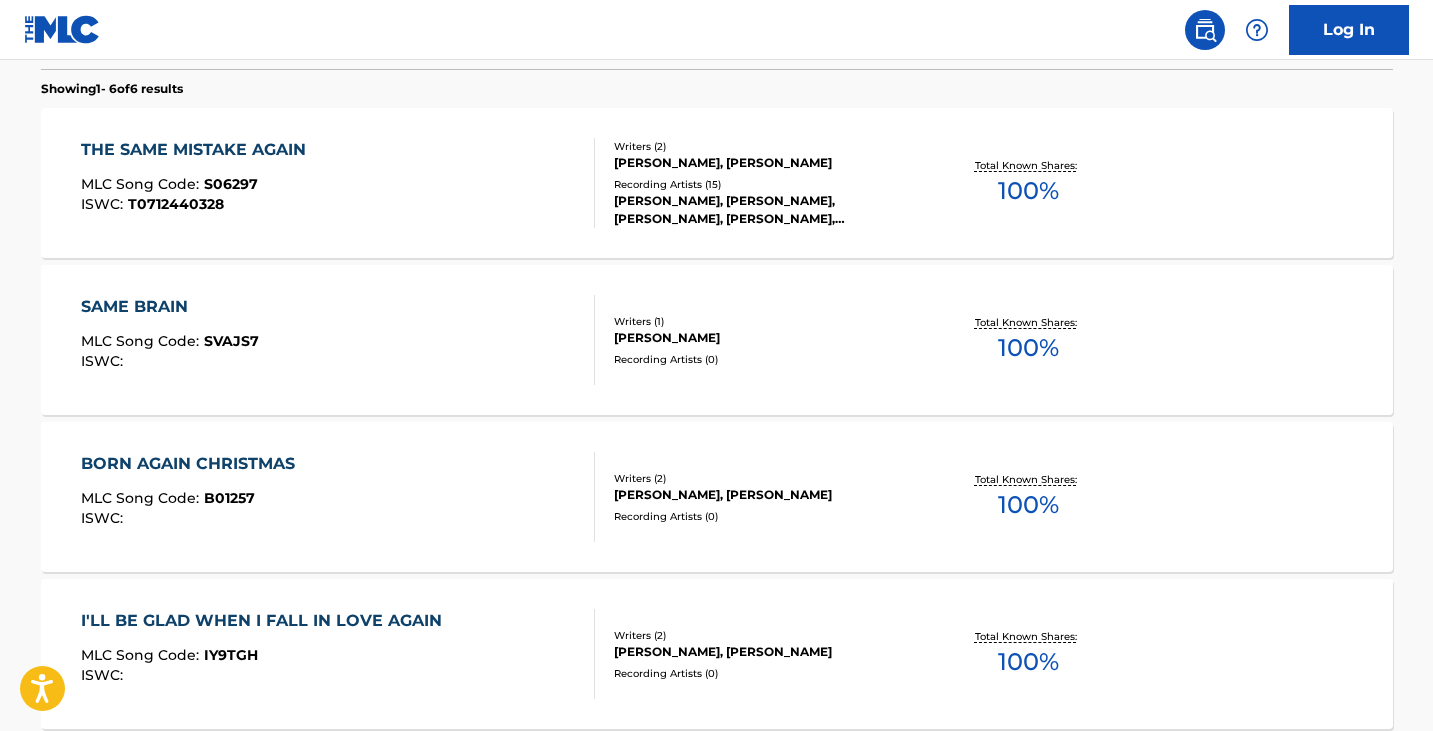 click on "THE SAME MISTAKE AGAIN MLC Song Code : S06297 ISWC : T0712440328" at bounding box center [198, 183] 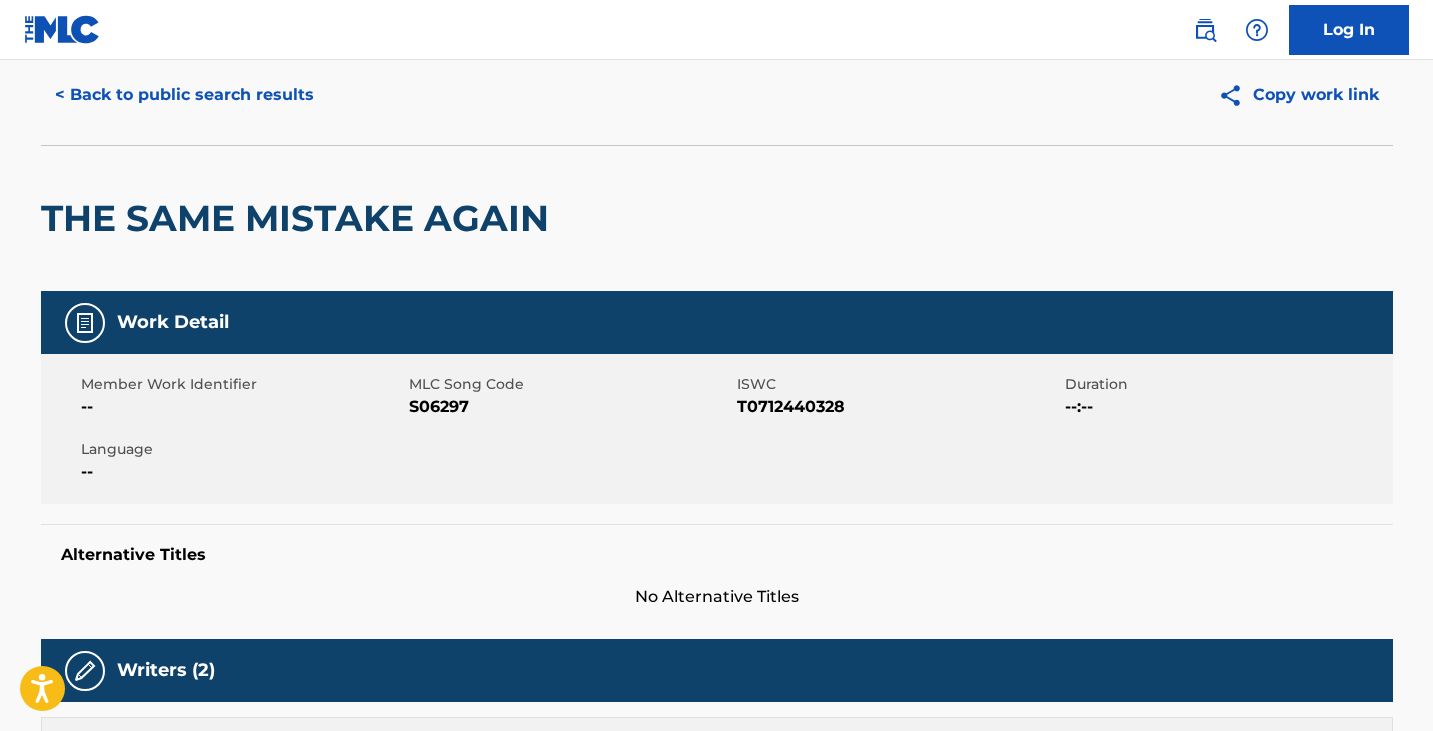 scroll, scrollTop: 100, scrollLeft: 0, axis: vertical 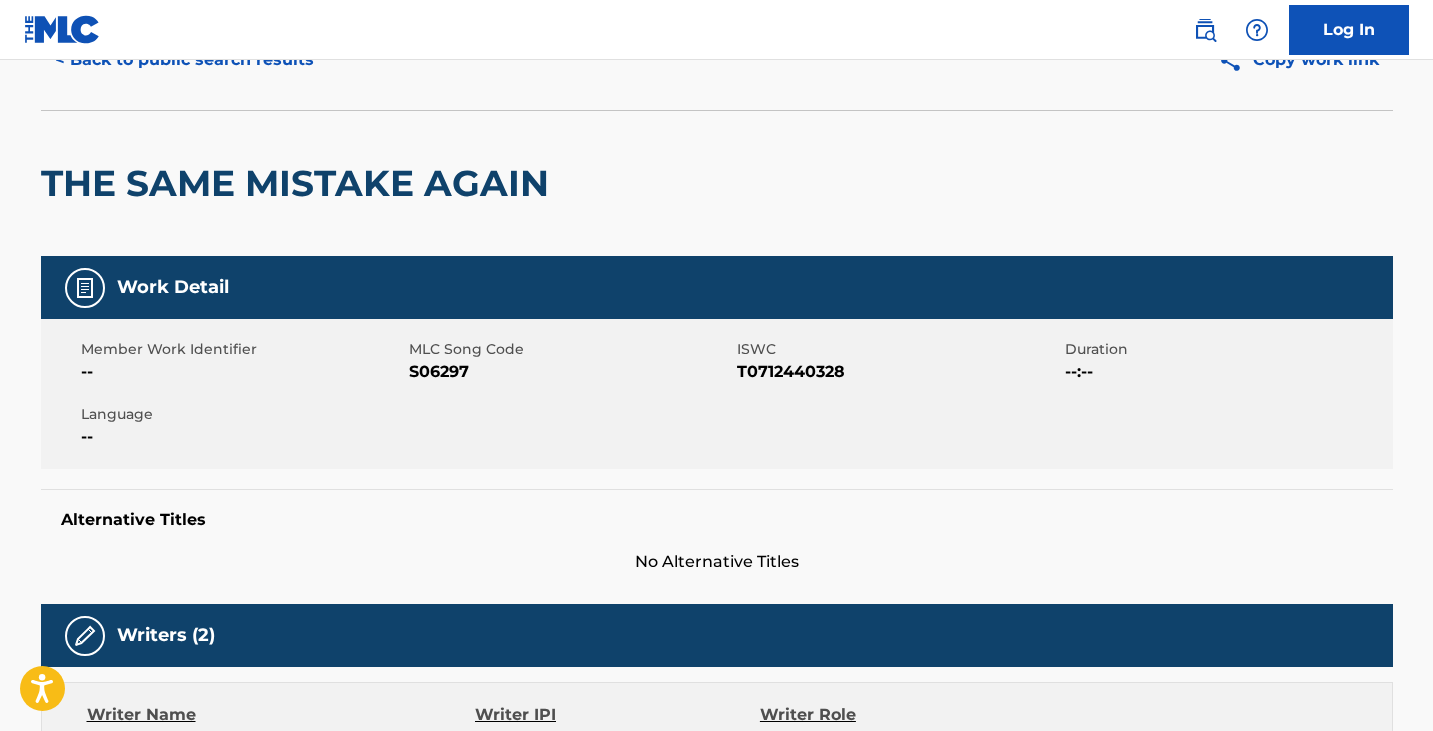click on "S06297" at bounding box center [570, 372] 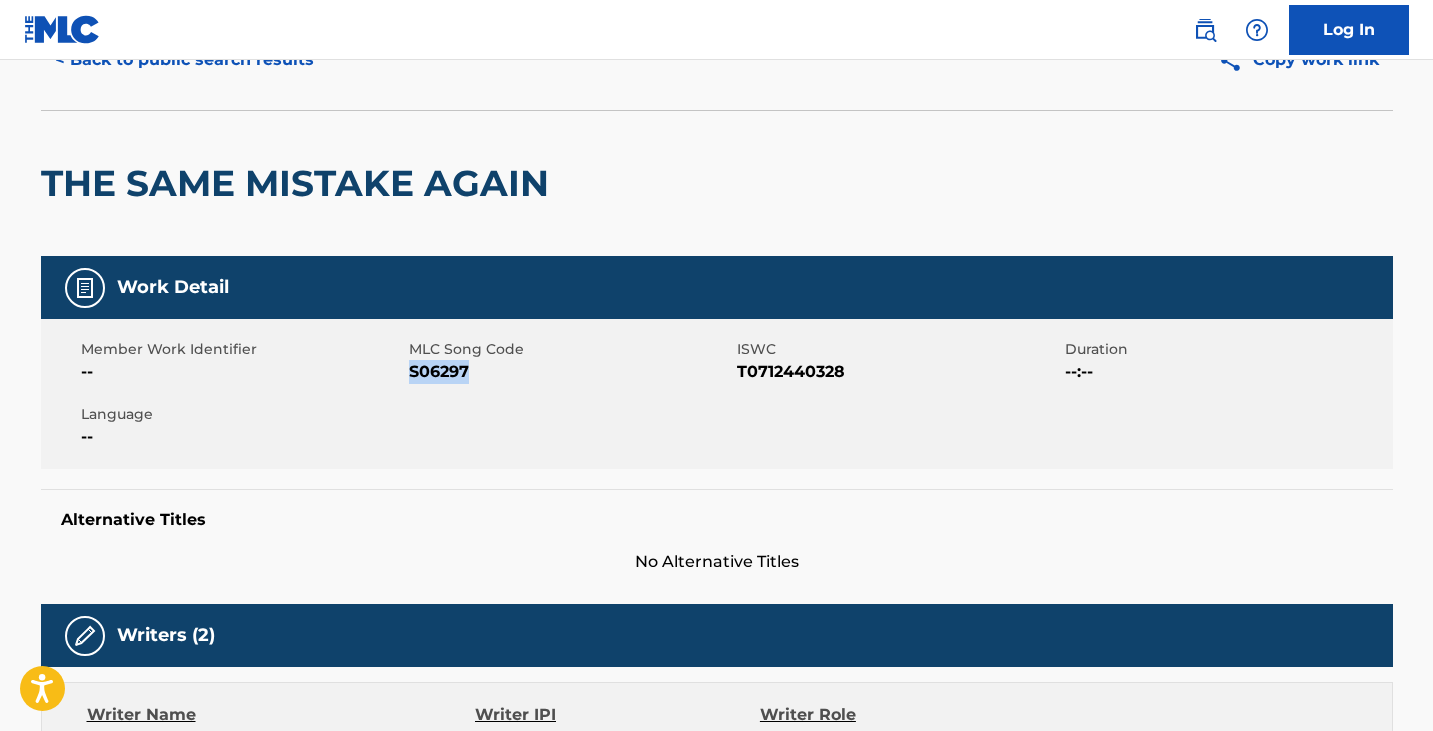 click on "S06297" at bounding box center [570, 372] 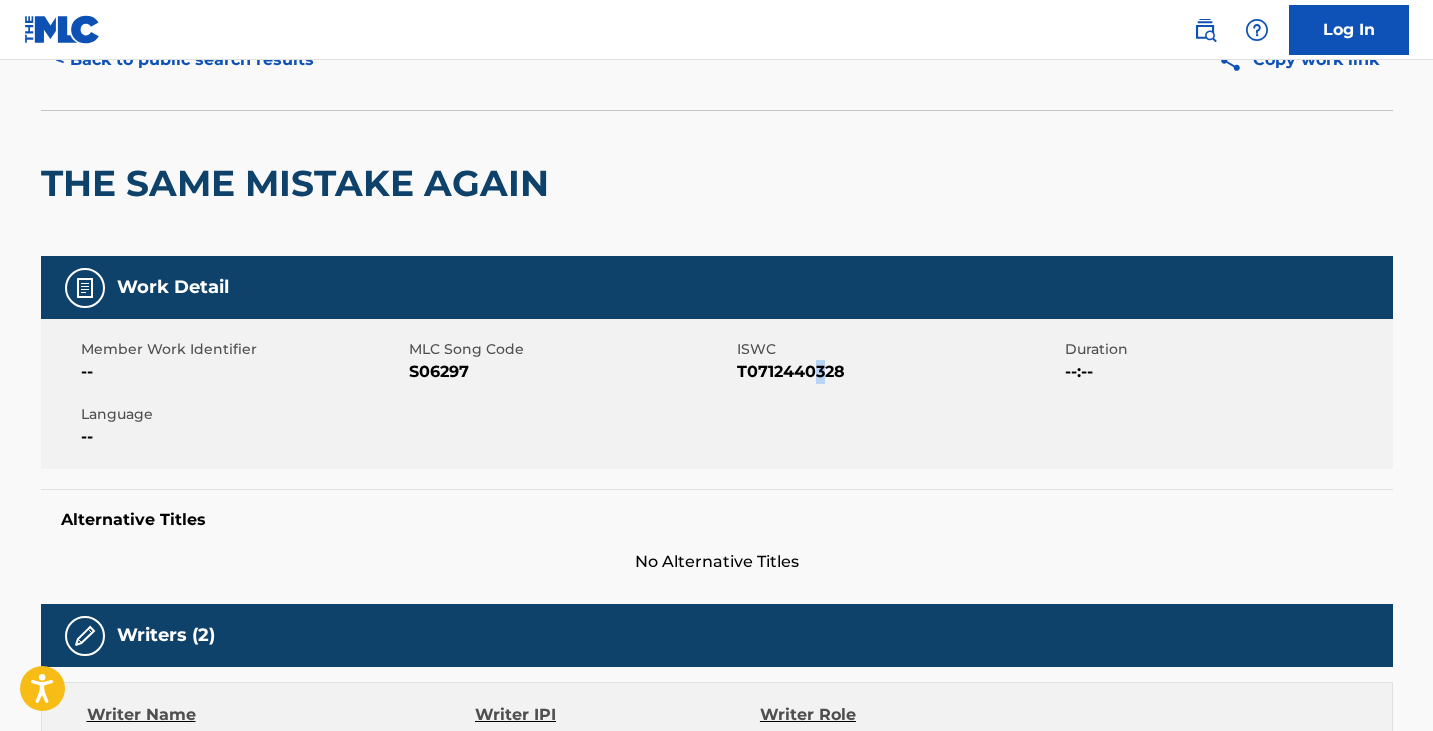 click on "Member Work Identifier -- MLC Song Code S06297 ISWC T0712440328 Duration --:-- Language --" at bounding box center (717, 394) 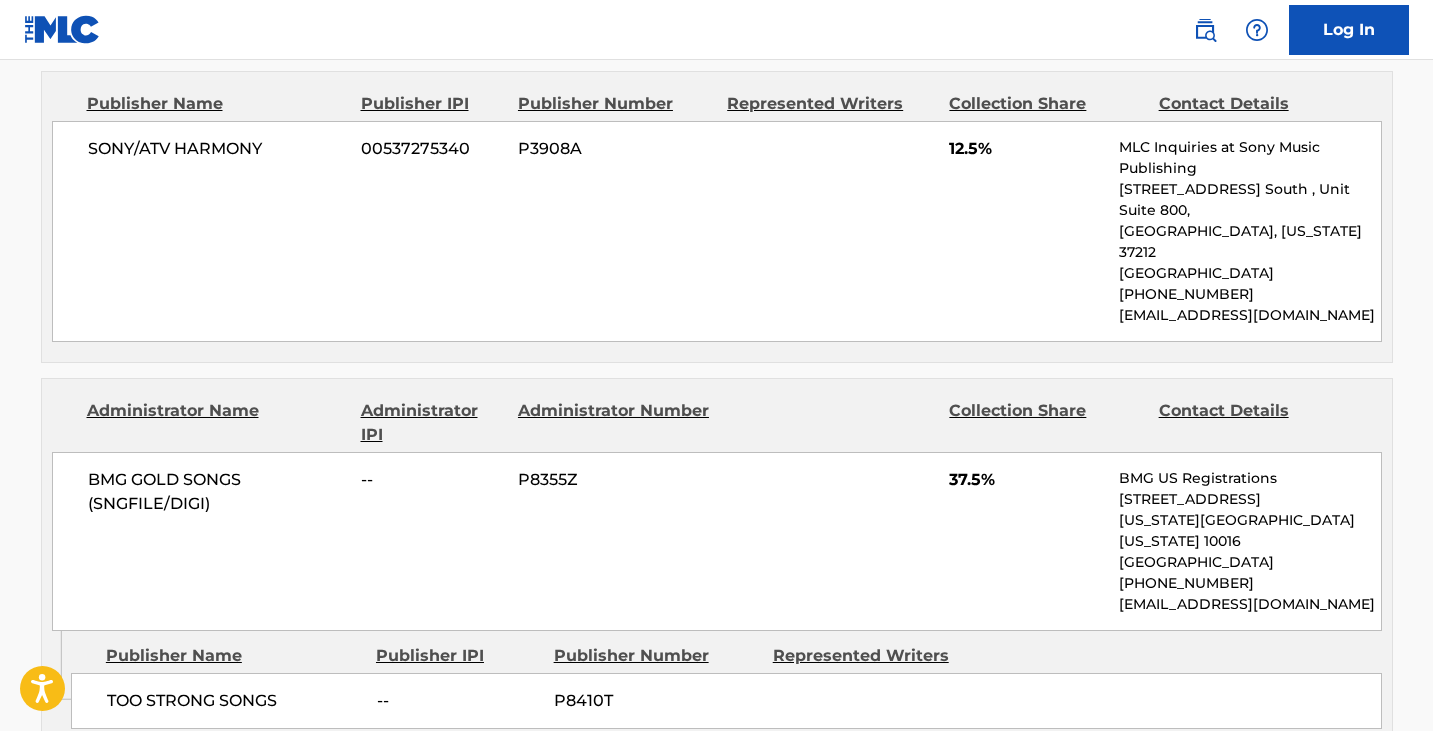 scroll, scrollTop: 1300, scrollLeft: 0, axis: vertical 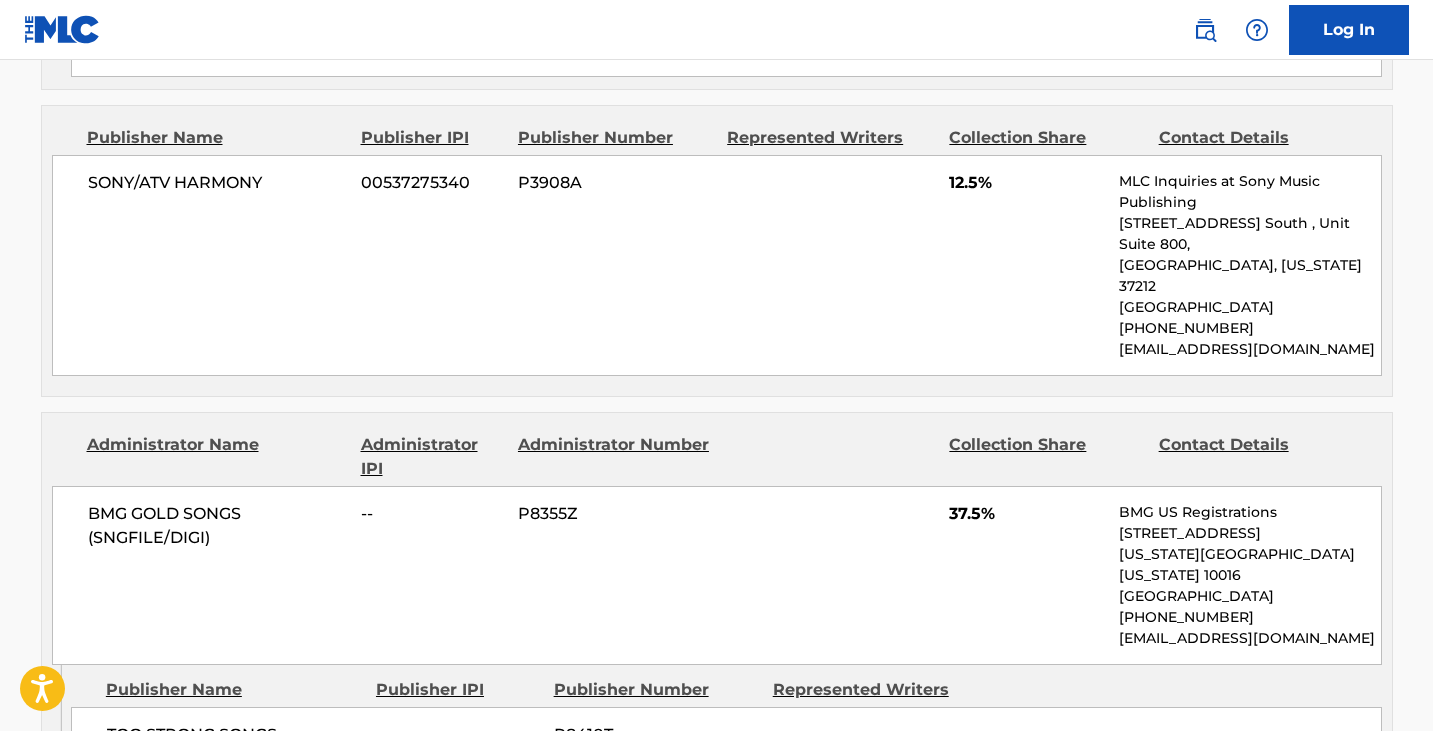 click on "SONY/ATV HARMONY 00537275340 P3908A 12.5% MLC Inquiries at Sony Music Publishing [STREET_ADDRESS] [GEOGRAPHIC_DATA][US_STATE] [PHONE_NUMBER] [EMAIL_ADDRESS][DOMAIN_NAME]" at bounding box center (717, 265) 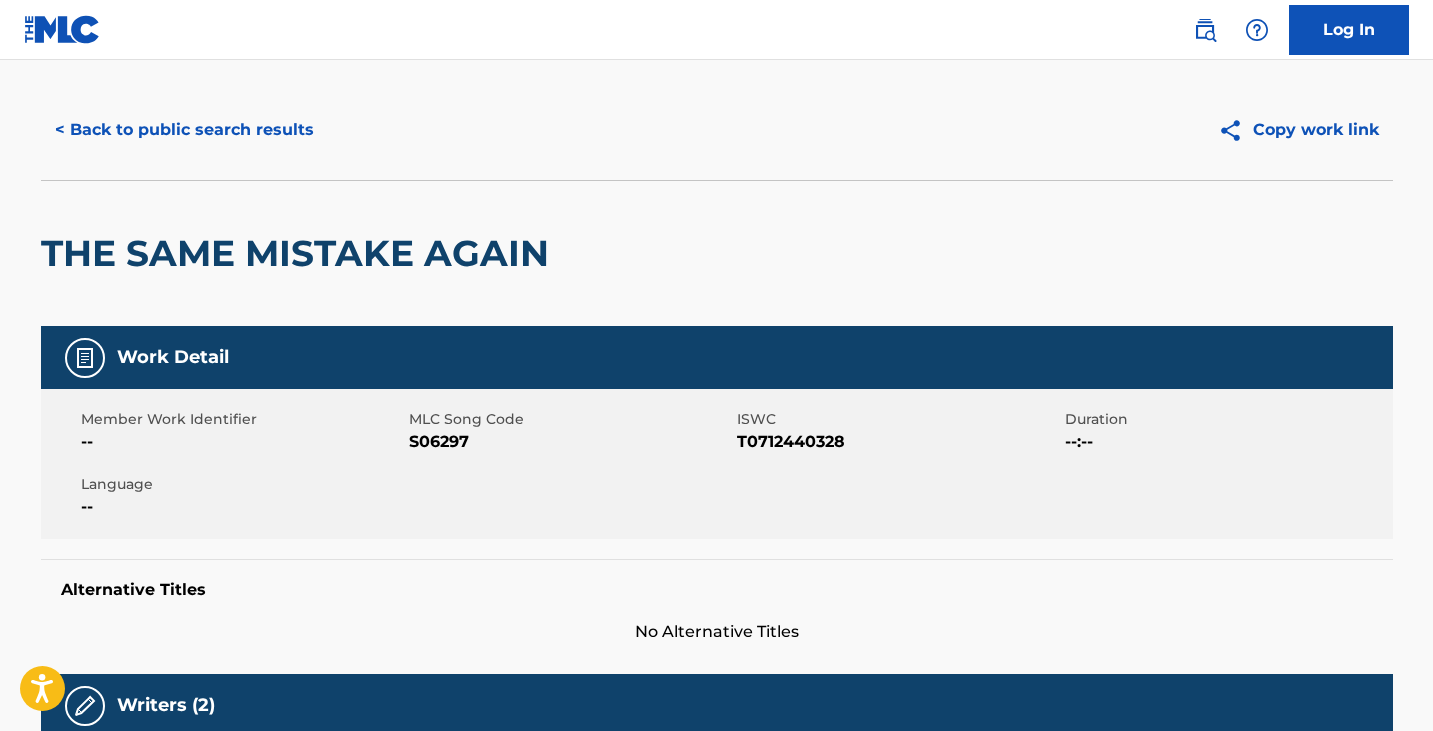 scroll, scrollTop: 0, scrollLeft: 0, axis: both 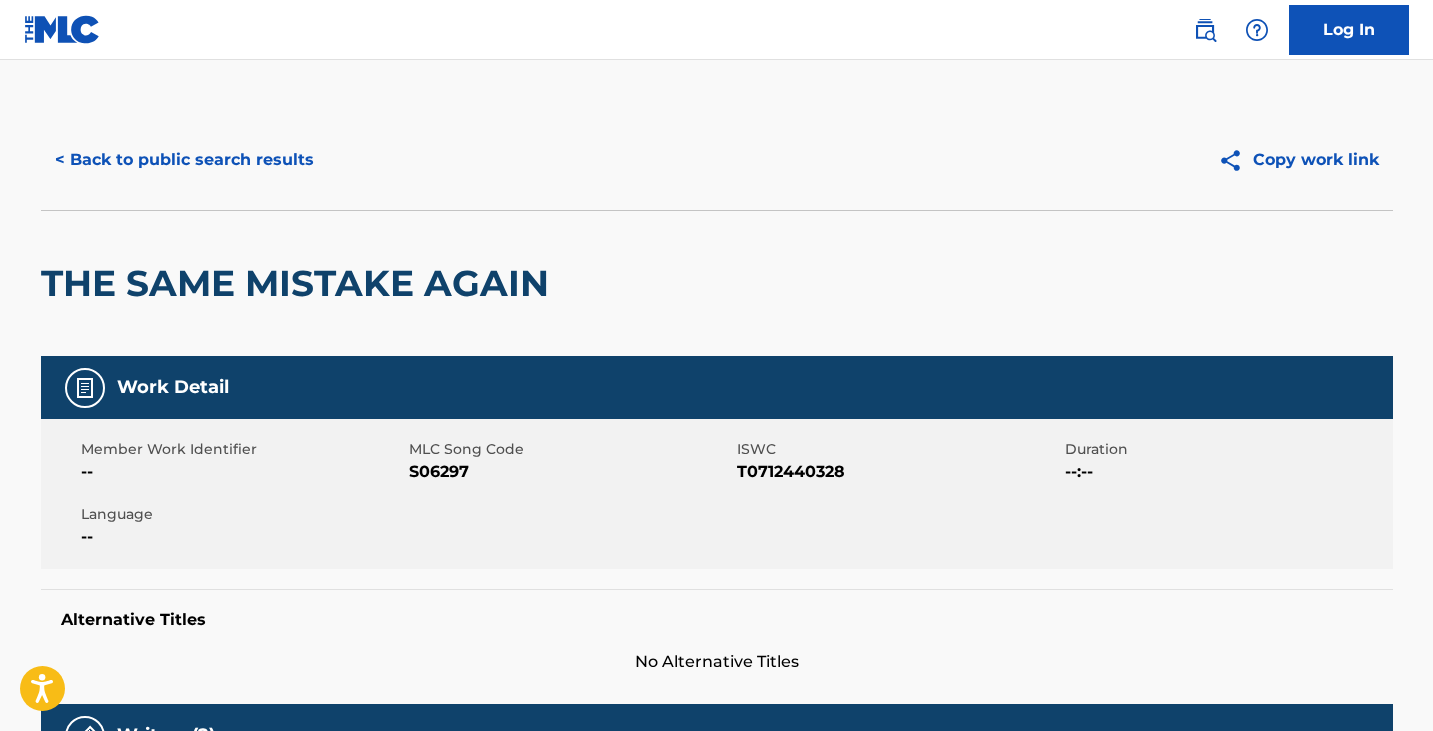 click on "< Back to public search results" at bounding box center (184, 160) 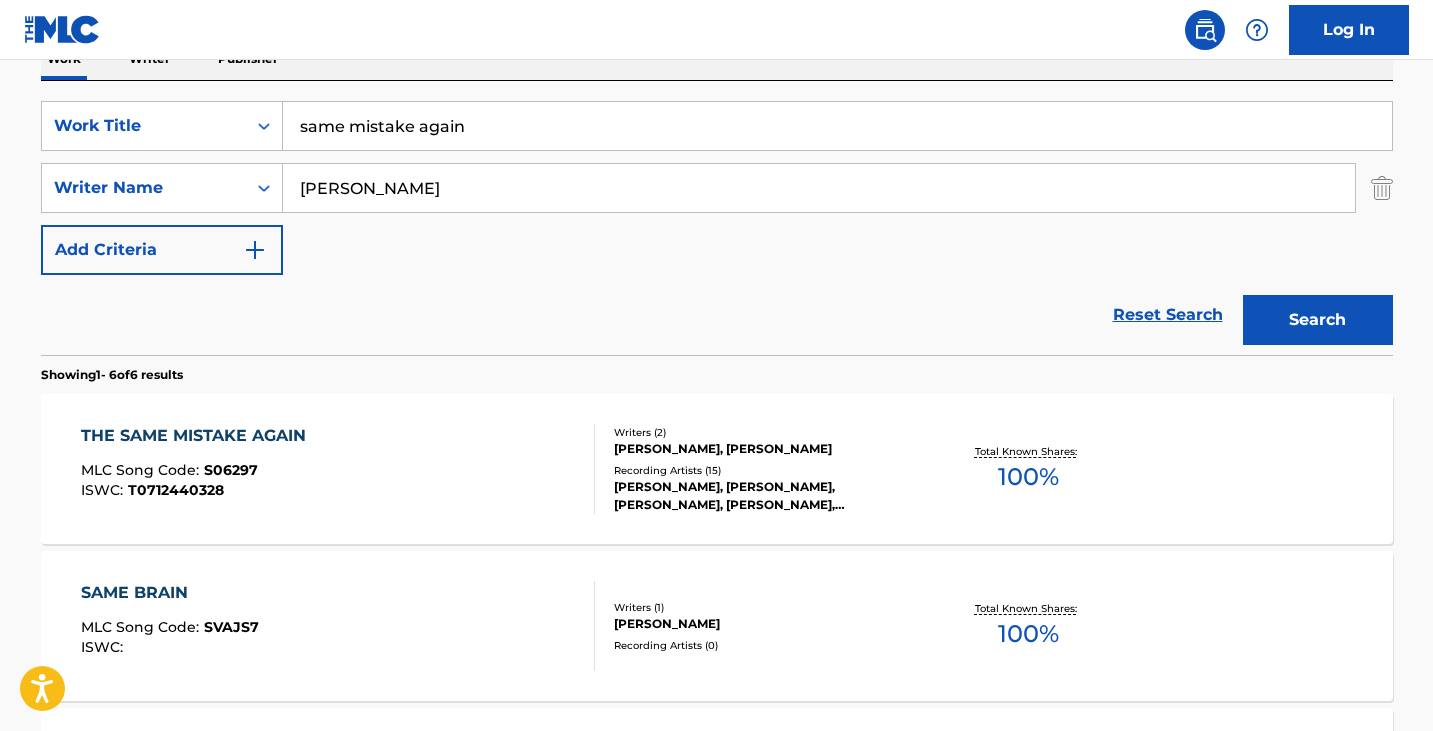 scroll, scrollTop: 44, scrollLeft: 0, axis: vertical 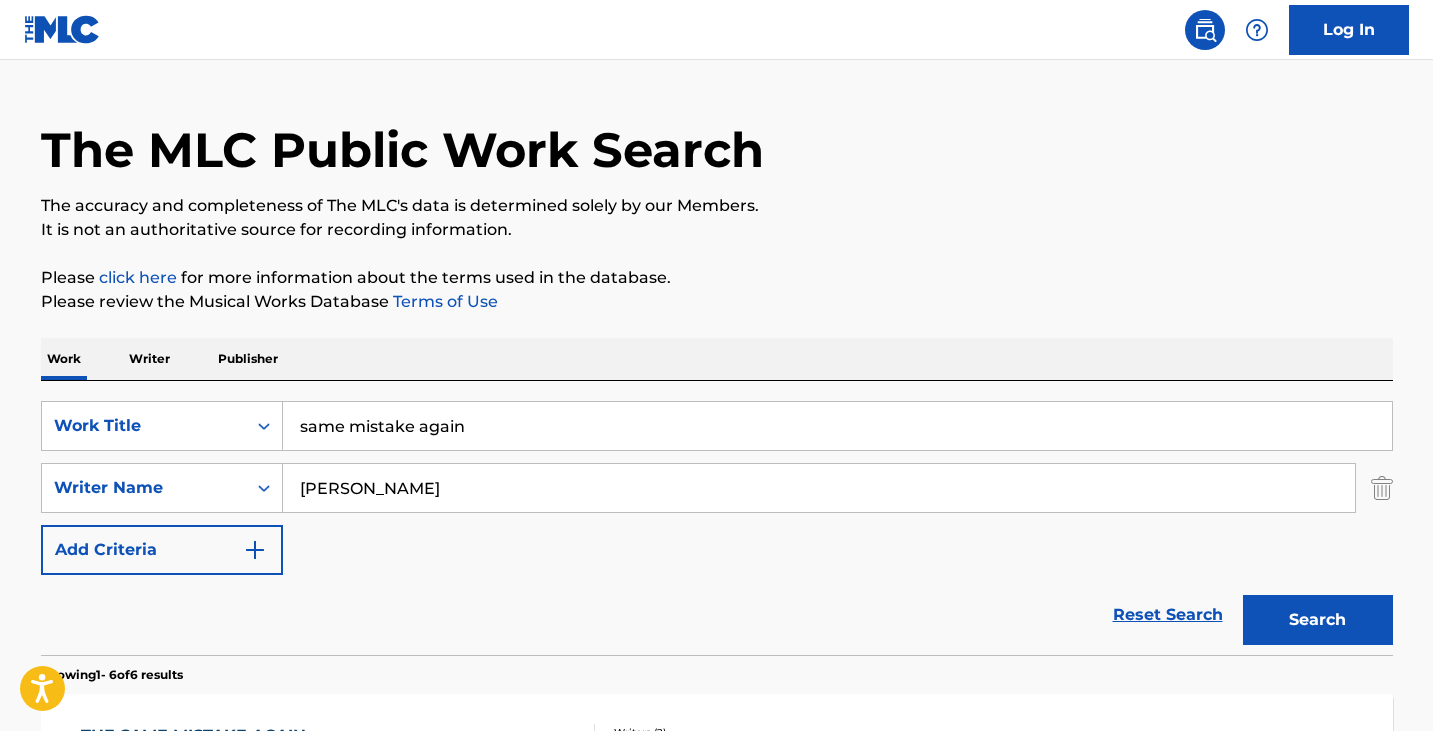 drag, startPoint x: 514, startPoint y: 429, endPoint x: 0, endPoint y: 460, distance: 514.93396 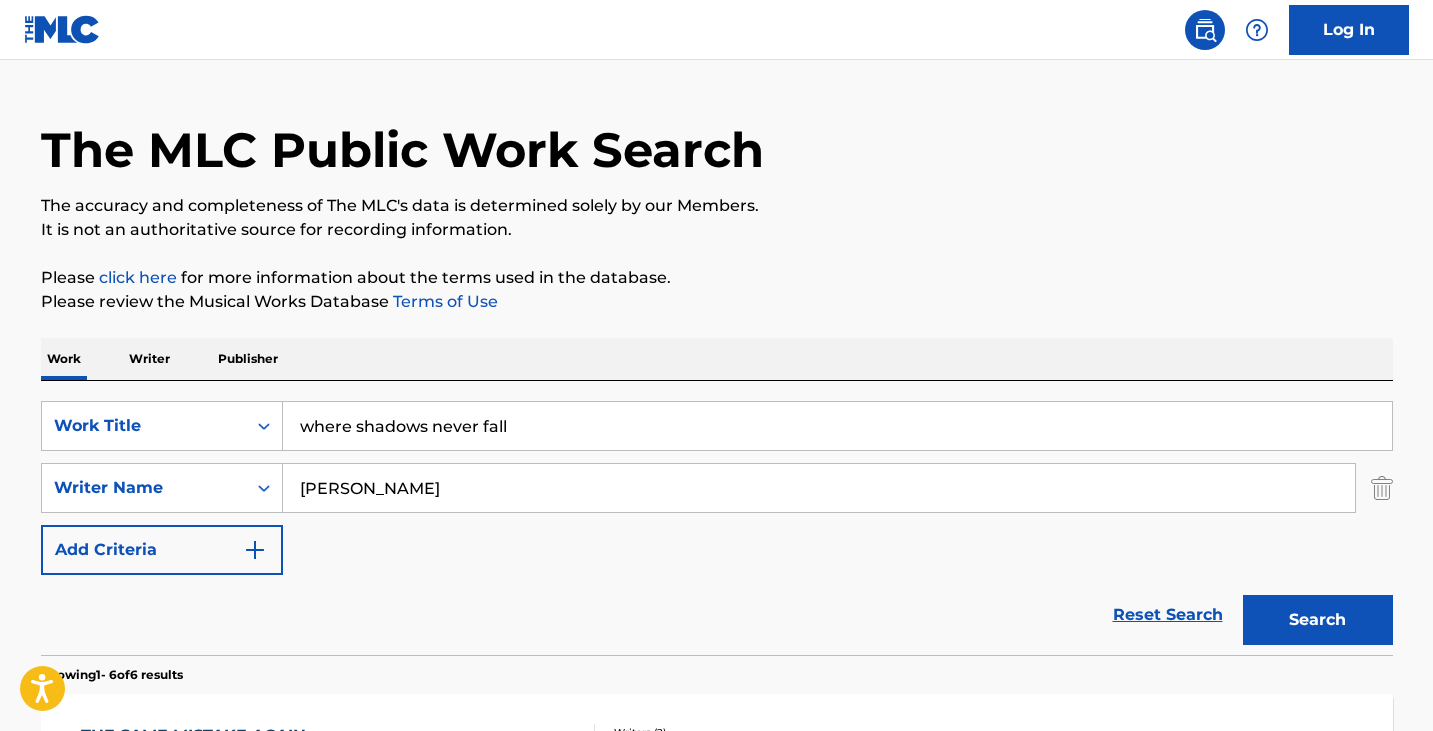 type on "where shadows never fall" 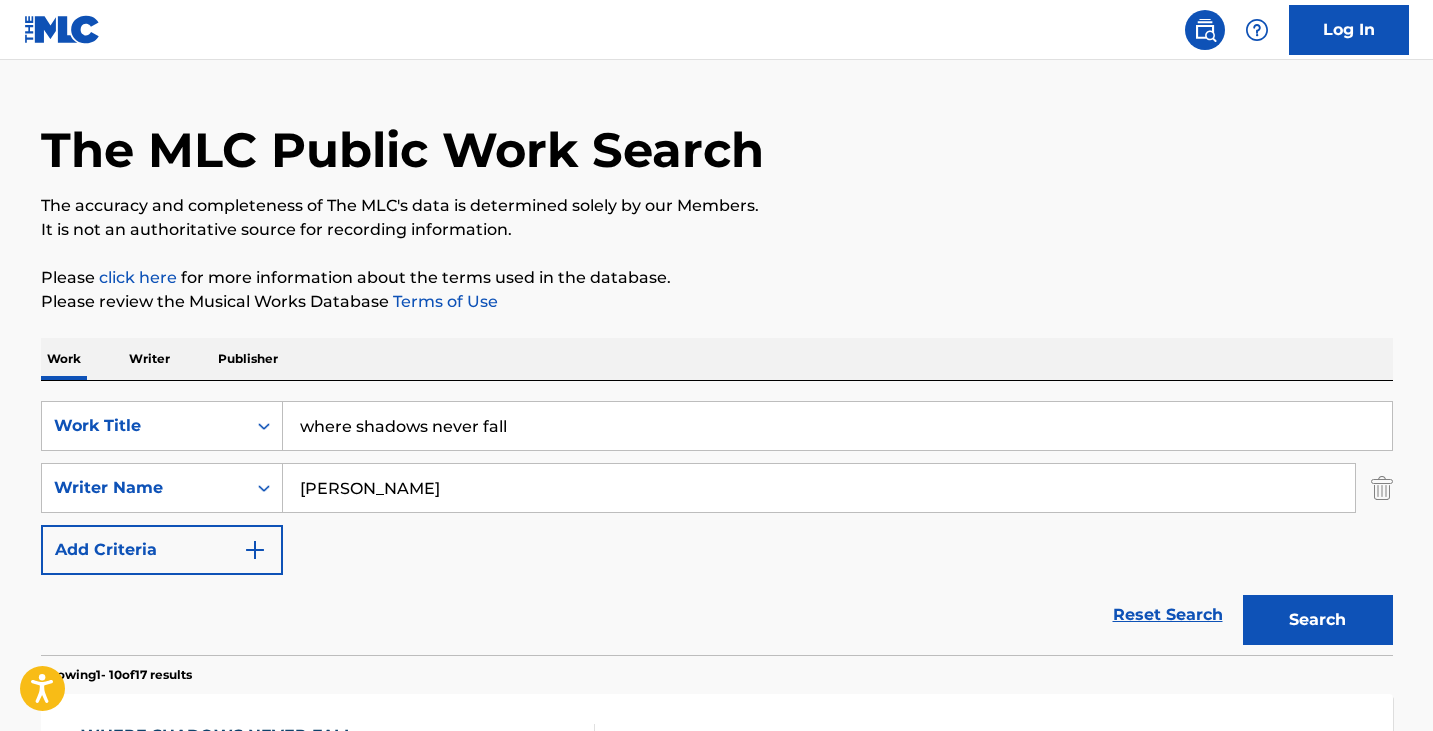 click on "Search" at bounding box center [1318, 620] 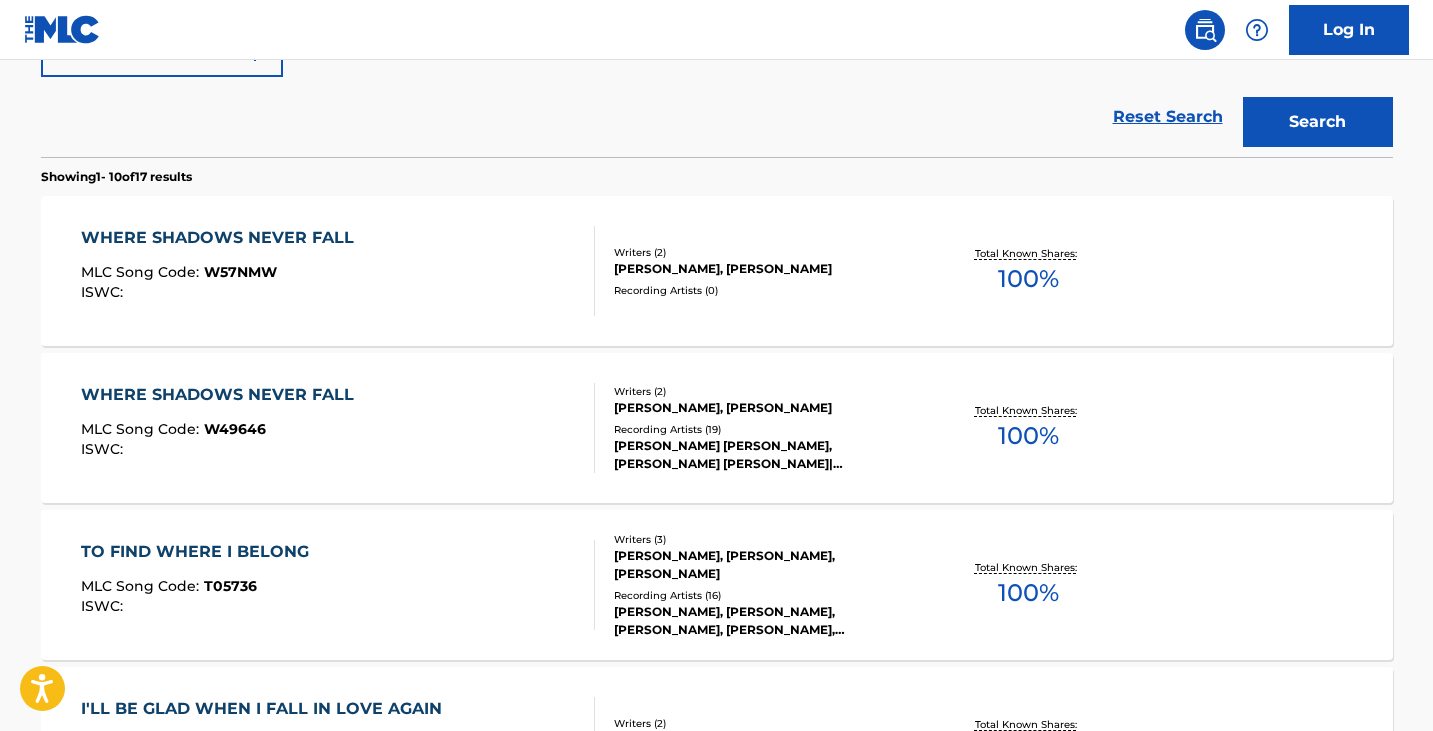 scroll, scrollTop: 544, scrollLeft: 0, axis: vertical 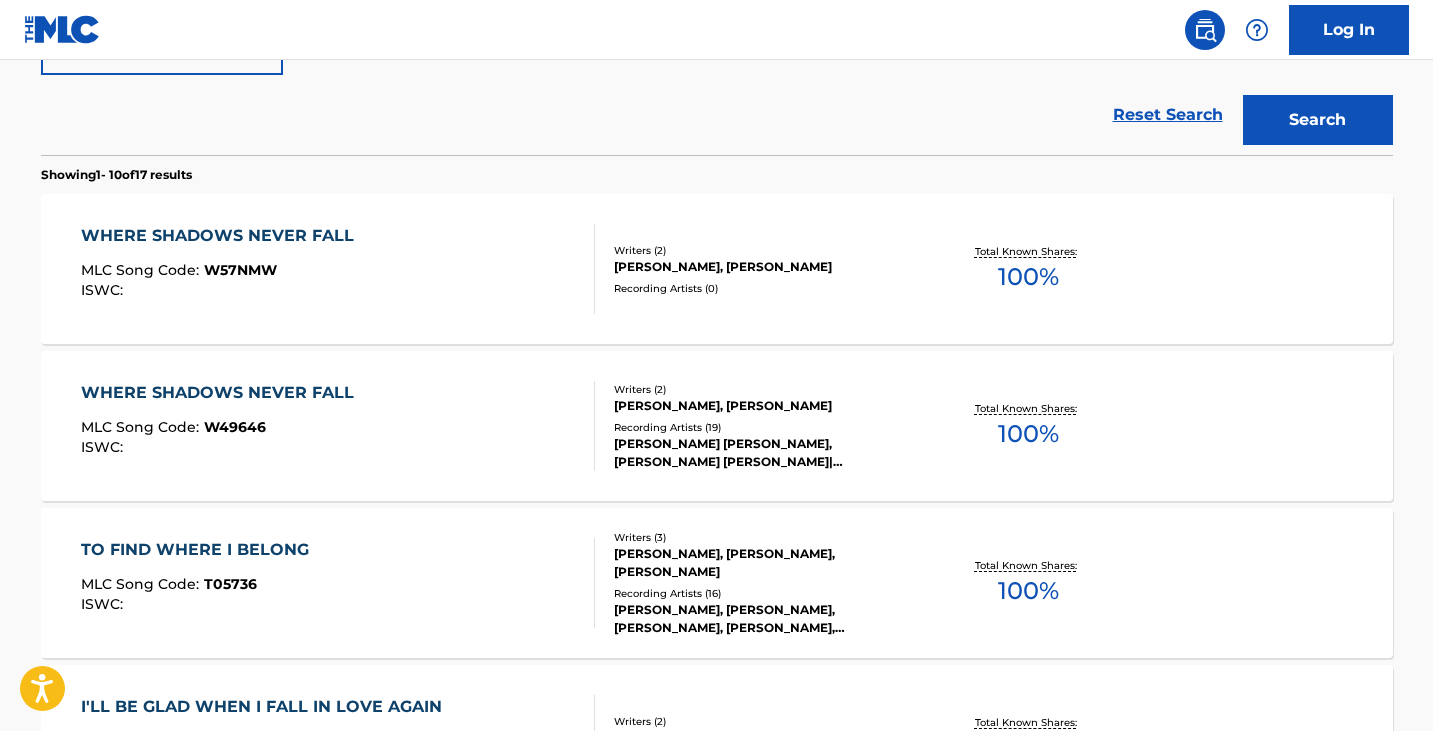 click on "WHERE SHADOWS NEVER FALL MLC Song Code : W57NMW ISWC :" at bounding box center (338, 269) 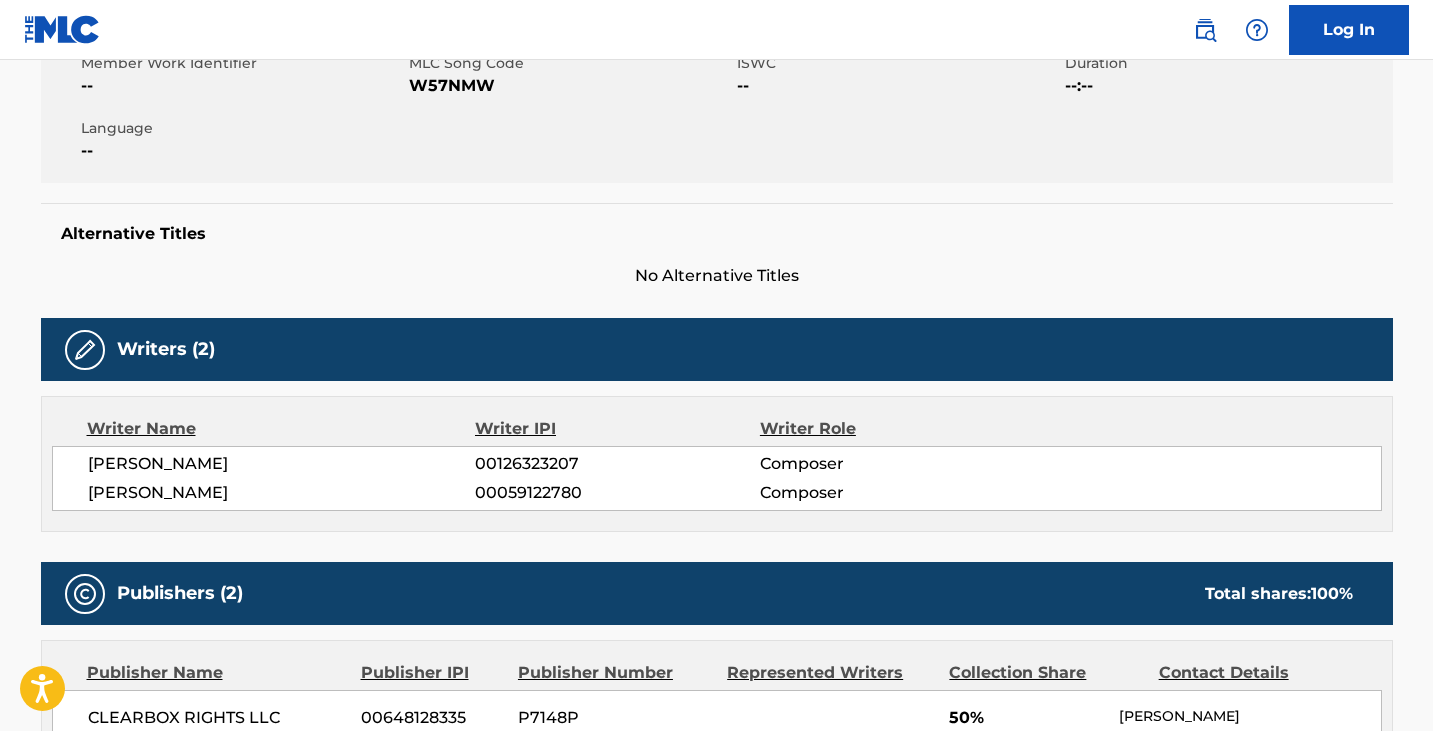 scroll, scrollTop: 300, scrollLeft: 0, axis: vertical 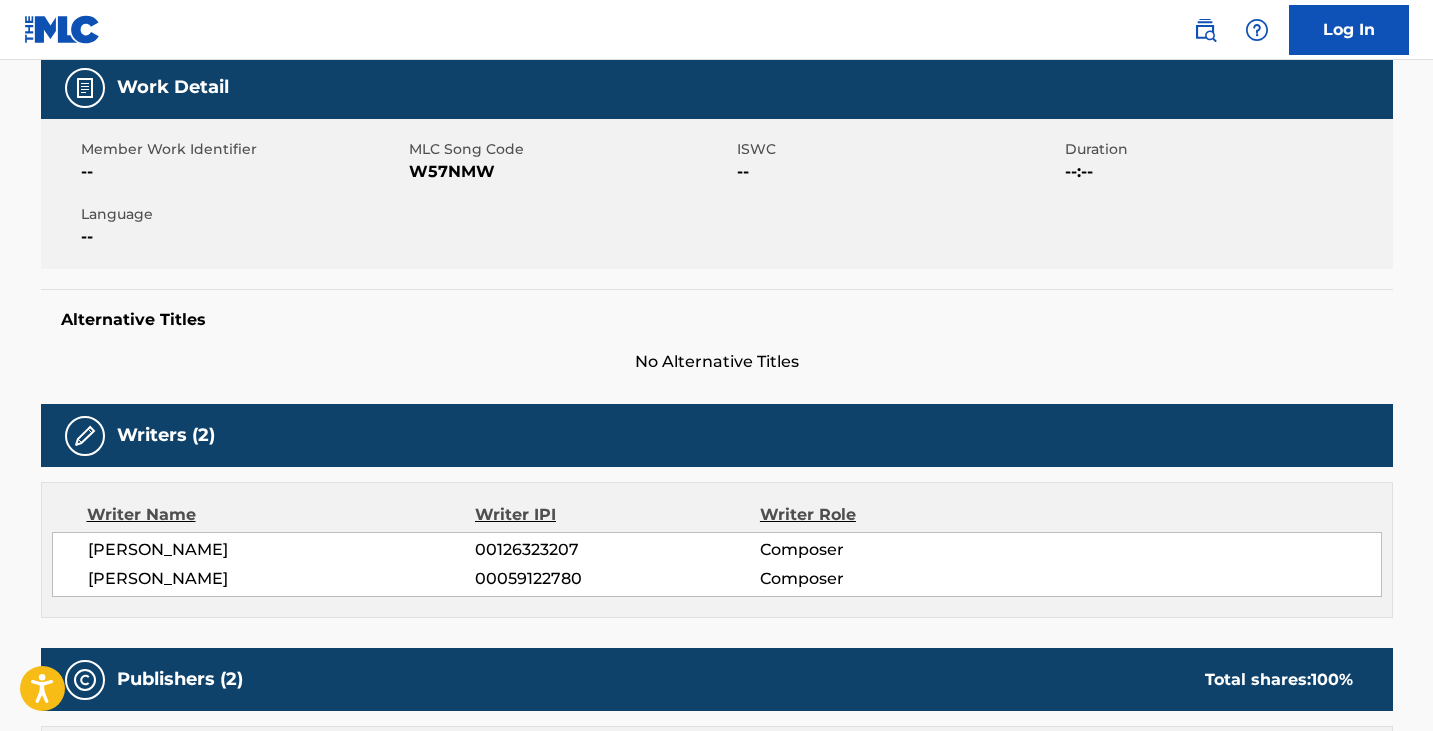 click on "W57NMW" at bounding box center (570, 172) 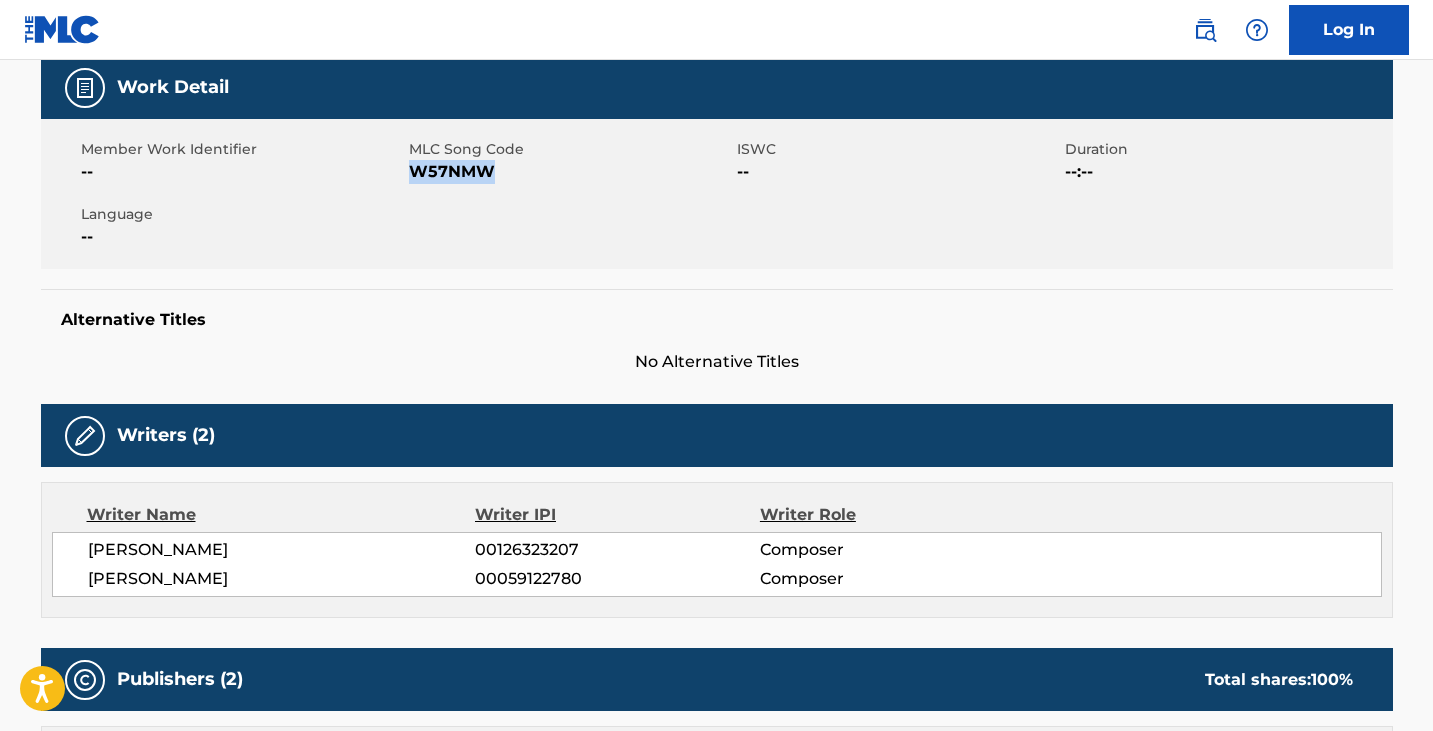 click on "W57NMW" at bounding box center [570, 172] 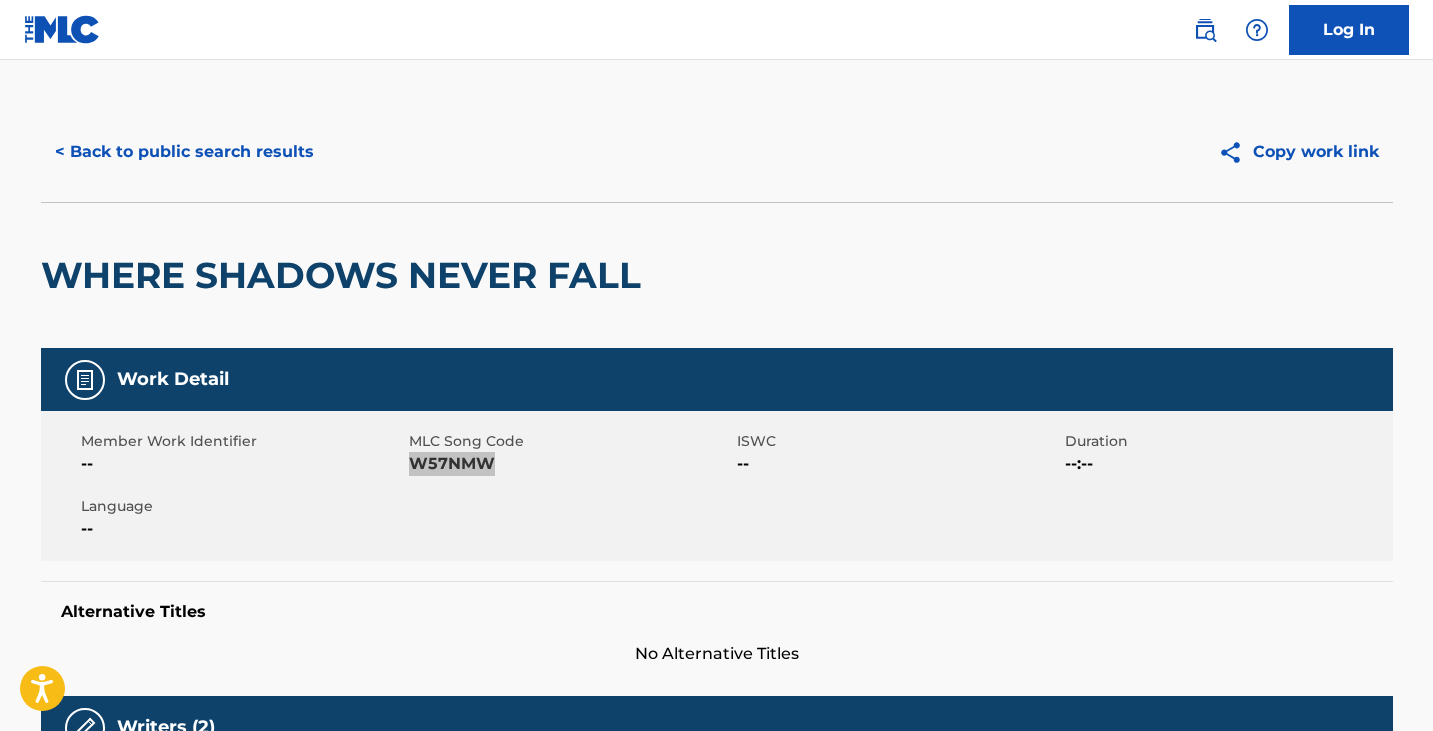 scroll, scrollTop: 0, scrollLeft: 0, axis: both 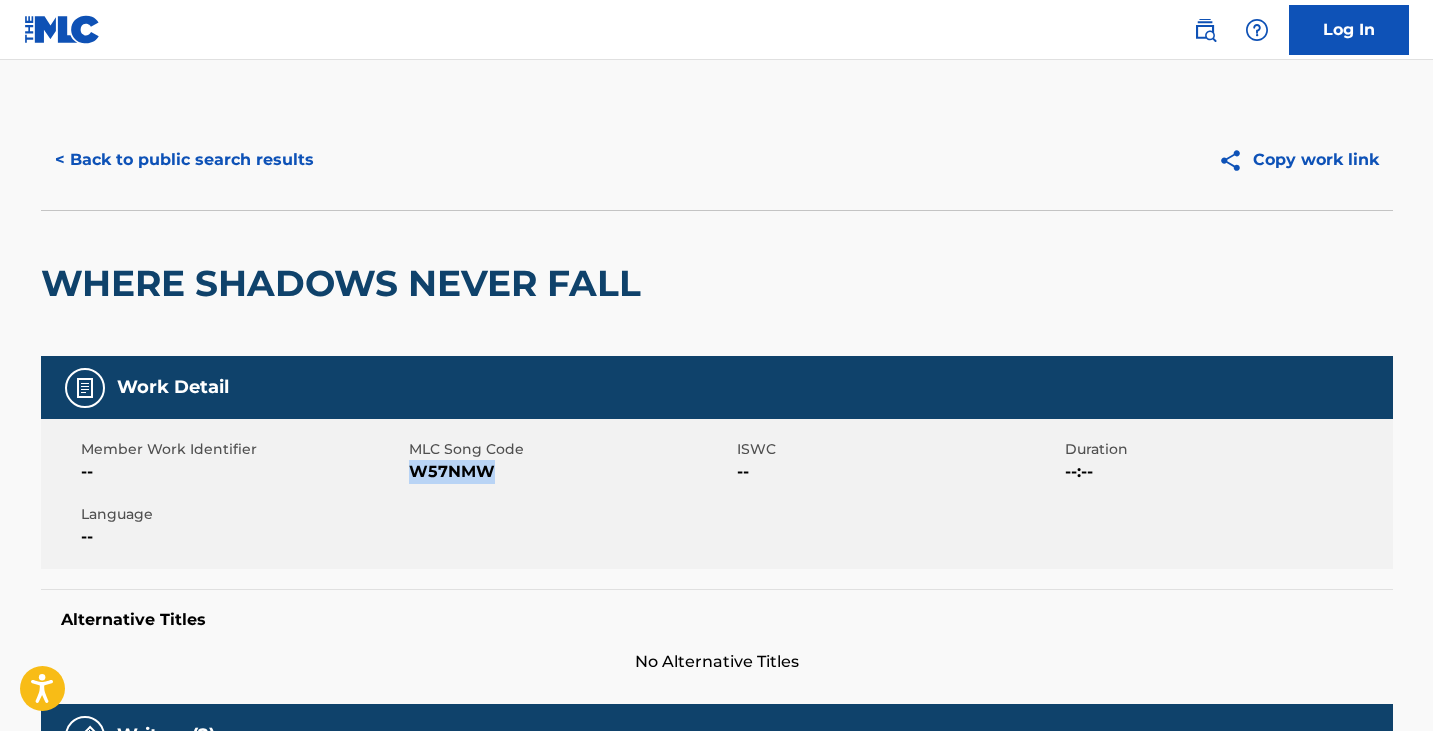 click on "< Back to public search results" at bounding box center (184, 160) 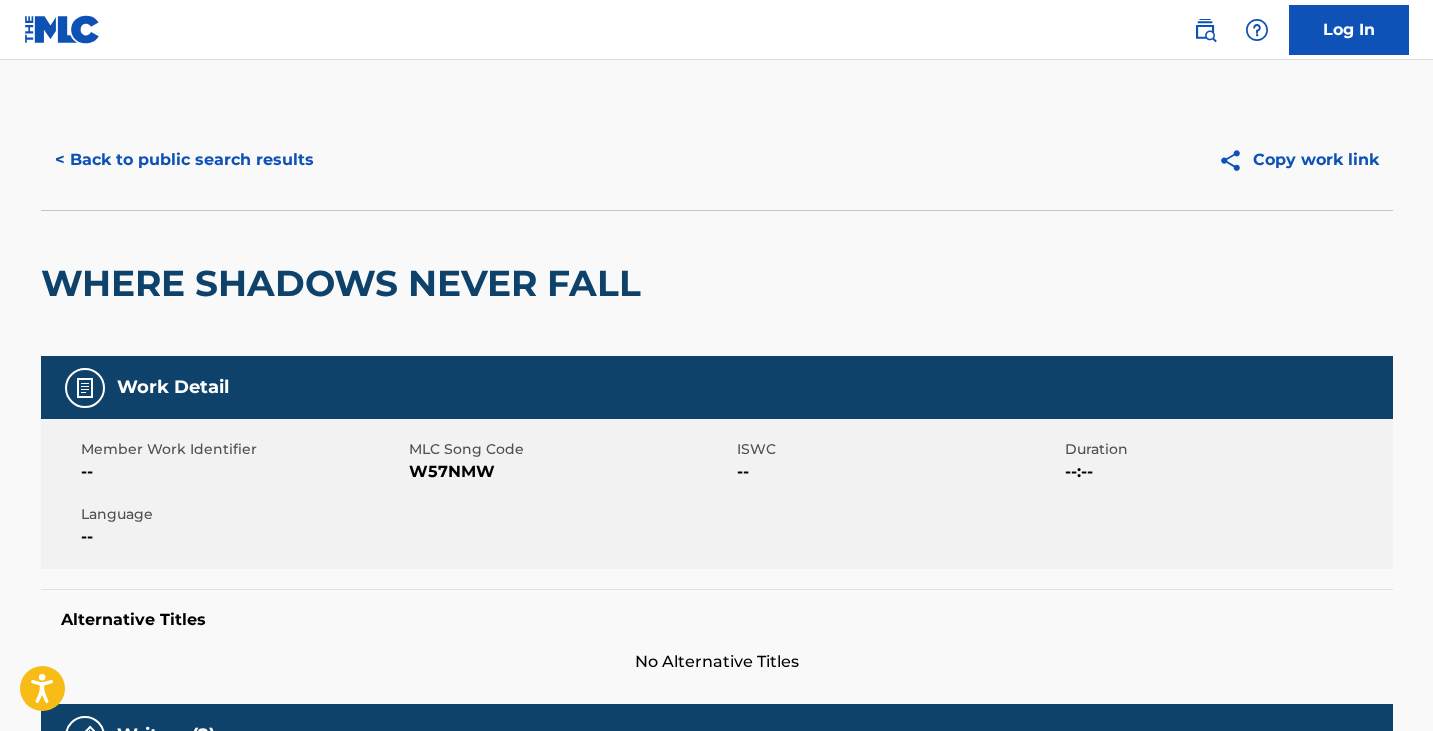 scroll, scrollTop: 658, scrollLeft: 0, axis: vertical 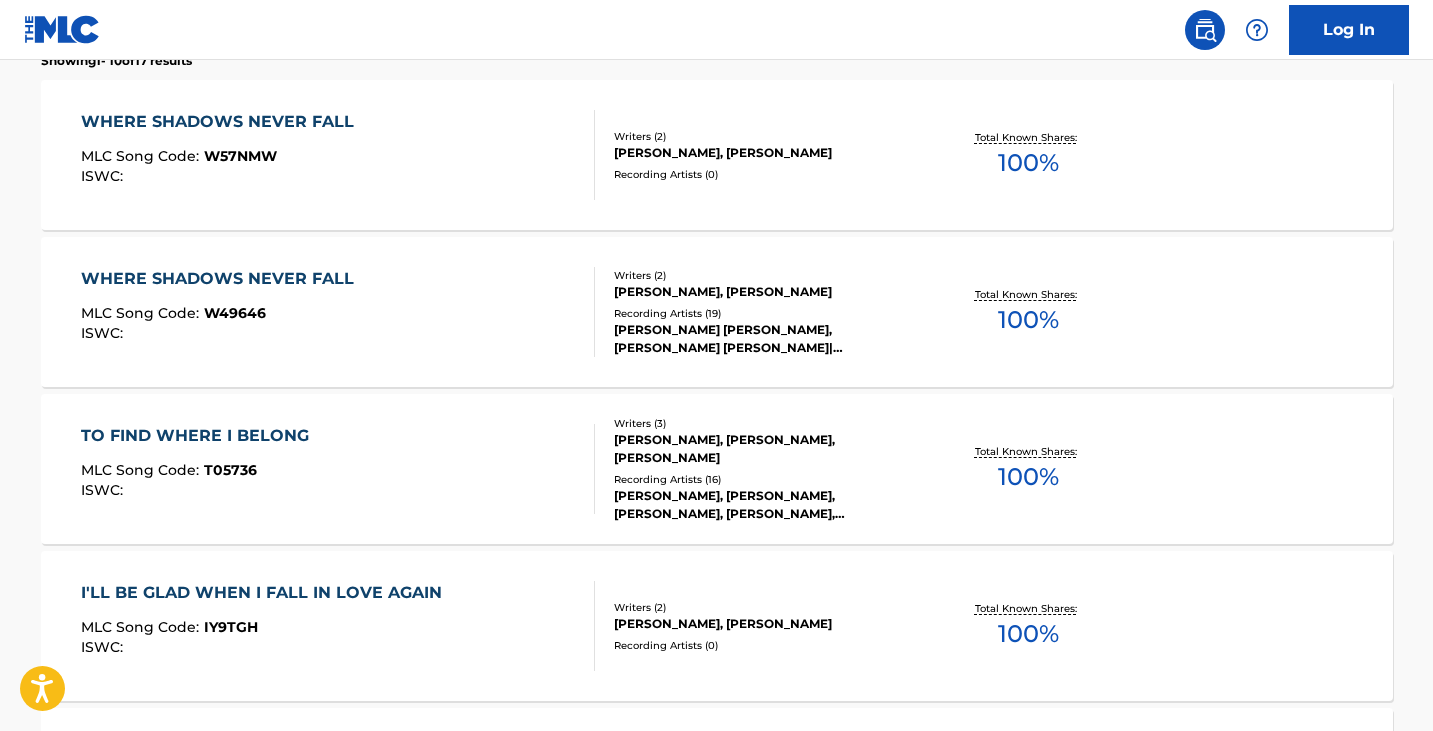 click on "ISWC :" at bounding box center (222, 333) 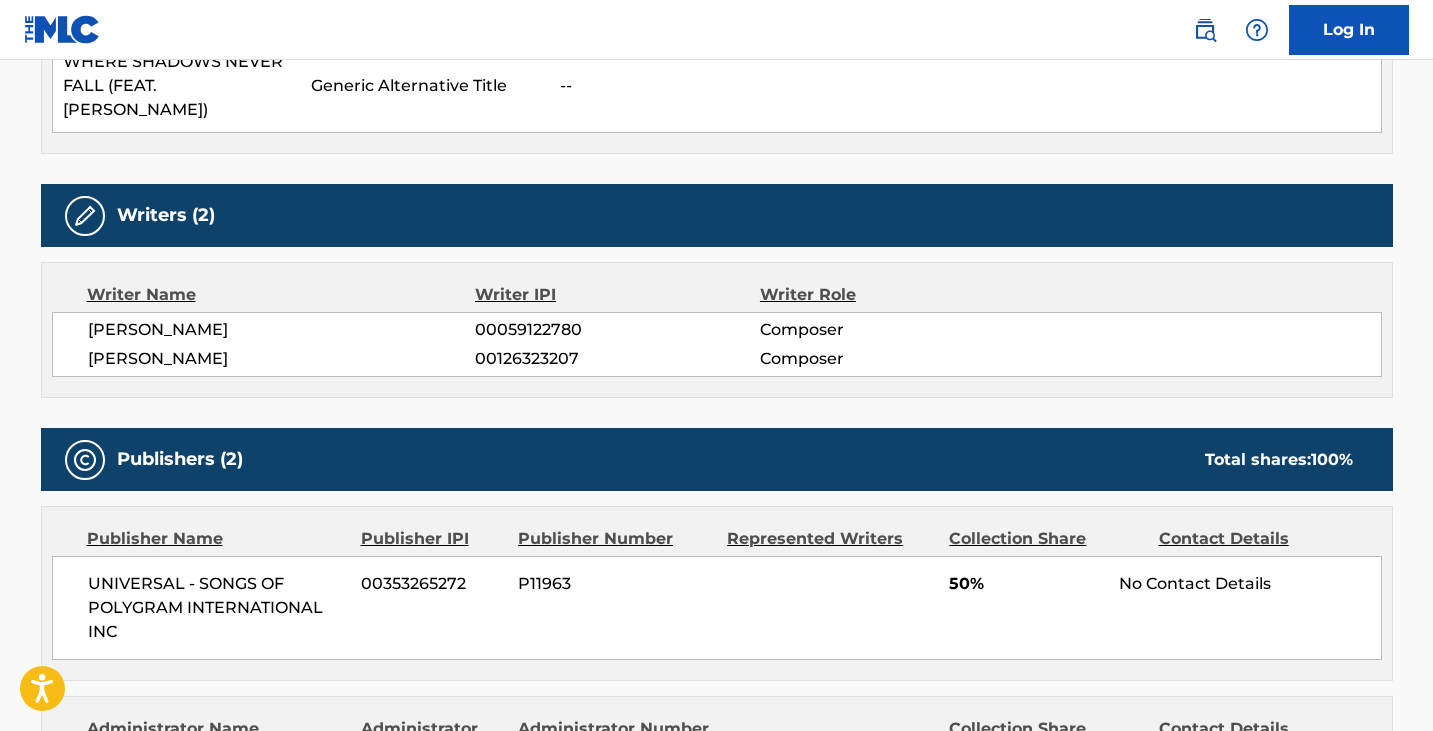 scroll, scrollTop: 0, scrollLeft: 0, axis: both 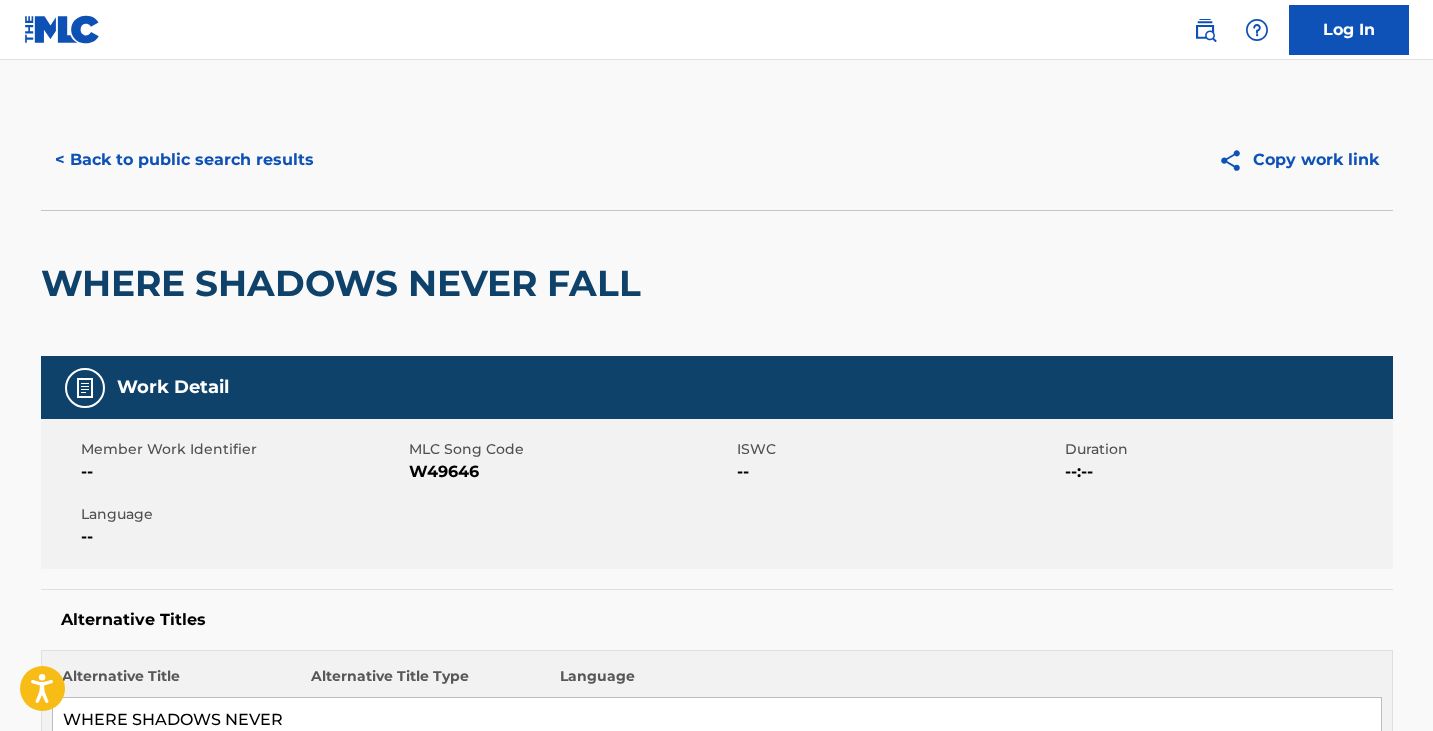 click on "W49646" at bounding box center (570, 472) 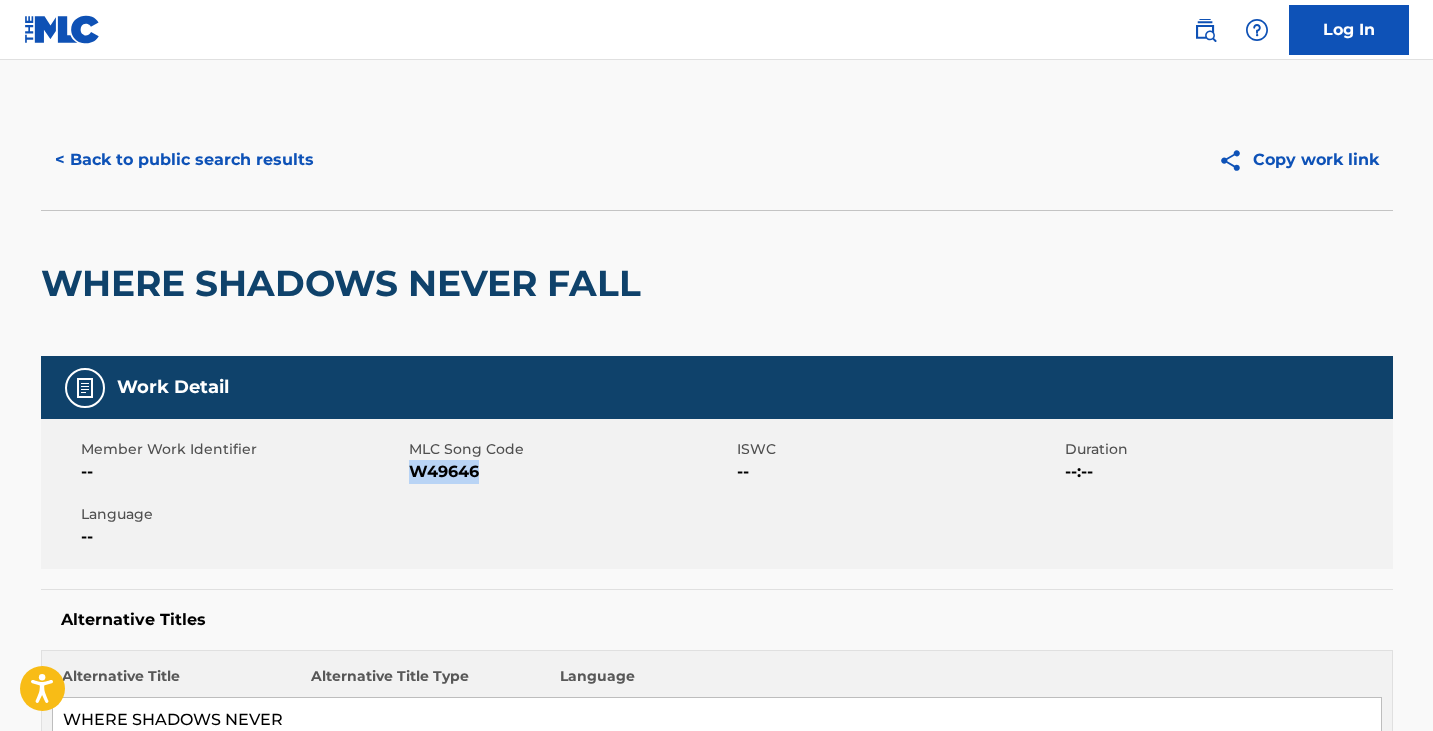click on "W49646" at bounding box center [570, 472] 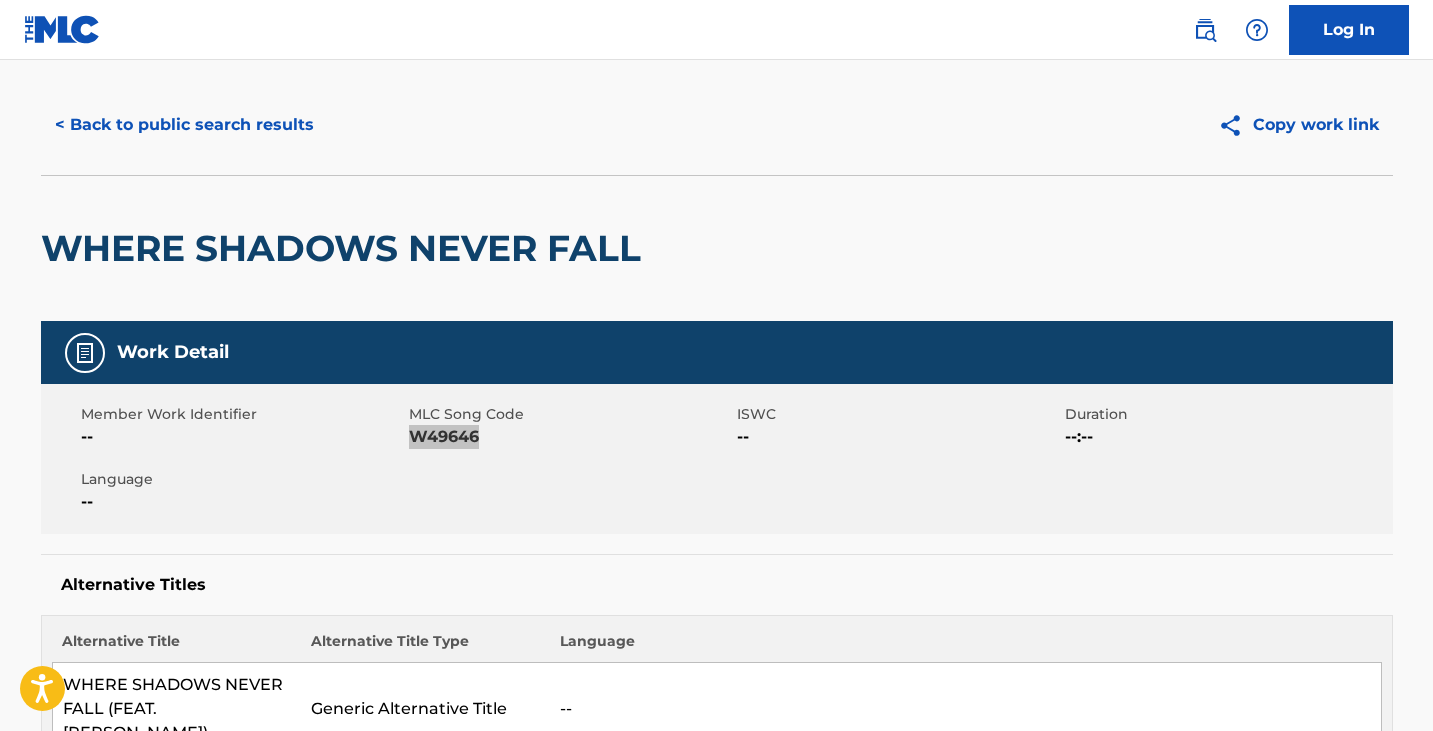 scroll, scrollTop: 0, scrollLeft: 0, axis: both 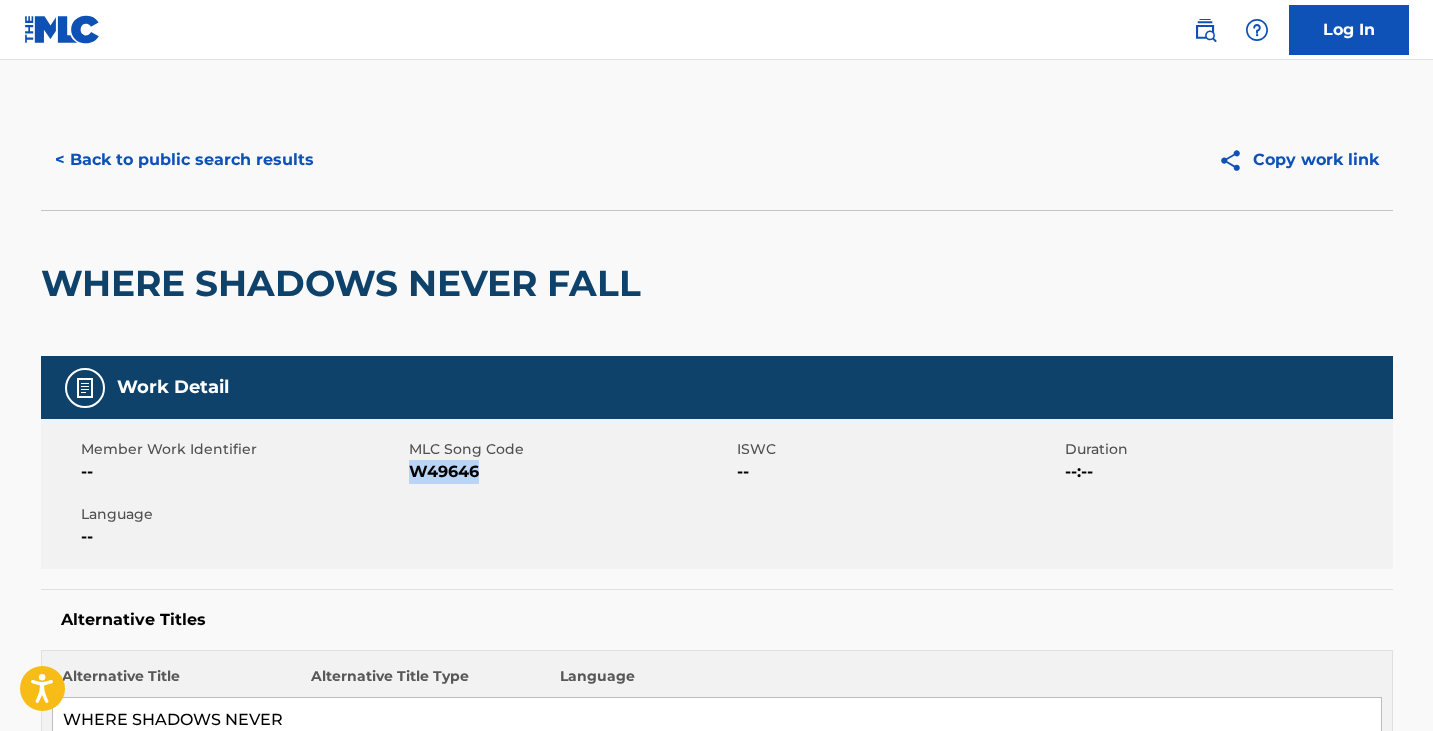 click on "< Back to public search results" at bounding box center [184, 160] 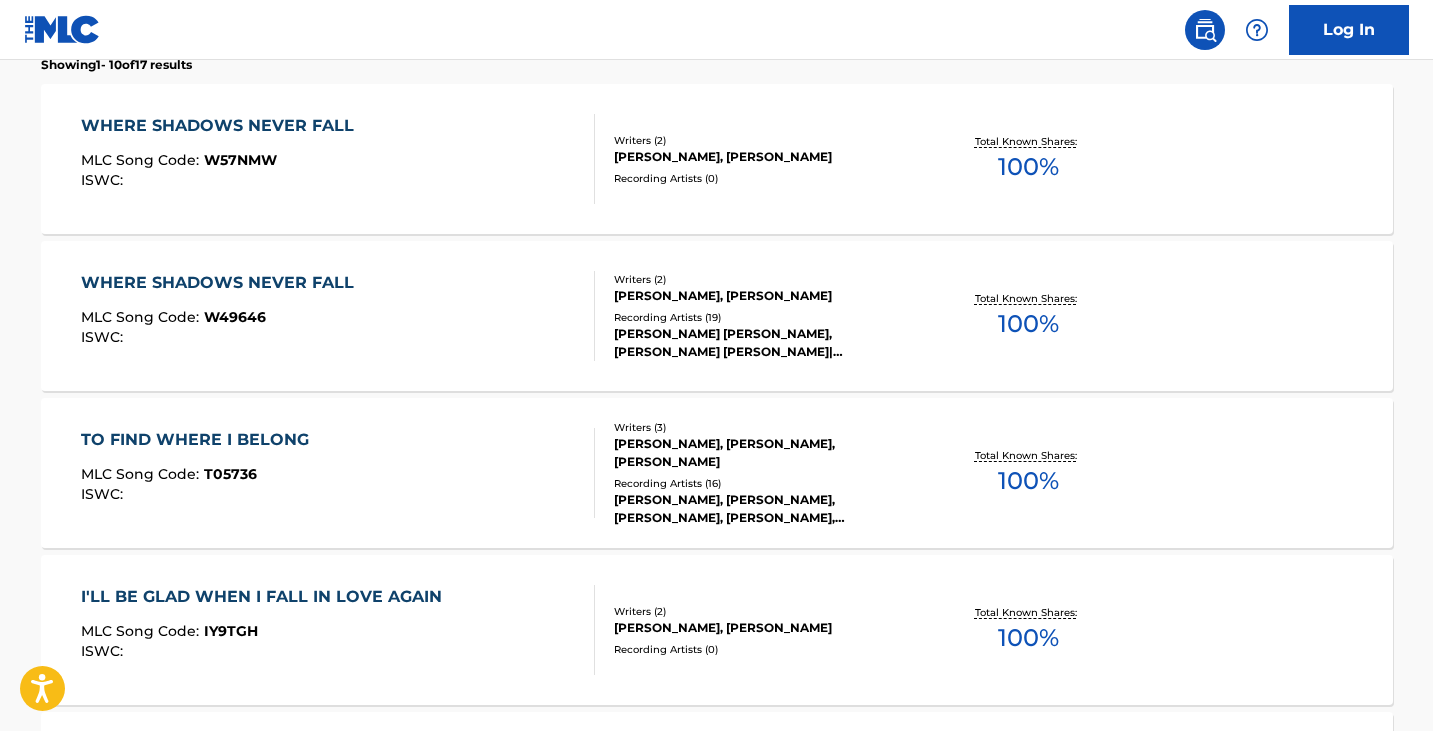 scroll, scrollTop: 472, scrollLeft: 0, axis: vertical 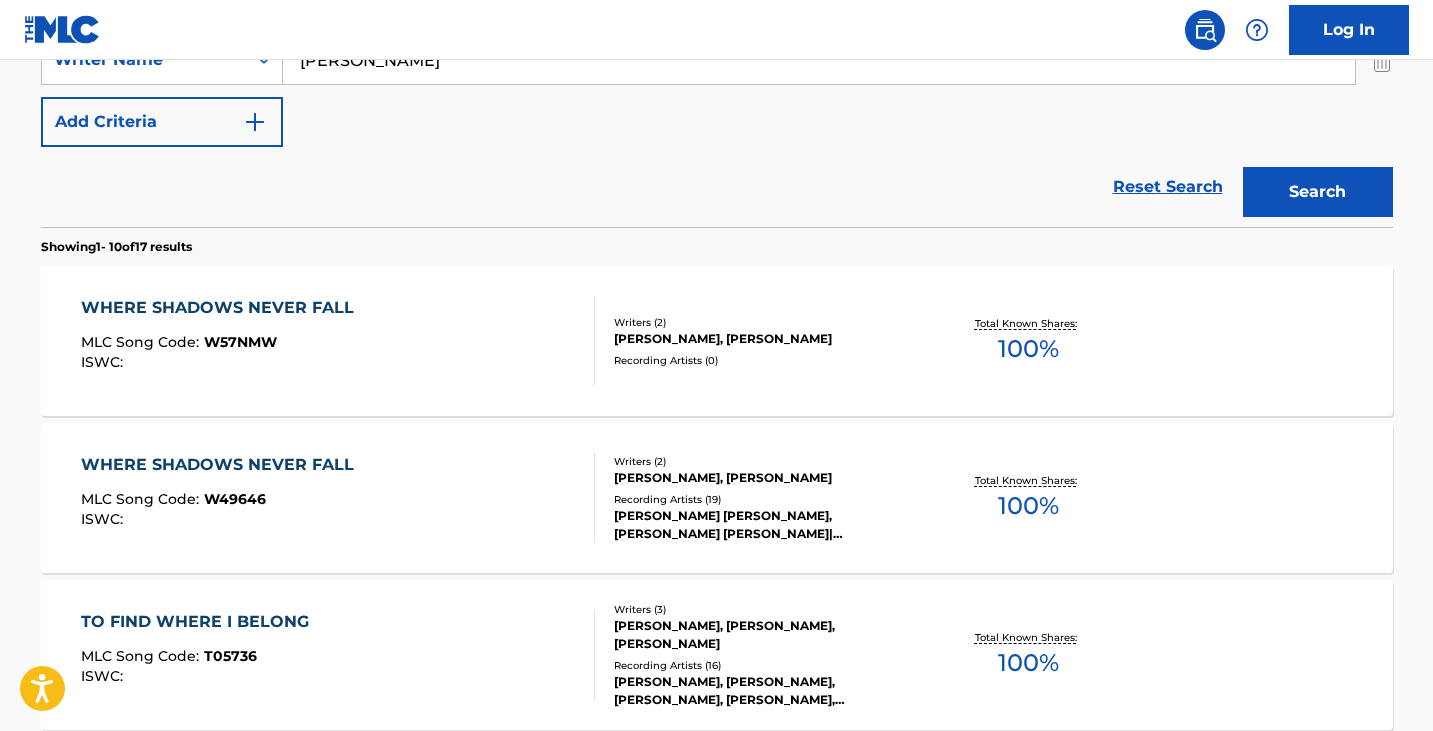 click on "WHERE SHADOWS NEVER FALL" at bounding box center [222, 308] 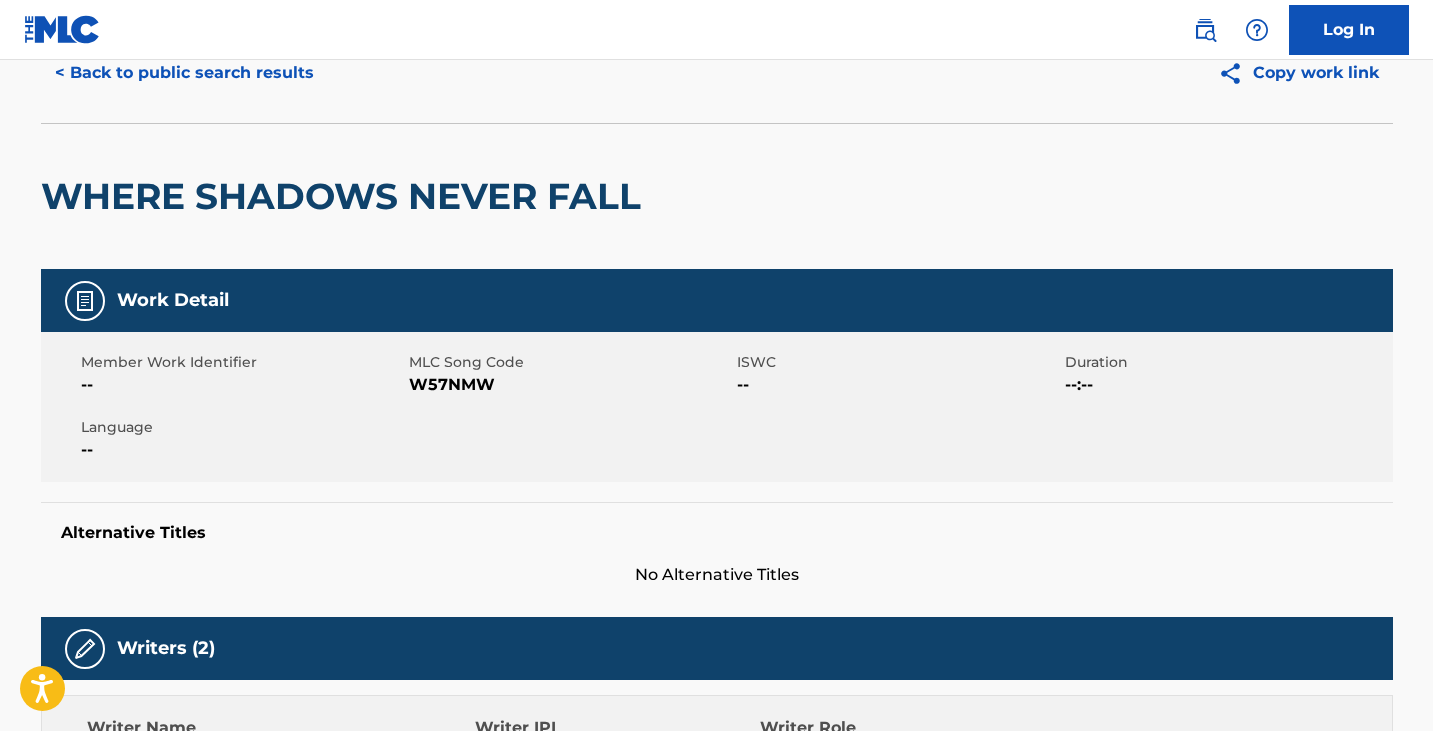 scroll, scrollTop: 0, scrollLeft: 0, axis: both 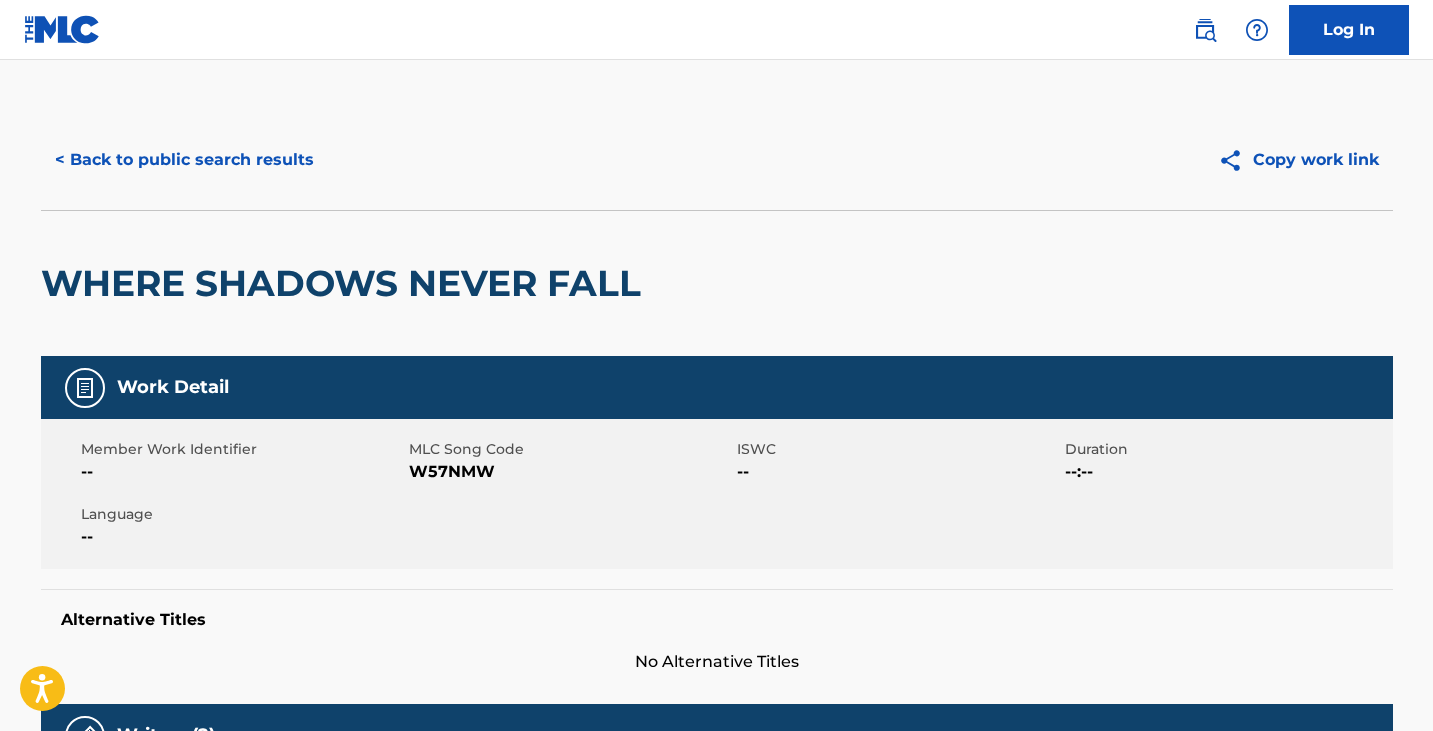 click on "< Back to public search results" at bounding box center [184, 160] 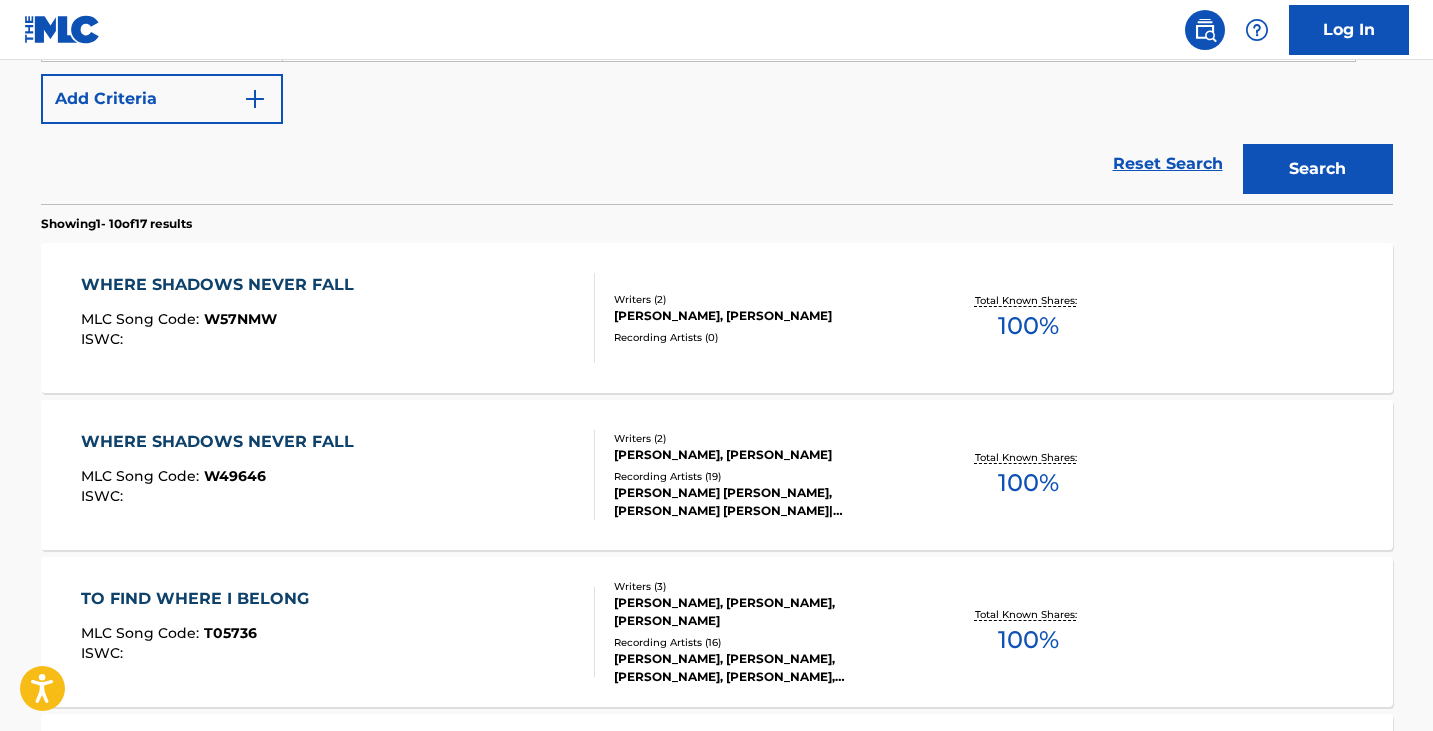 scroll, scrollTop: 386, scrollLeft: 0, axis: vertical 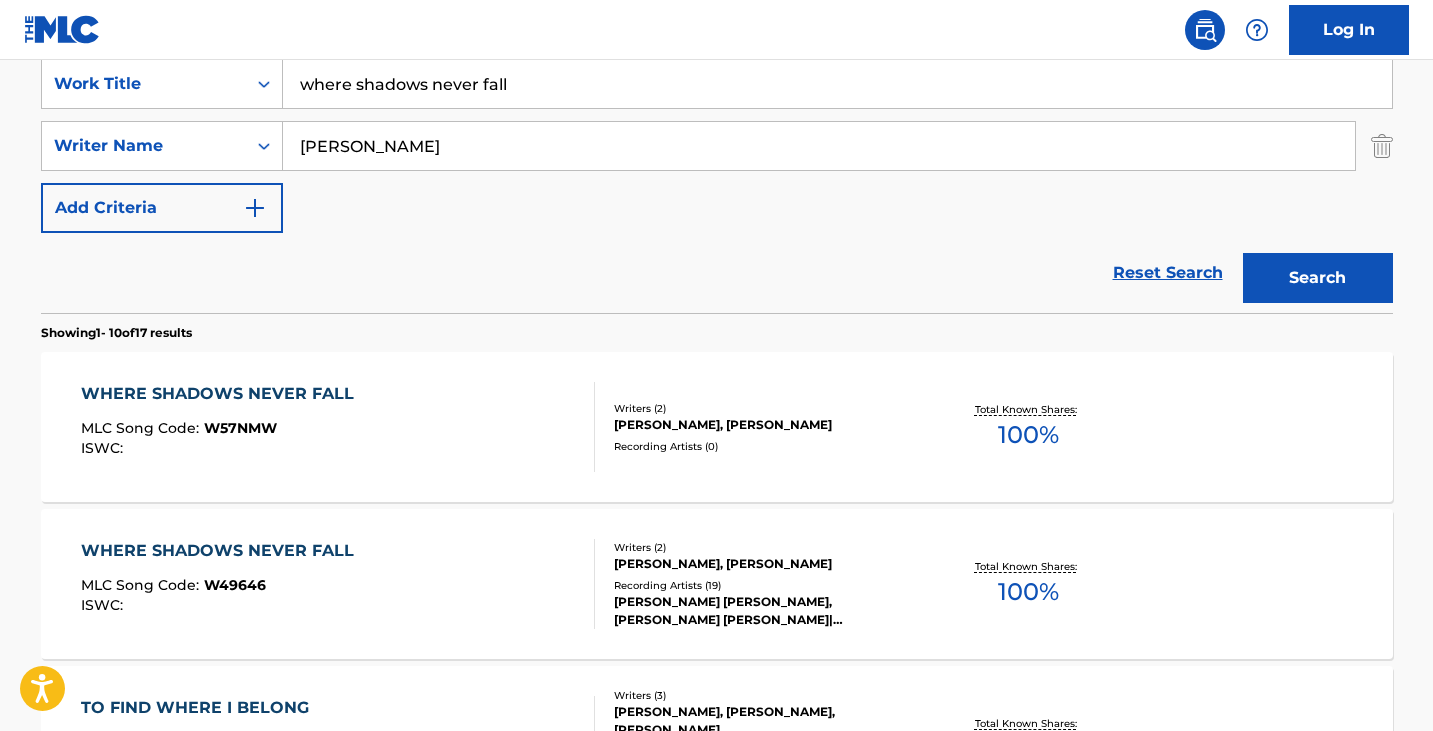 drag, startPoint x: 529, startPoint y: 92, endPoint x: 0, endPoint y: 108, distance: 529.2419 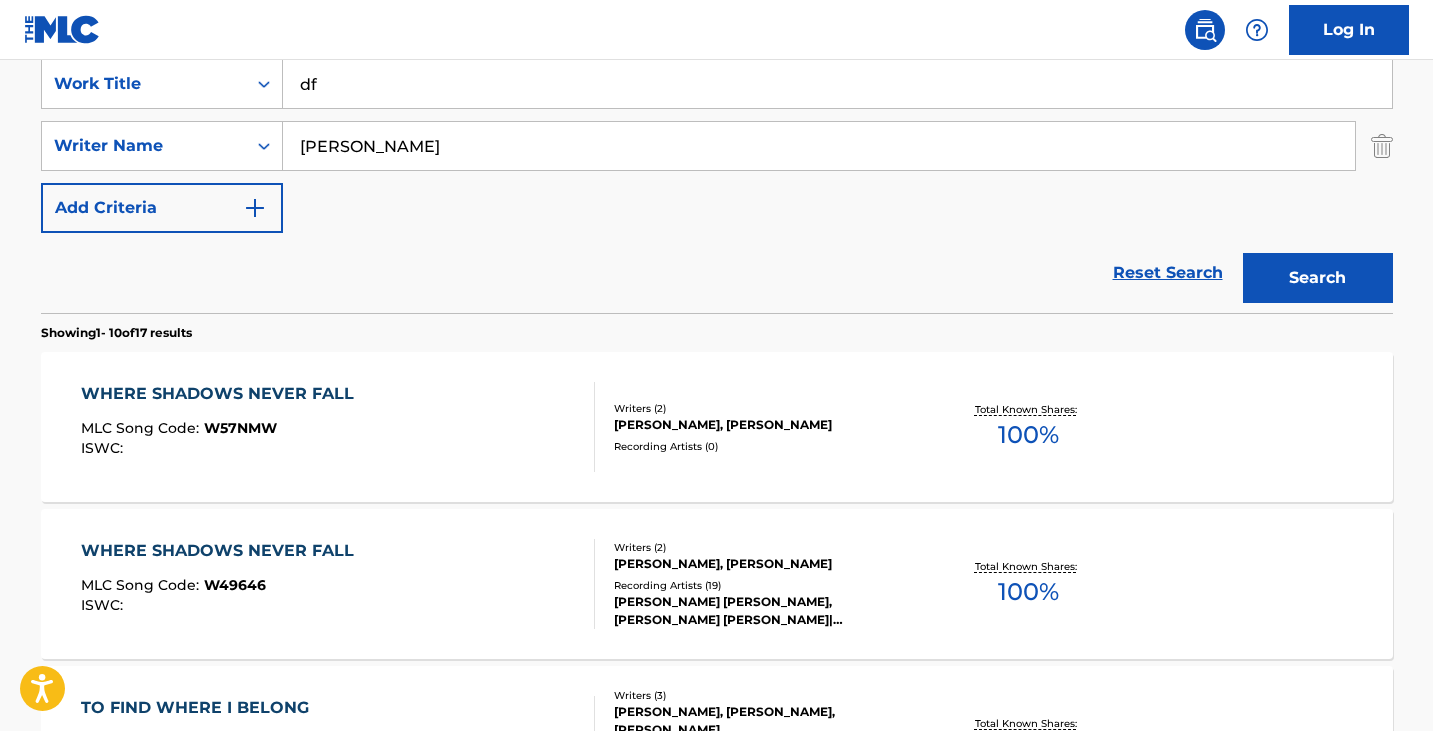 type on "d" 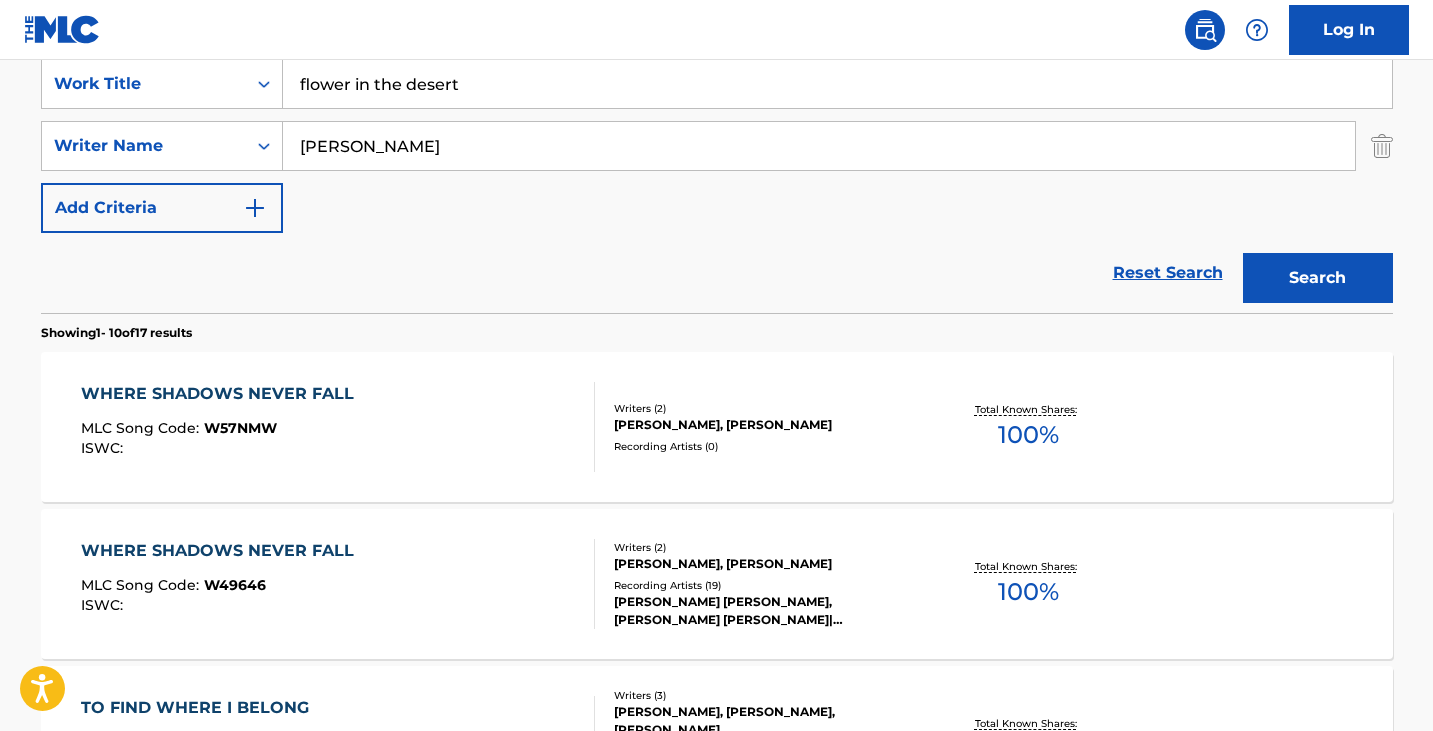 type on "flower in the desert" 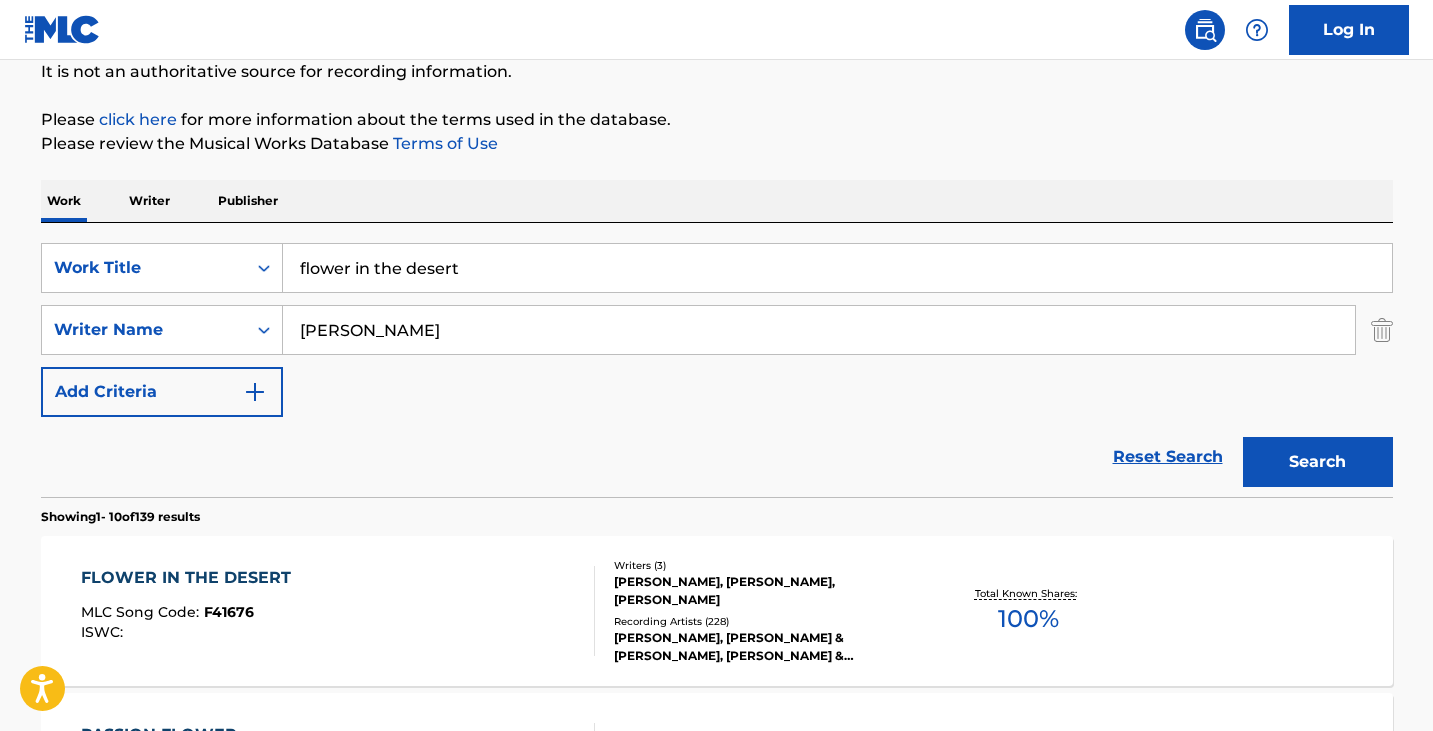 scroll, scrollTop: 386, scrollLeft: 0, axis: vertical 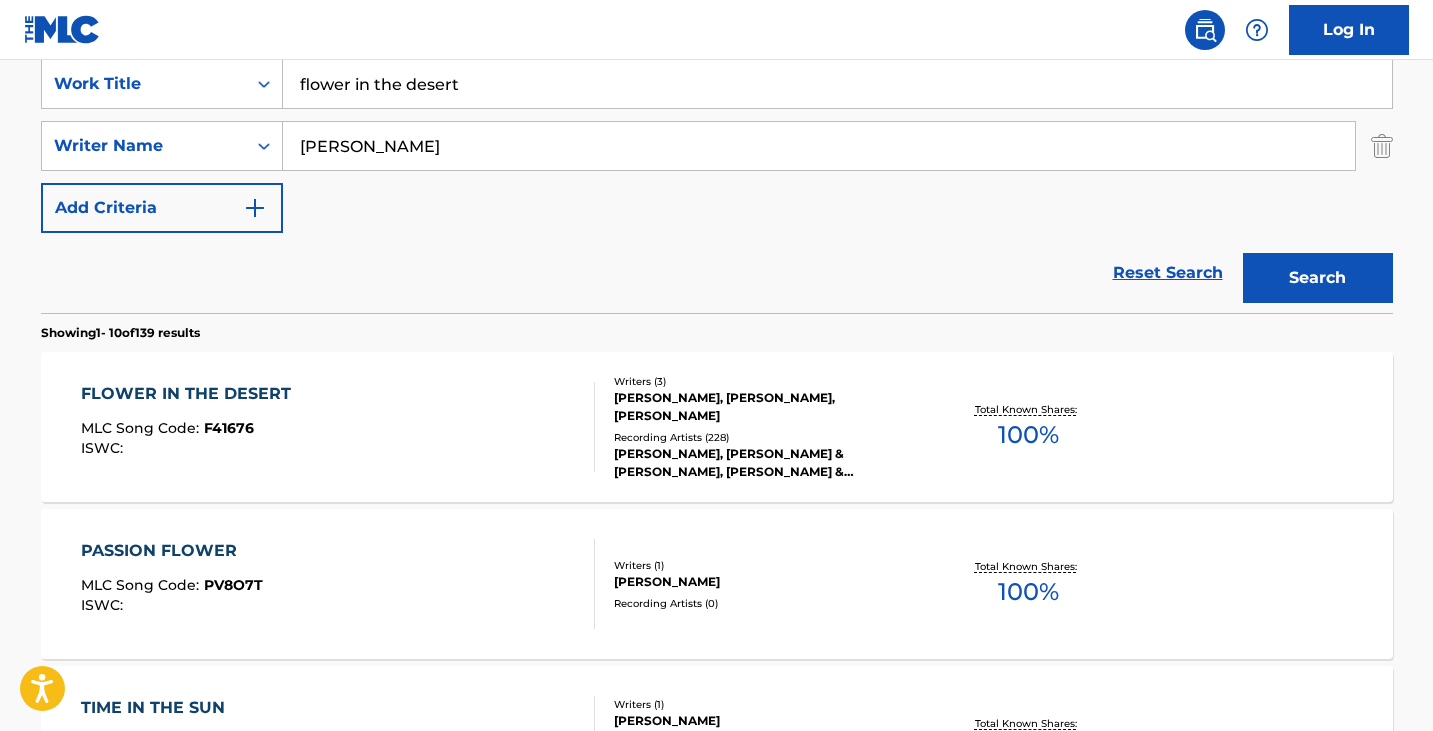 click on "FLOWER IN THE DESERT MLC Song Code : F41676 ISWC : Writers ( 3 ) [PERSON_NAME], [PERSON_NAME], [PERSON_NAME] Recording Artists ( 228 ) [PERSON_NAME], [PERSON_NAME] & [PERSON_NAME], [PERSON_NAME] & [PERSON_NAME], [PERSON_NAME] AND [PERSON_NAME], [PERSON_NAME] Total Known Shares: 100 %" at bounding box center (717, 427) 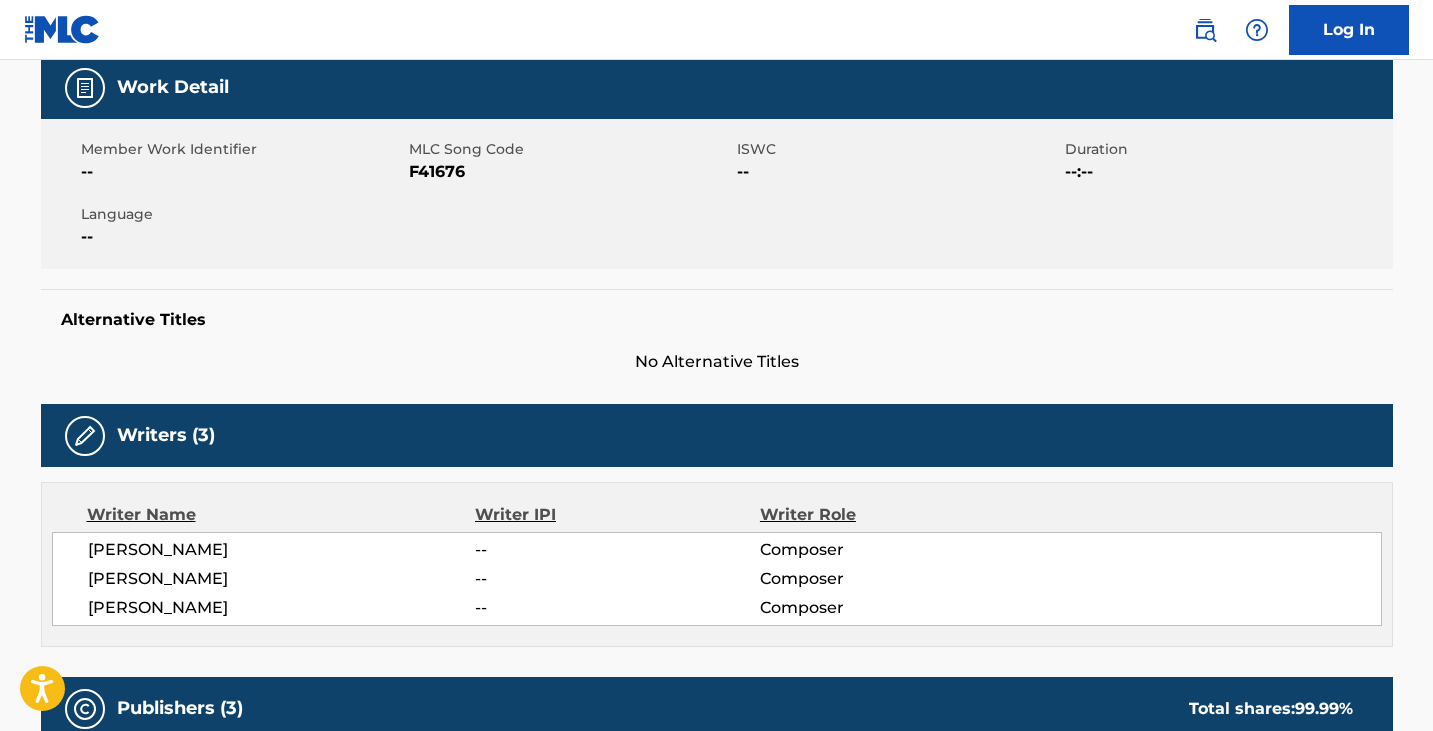 scroll, scrollTop: 0, scrollLeft: 0, axis: both 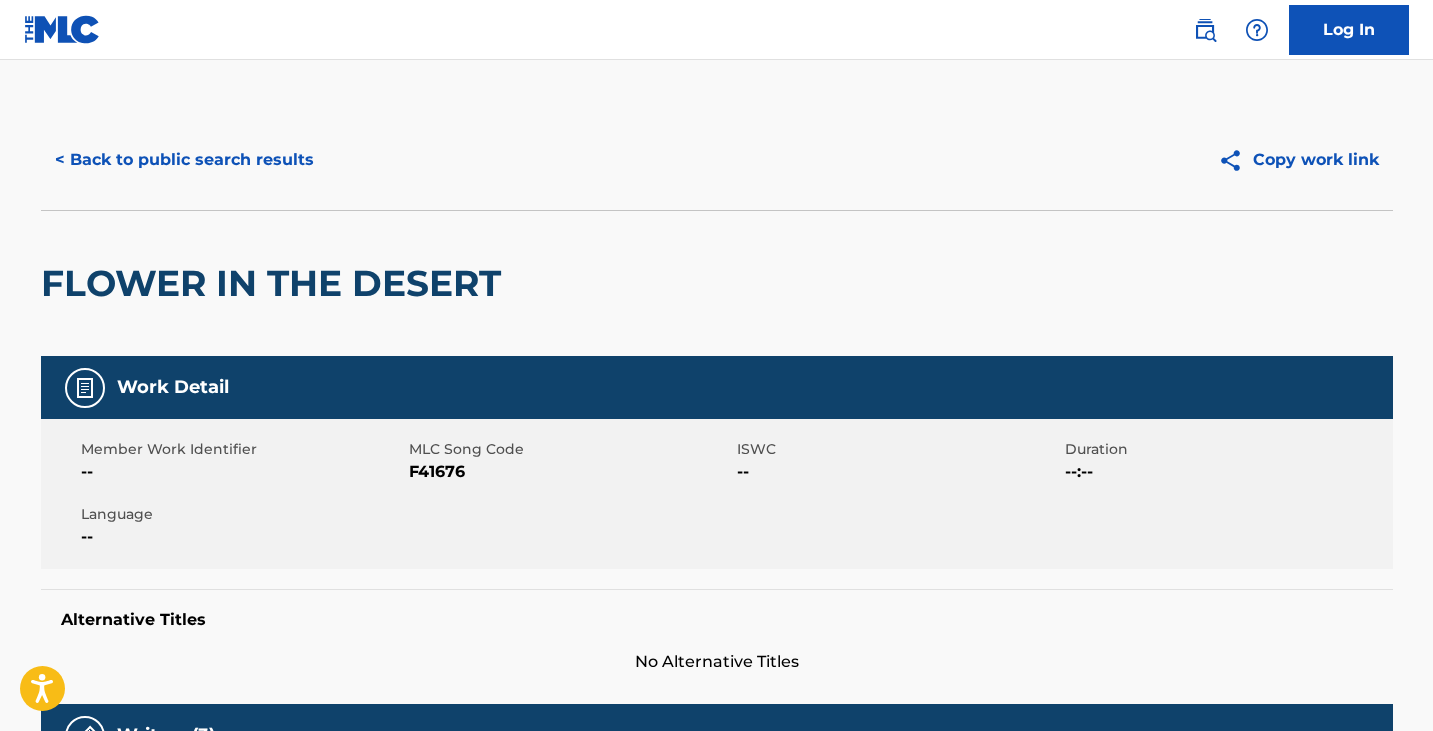 click on "F41676" at bounding box center [570, 472] 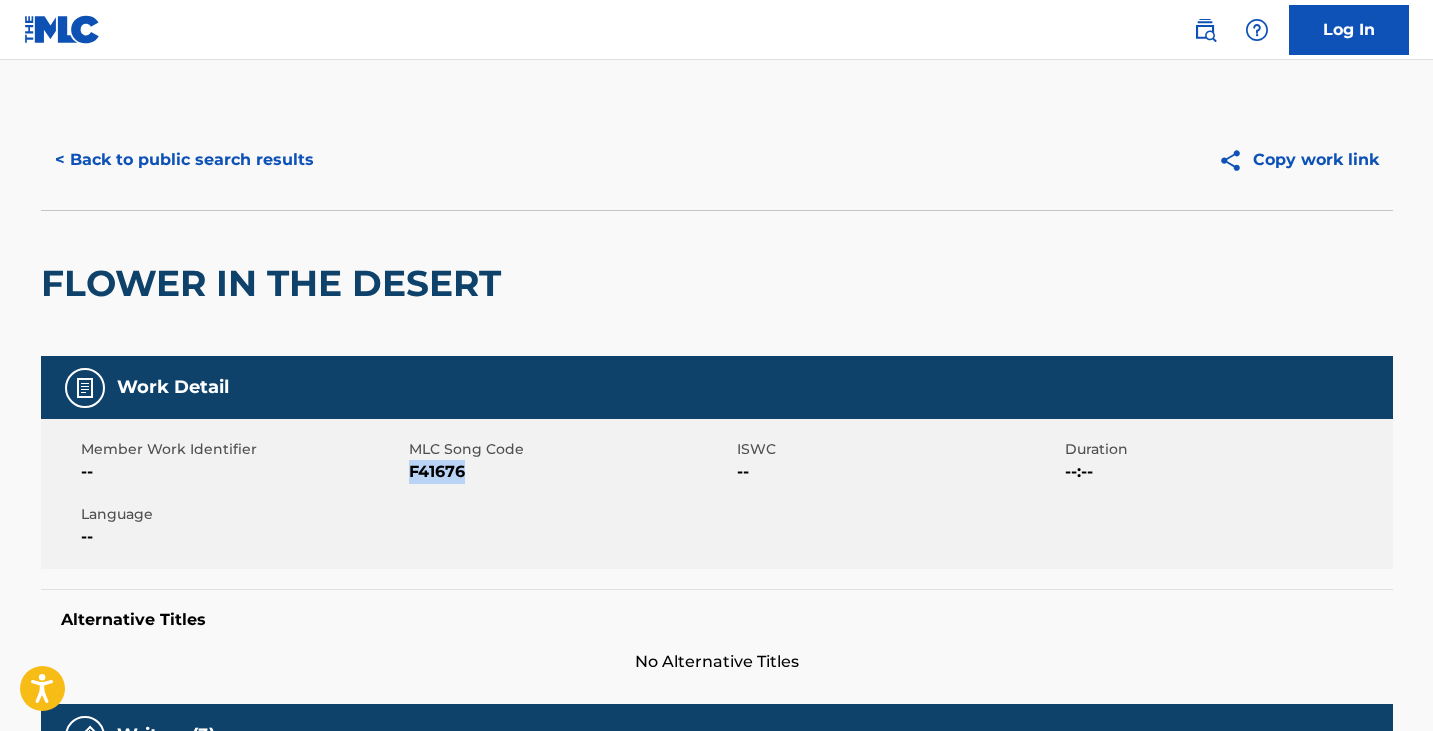 click on "F41676" at bounding box center [570, 472] 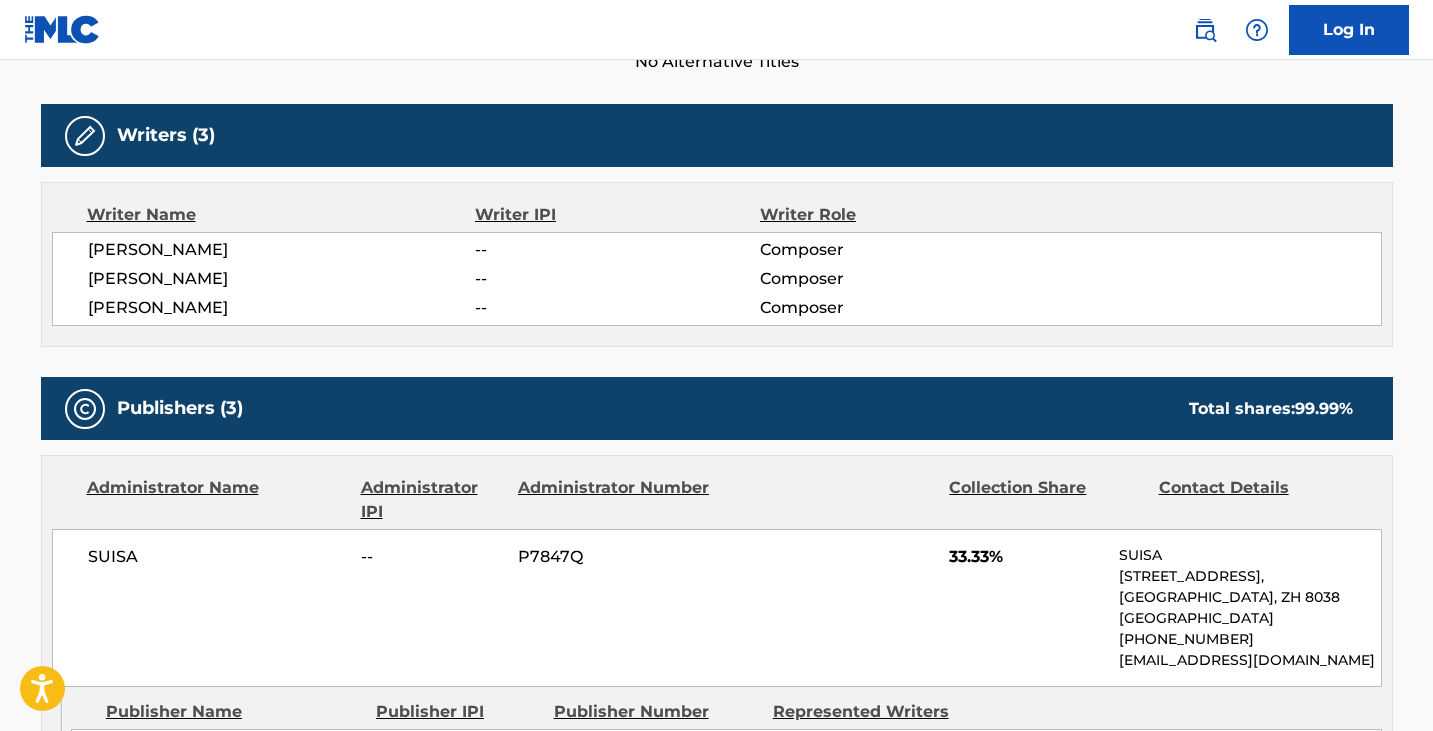 click on "Administrator Name Administrator IPI Administrator Number Collection Share Contact Details SUISA -- P7847Q 33.33% SUISA [STREET_ADDRESS] [PHONE_NUMBER] [EMAIL_ADDRESS][DOMAIN_NAME]" at bounding box center [717, 571] 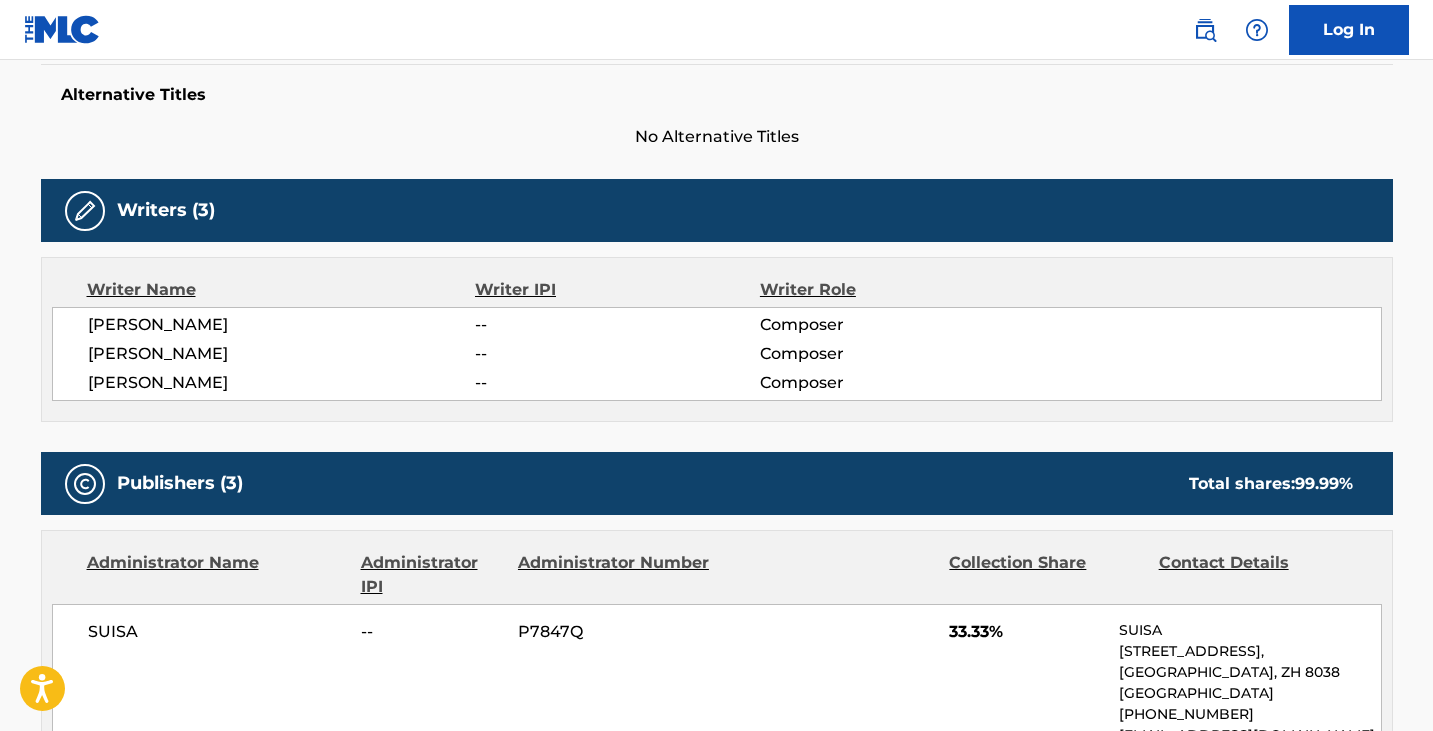 scroll, scrollTop: 100, scrollLeft: 0, axis: vertical 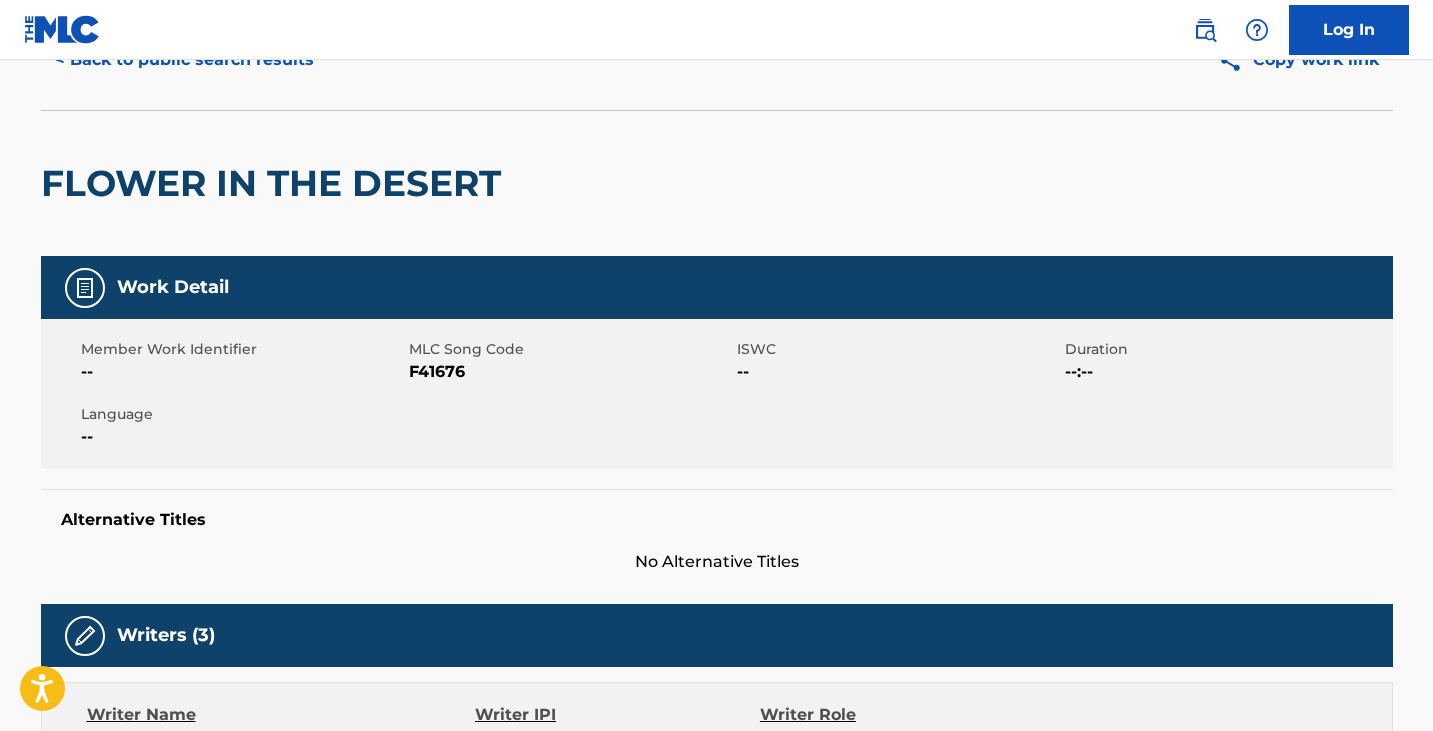 click on "< Back to public search results Copy work link" at bounding box center [717, 60] 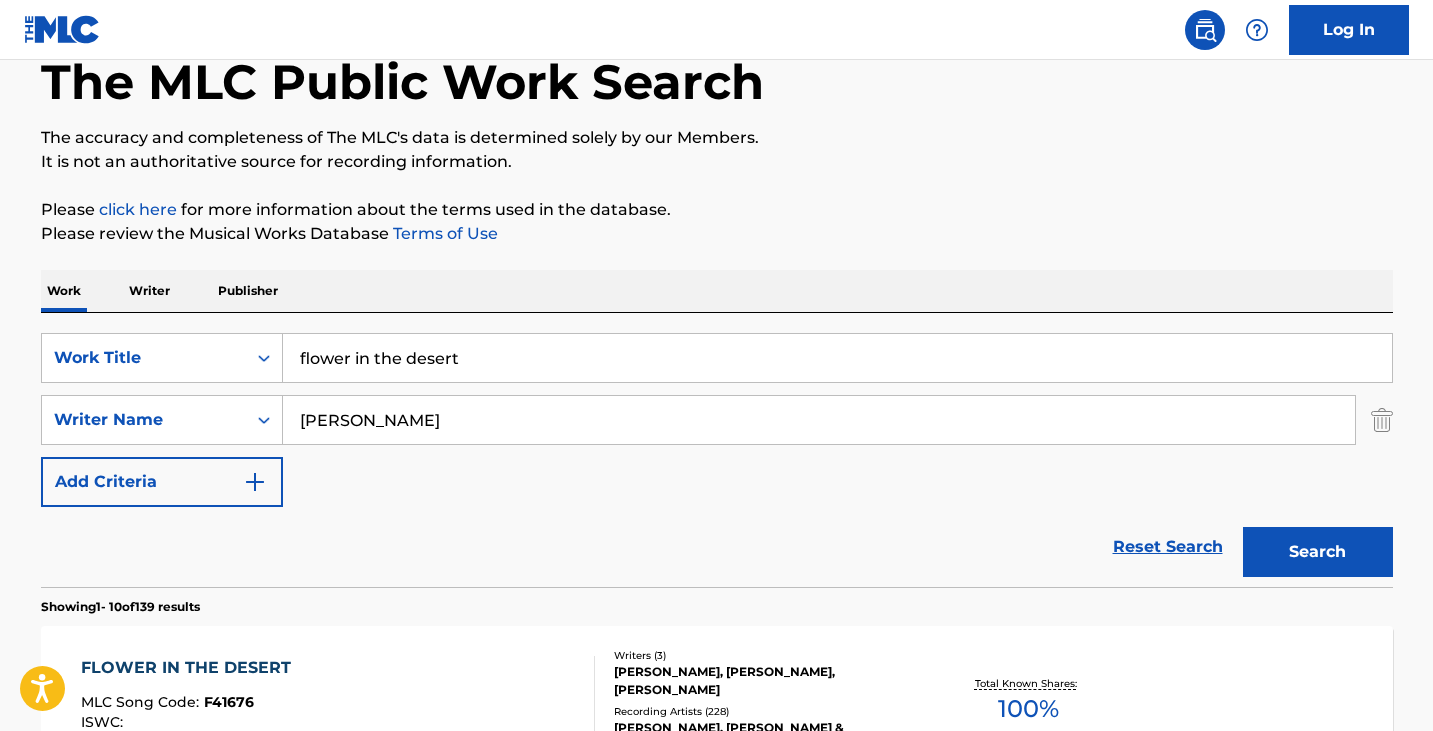 scroll, scrollTop: 0, scrollLeft: 0, axis: both 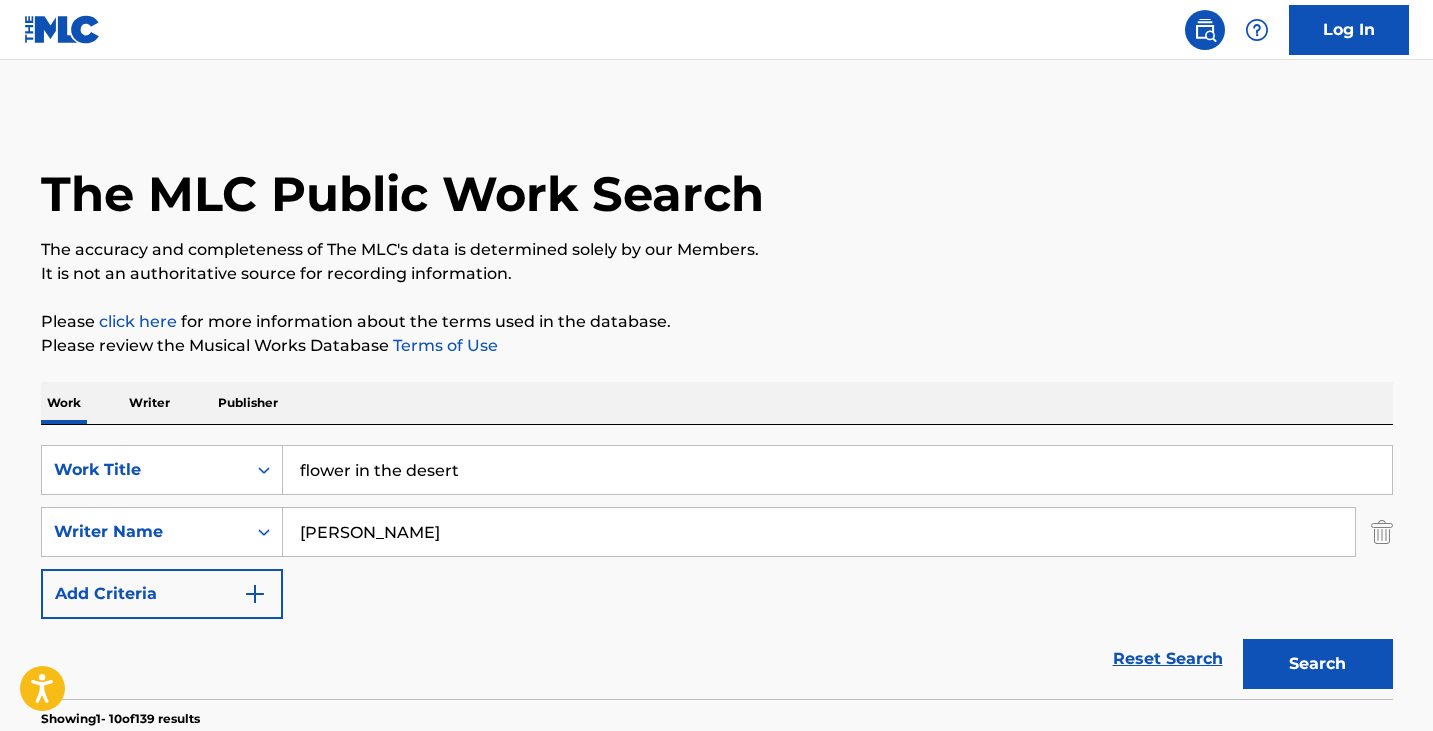 drag, startPoint x: 542, startPoint y: 471, endPoint x: 0, endPoint y: 437, distance: 543.06537 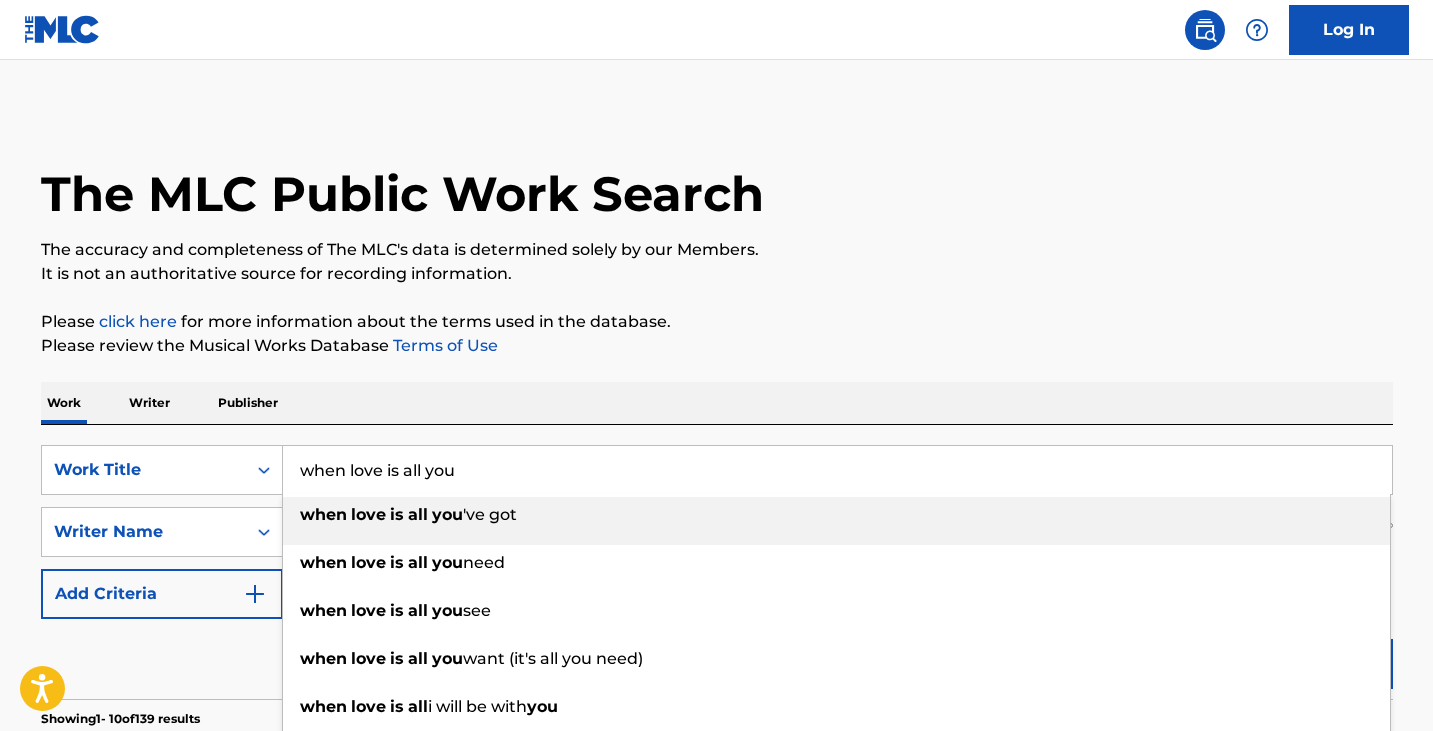 type on "when love is all you" 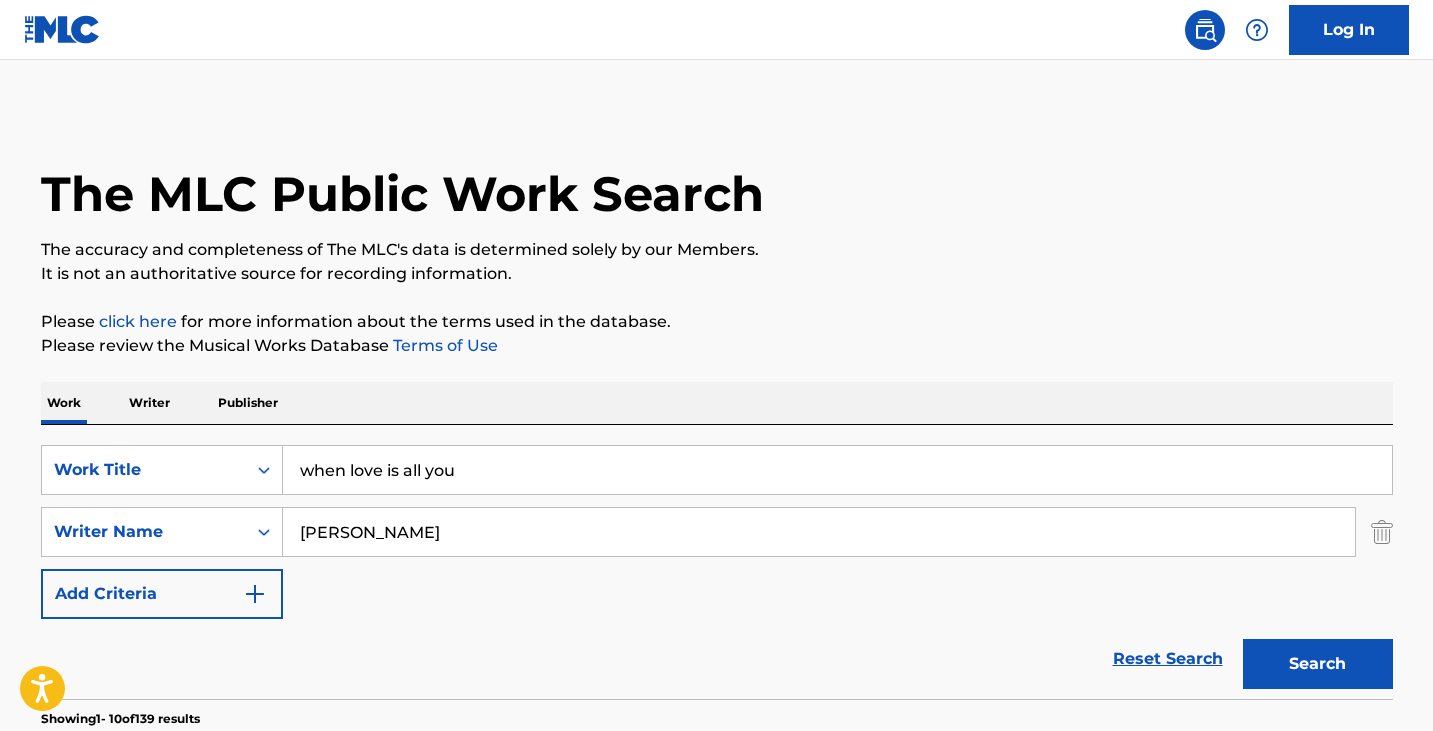 click on "Showing  1  -   10  of  139   results" at bounding box center (717, 713) 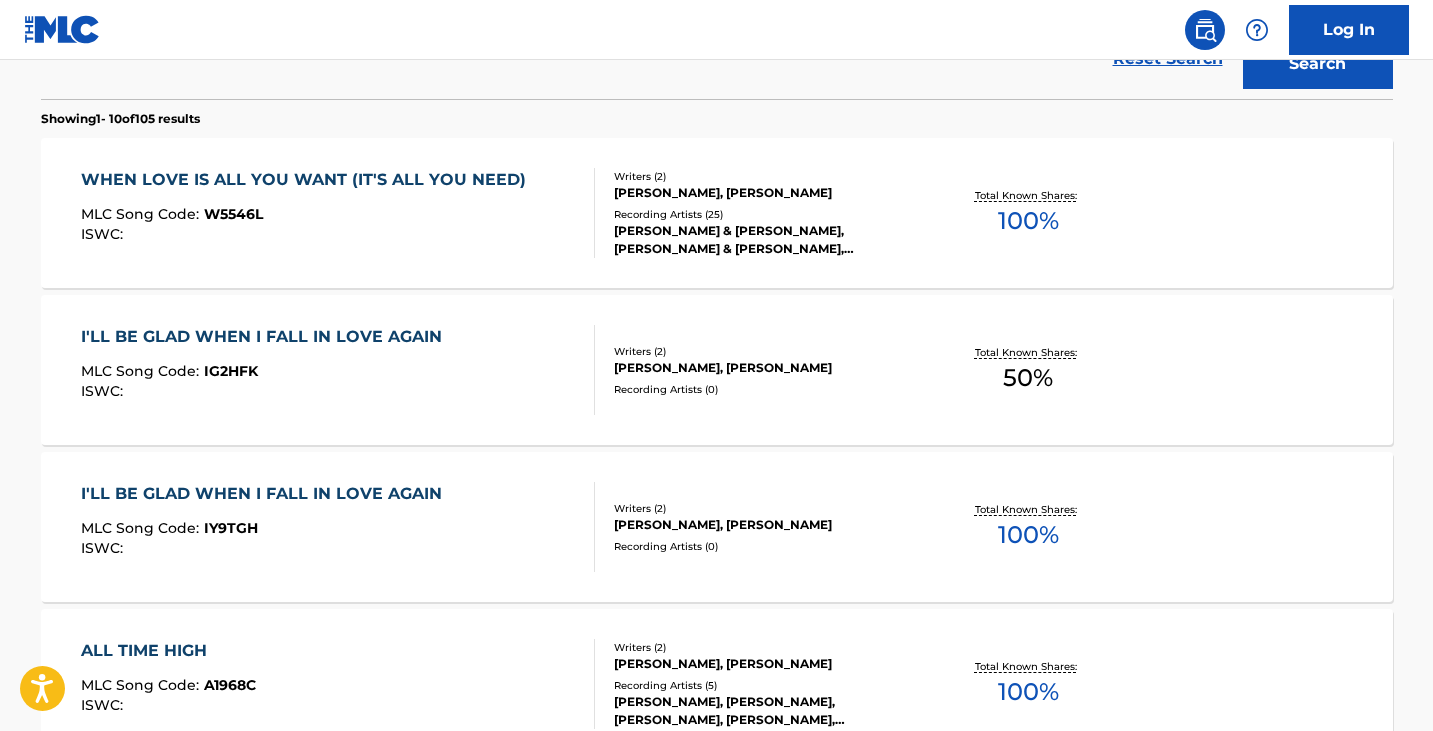 scroll, scrollTop: 602, scrollLeft: 0, axis: vertical 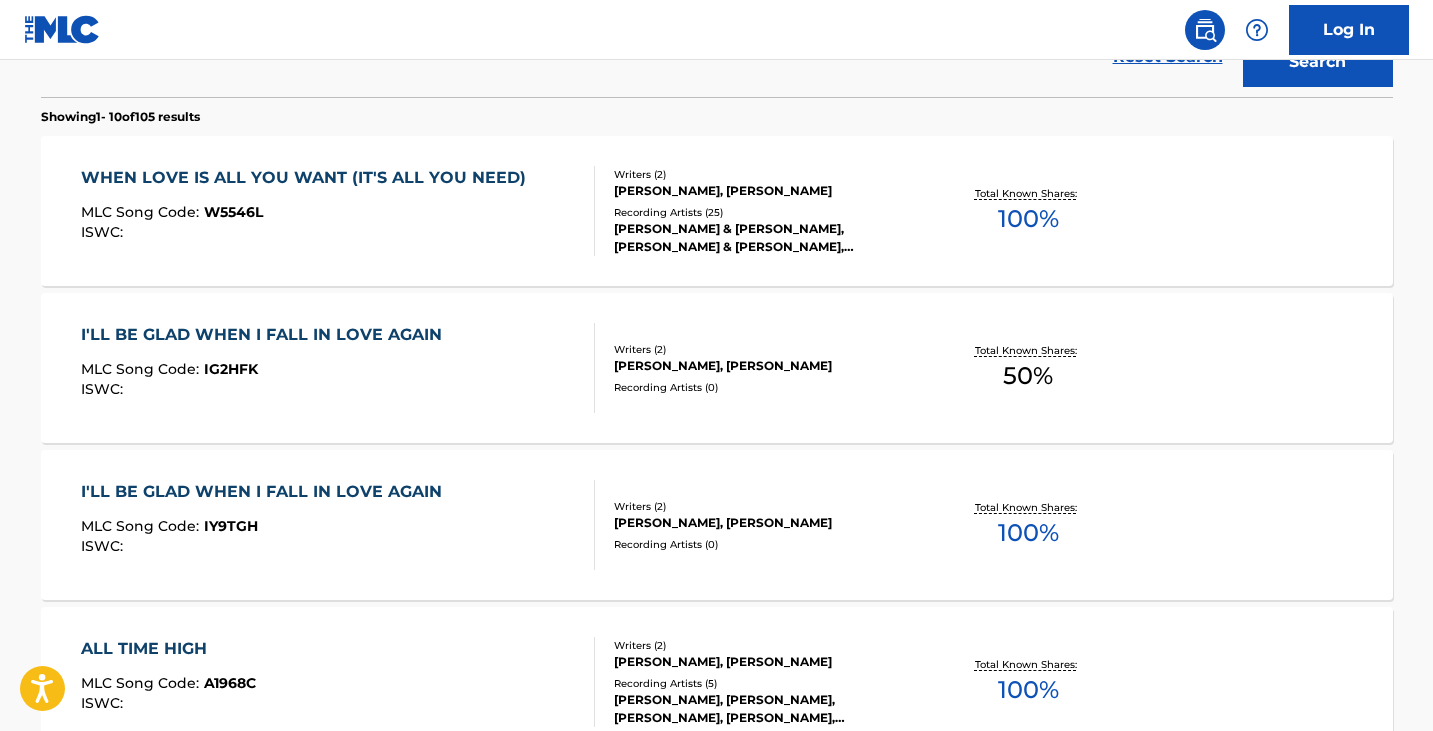 click on "WHEN LOVE IS ALL YOU WANT (IT'S ALL YOU NEED)" at bounding box center [308, 178] 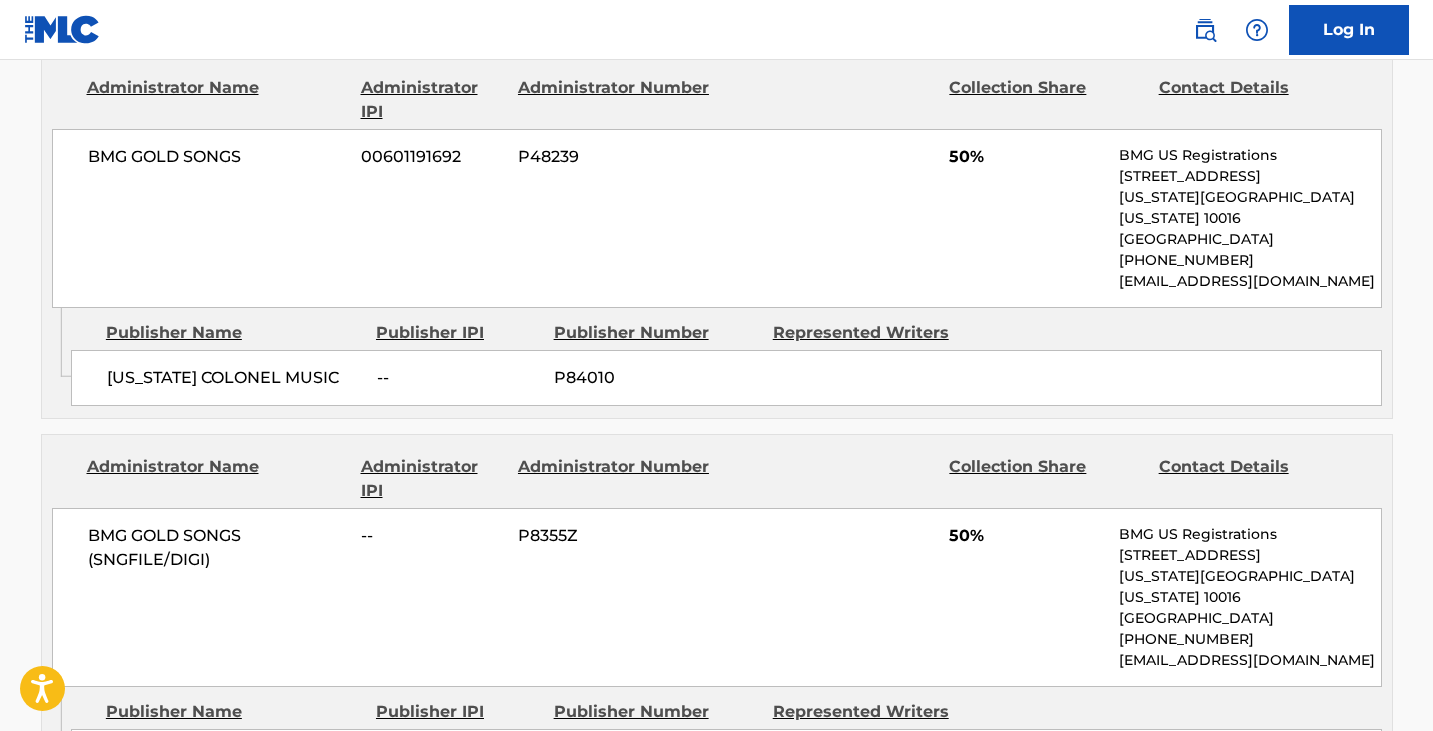scroll, scrollTop: 1000, scrollLeft: 0, axis: vertical 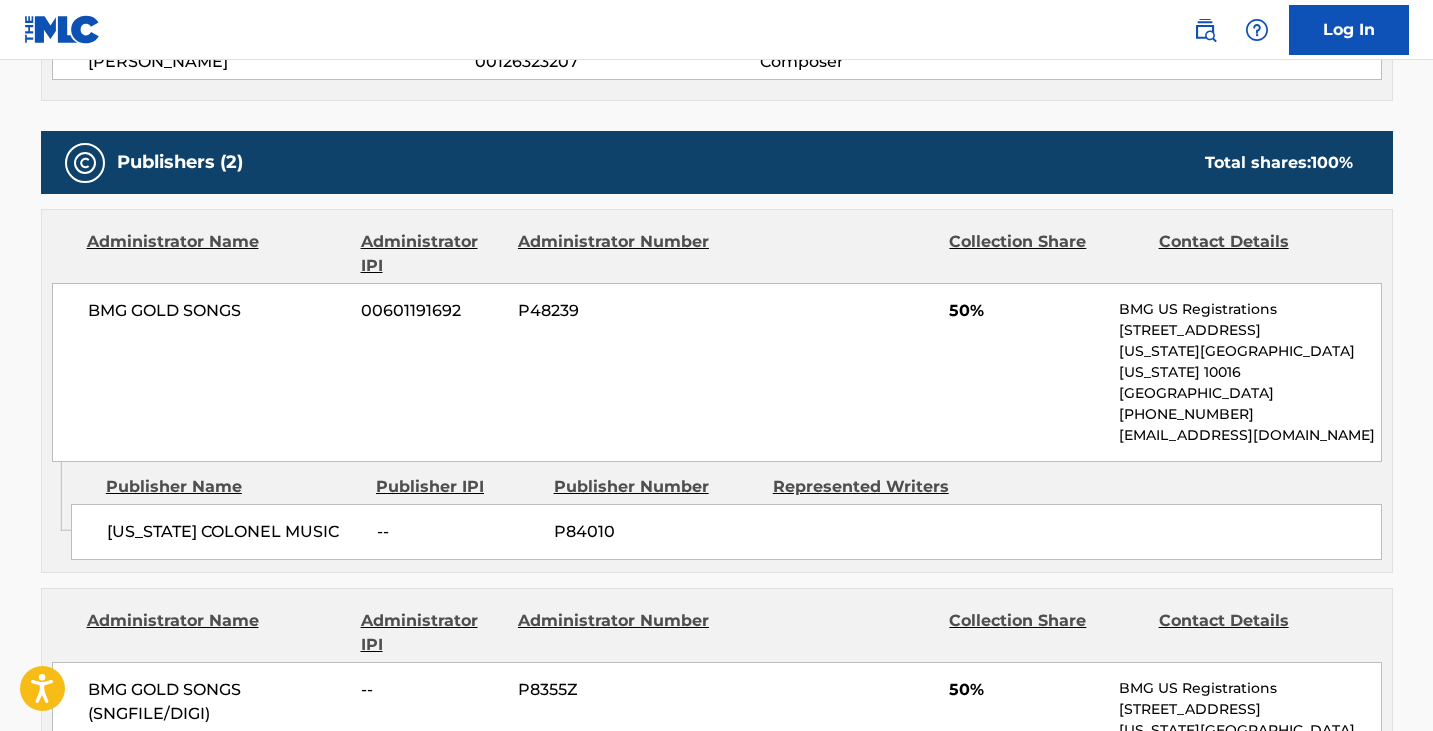 click on "Administrator Name Administrator IPI Administrator Number Collection Share Contact Details BMG GOLD SONGS (SNGFILE/DIGI) -- P8355Z 50% BMG US Registrations [STREET_ADDRESS][US_STATE][US_STATE] [PHONE_NUMBER] [EMAIL_ADDRESS][DOMAIN_NAME] Admin Original Publisher Connecting Line Publisher Name Publisher IPI Publisher Number Represented Writers COLONEL REBEL MUSIC 00129334871 P84089" at bounding box center [717, 770] 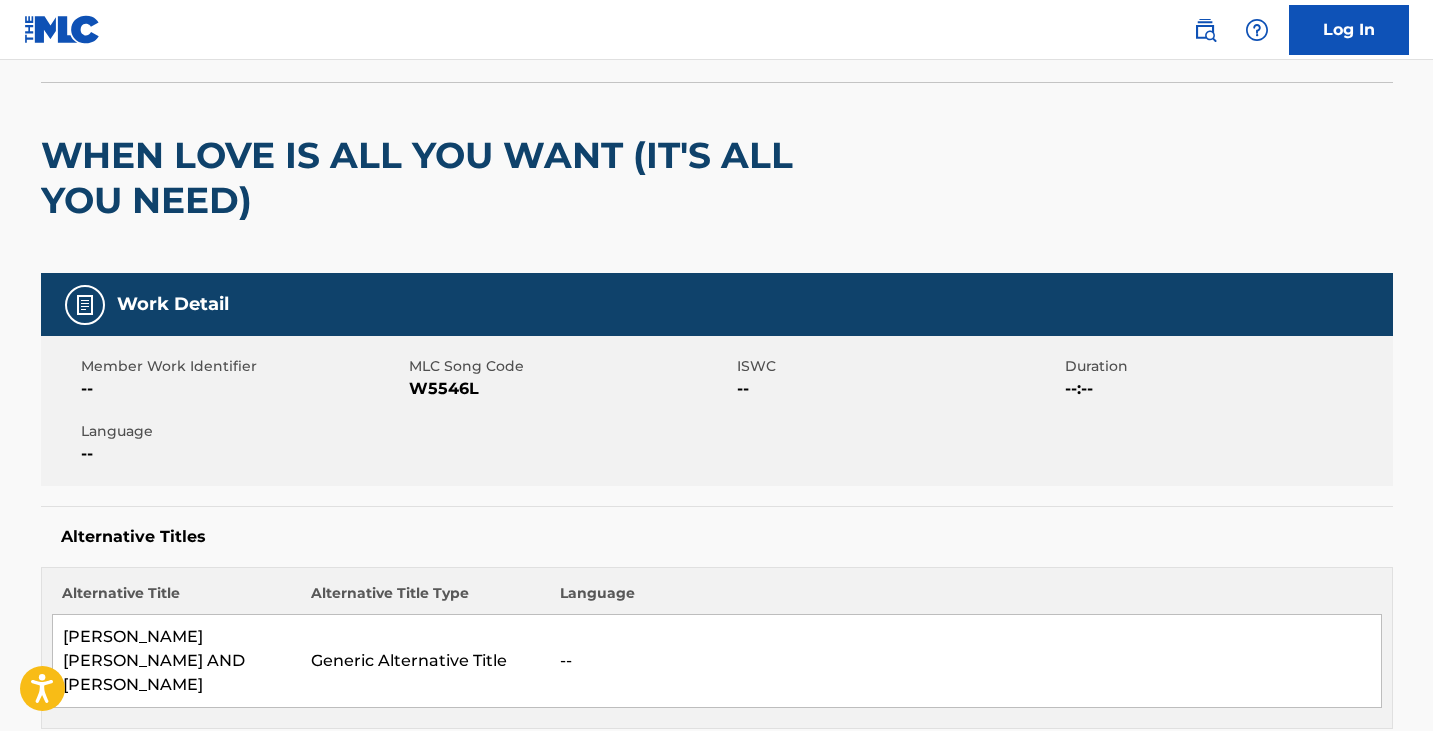 scroll, scrollTop: 400, scrollLeft: 0, axis: vertical 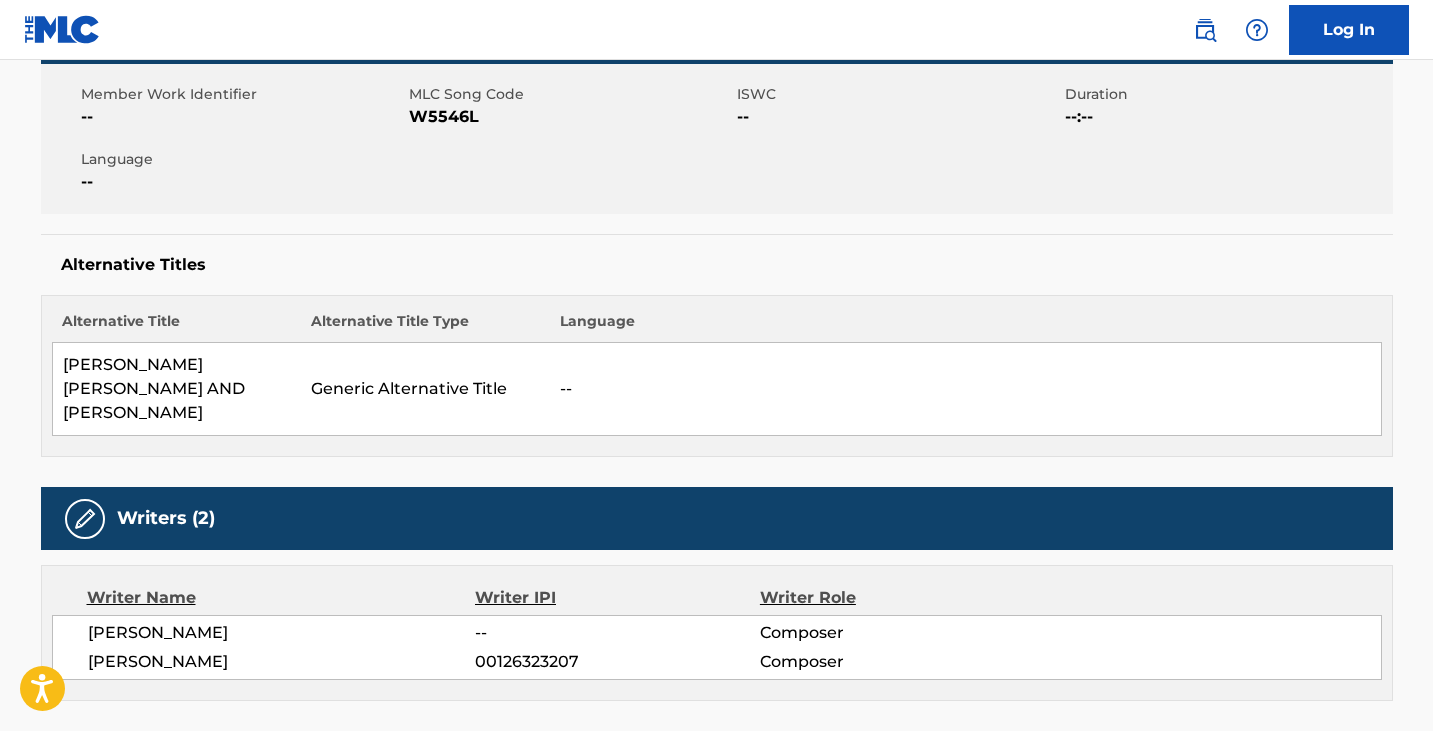 click on "W5546L" at bounding box center [570, 117] 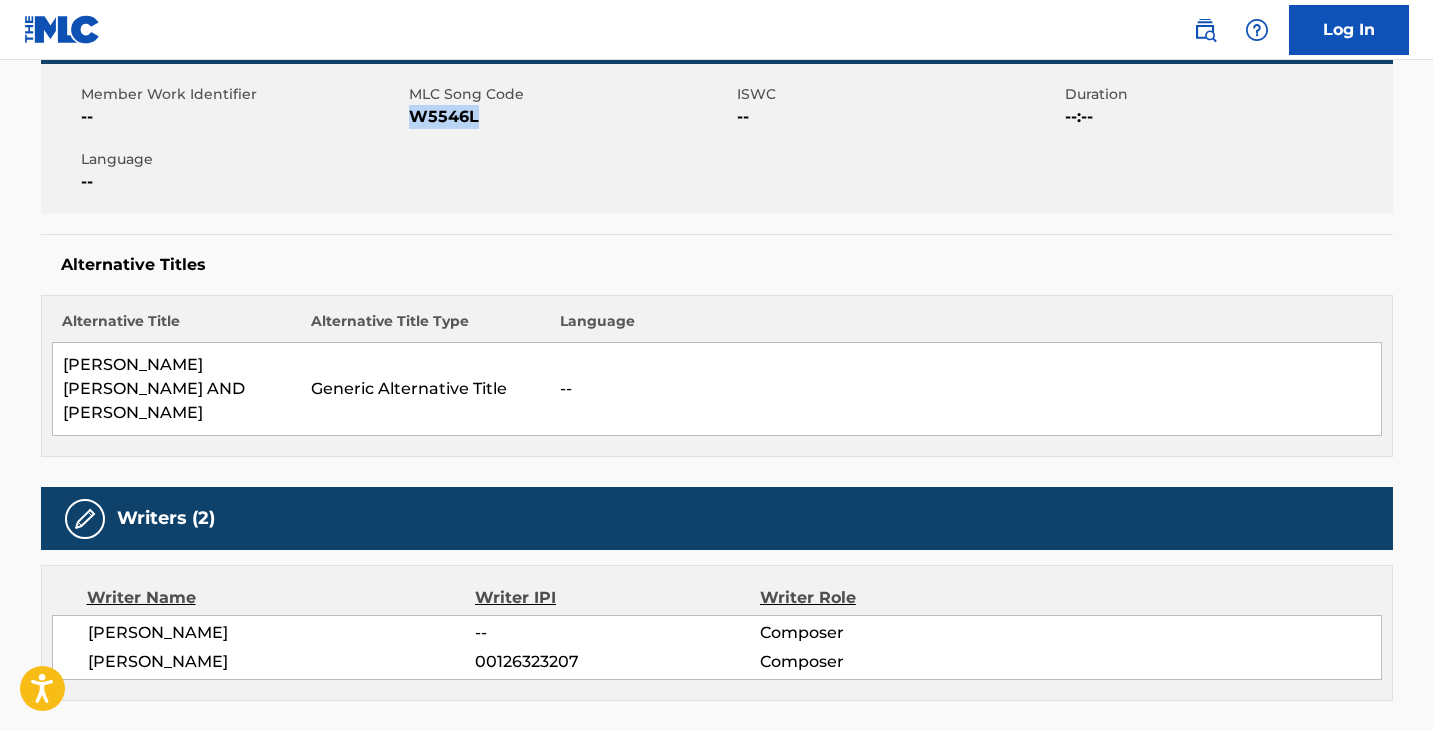 click on "W5546L" at bounding box center [570, 117] 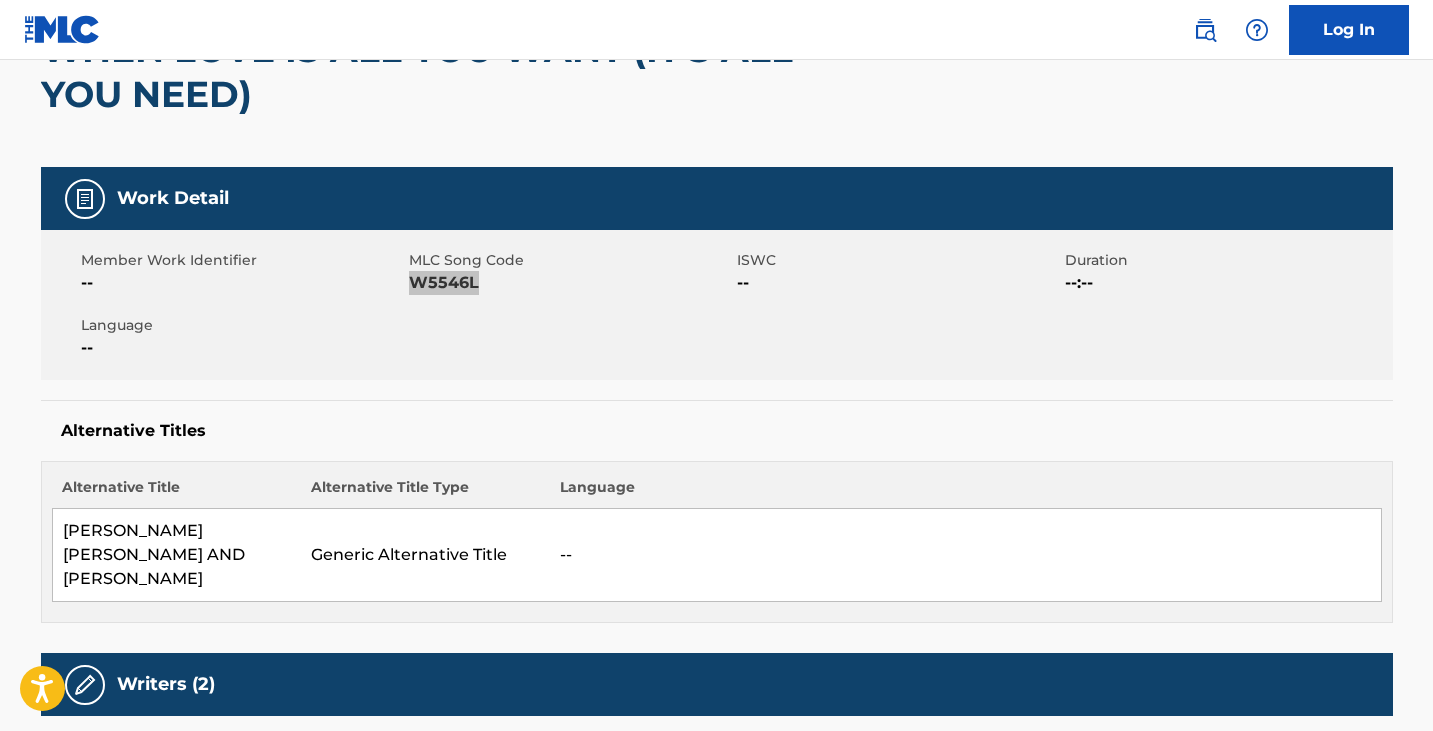 scroll, scrollTop: 0, scrollLeft: 0, axis: both 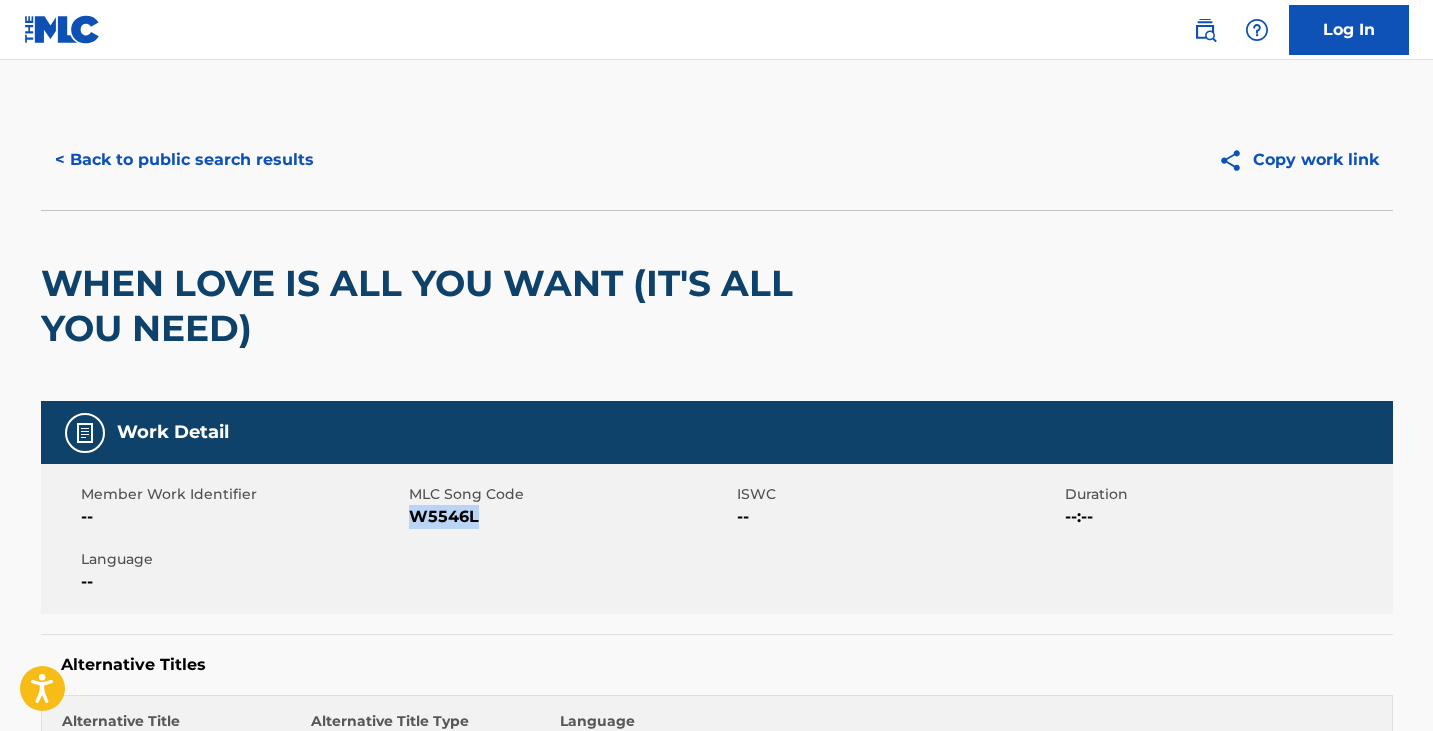 click on "< Back to public search results" at bounding box center [184, 160] 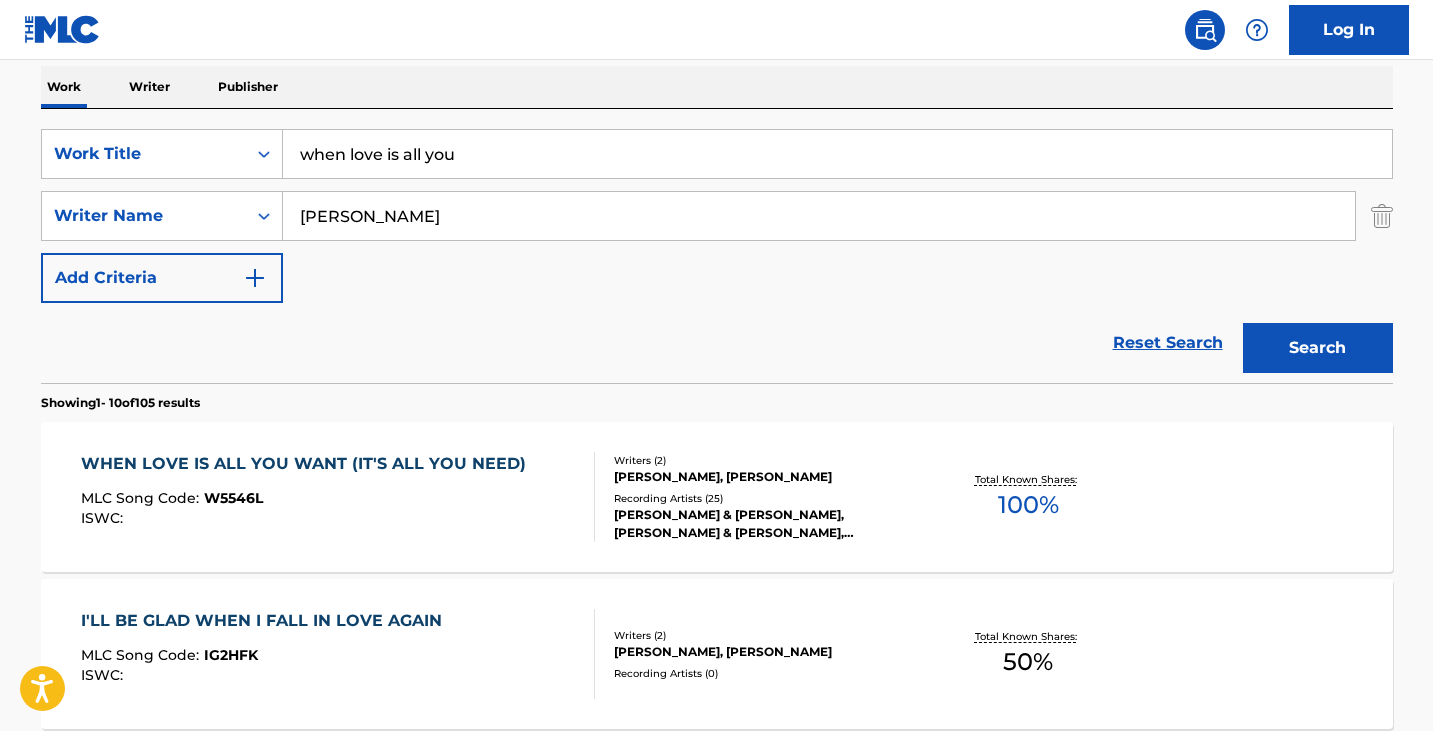 scroll, scrollTop: 16, scrollLeft: 0, axis: vertical 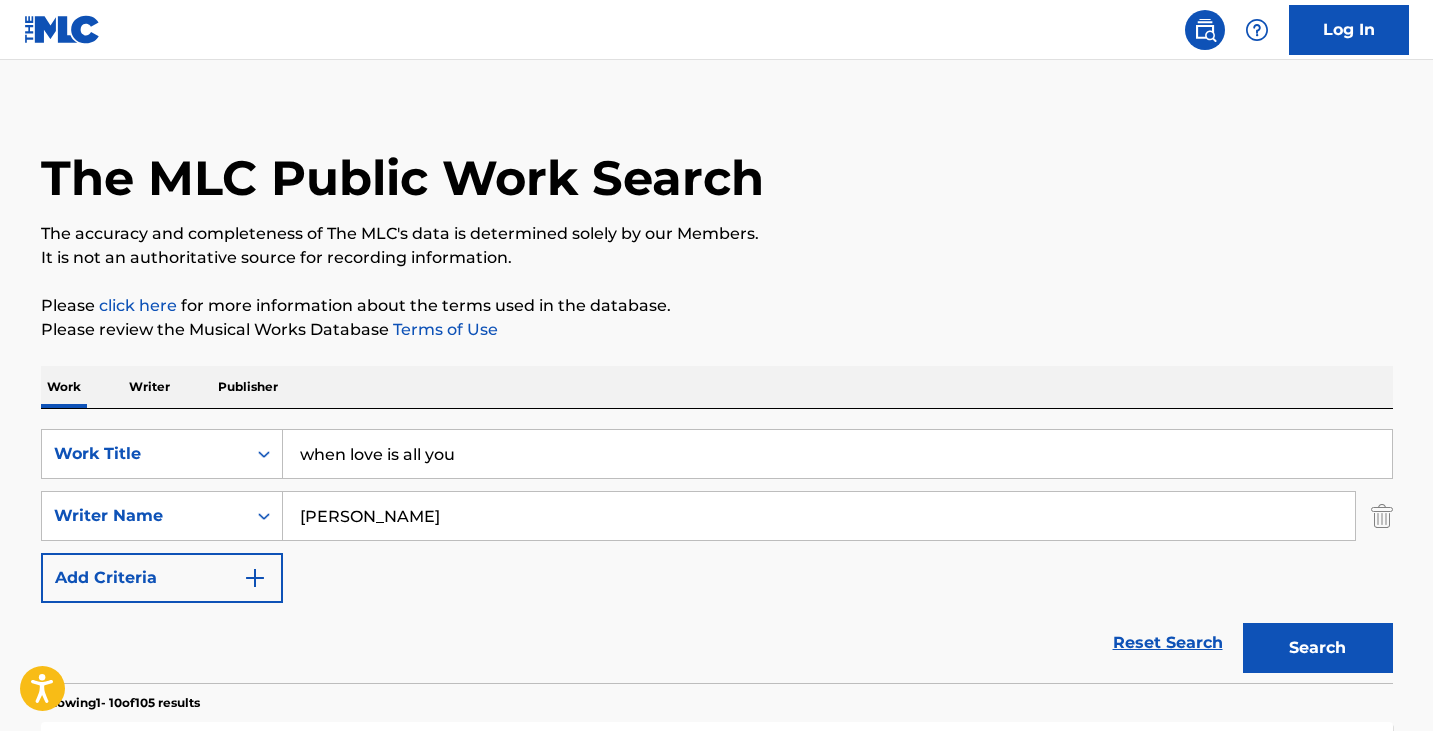 drag, startPoint x: 536, startPoint y: 455, endPoint x: 0, endPoint y: 376, distance: 541.7905 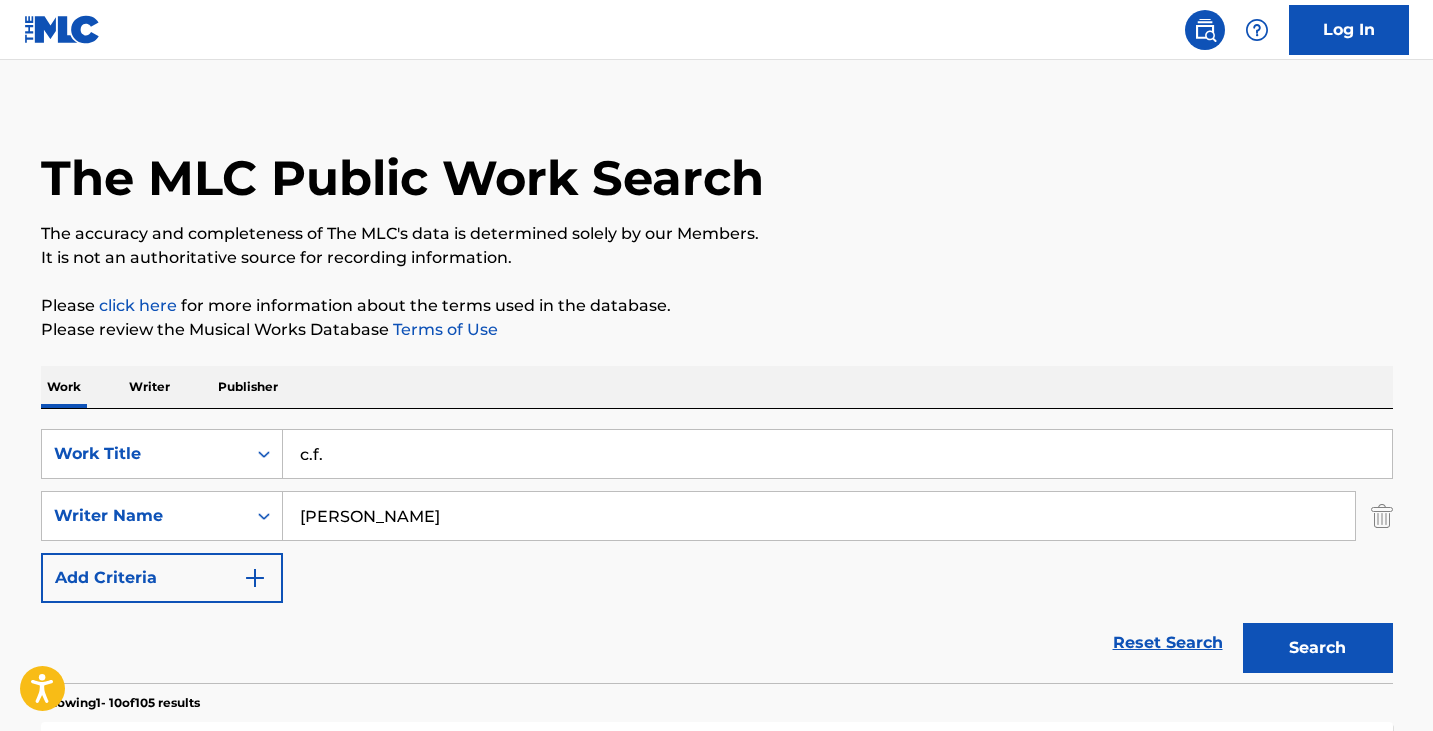type on "c.f." 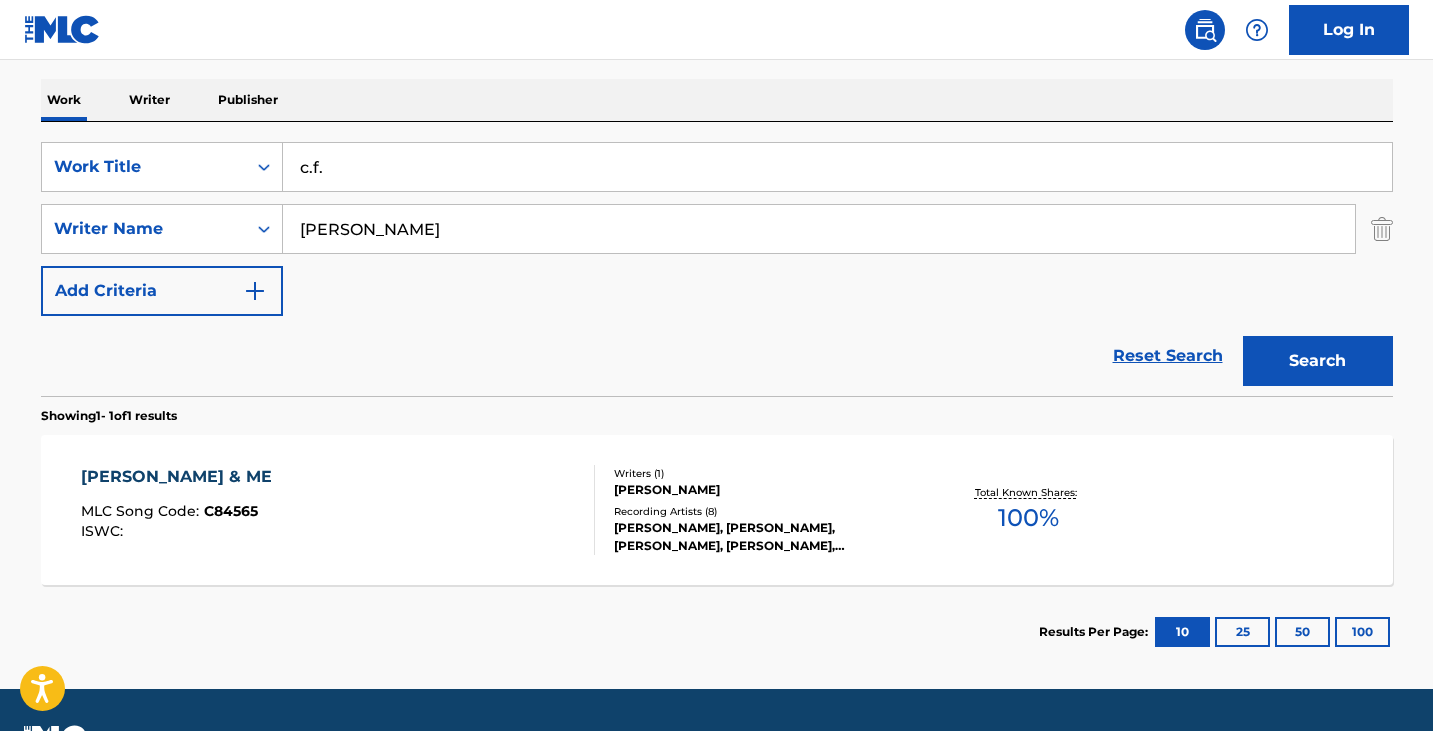 scroll, scrollTop: 357, scrollLeft: 0, axis: vertical 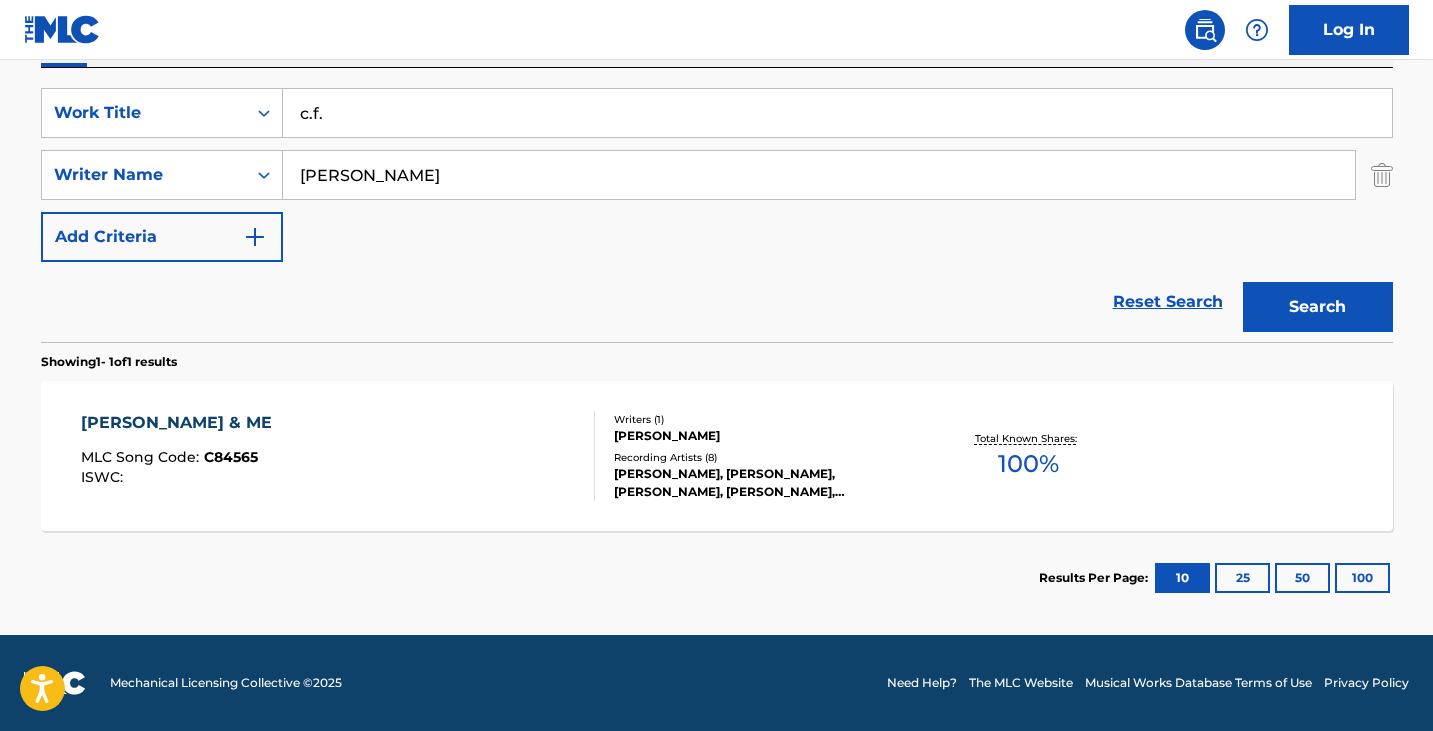 click on "[PERSON_NAME] & ME MLC Song Code : C84565 ISWC :" at bounding box center (338, 456) 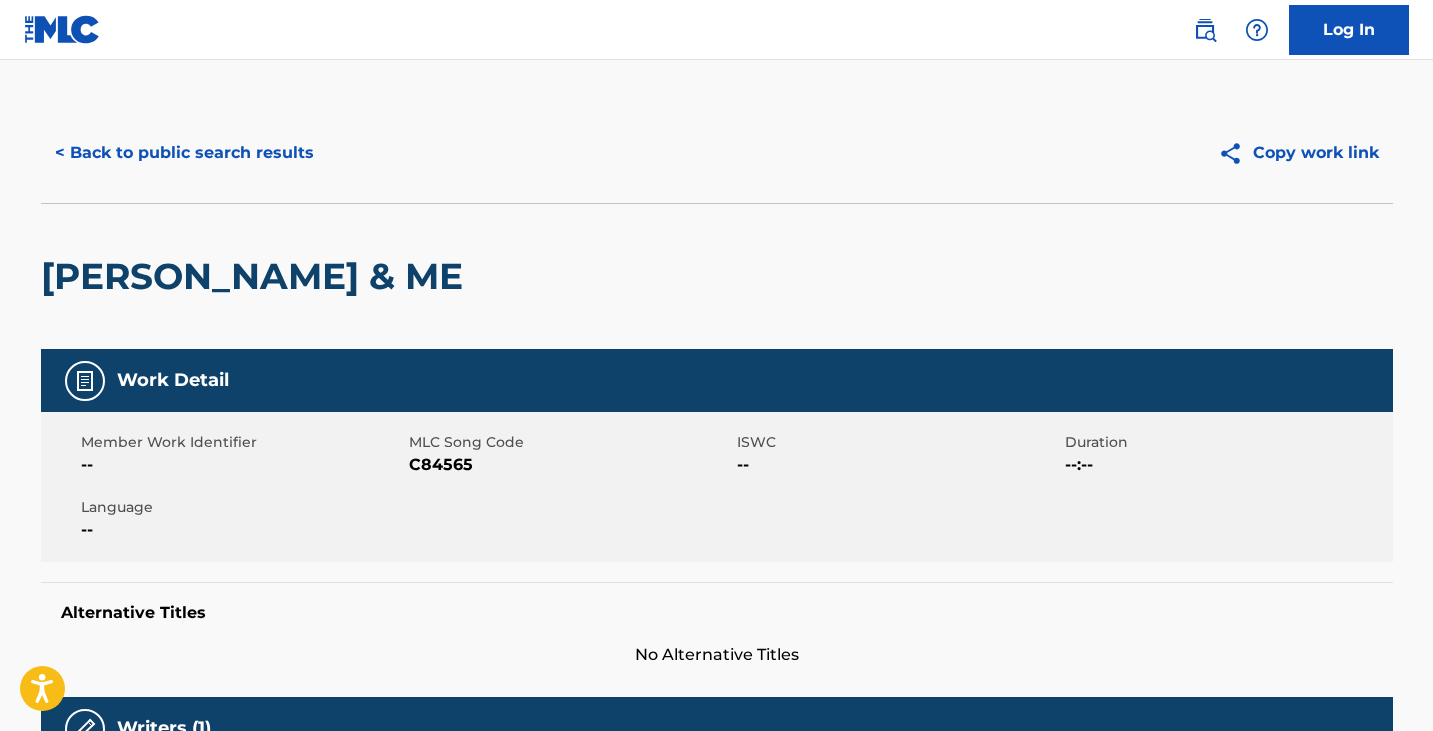 scroll, scrollTop: 0, scrollLeft: 0, axis: both 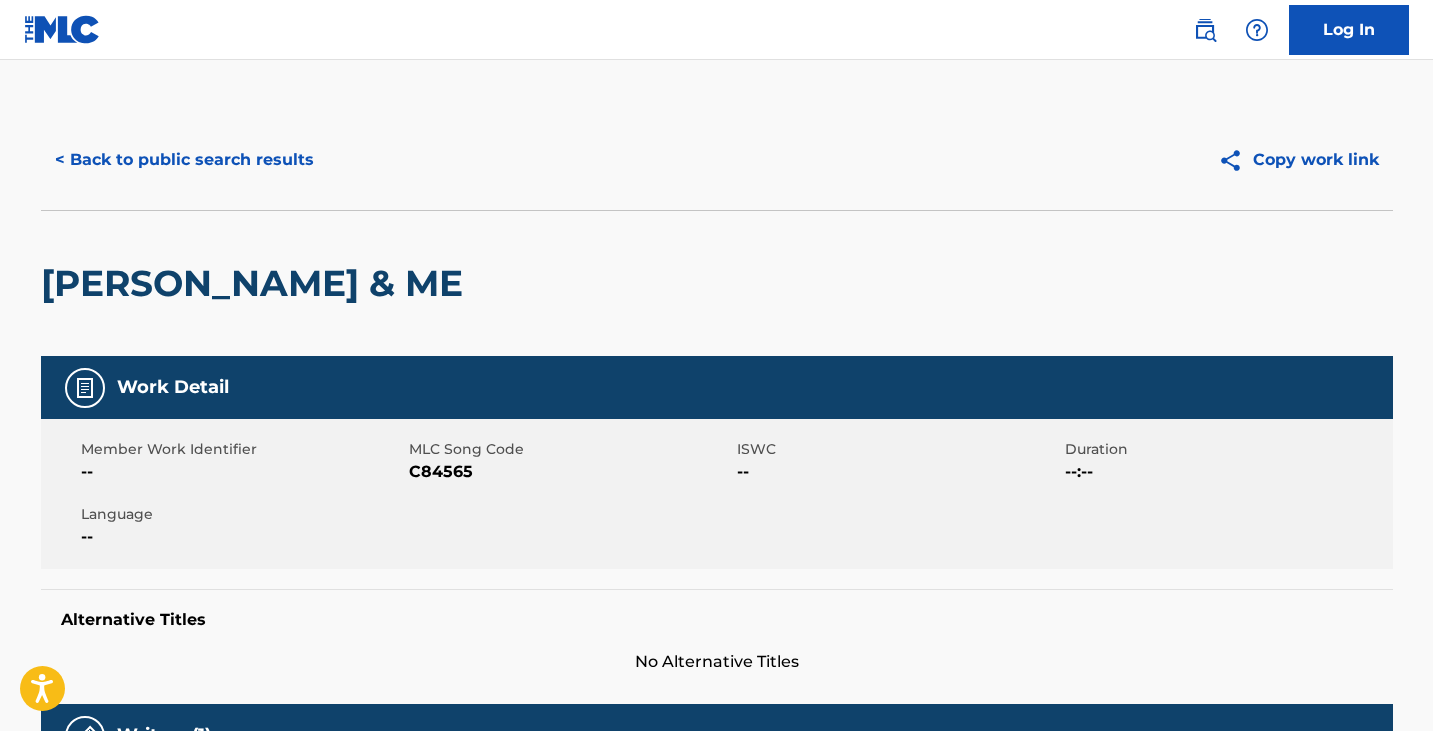 click on "C84565" at bounding box center [570, 472] 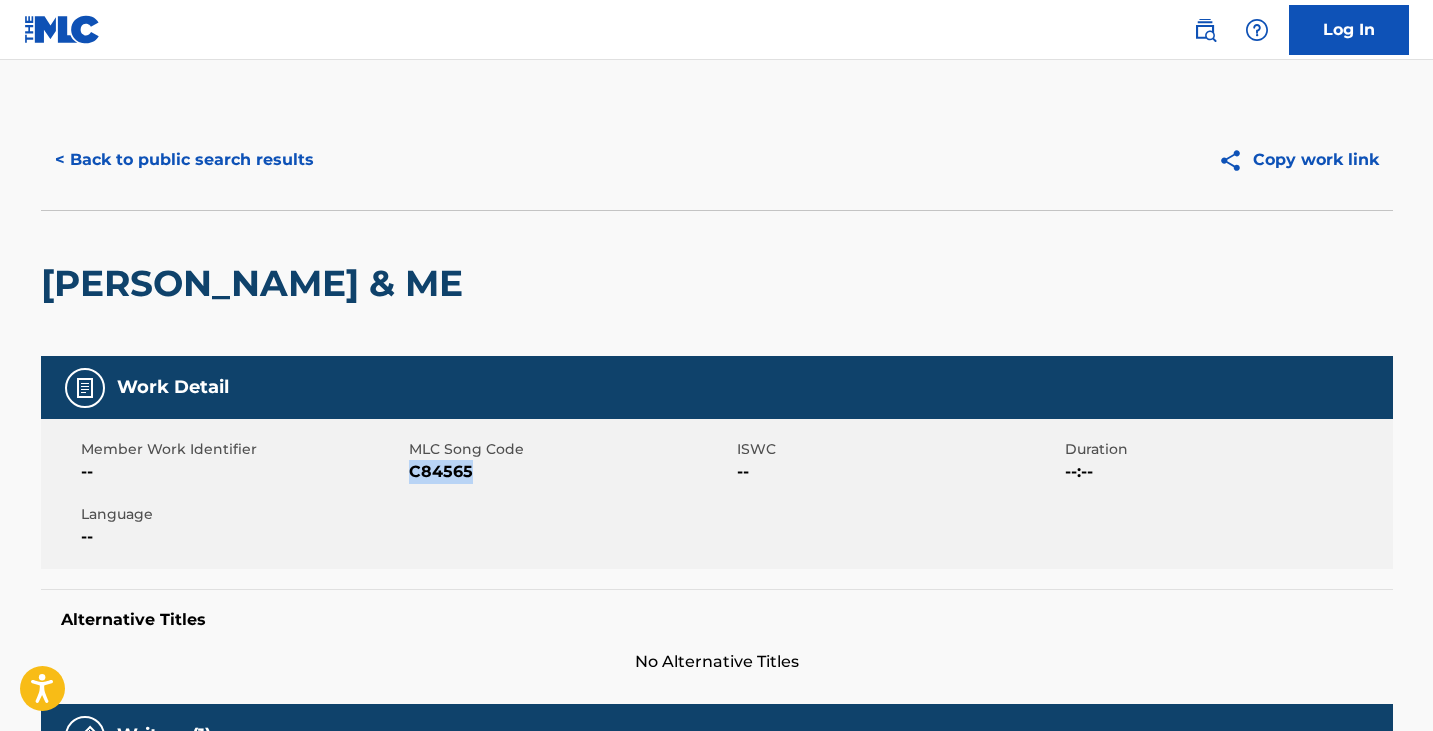 click on "C84565" at bounding box center (570, 472) 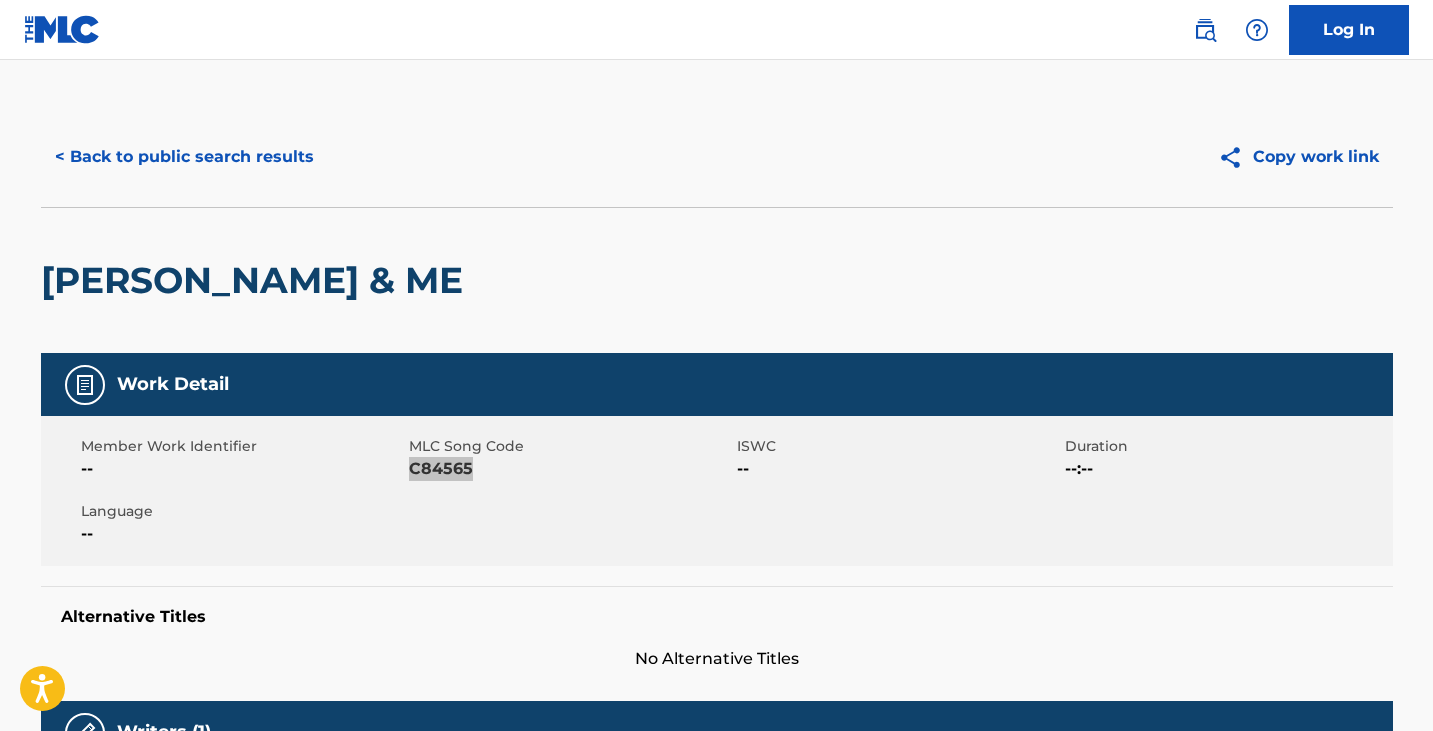 scroll, scrollTop: 0, scrollLeft: 0, axis: both 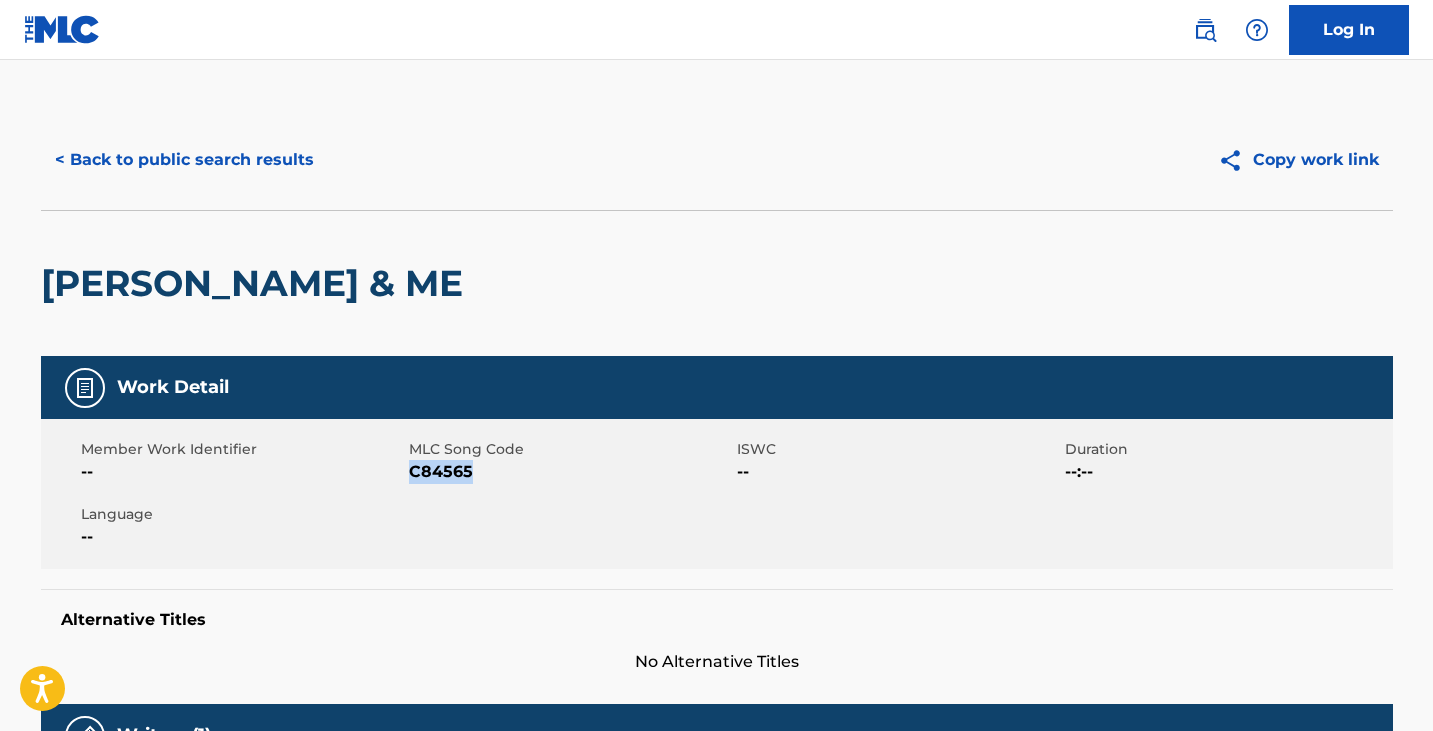 click on "< Back to public search results" at bounding box center (184, 160) 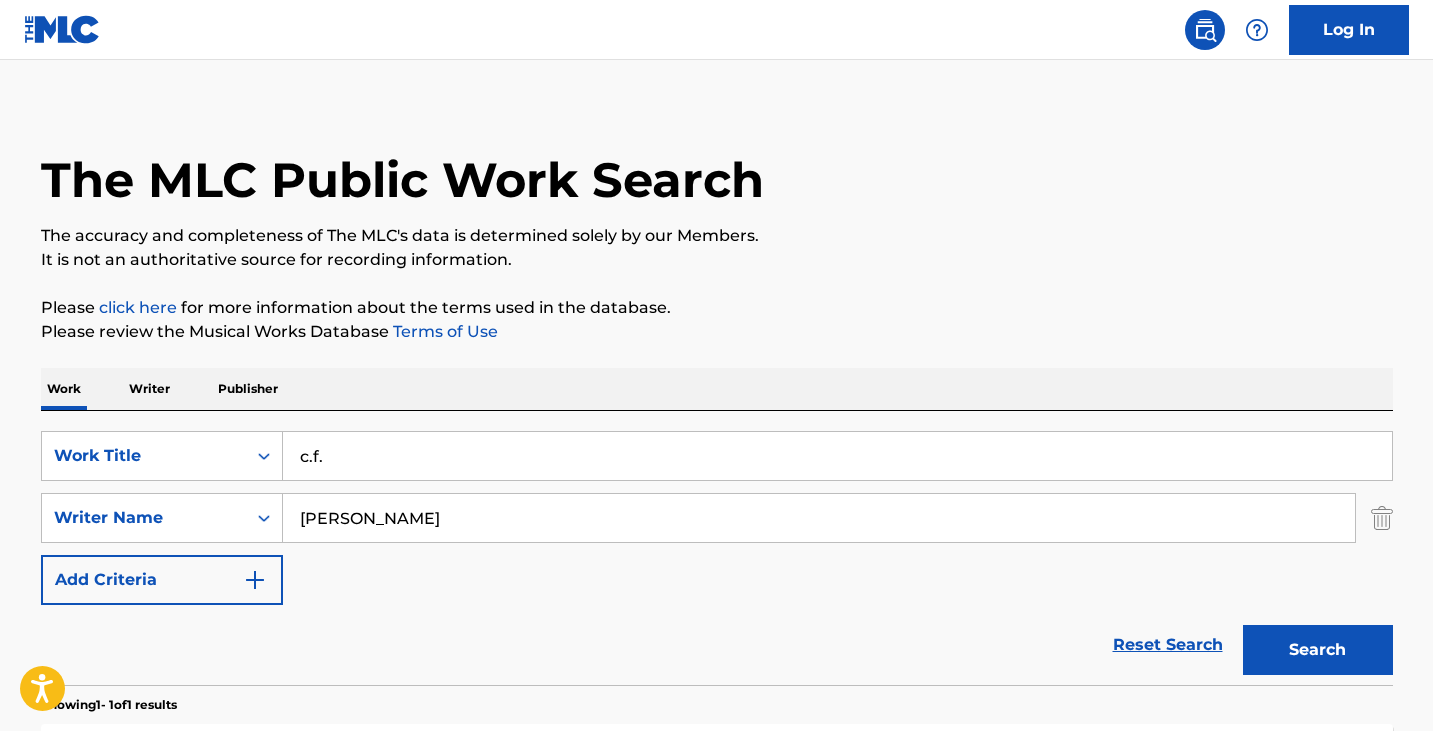 scroll, scrollTop: 0, scrollLeft: 0, axis: both 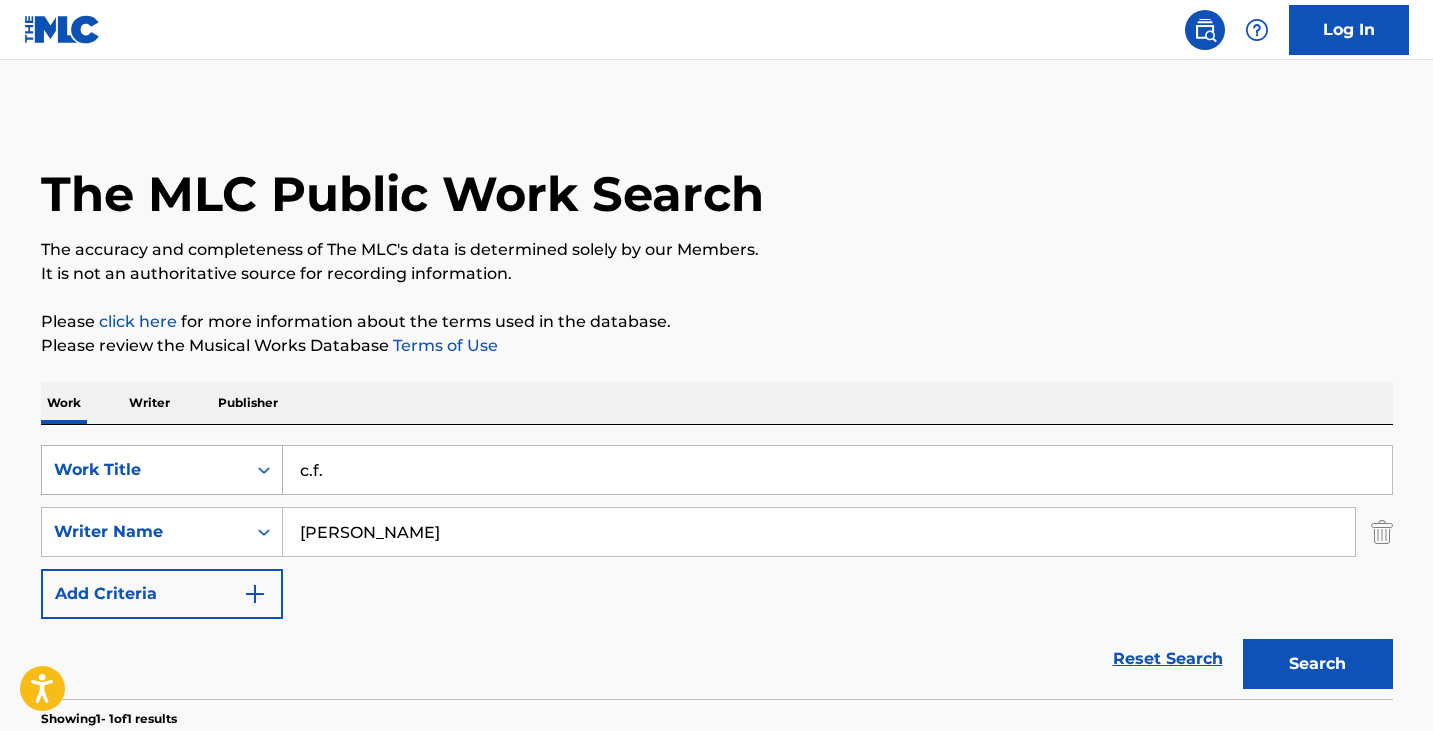 drag, startPoint x: 369, startPoint y: 484, endPoint x: 197, endPoint y: 482, distance: 172.01163 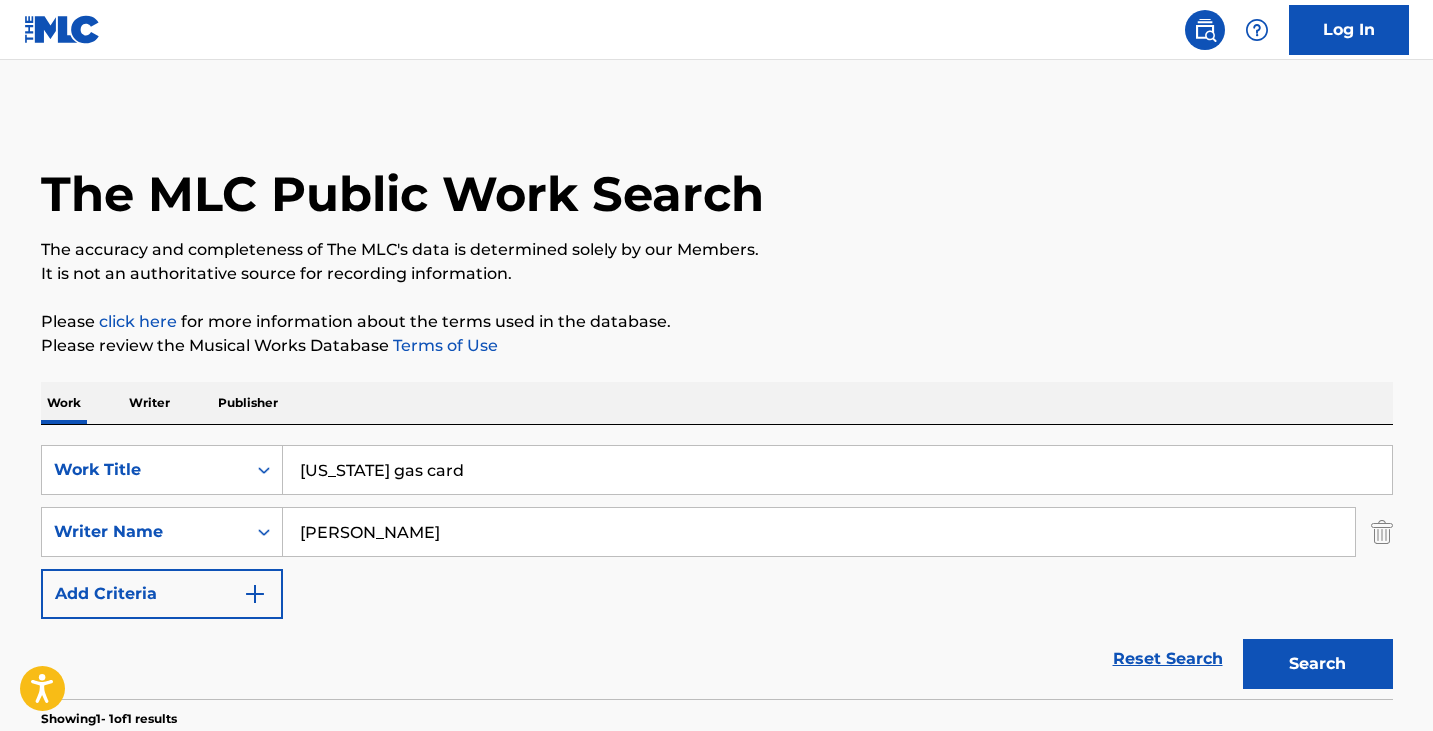 drag, startPoint x: 468, startPoint y: 457, endPoint x: 371, endPoint y: 462, distance: 97.128784 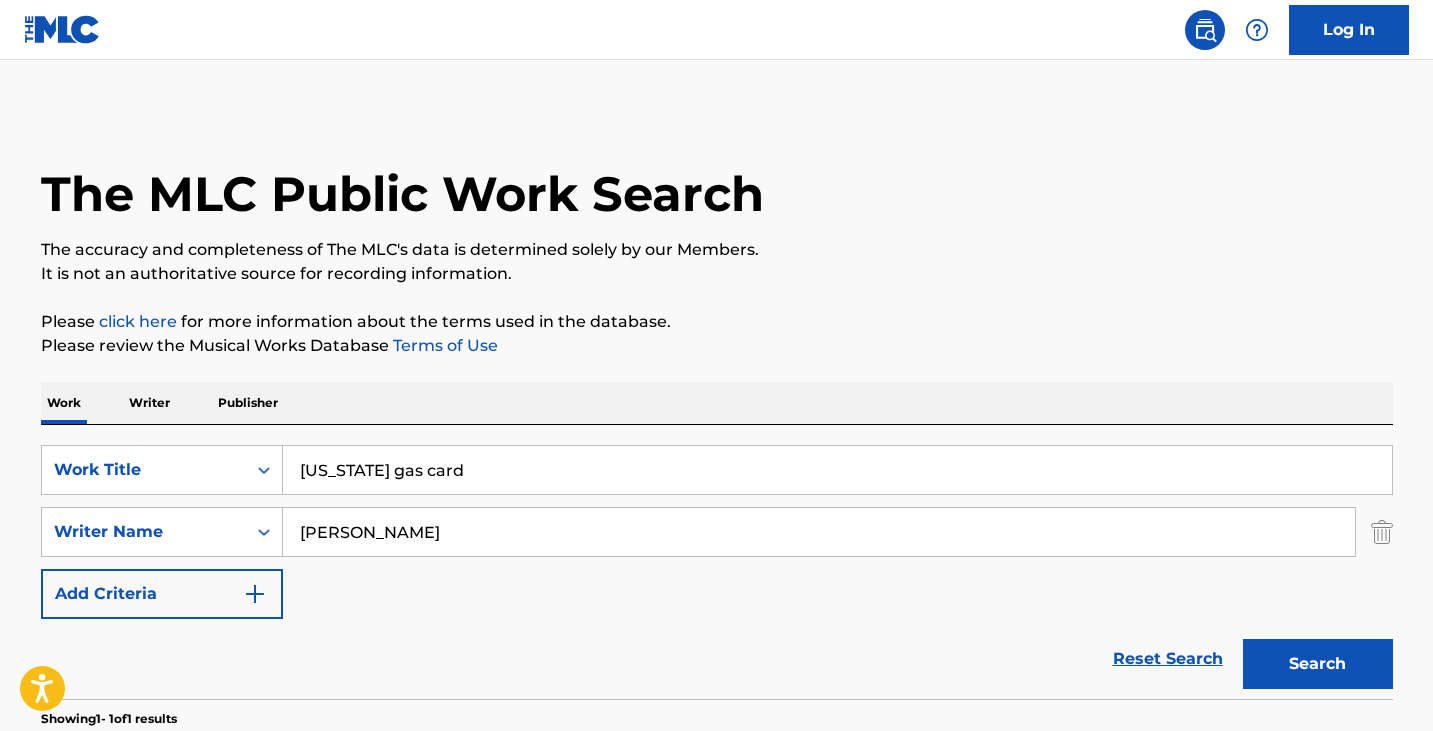 drag, startPoint x: 526, startPoint y: 476, endPoint x: 372, endPoint y: 488, distance: 154.46683 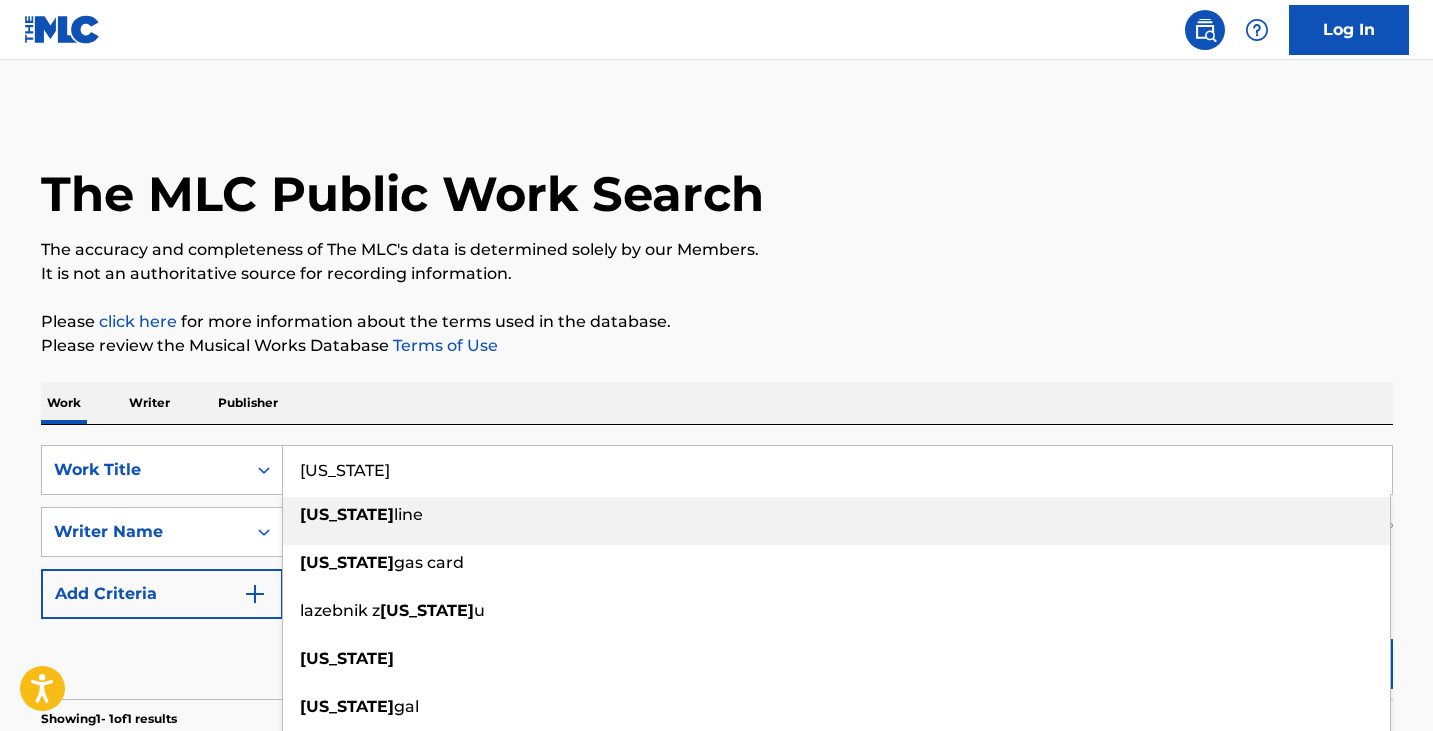 type on "[US_STATE]" 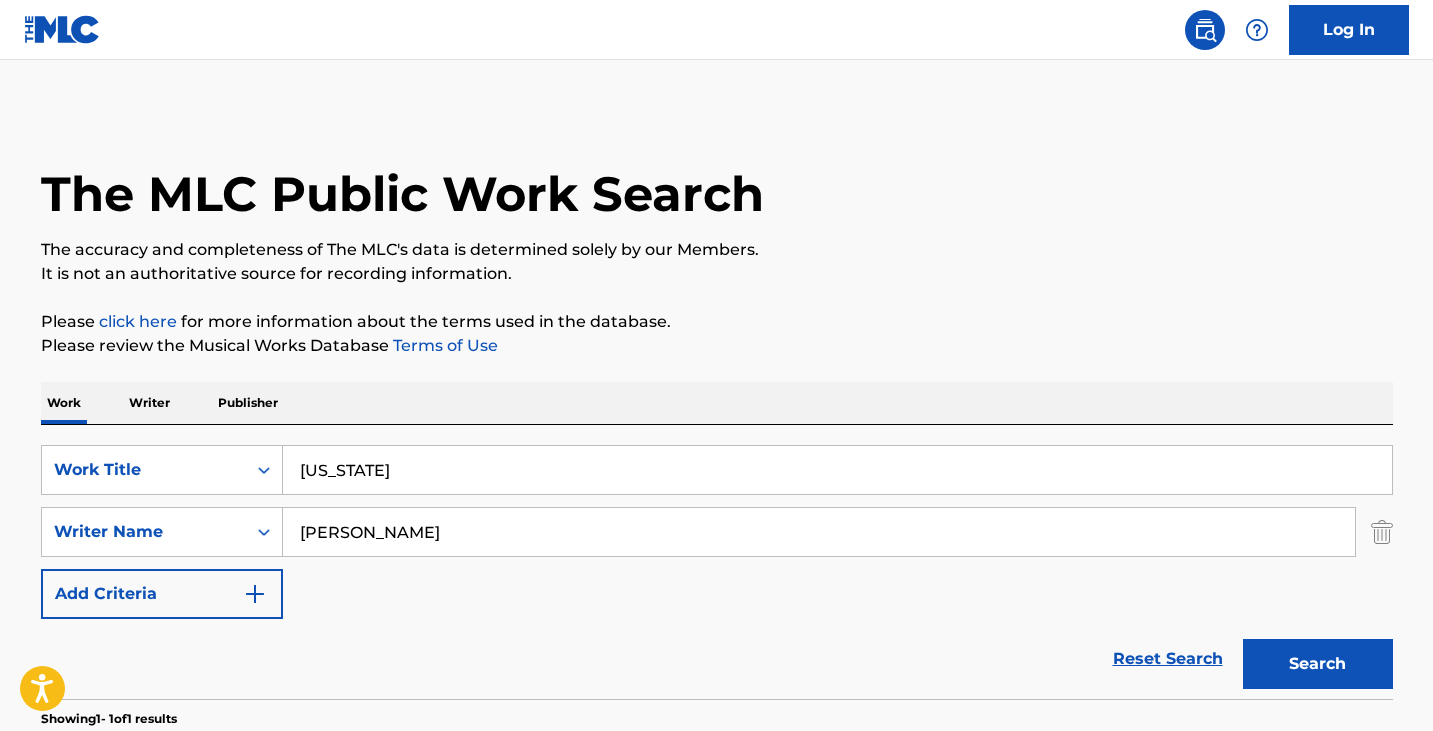 click on "Search" at bounding box center [1318, 664] 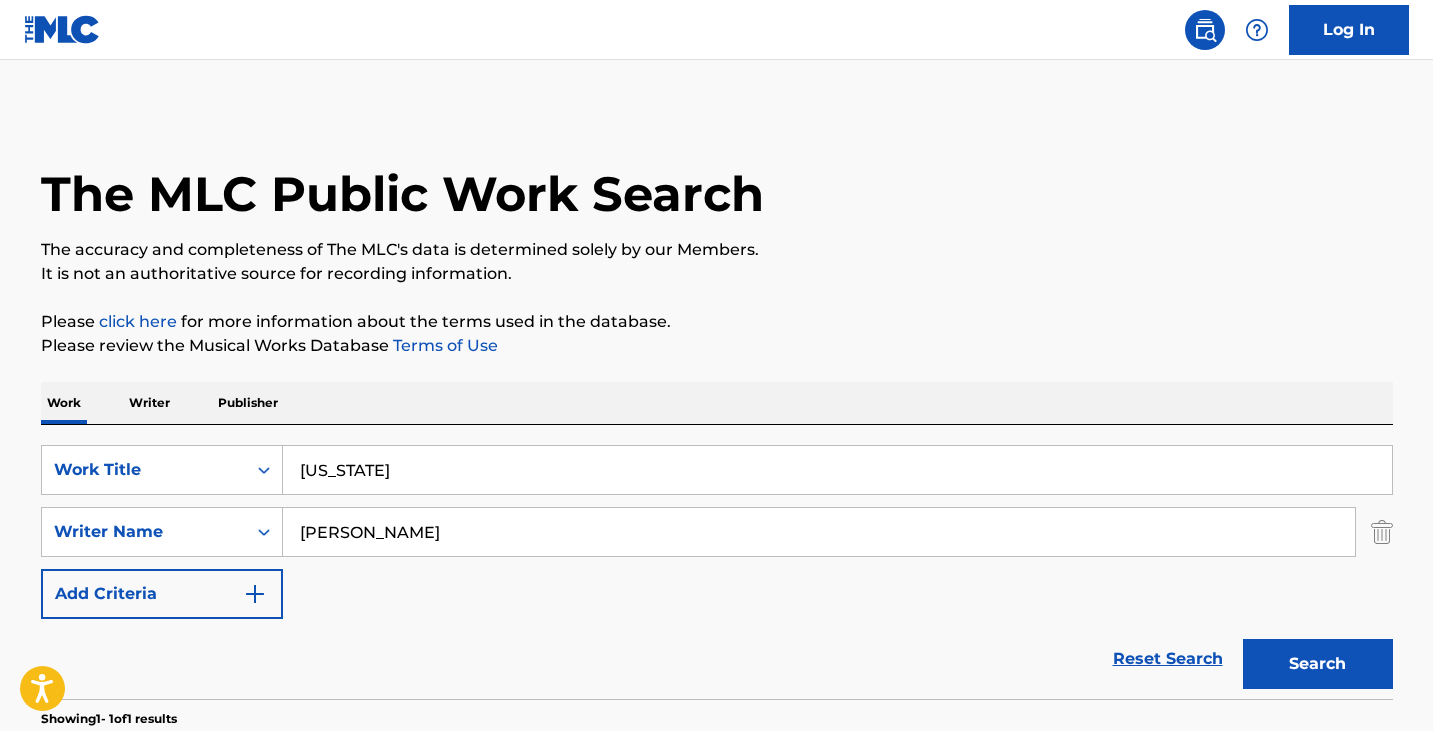 scroll, scrollTop: 357, scrollLeft: 0, axis: vertical 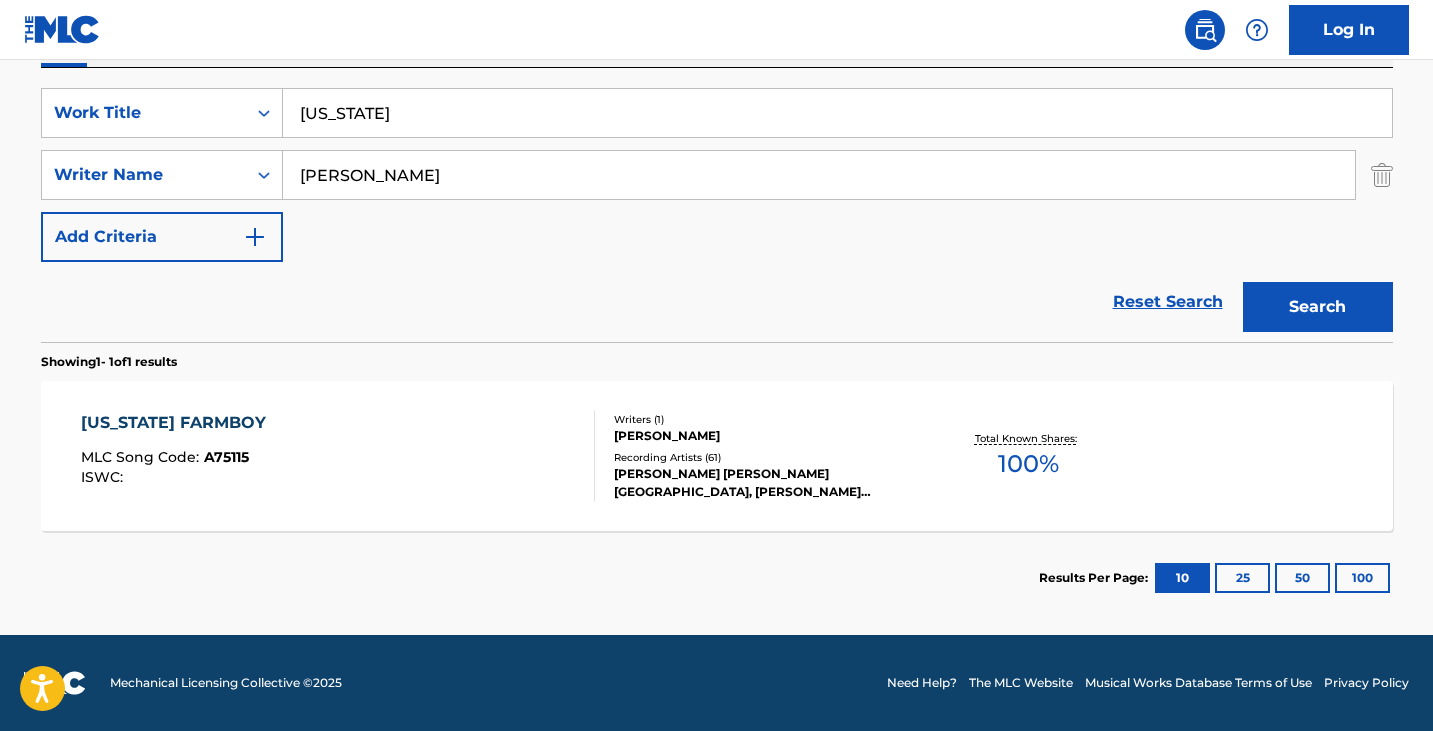 click on "[US_STATE] FARMBOY MLC Song Code : A75115 ISWC :" at bounding box center [338, 456] 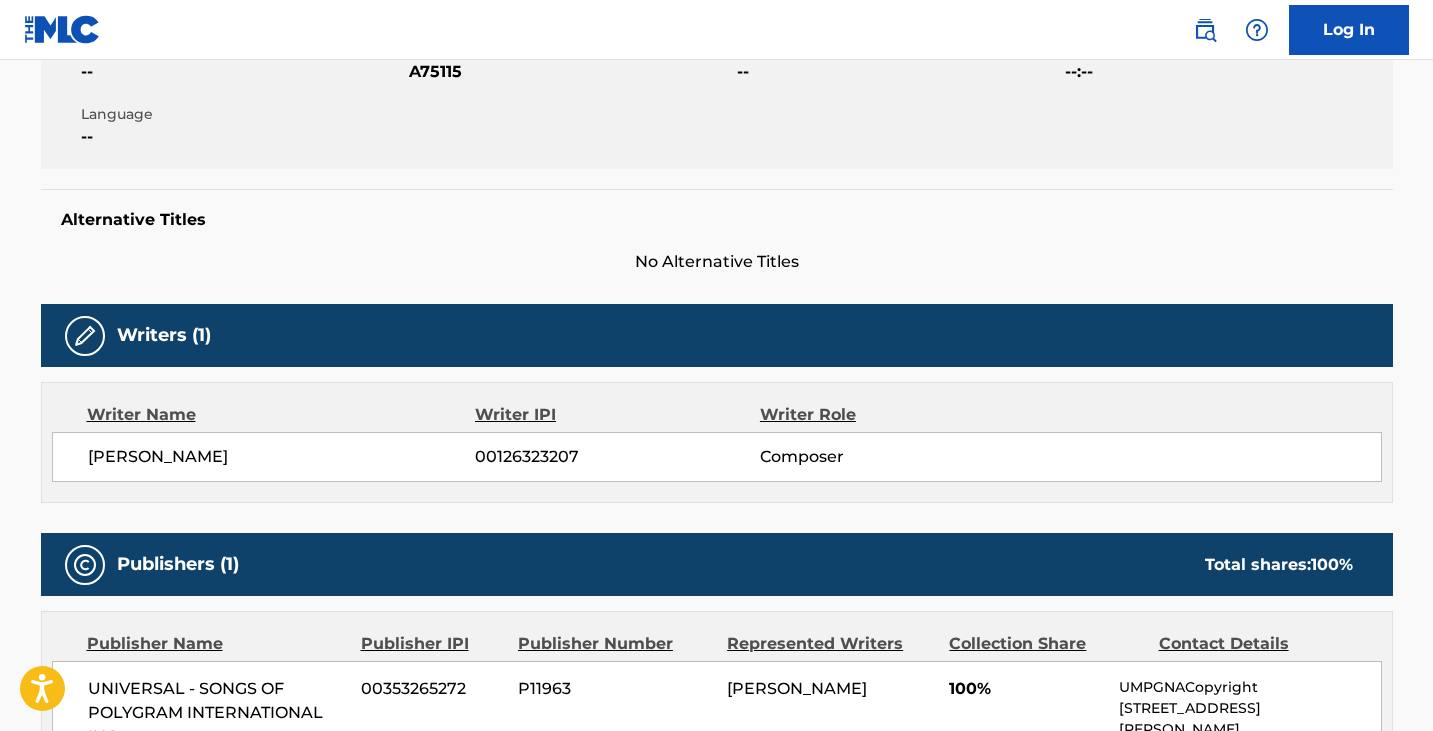 scroll, scrollTop: 300, scrollLeft: 0, axis: vertical 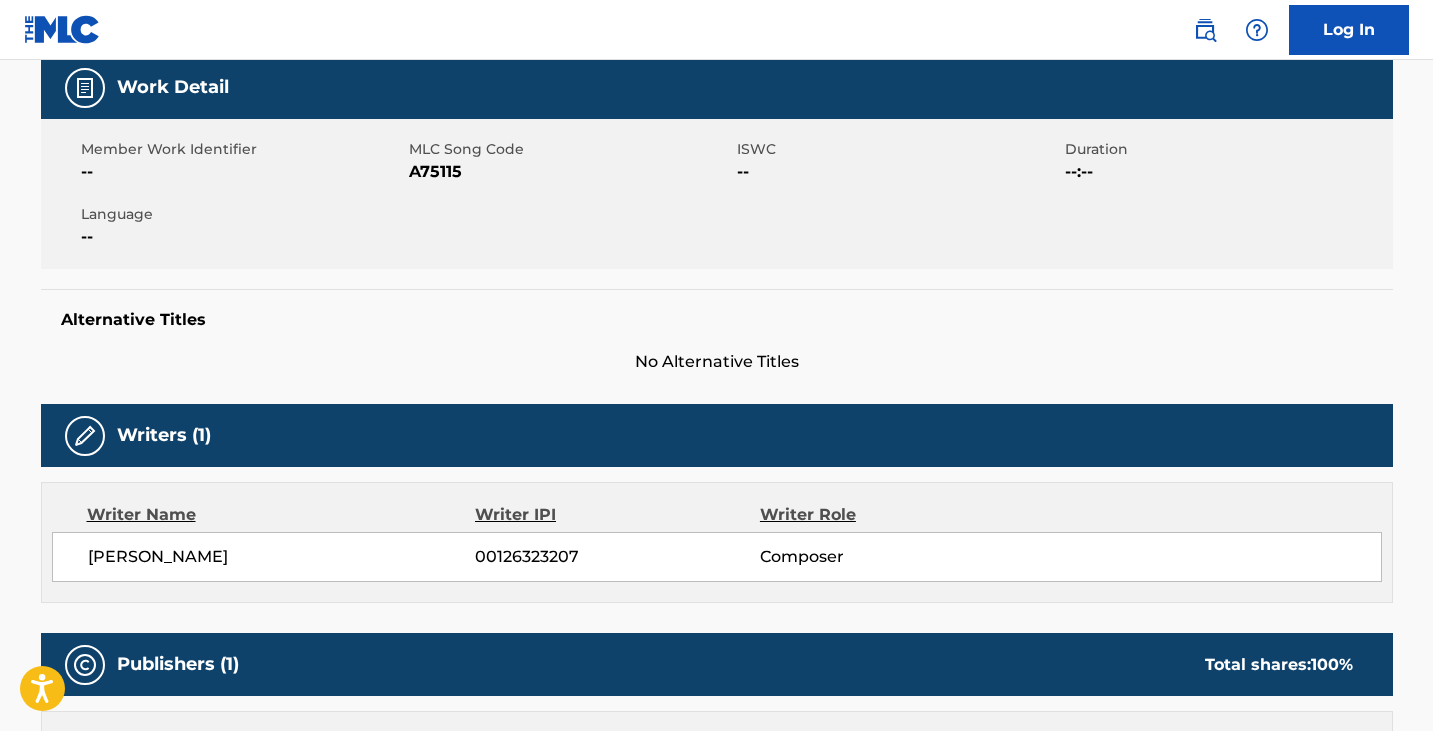 click on "A75115" at bounding box center (570, 172) 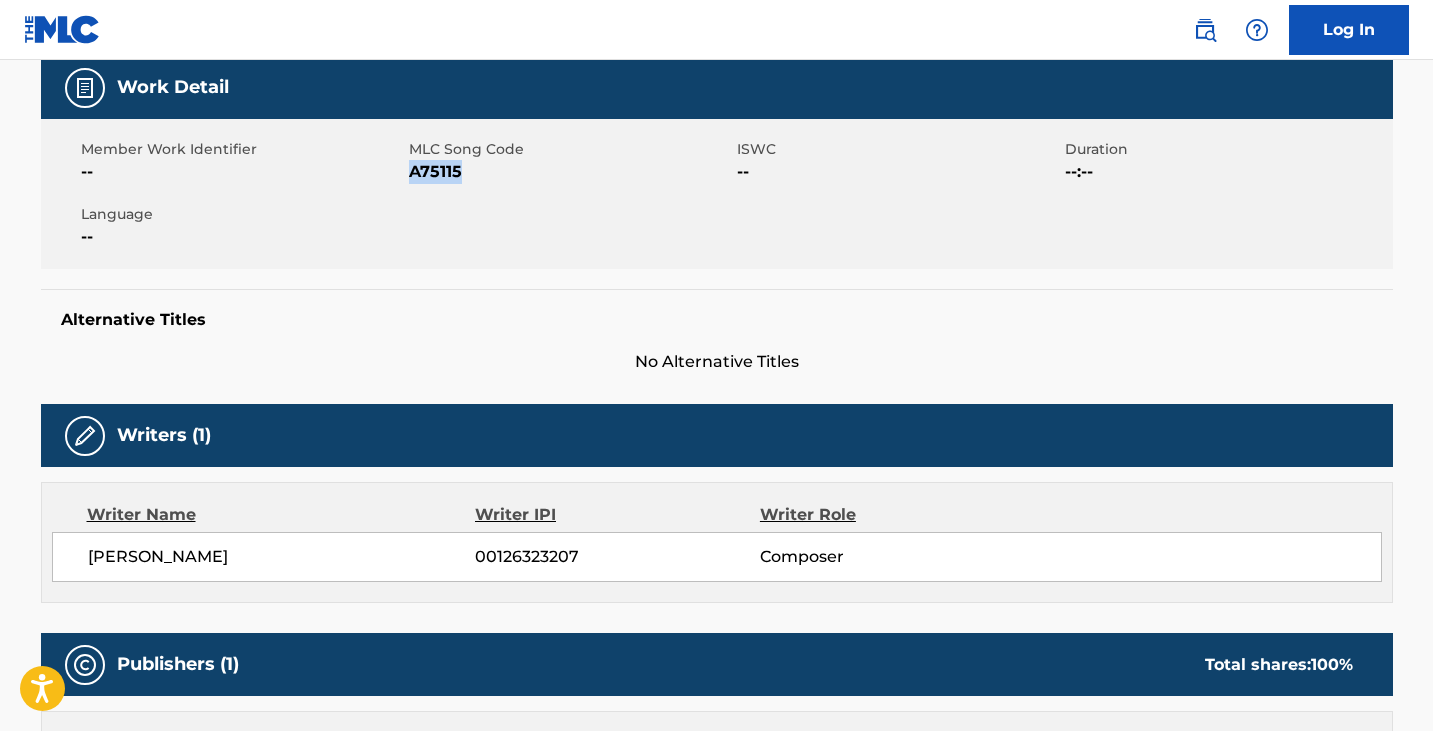 click on "A75115" at bounding box center (570, 172) 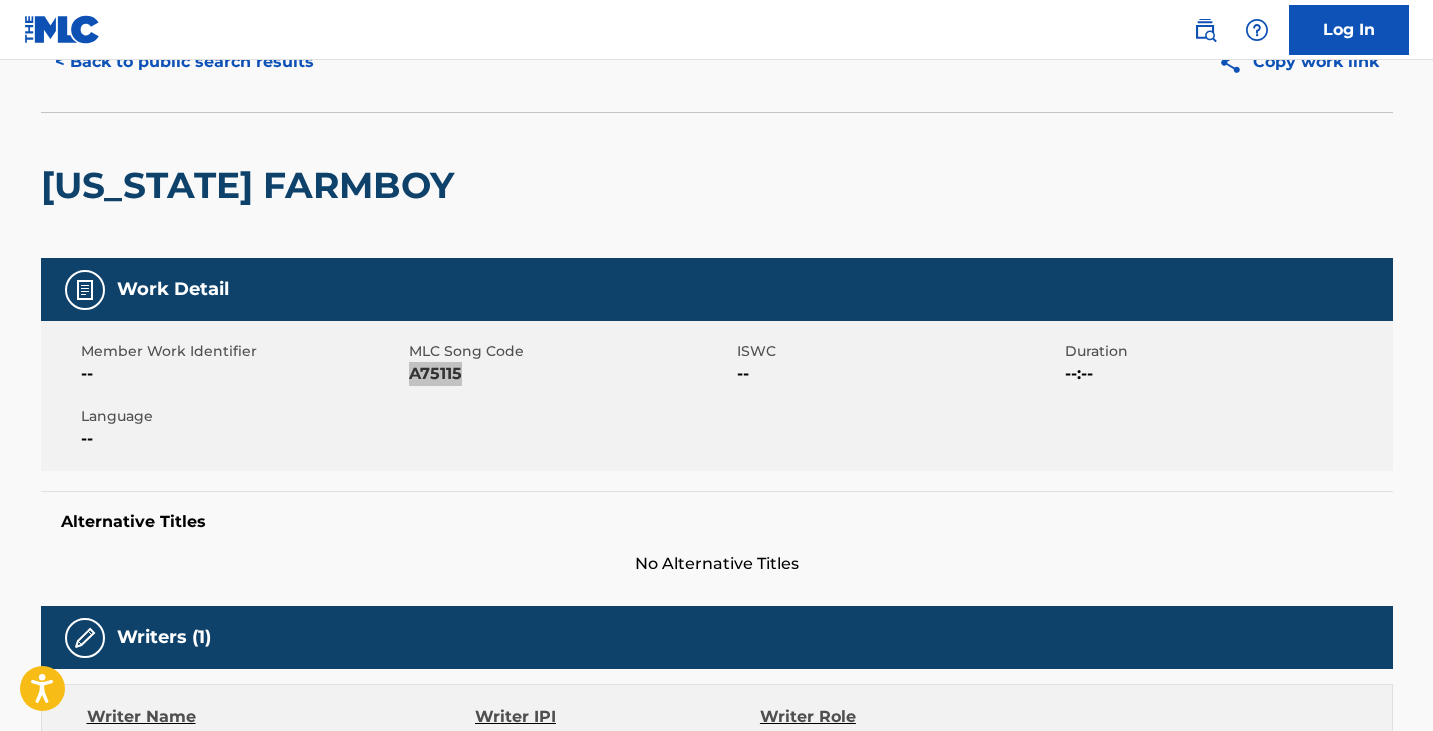 scroll, scrollTop: 0, scrollLeft: 0, axis: both 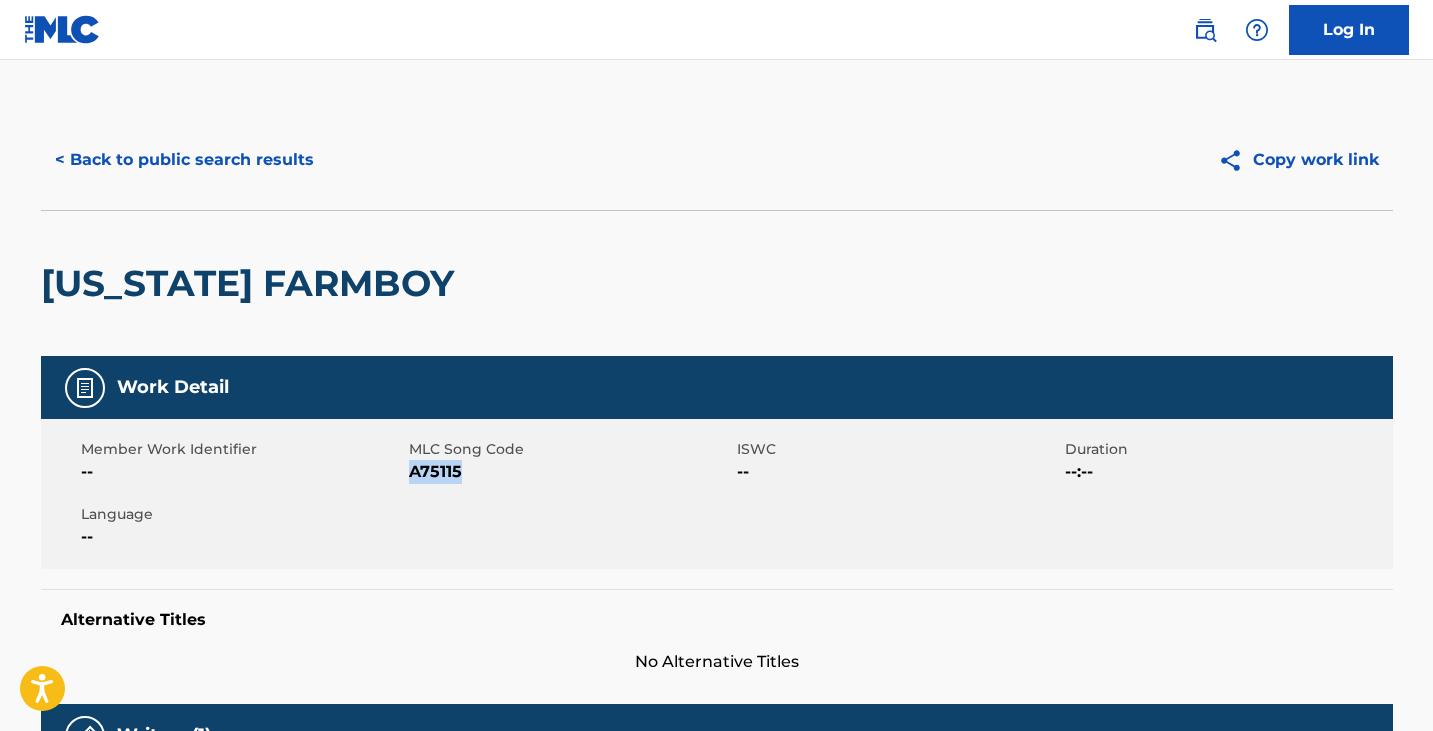 click on "< Back to public search results" at bounding box center (184, 160) 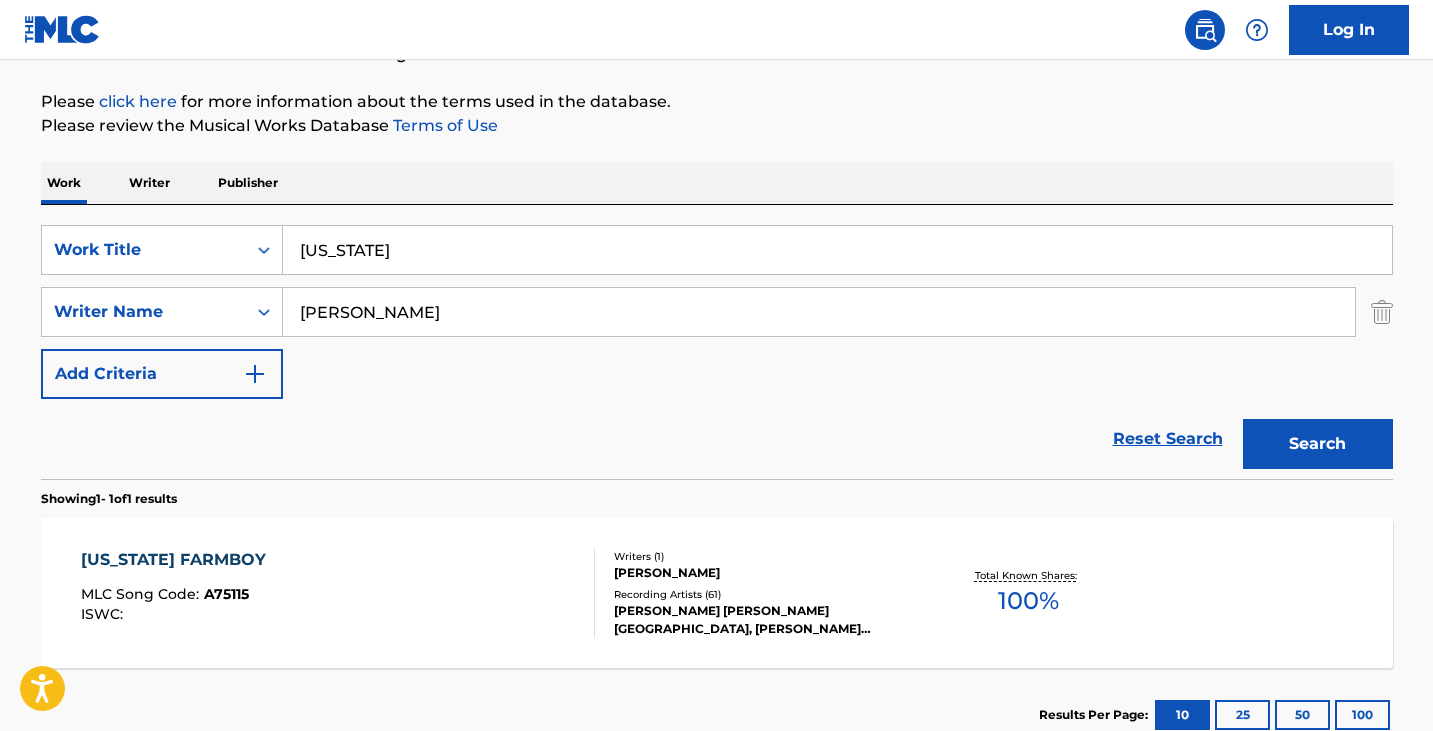 scroll, scrollTop: 143, scrollLeft: 0, axis: vertical 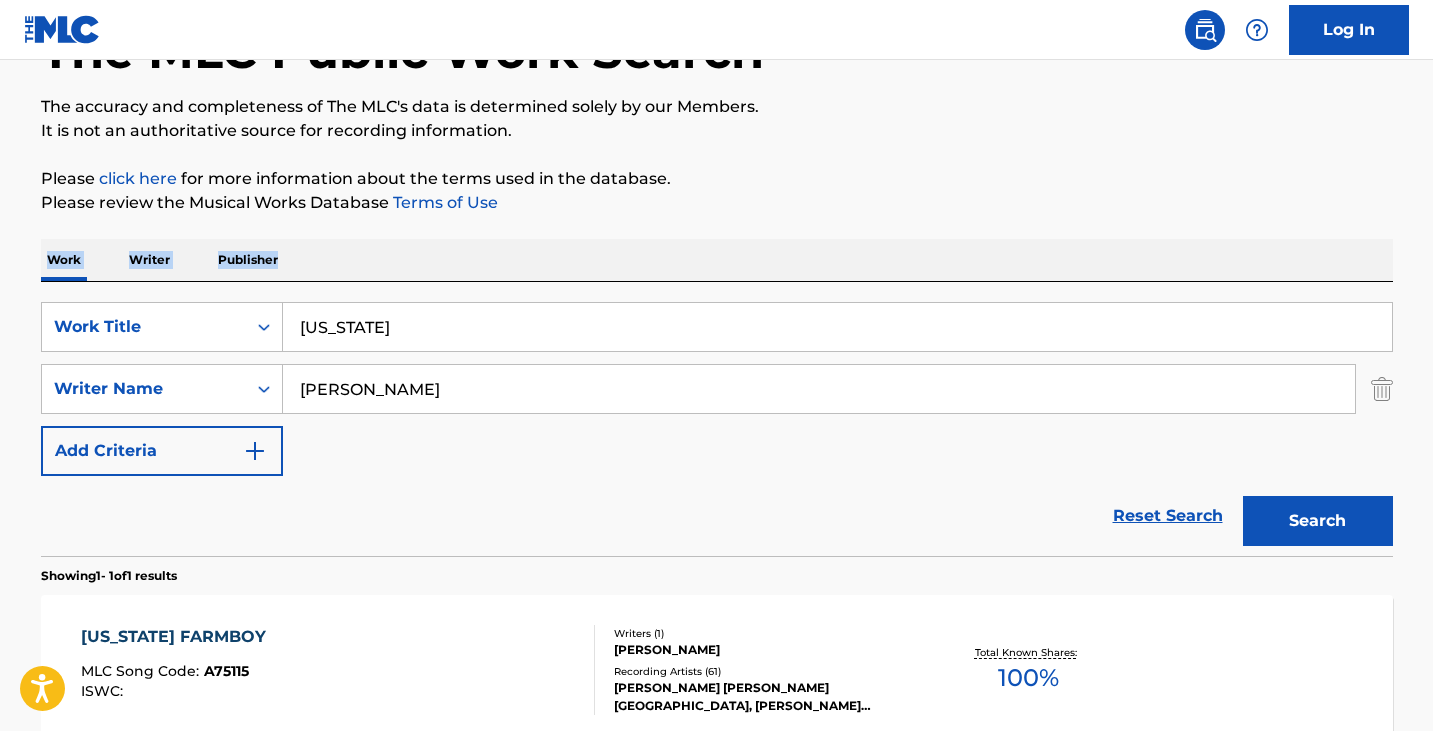 drag, startPoint x: 320, startPoint y: 224, endPoint x: 31, endPoint y: 300, distance: 298.82605 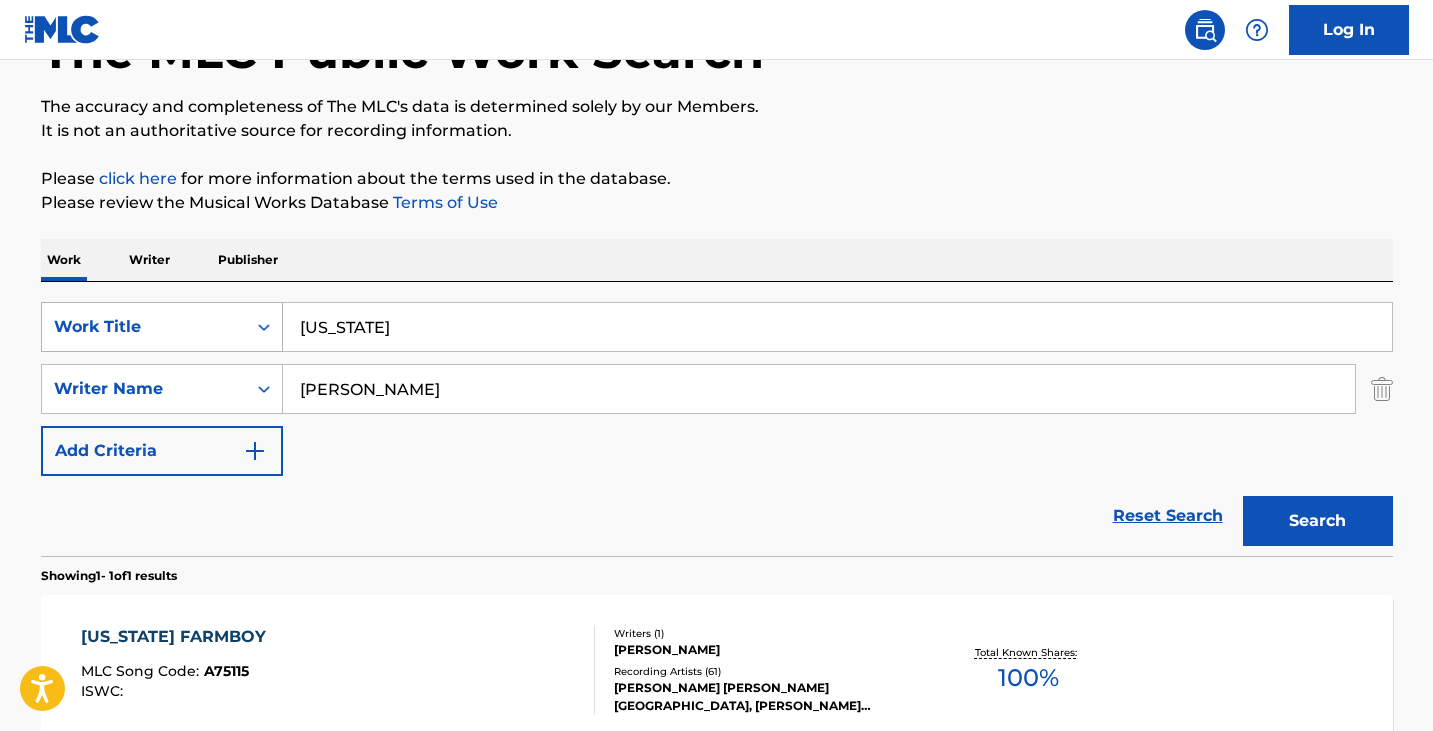 drag, startPoint x: 392, startPoint y: 329, endPoint x: 98, endPoint y: 341, distance: 294.24478 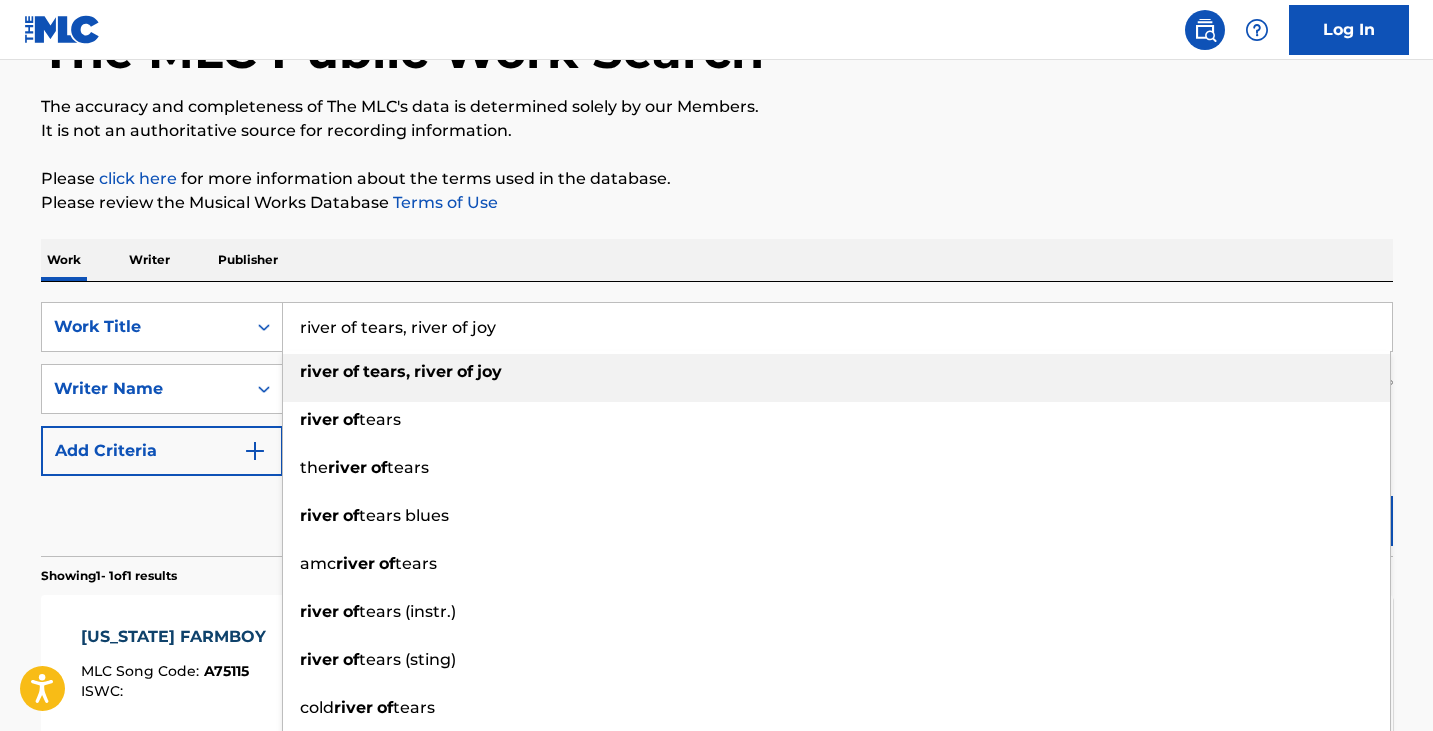 drag, startPoint x: 555, startPoint y: 325, endPoint x: 401, endPoint y: 352, distance: 156.34897 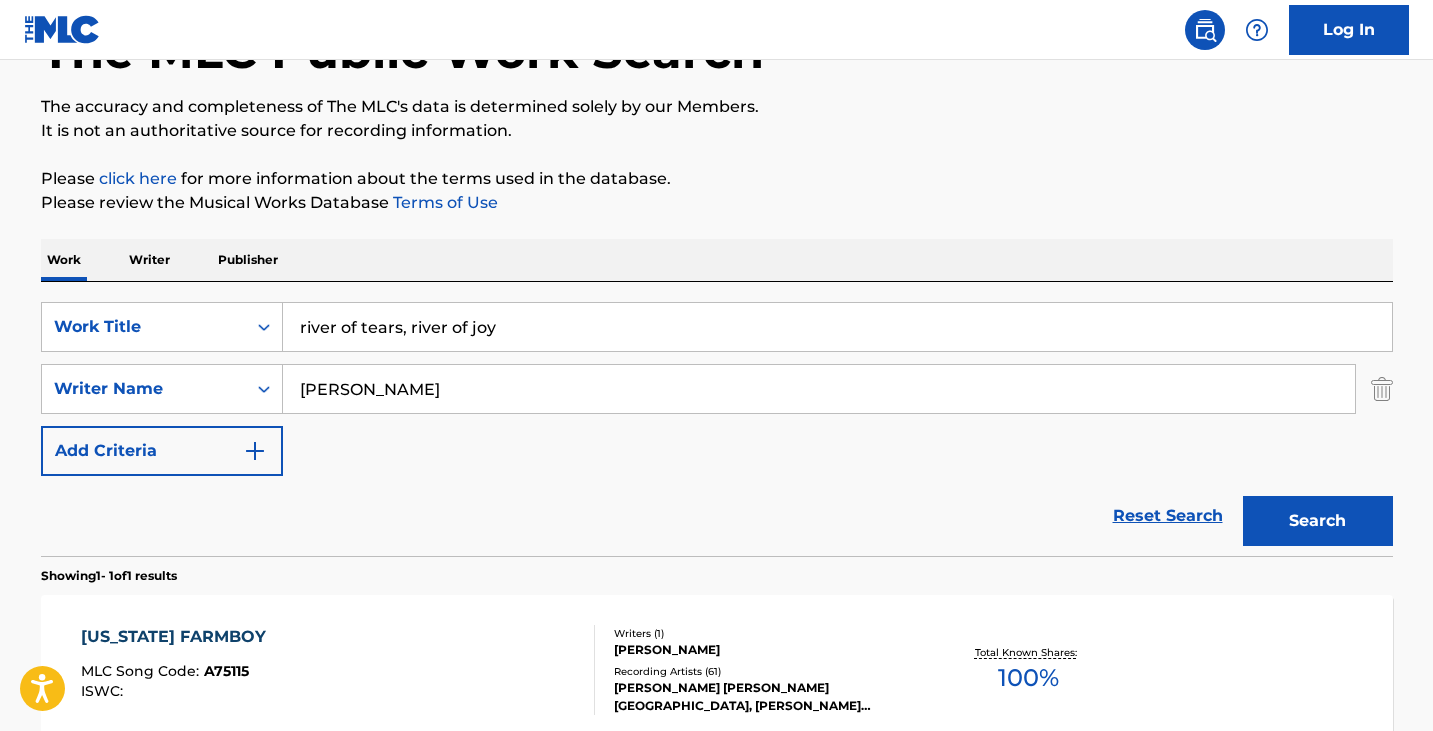 click on "The MLC Public Work Search" at bounding box center (717, 40) 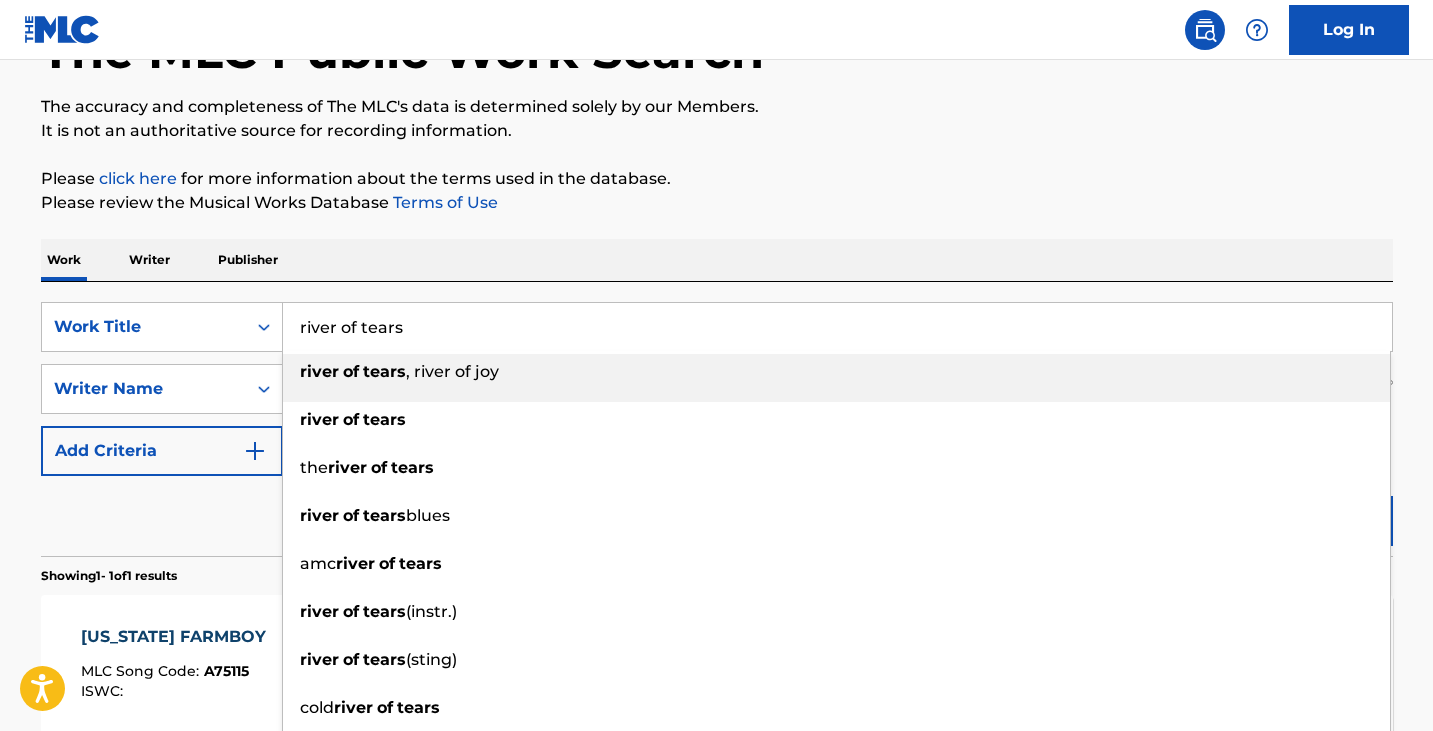 type on "river of tears" 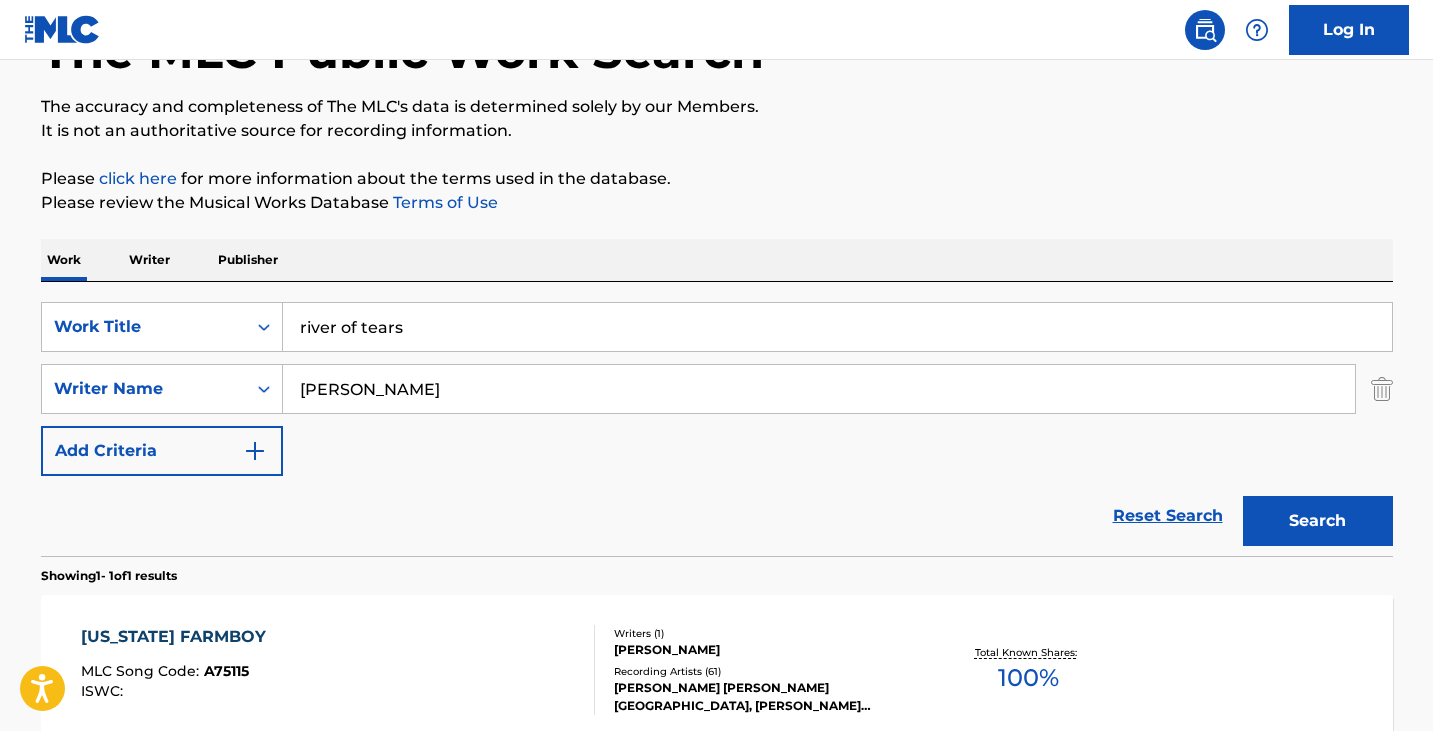 click on "Search" at bounding box center (1313, 516) 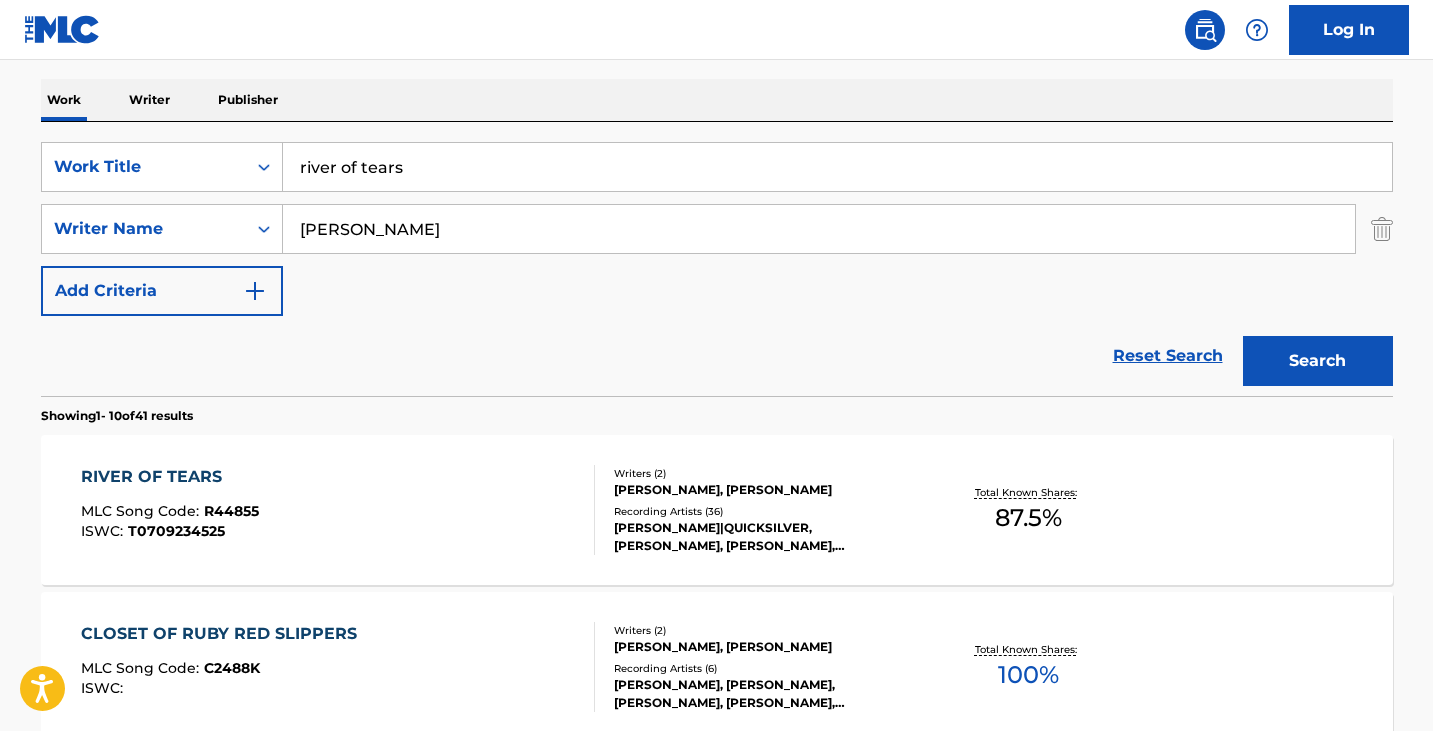 scroll, scrollTop: 502, scrollLeft: 0, axis: vertical 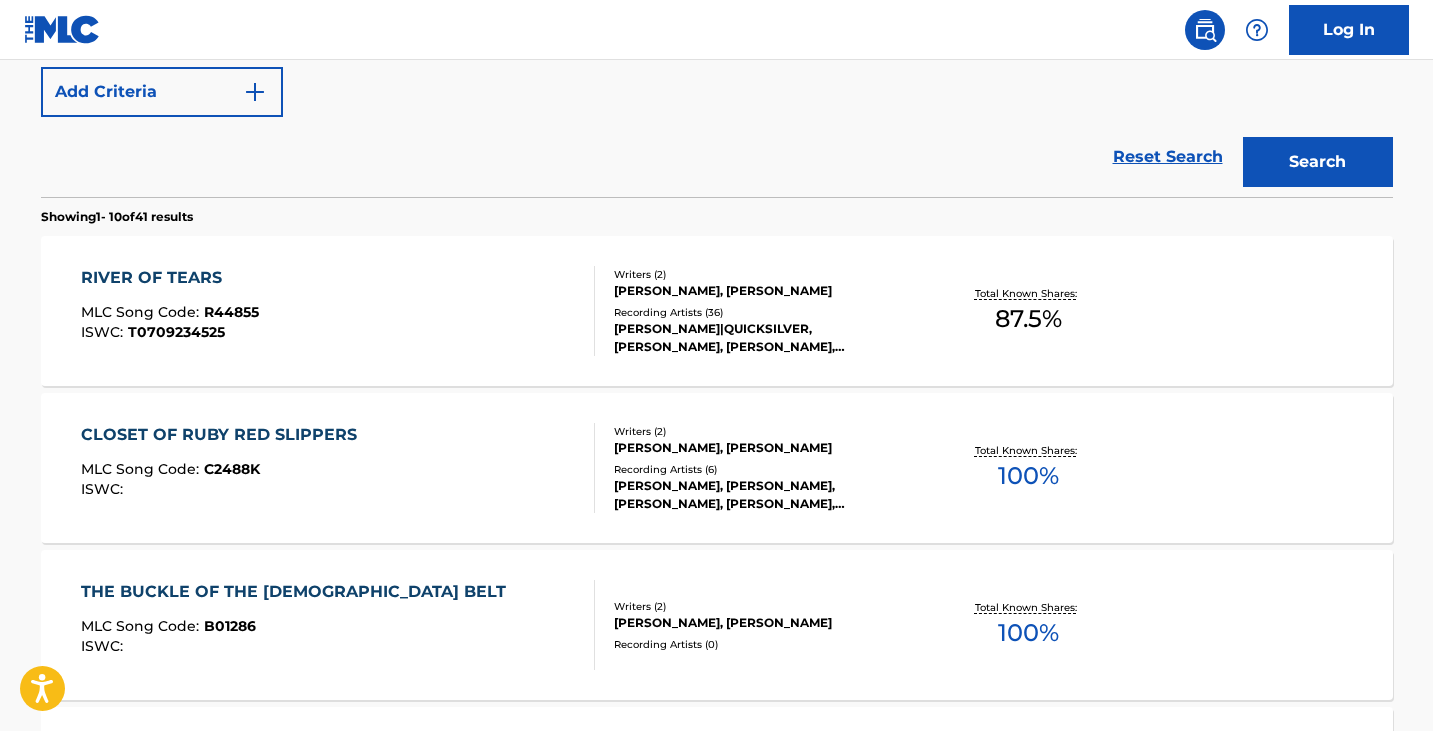 click on "RIVER OF TEARS MLC Song Code : R44855 ISWC : T0709234525" at bounding box center (338, 311) 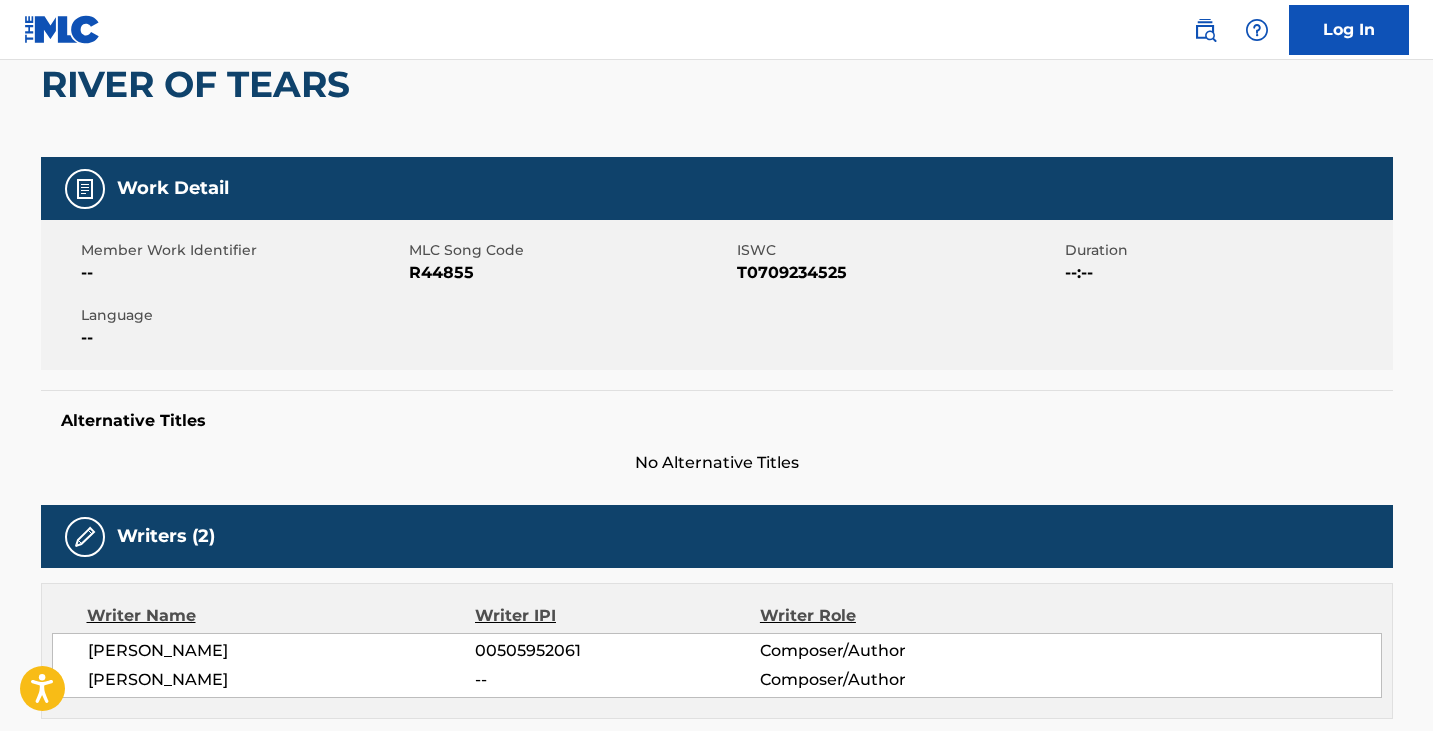 scroll, scrollTop: 200, scrollLeft: 0, axis: vertical 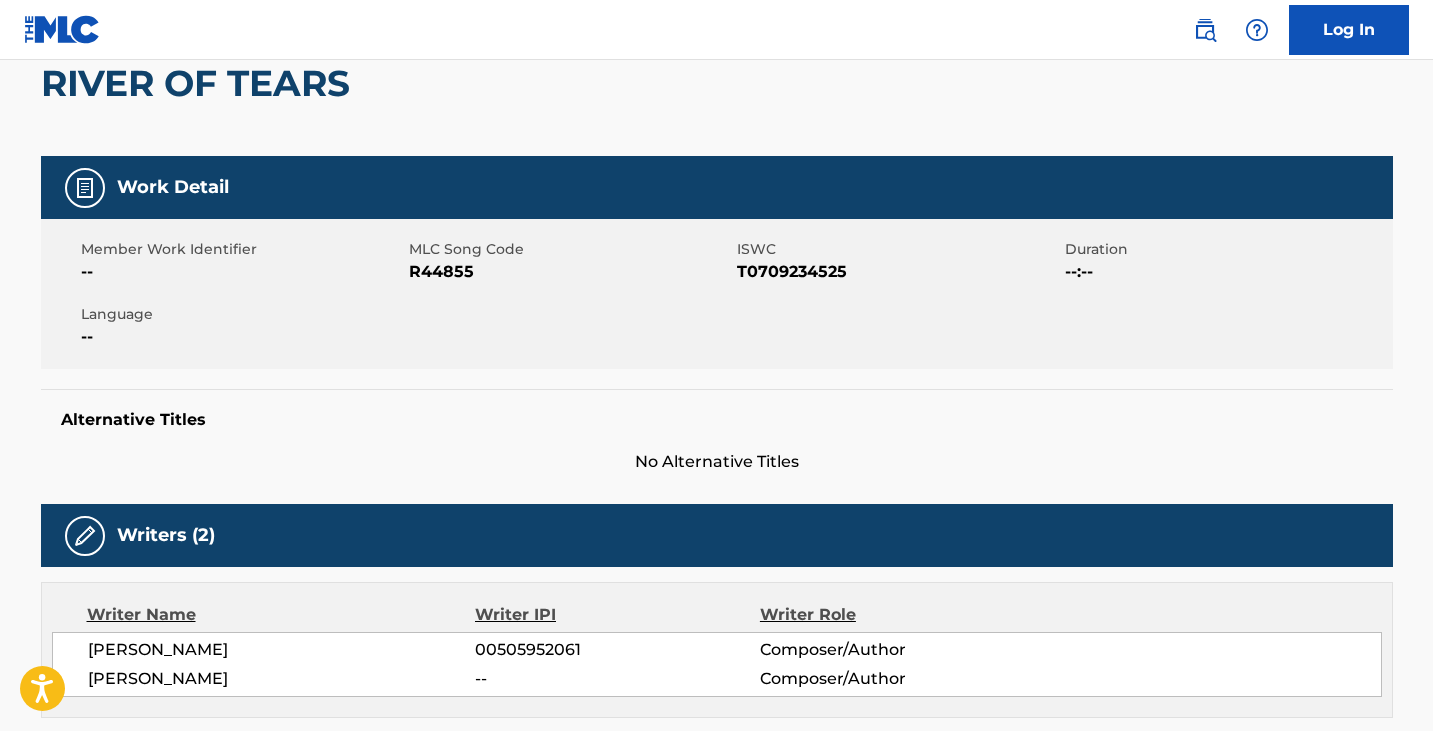 click on "R44855" at bounding box center (570, 272) 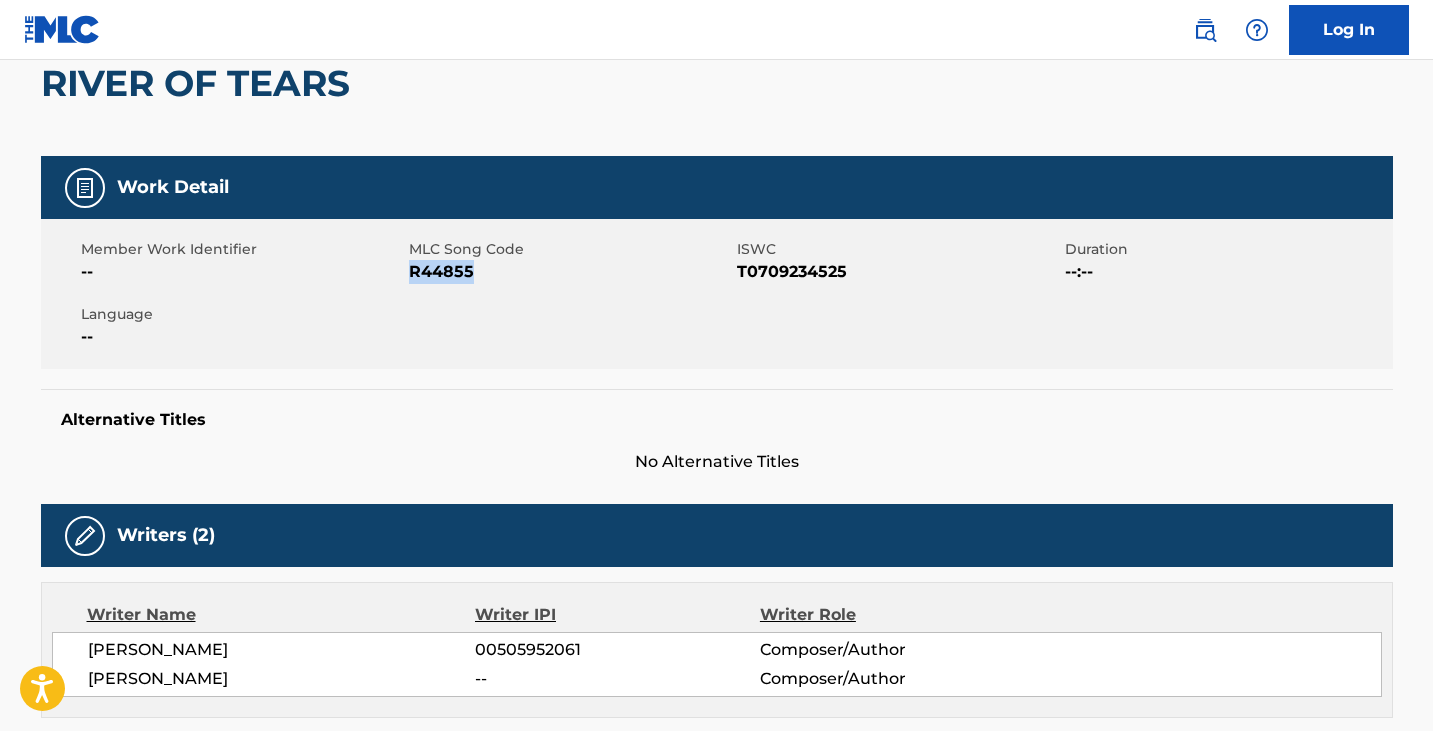 click on "R44855" at bounding box center [570, 272] 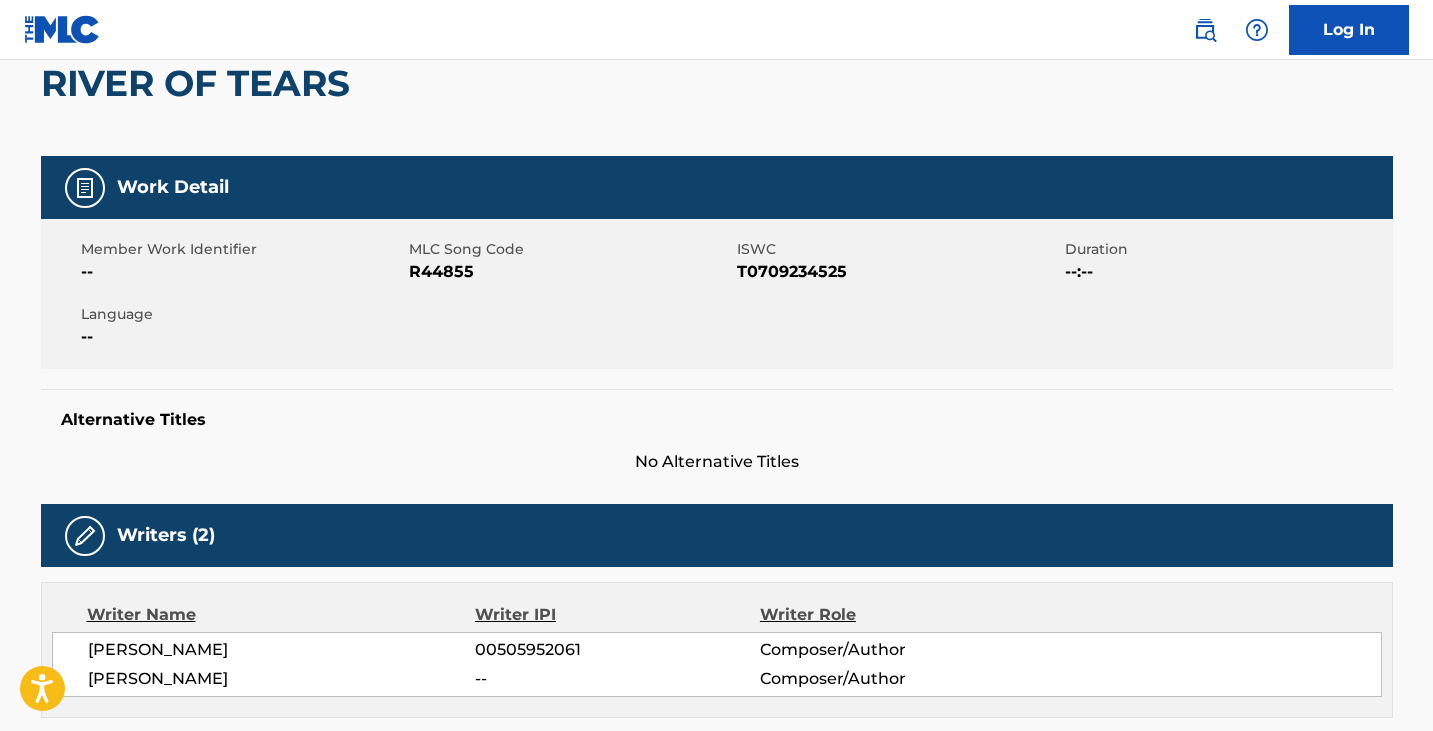 click on "Alternative Titles No Alternative Titles" at bounding box center [717, 431] 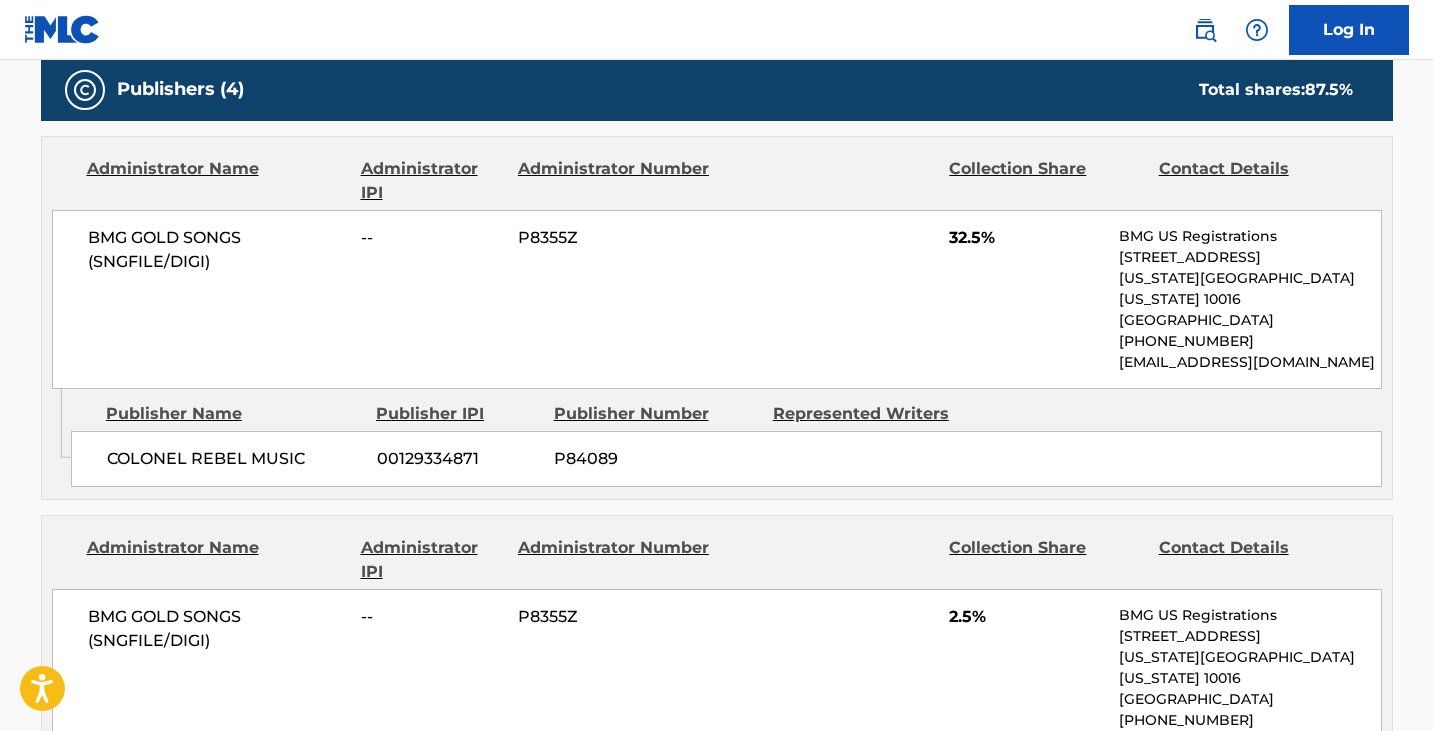 scroll, scrollTop: 900, scrollLeft: 0, axis: vertical 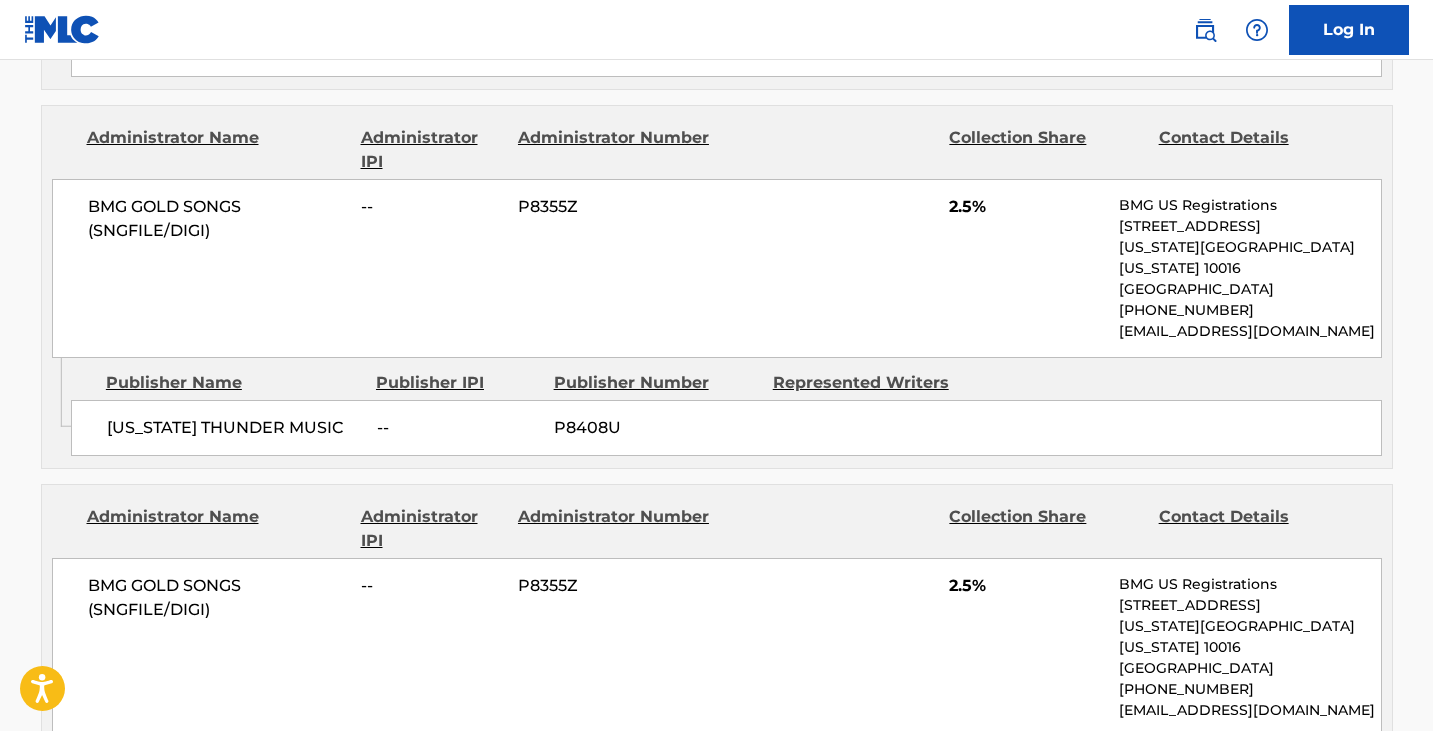 click on "BMG GOLD SONGS (SNGFILE/DIGI) -- P8355Z 2.5% BMG US Registrations [STREET_ADDRESS][US_STATE][US_STATE] [PHONE_NUMBER] [EMAIL_ADDRESS][DOMAIN_NAME]" at bounding box center [717, 647] 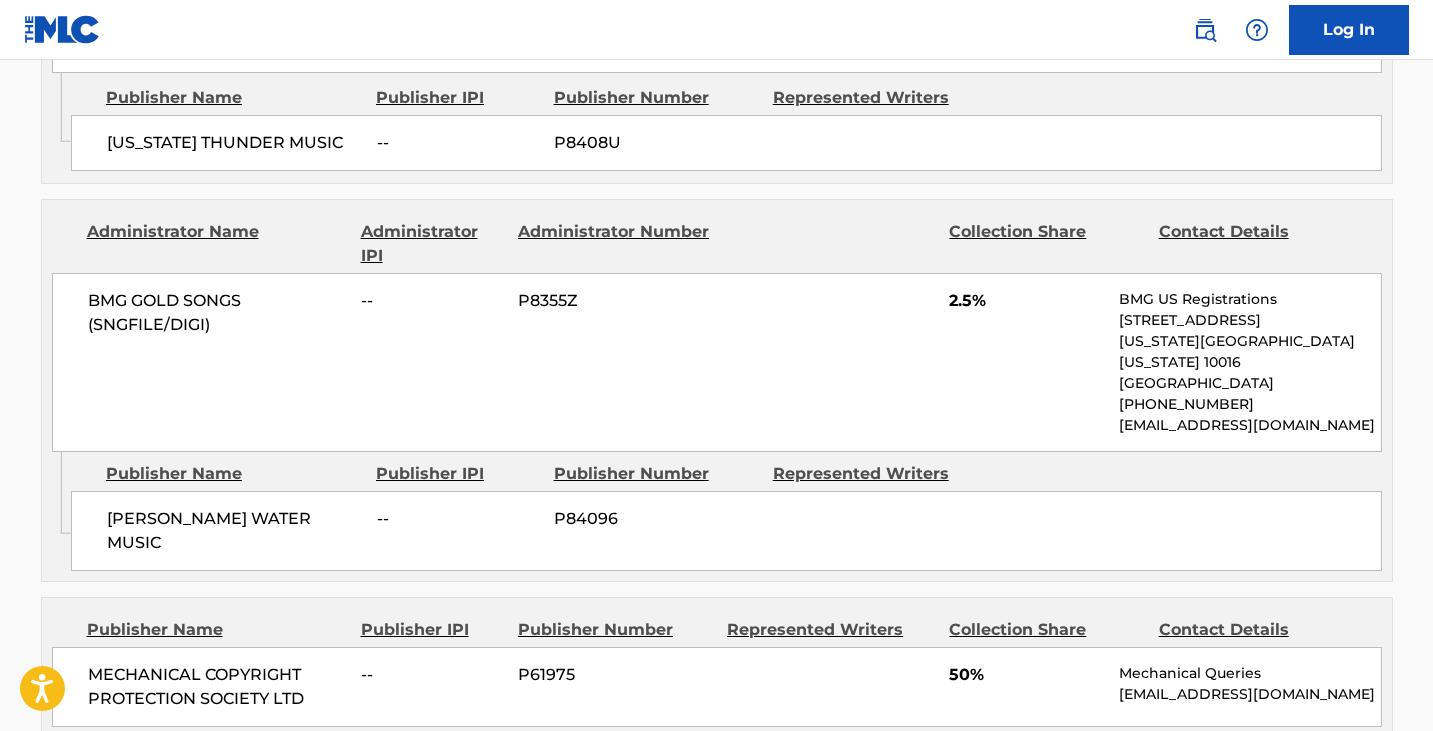 scroll, scrollTop: 1100, scrollLeft: 0, axis: vertical 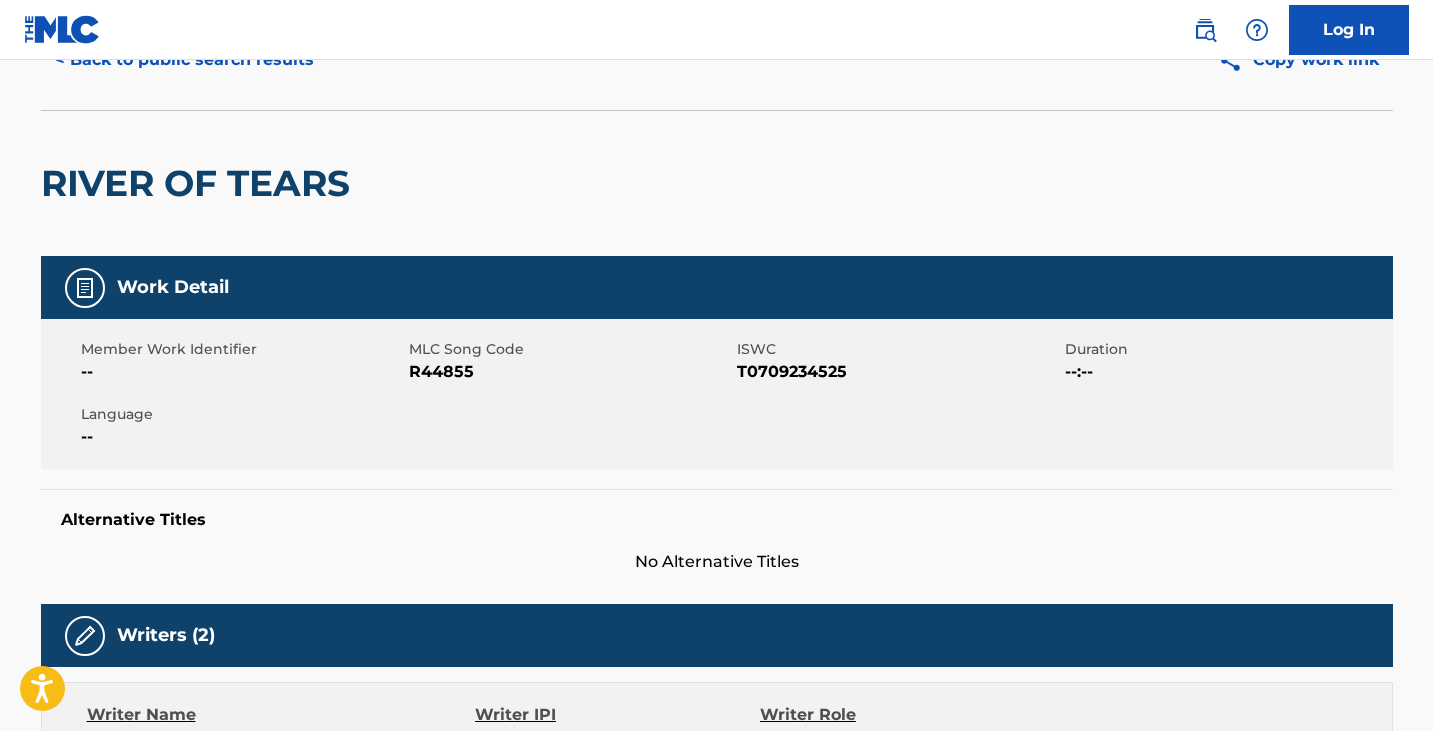 click on "< Back to public search results" at bounding box center (184, 60) 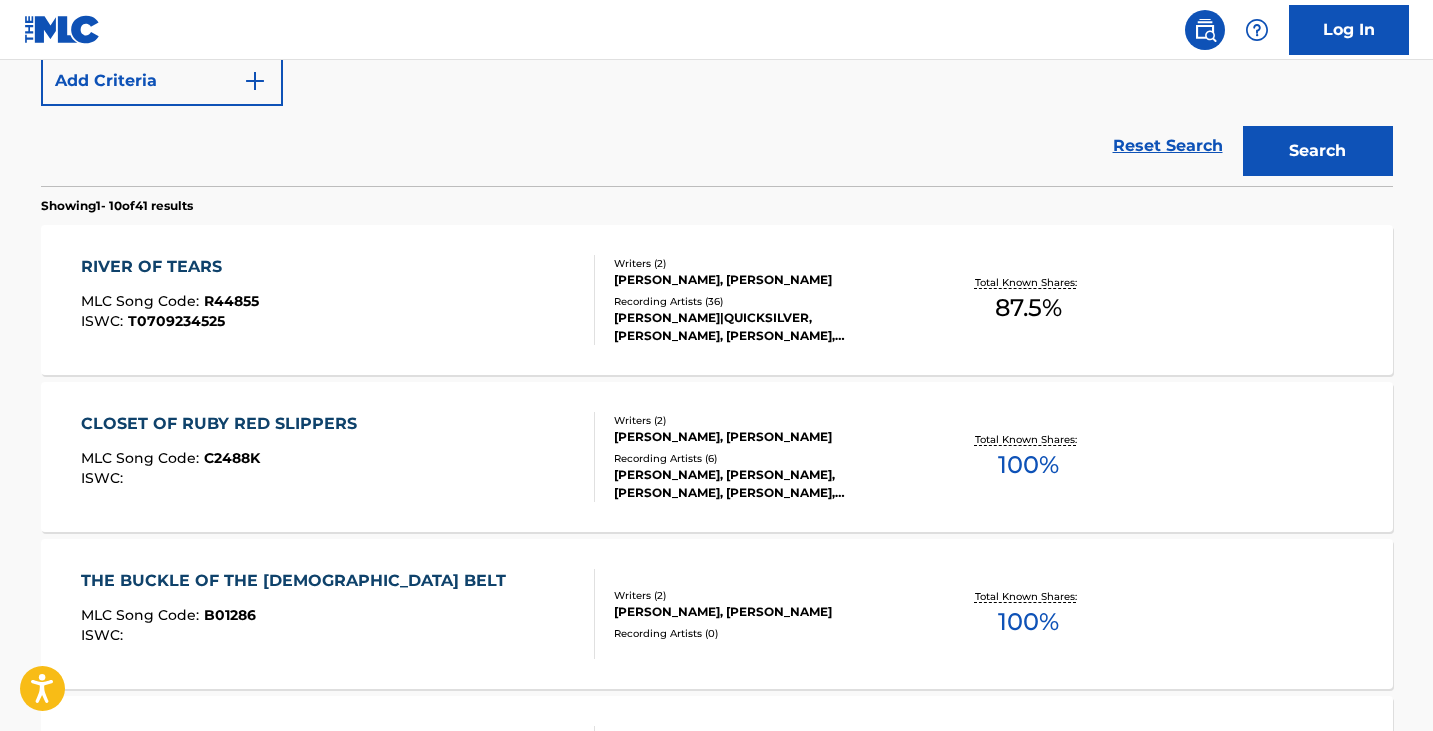 scroll, scrollTop: 216, scrollLeft: 0, axis: vertical 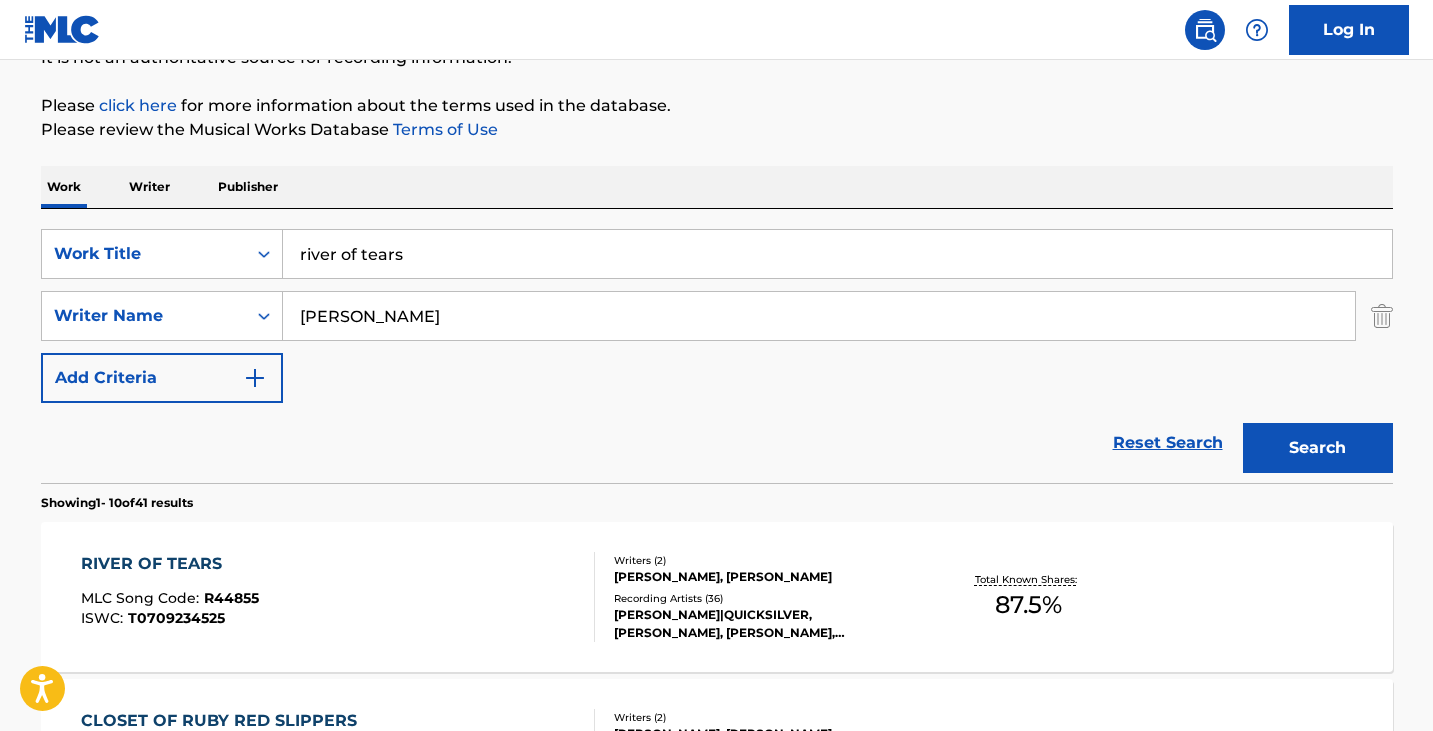 drag, startPoint x: 472, startPoint y: 272, endPoint x: 0, endPoint y: 308, distance: 473.37088 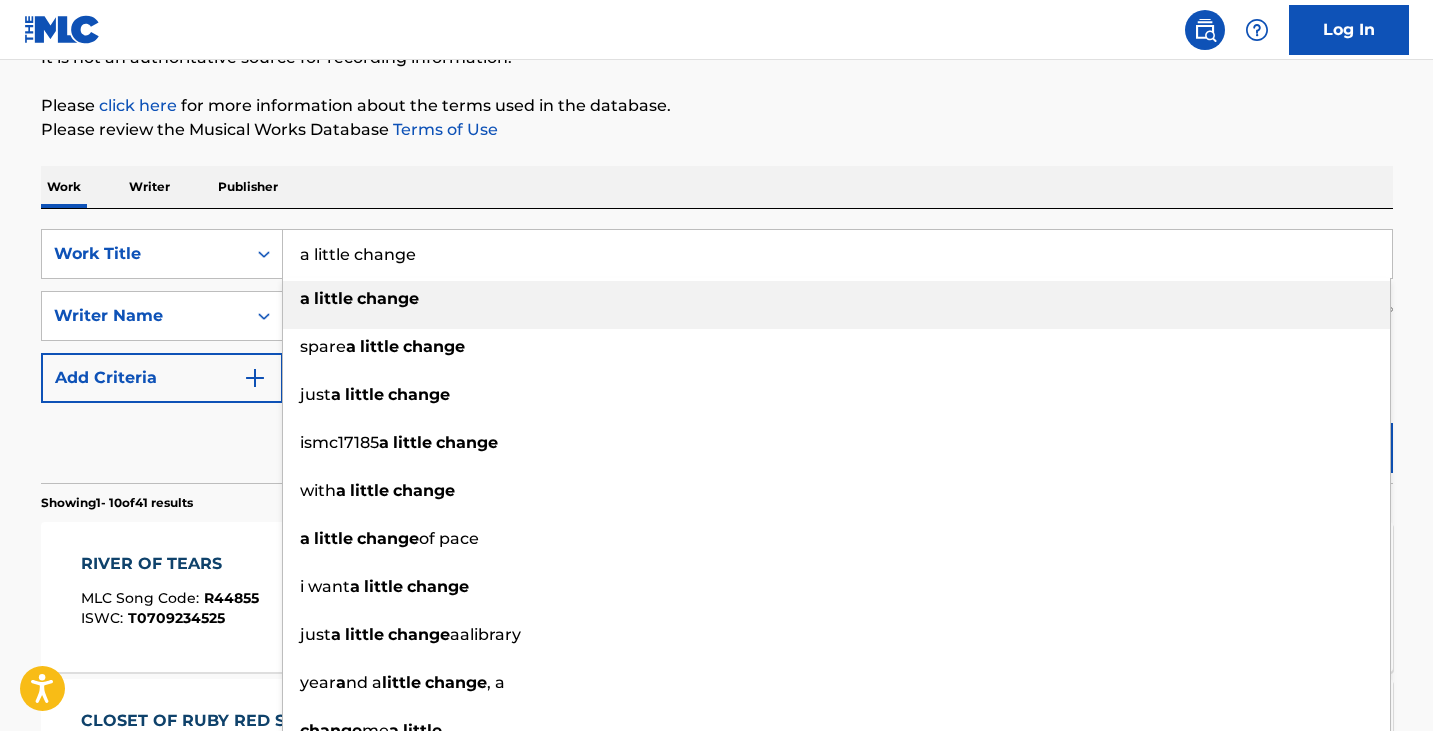 type on "a little change" 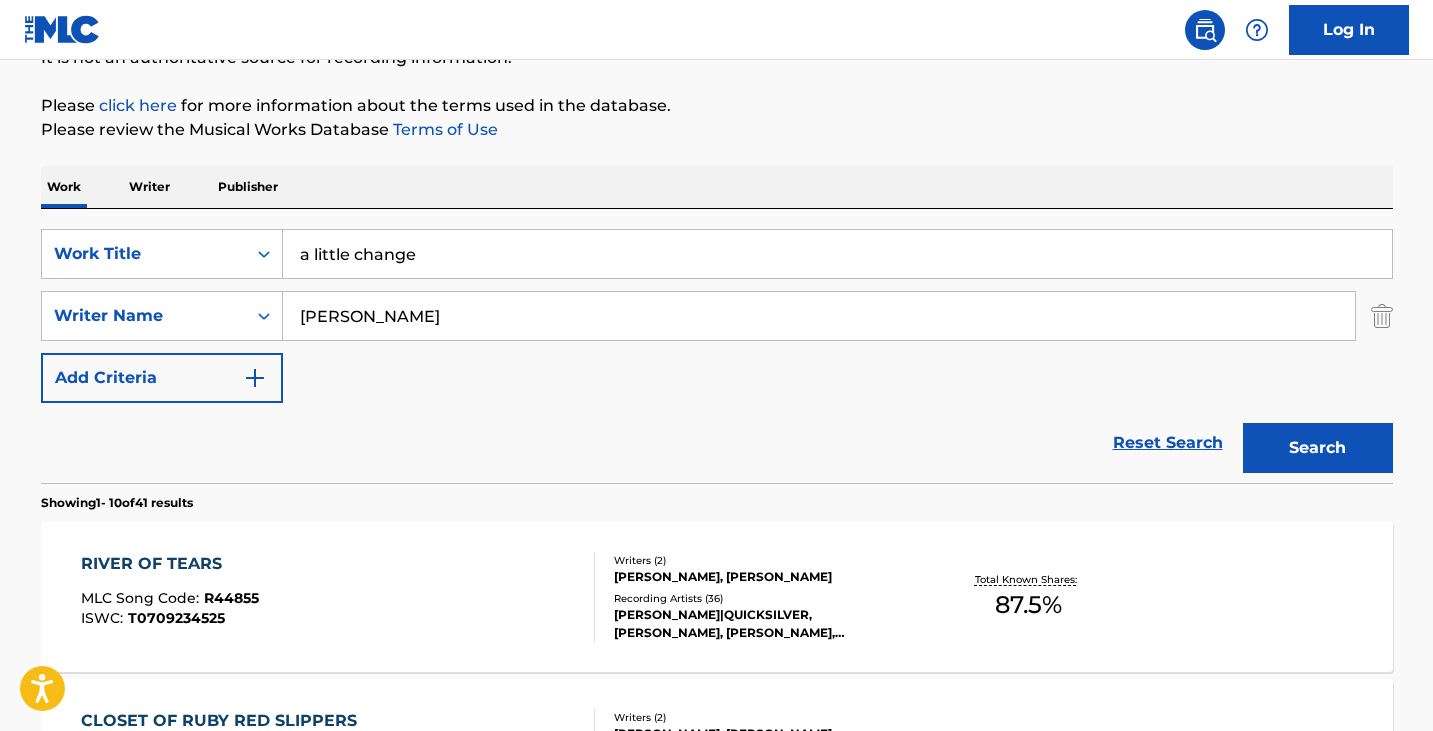 click on "Search" at bounding box center [1318, 448] 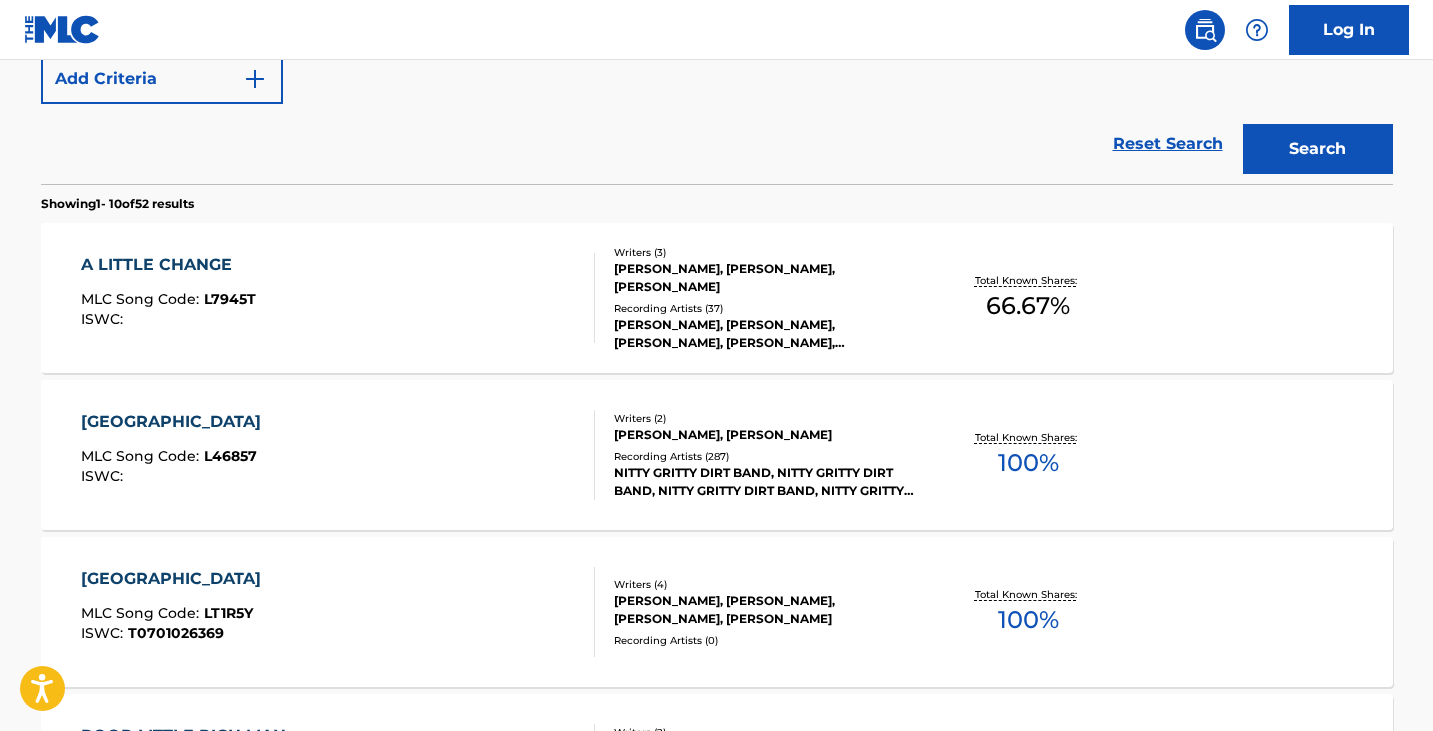 scroll, scrollTop: 516, scrollLeft: 0, axis: vertical 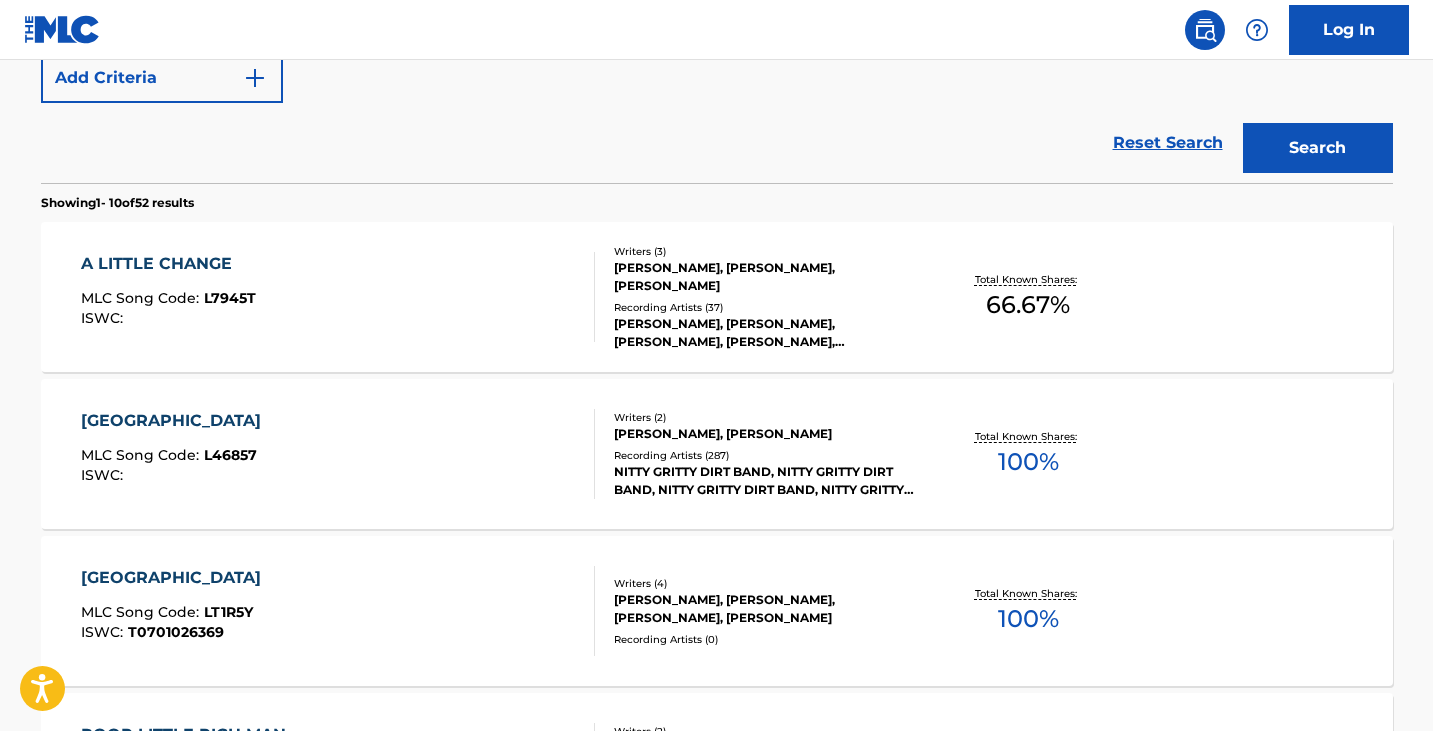 click on "A LITTLE CHANGE MLC Song Code : L7945T ISWC :" at bounding box center (338, 297) 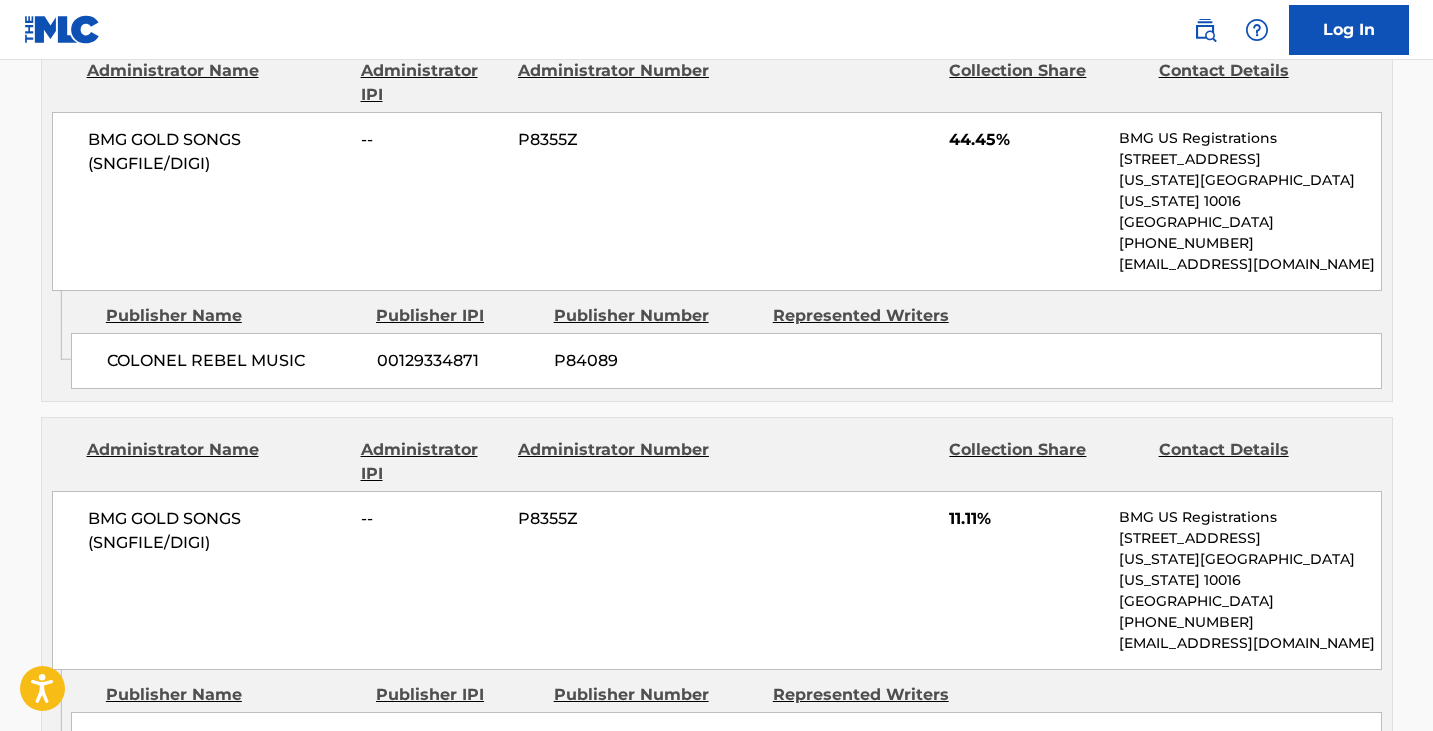 scroll, scrollTop: 1000, scrollLeft: 0, axis: vertical 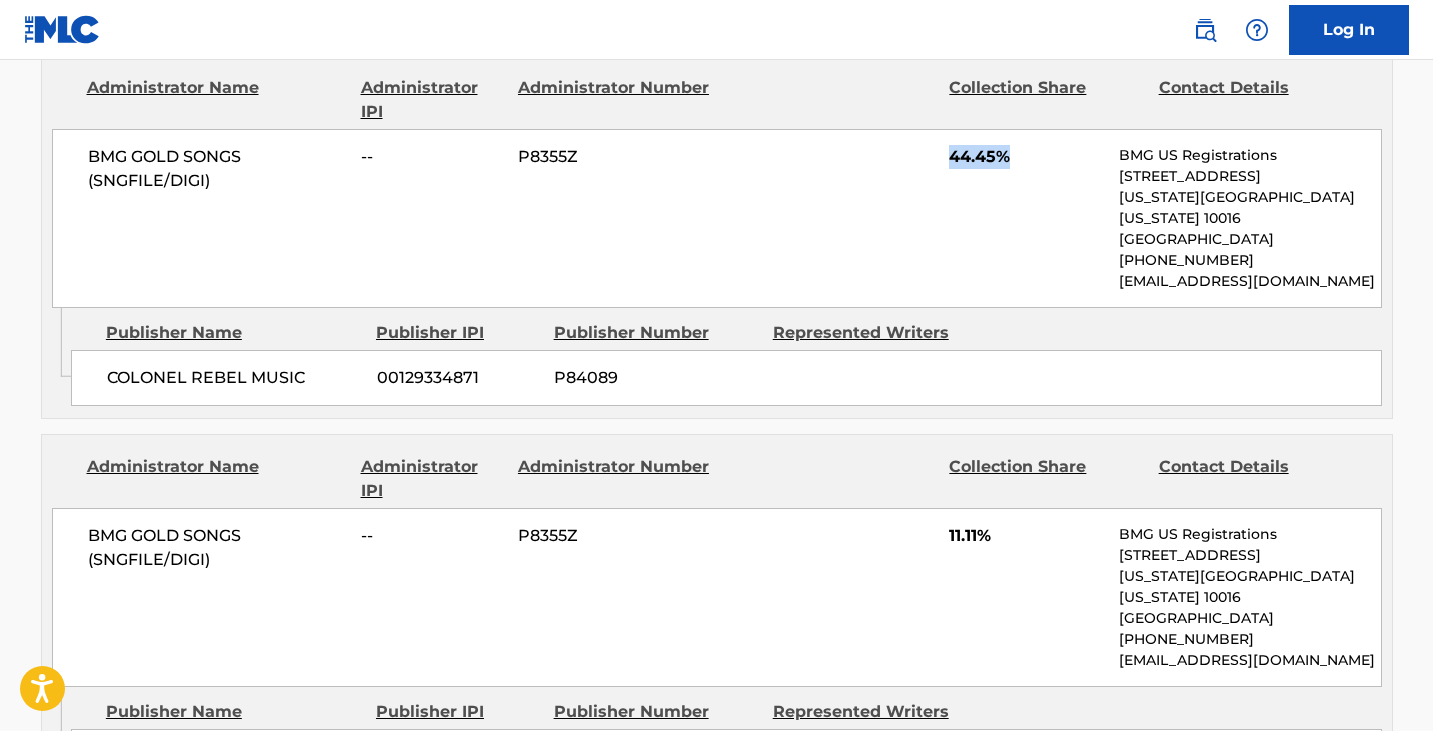 drag, startPoint x: 1010, startPoint y: 167, endPoint x: 891, endPoint y: 166, distance: 119.0042 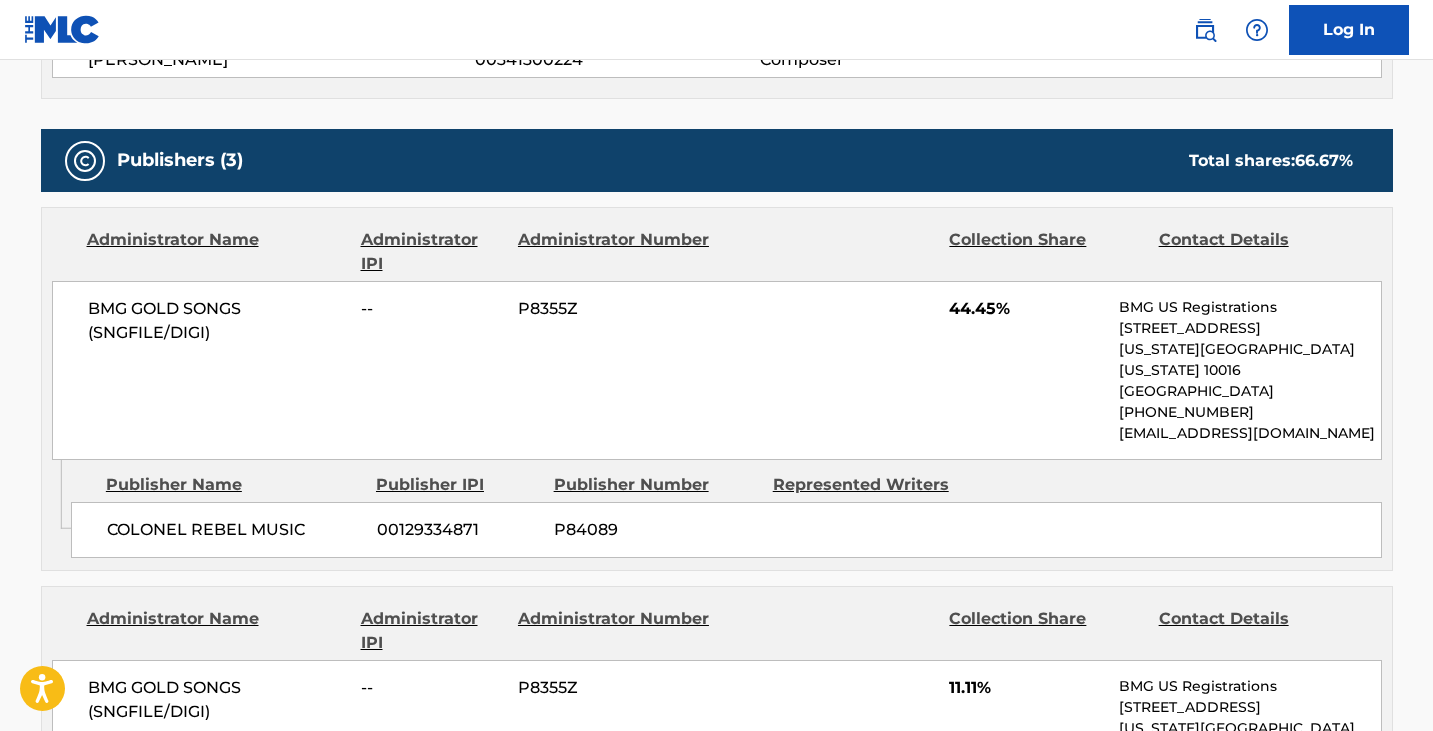 scroll, scrollTop: 800, scrollLeft: 0, axis: vertical 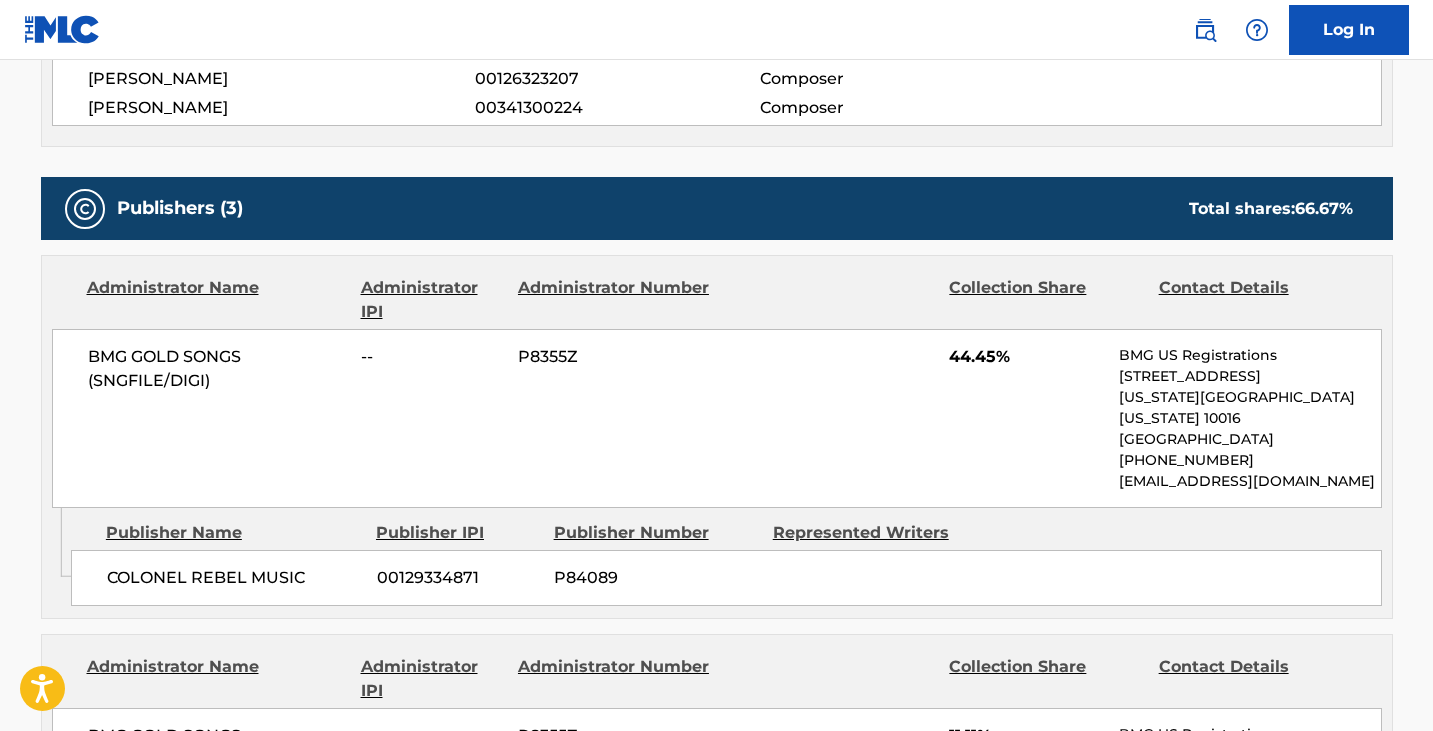 drag, startPoint x: 831, startPoint y: 431, endPoint x: 845, endPoint y: 441, distance: 17.20465 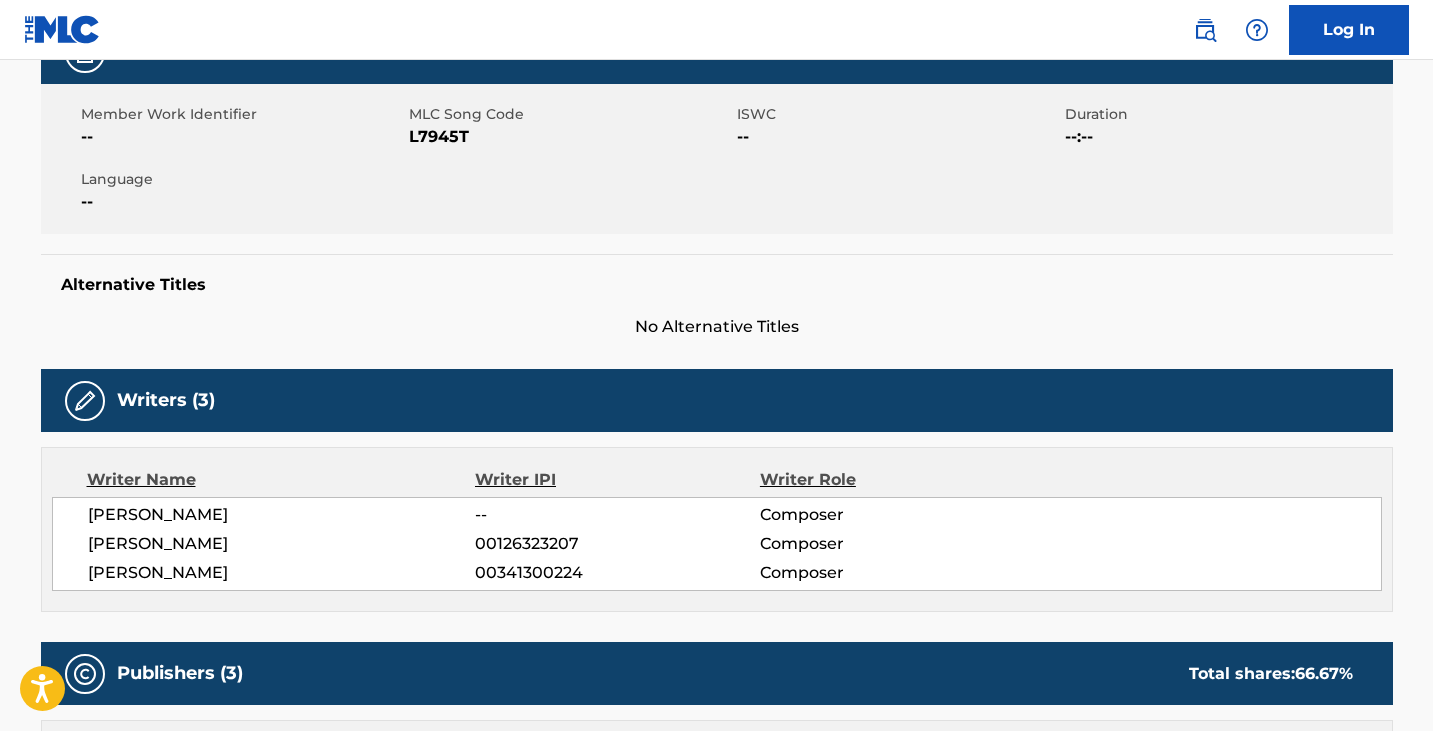 scroll, scrollTop: 300, scrollLeft: 0, axis: vertical 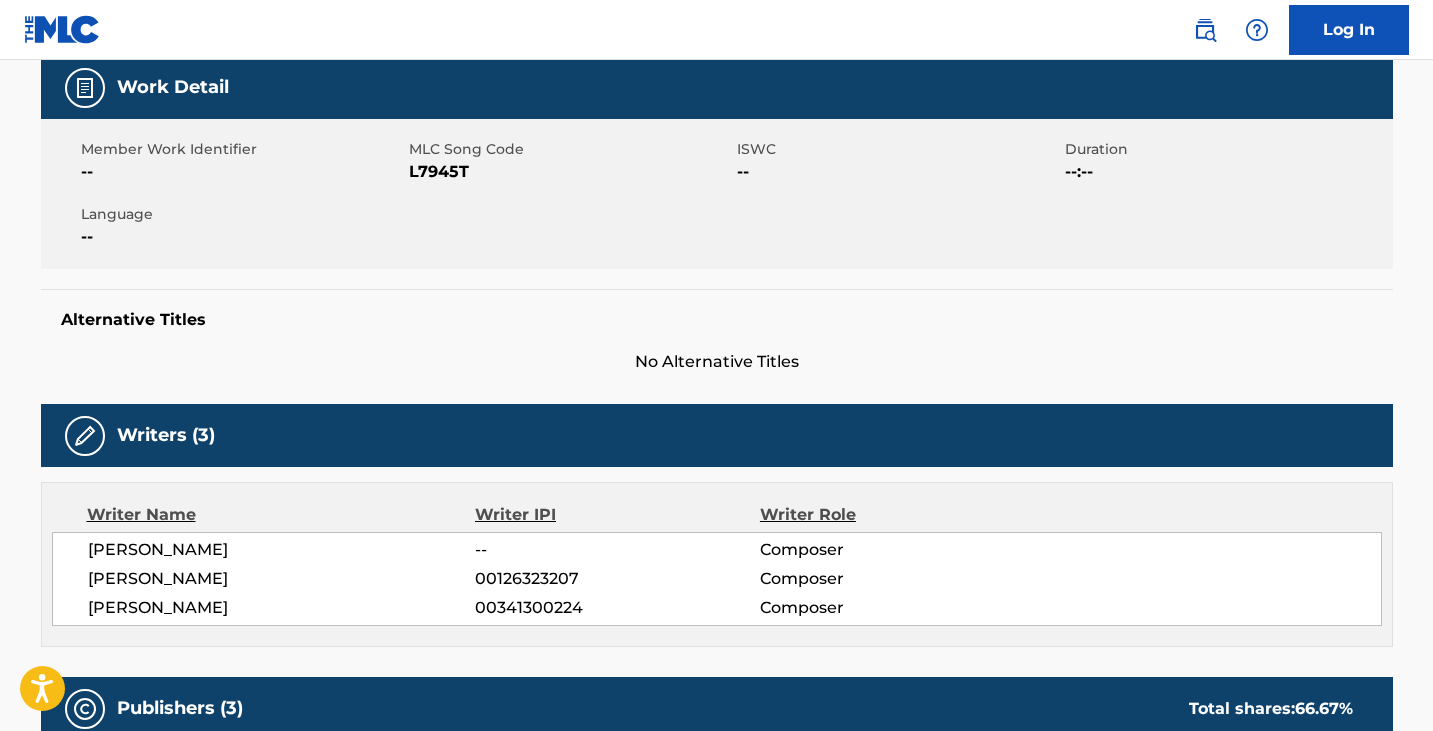 click on "L7945T" at bounding box center [570, 172] 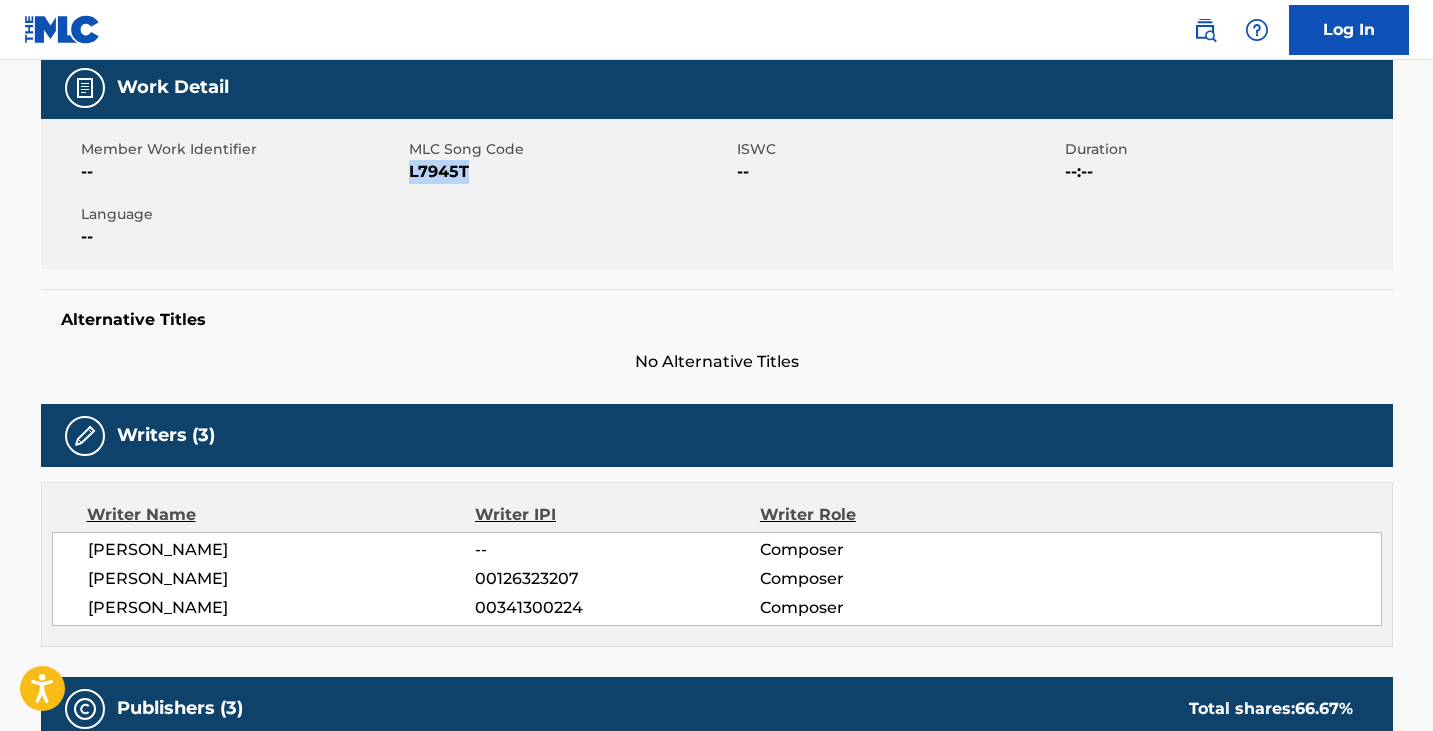 click on "L7945T" at bounding box center [570, 172] 